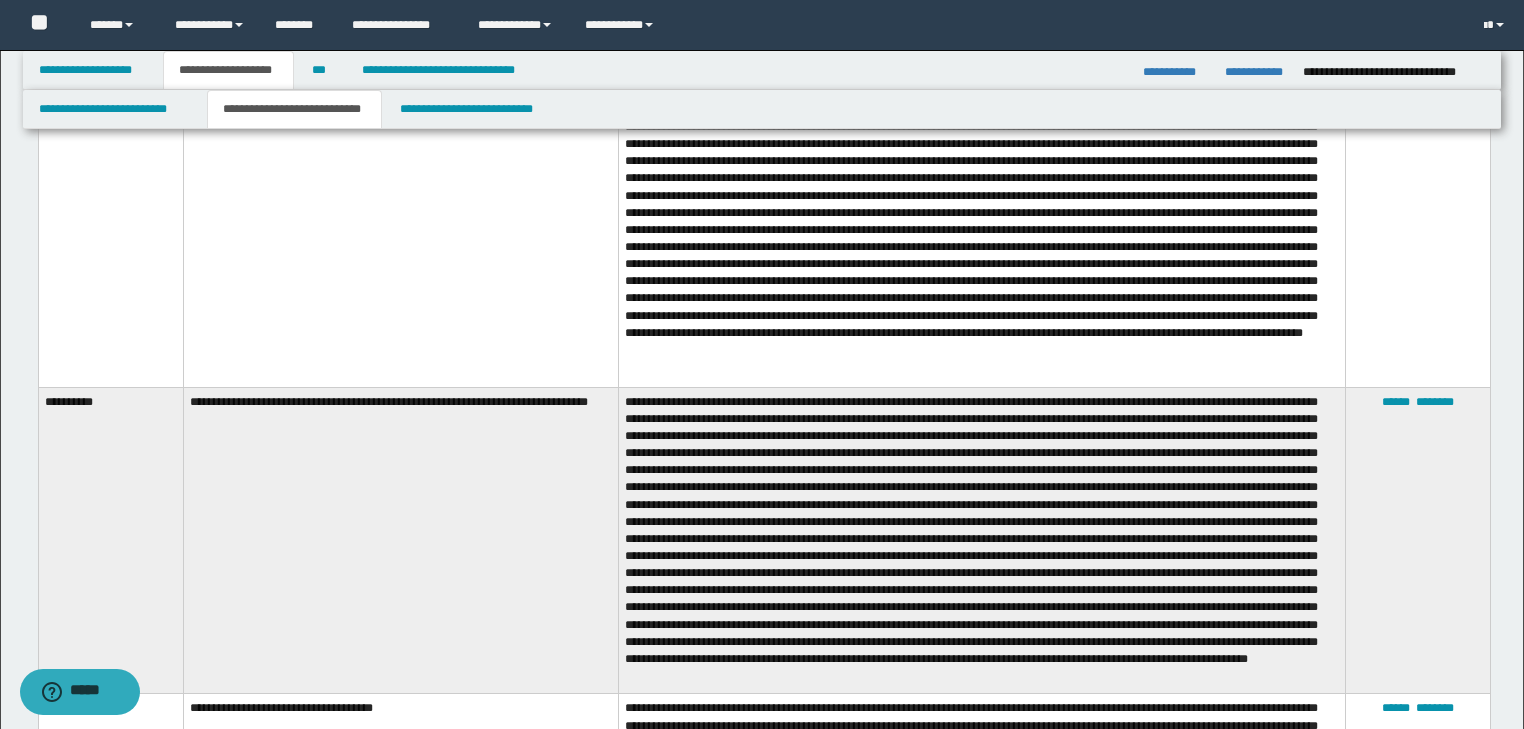 scroll, scrollTop: 0, scrollLeft: 0, axis: both 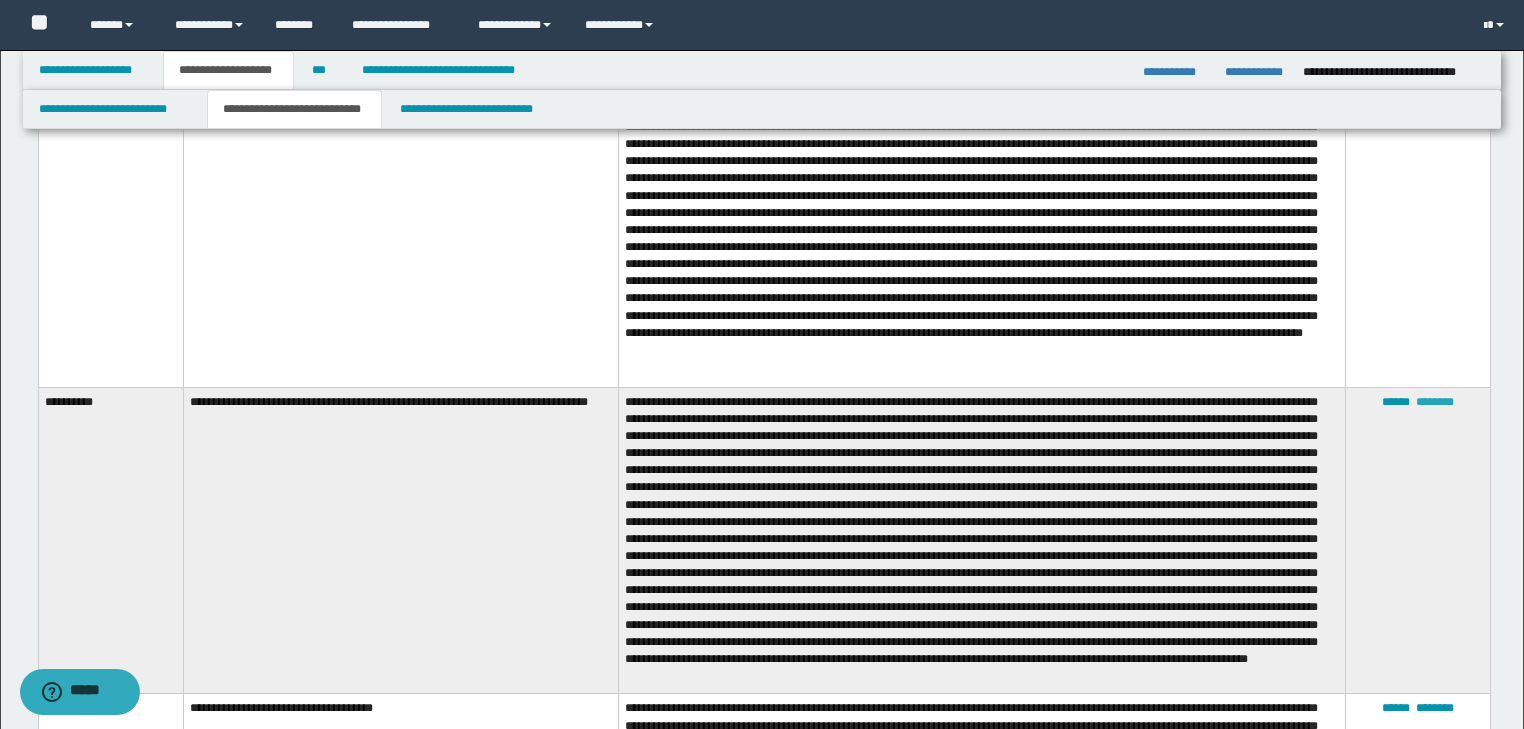 click on "********" at bounding box center [1435, 402] 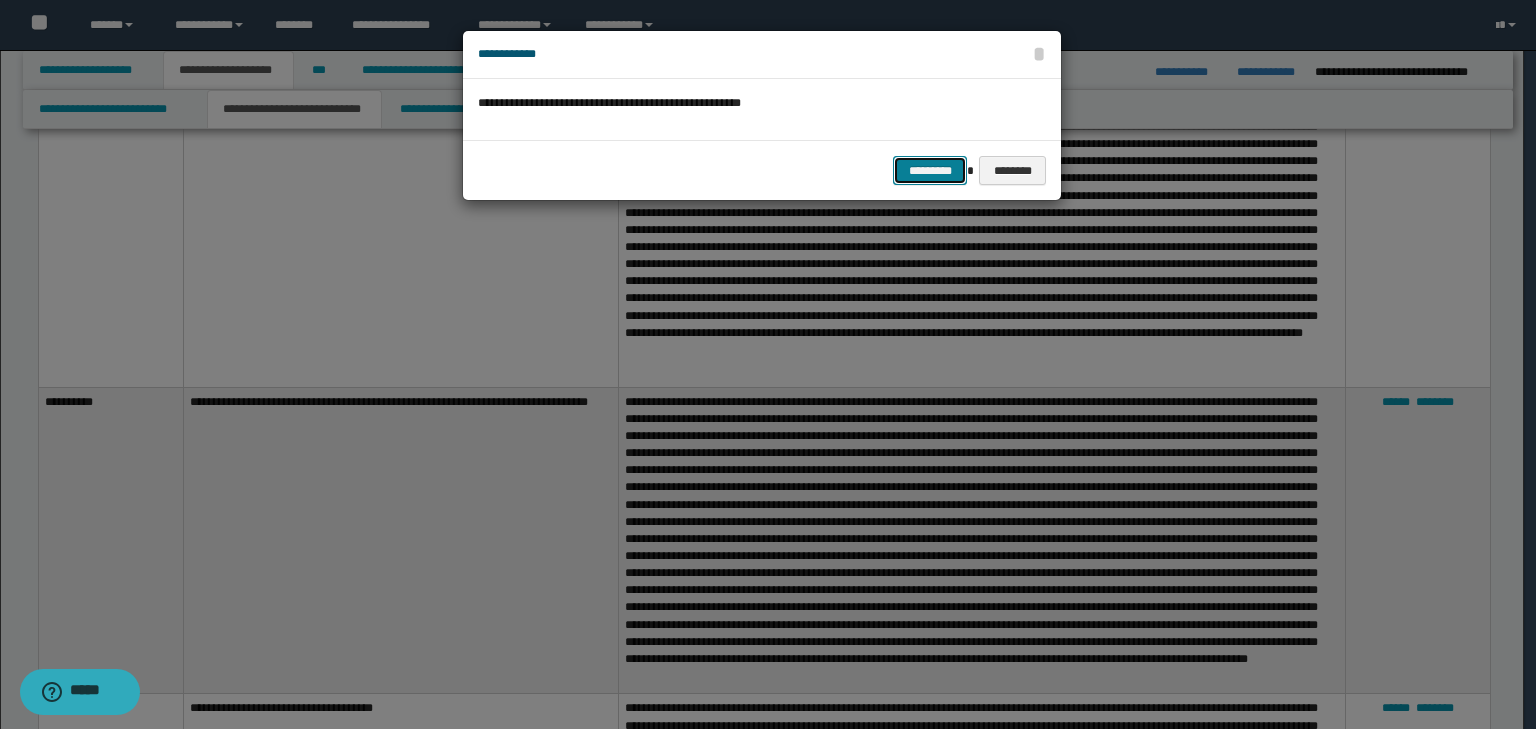 click on "*********" at bounding box center [930, 171] 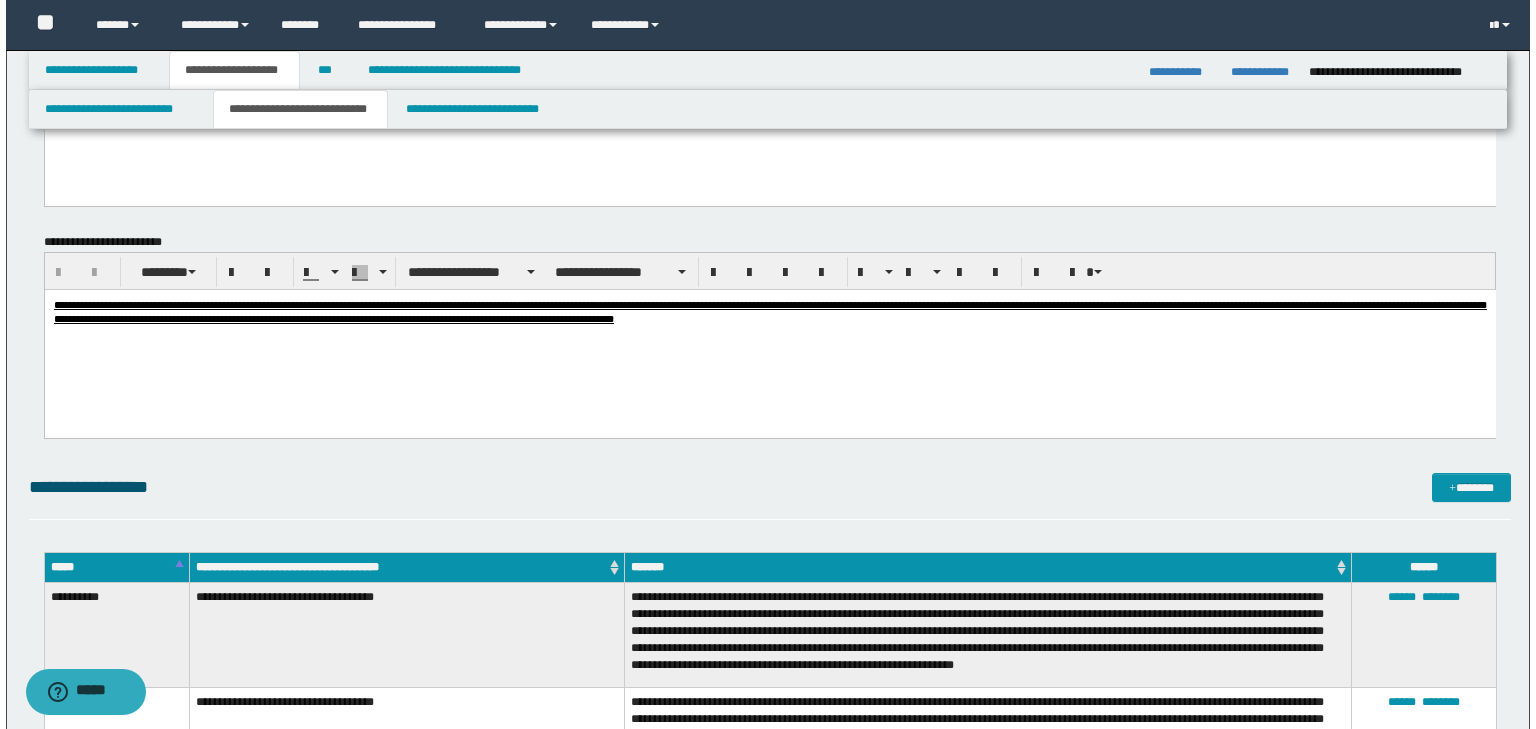 scroll, scrollTop: 1532, scrollLeft: 0, axis: vertical 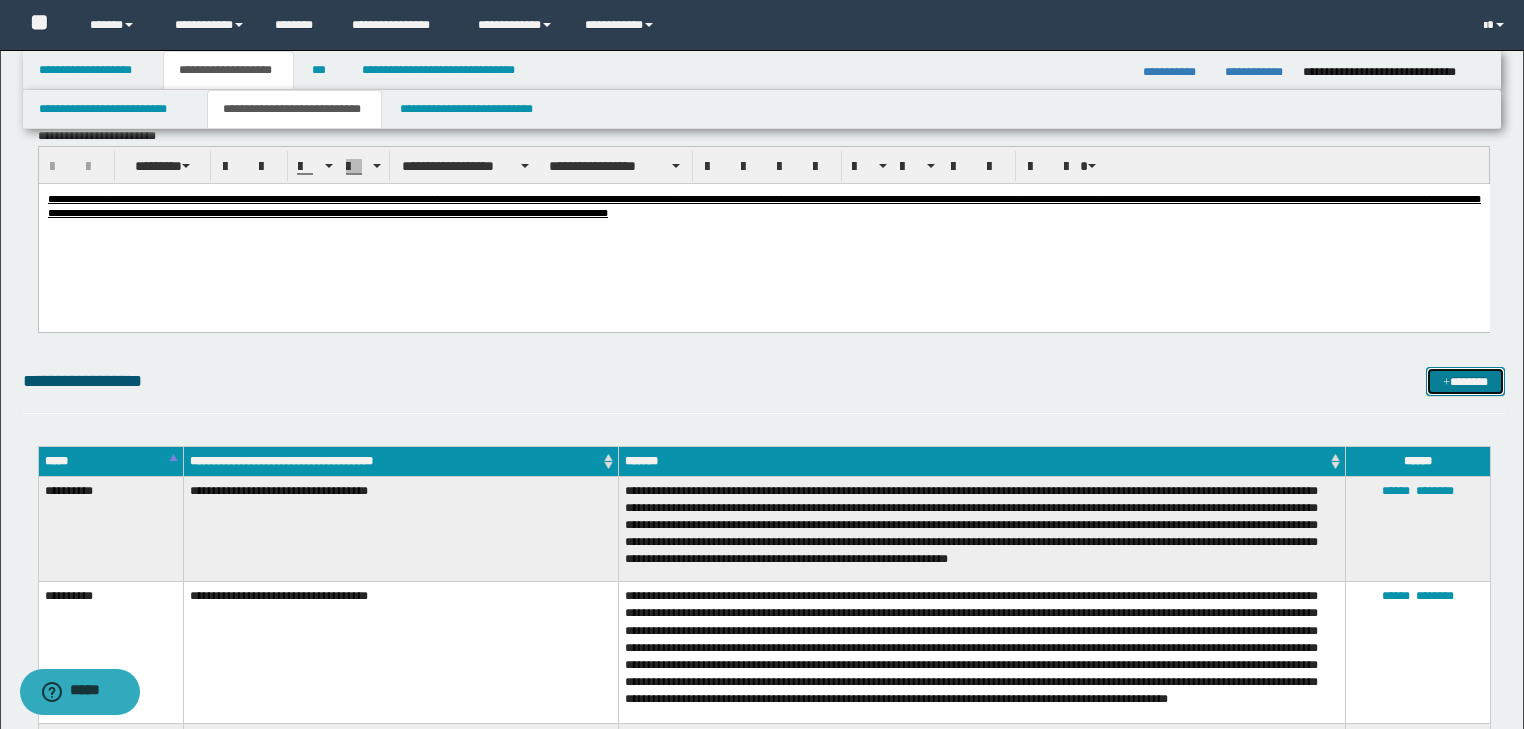 click at bounding box center (1446, 383) 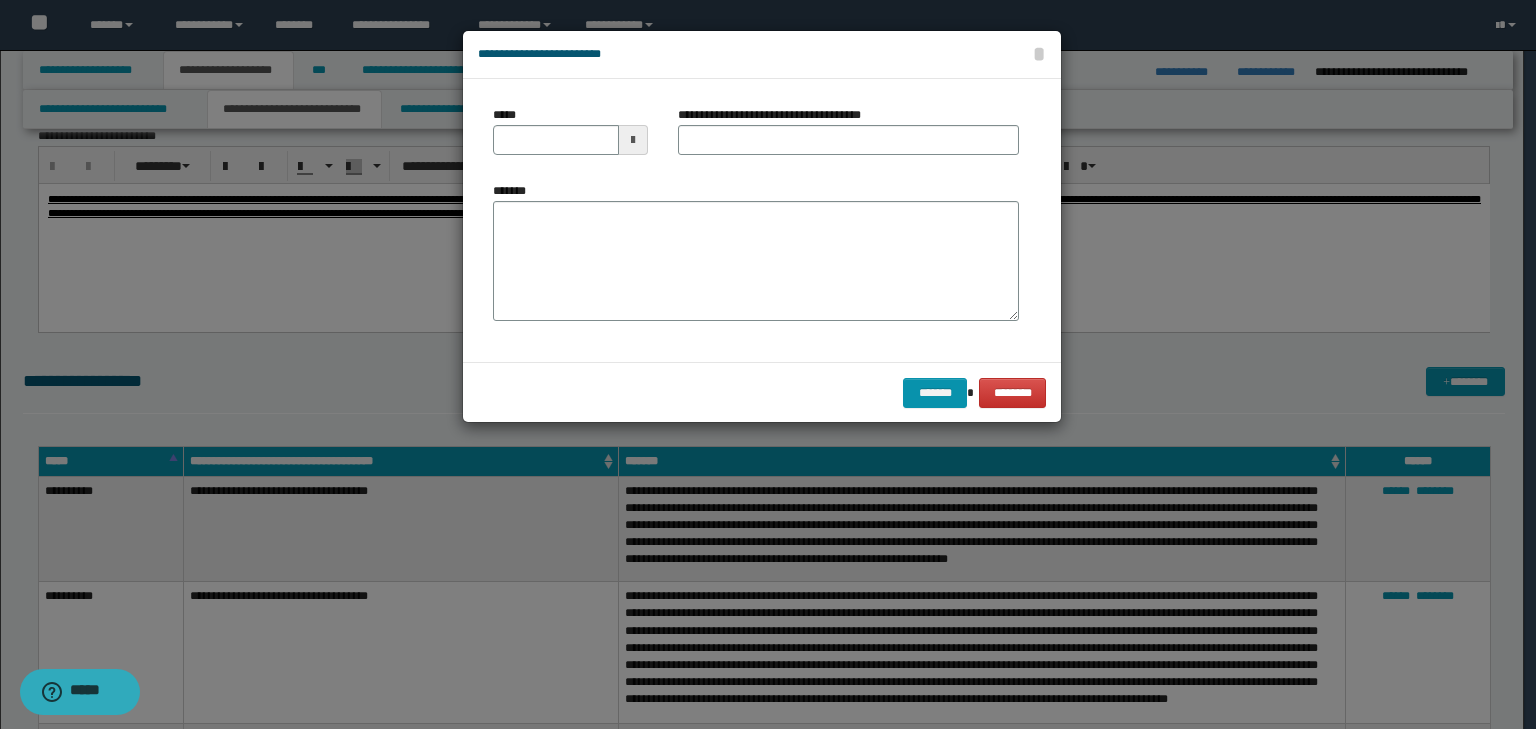 click on "*******" at bounding box center [756, 258] 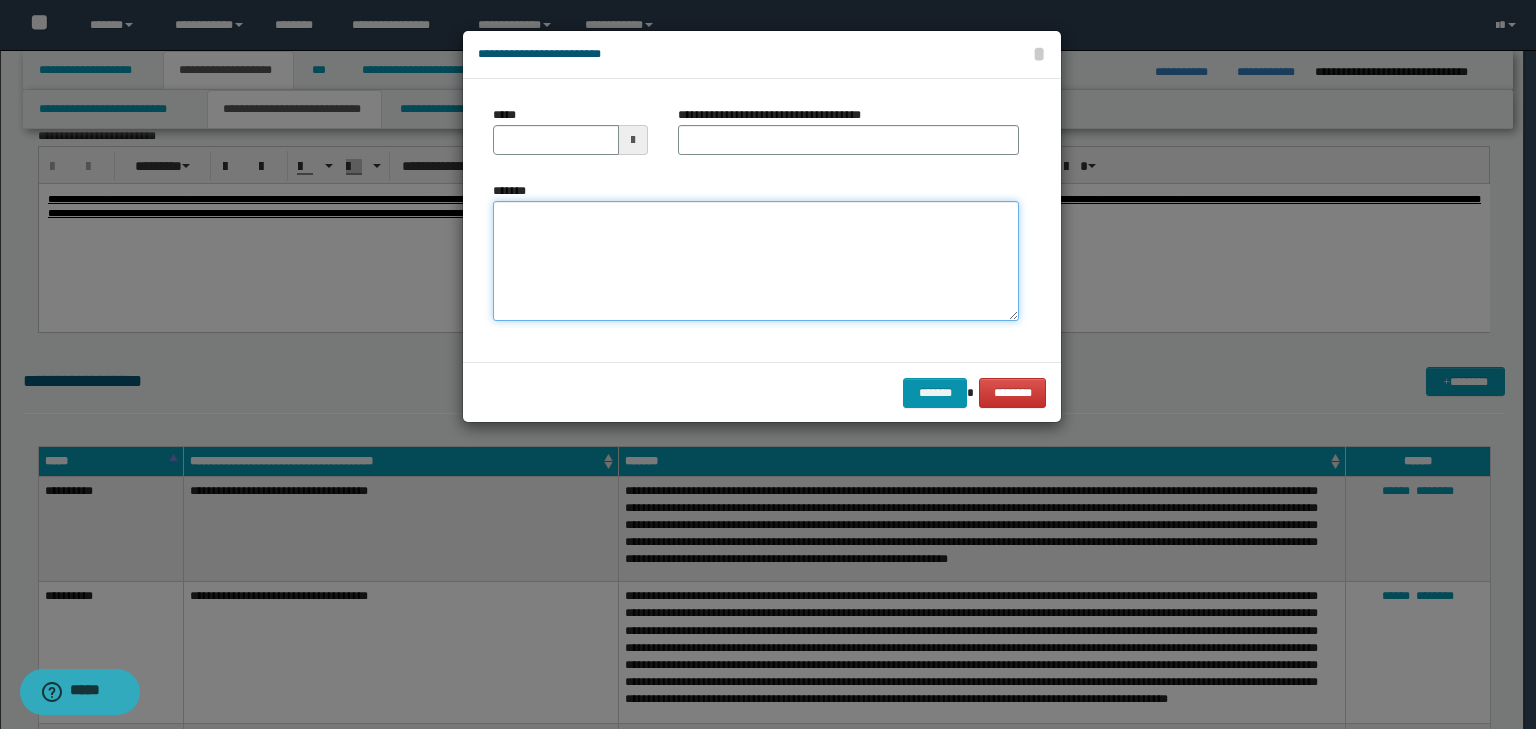 click on "*******" at bounding box center (756, 261) 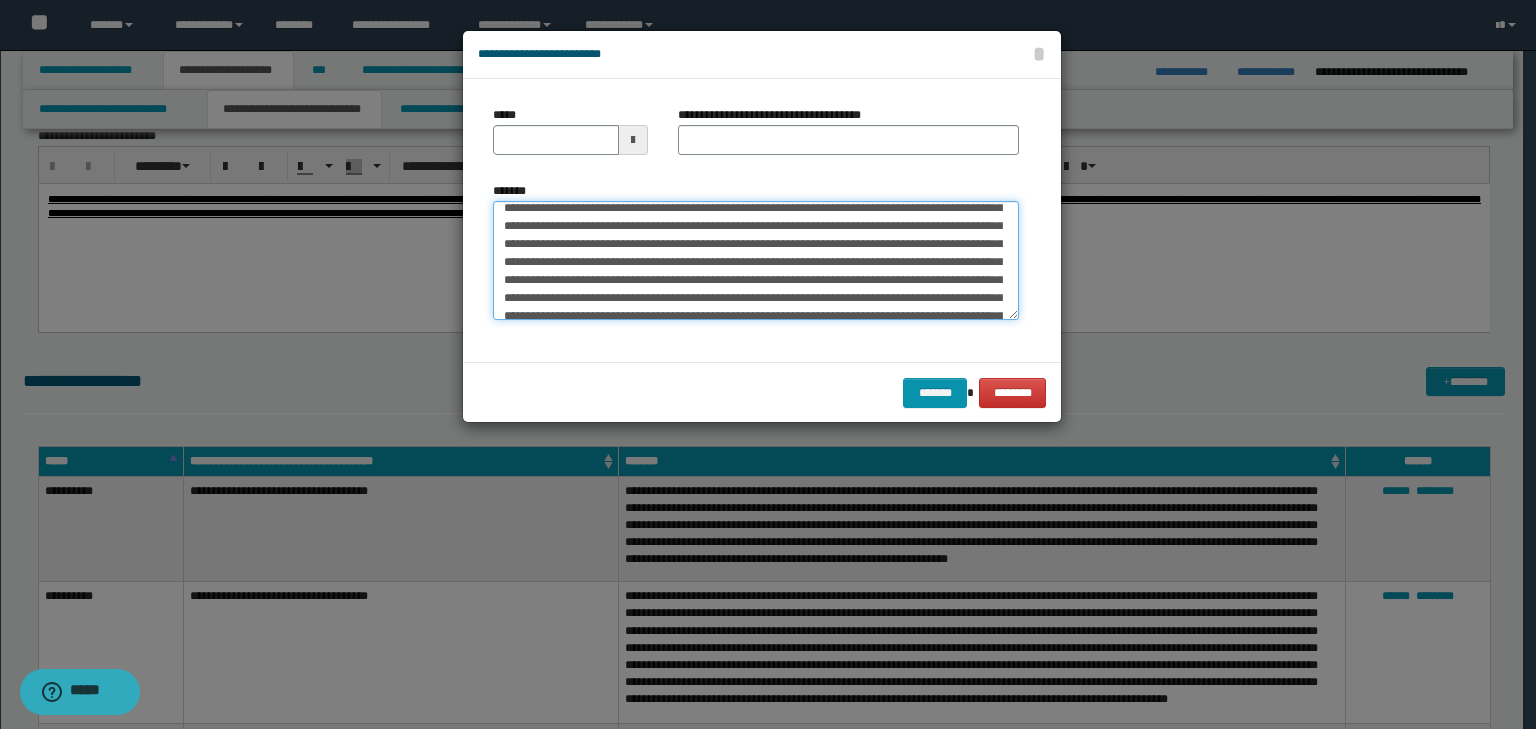 scroll, scrollTop: 0, scrollLeft: 0, axis: both 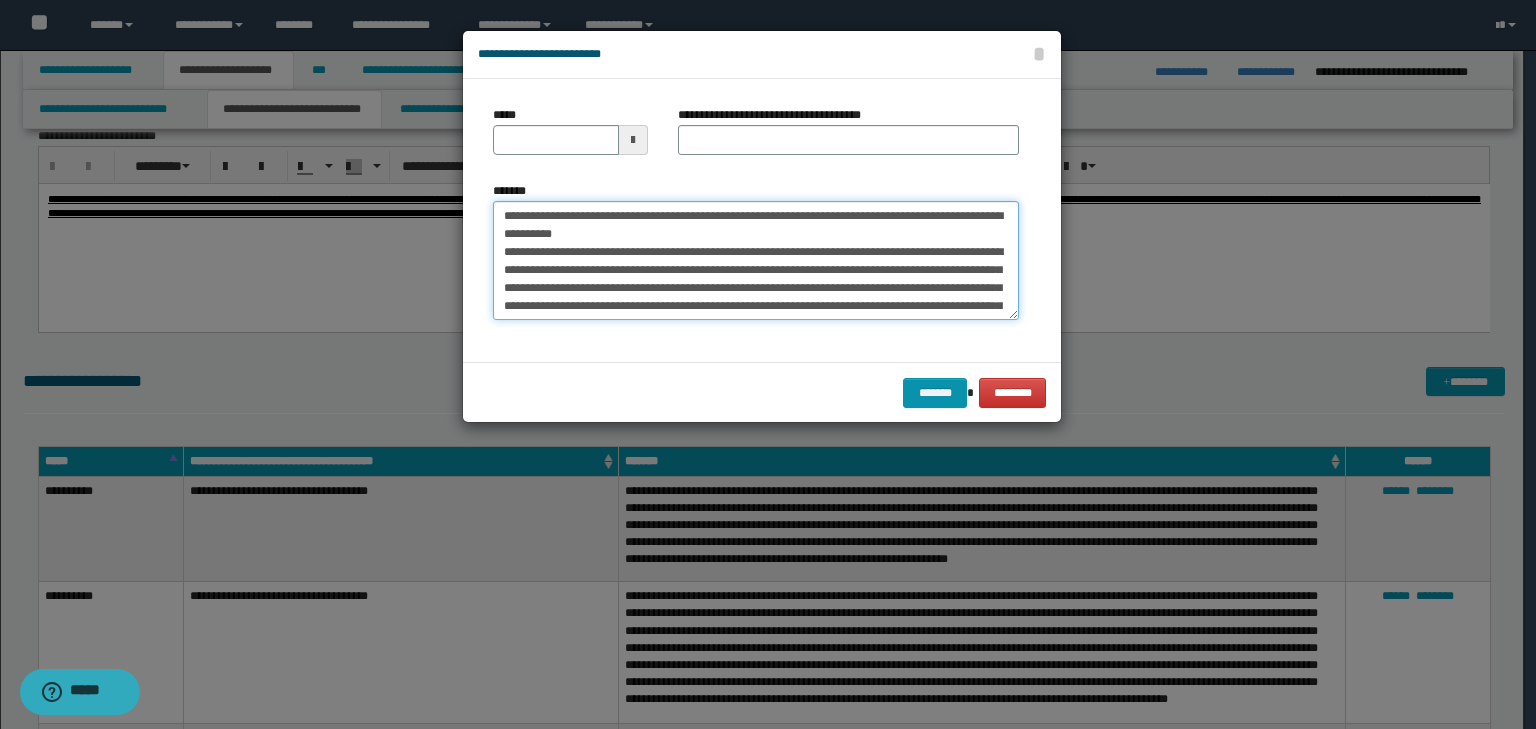 drag, startPoint x: 564, startPoint y: 215, endPoint x: 460, endPoint y: 204, distance: 104.58012 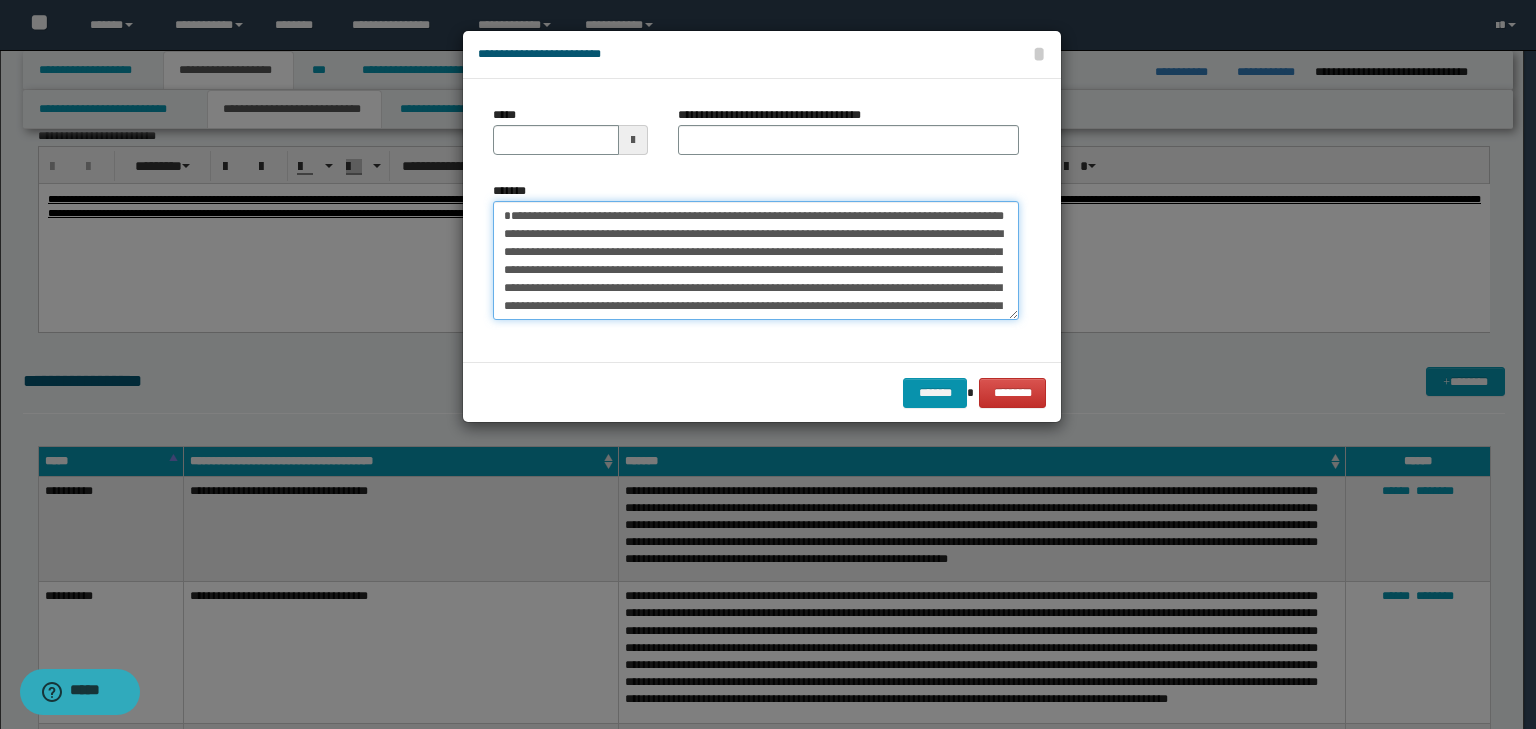 type on "**********" 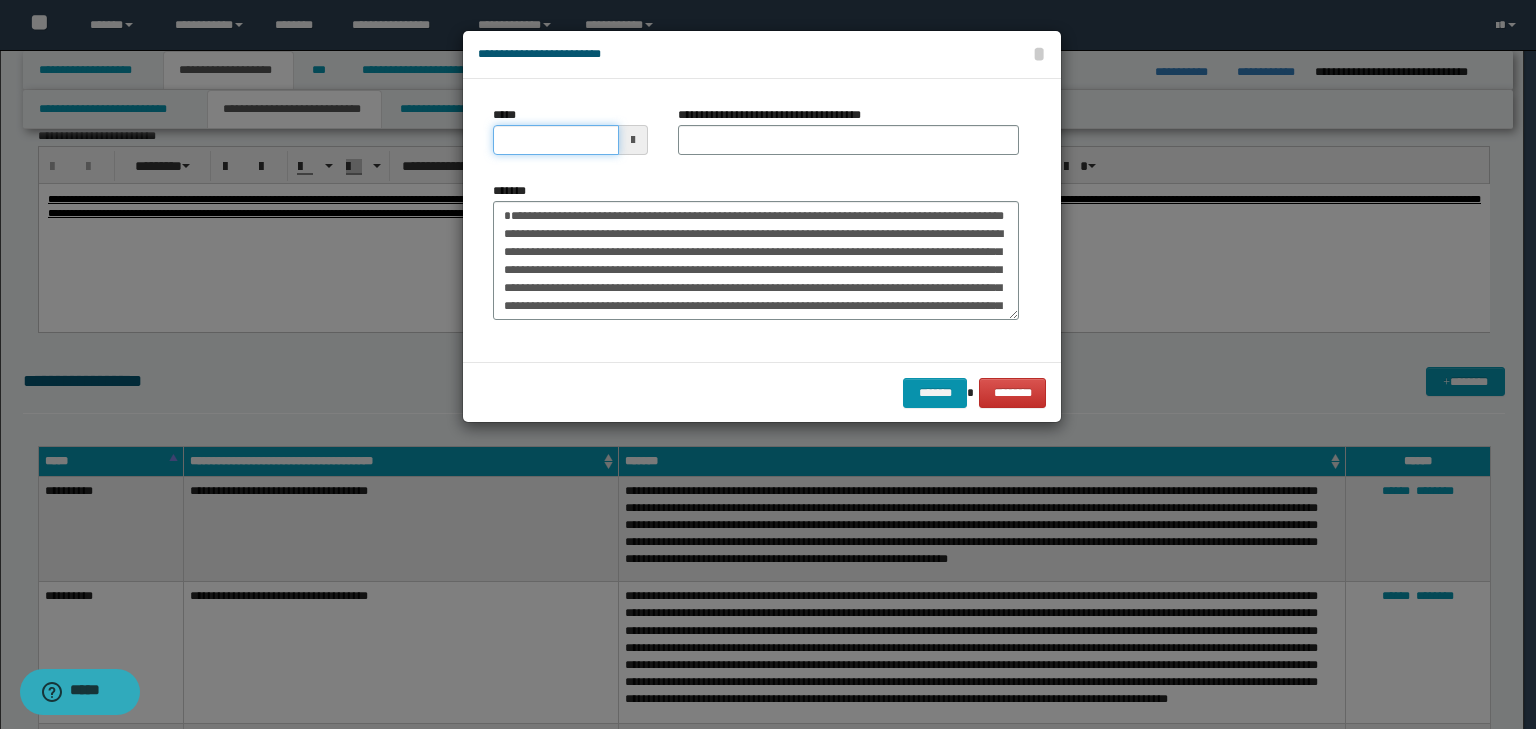click on "*****" at bounding box center (556, 140) 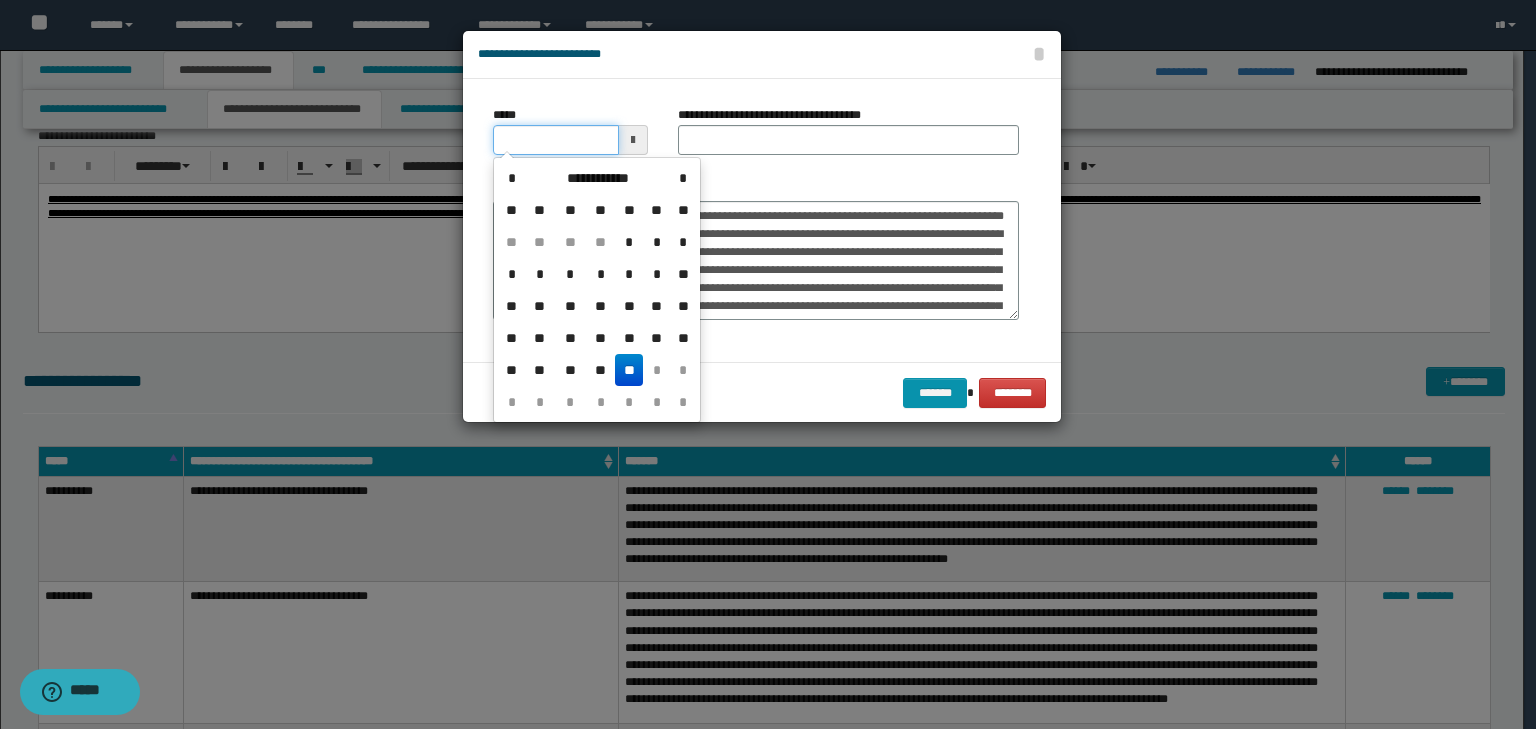 type on "**********" 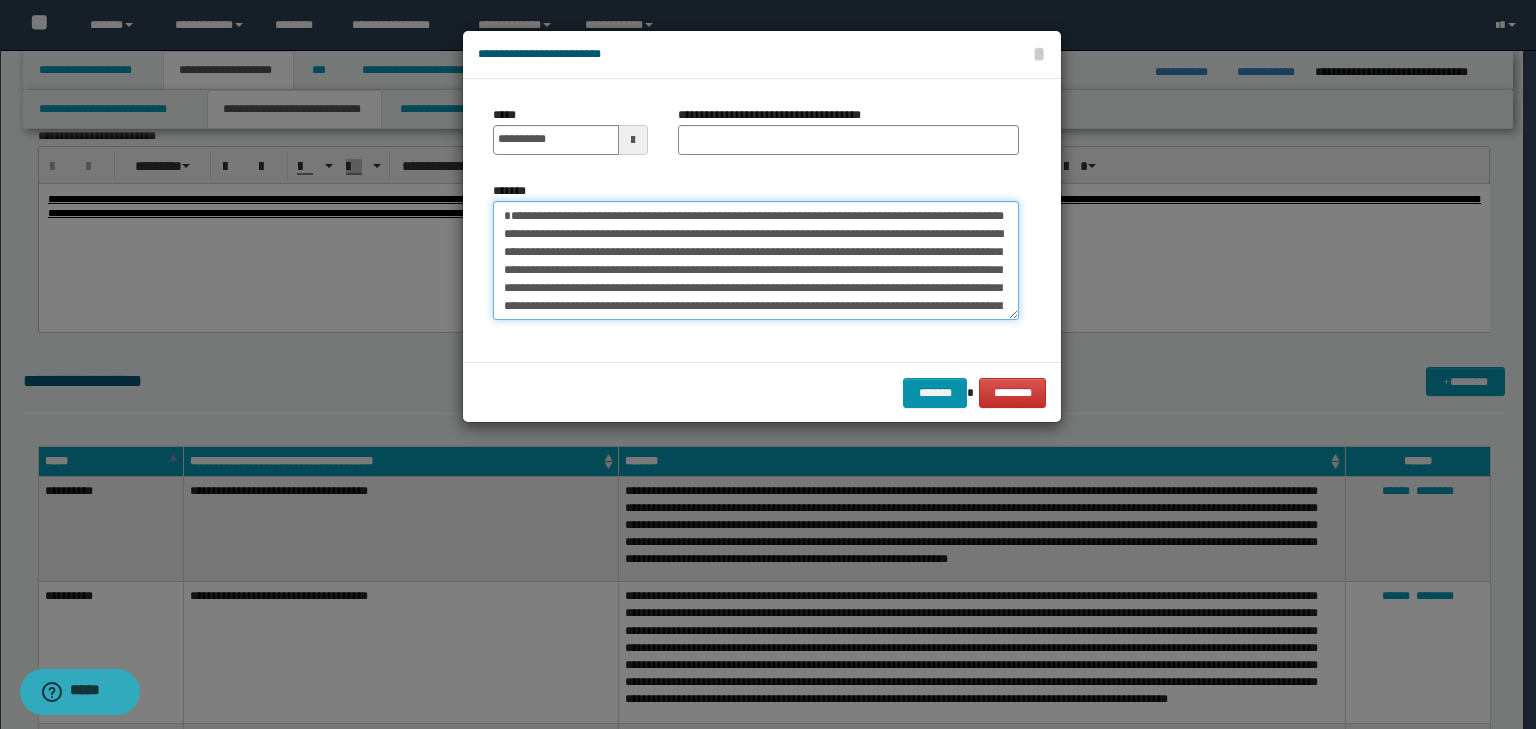 drag, startPoint x: 803, startPoint y: 240, endPoint x: 352, endPoint y: 156, distance: 458.75592 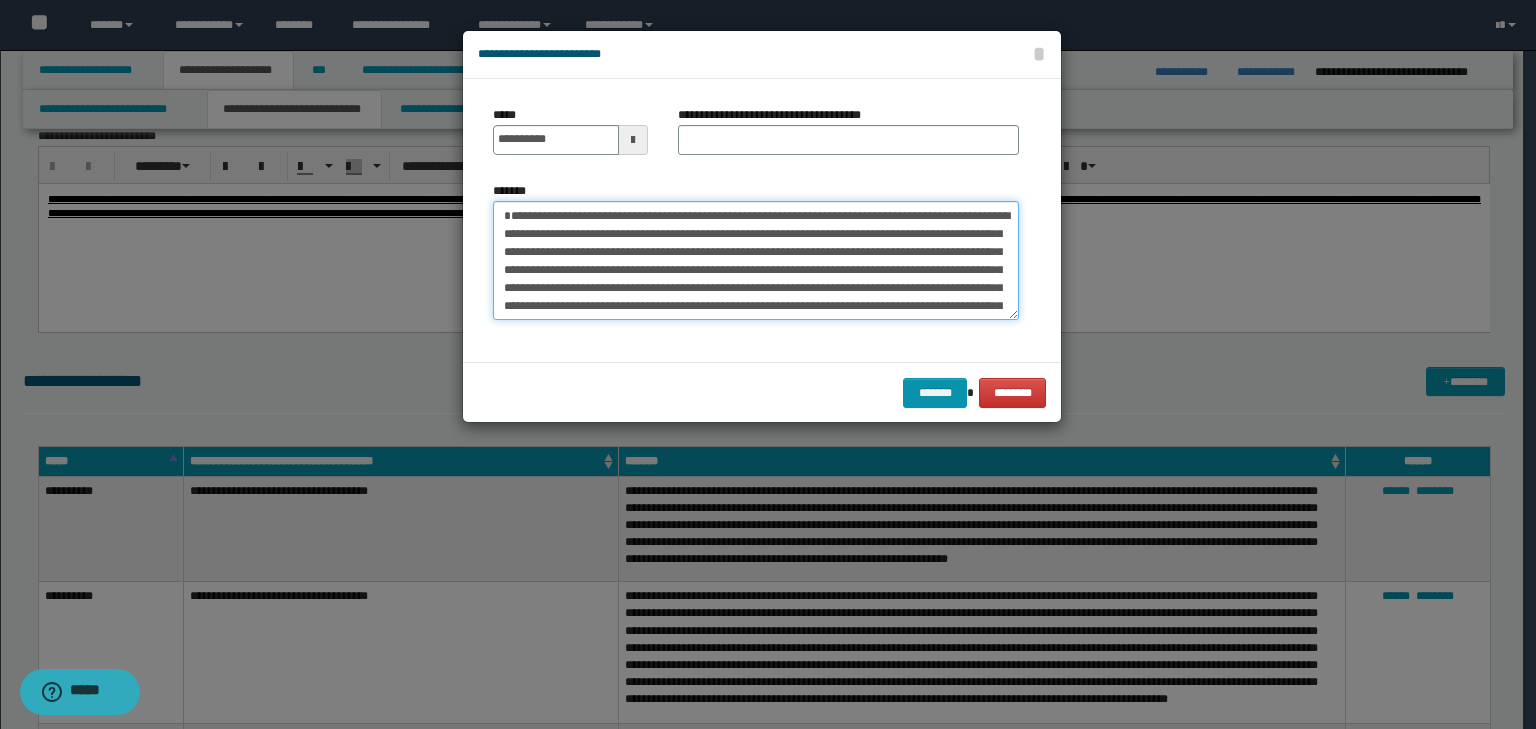 type on "**********" 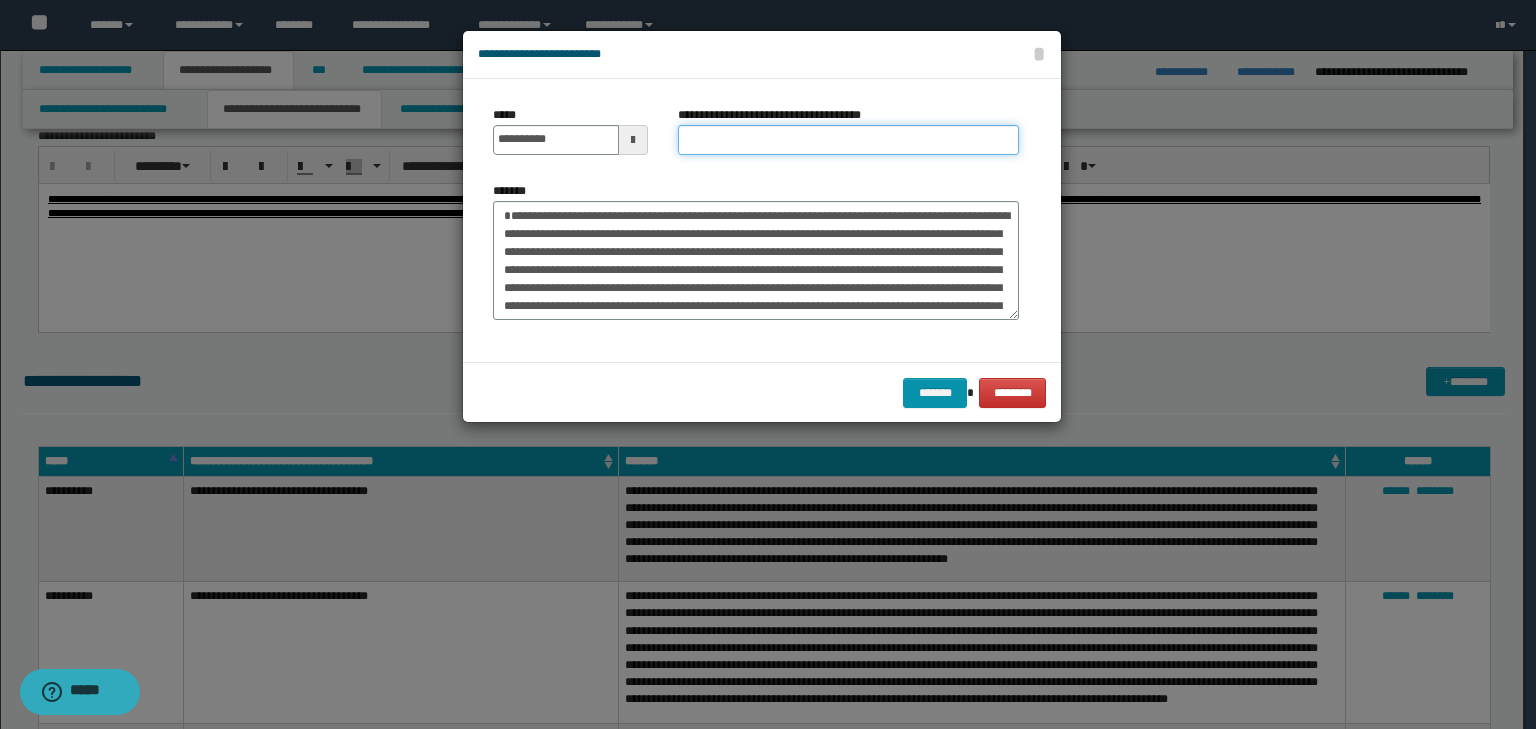 click on "**********" at bounding box center (848, 140) 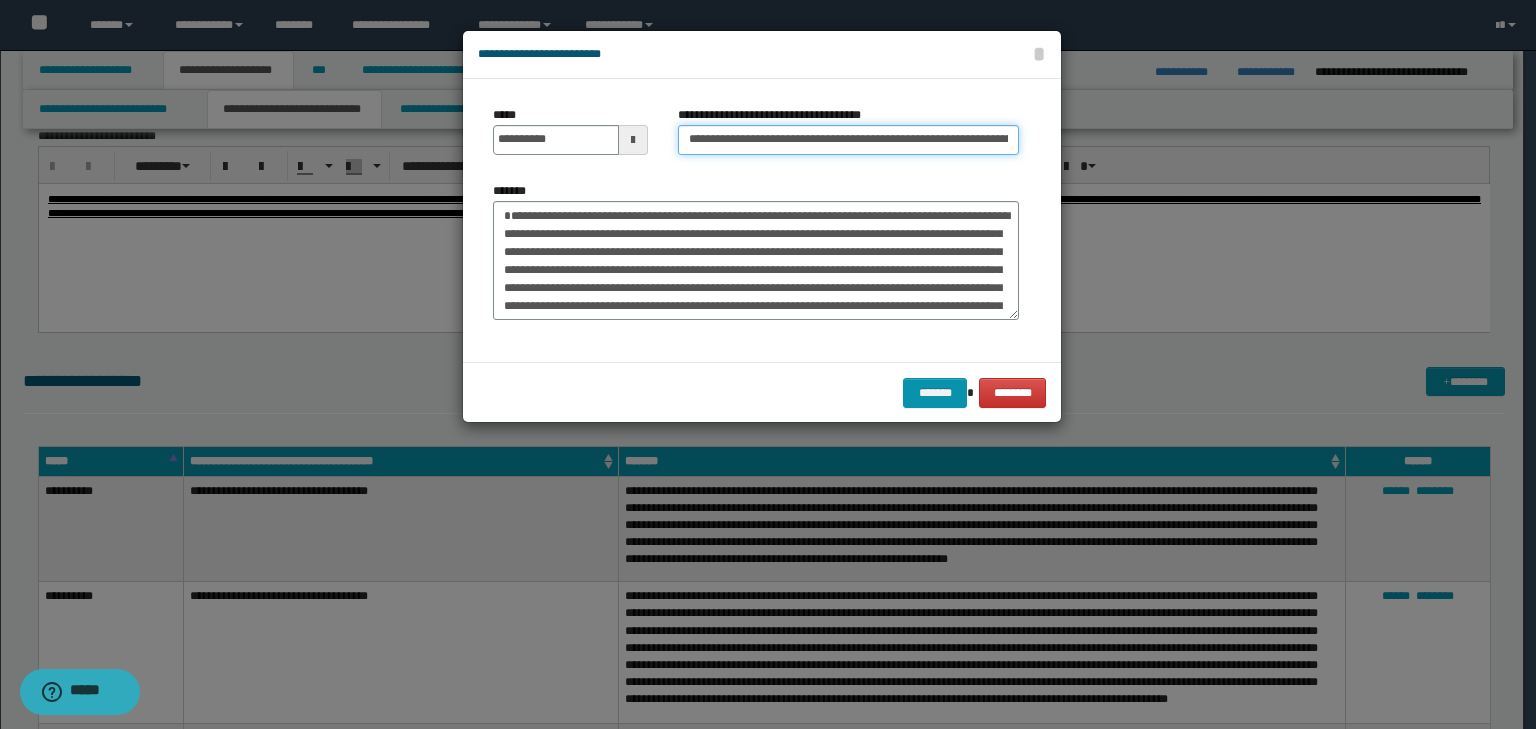 scroll, scrollTop: 0, scrollLeft: 329, axis: horizontal 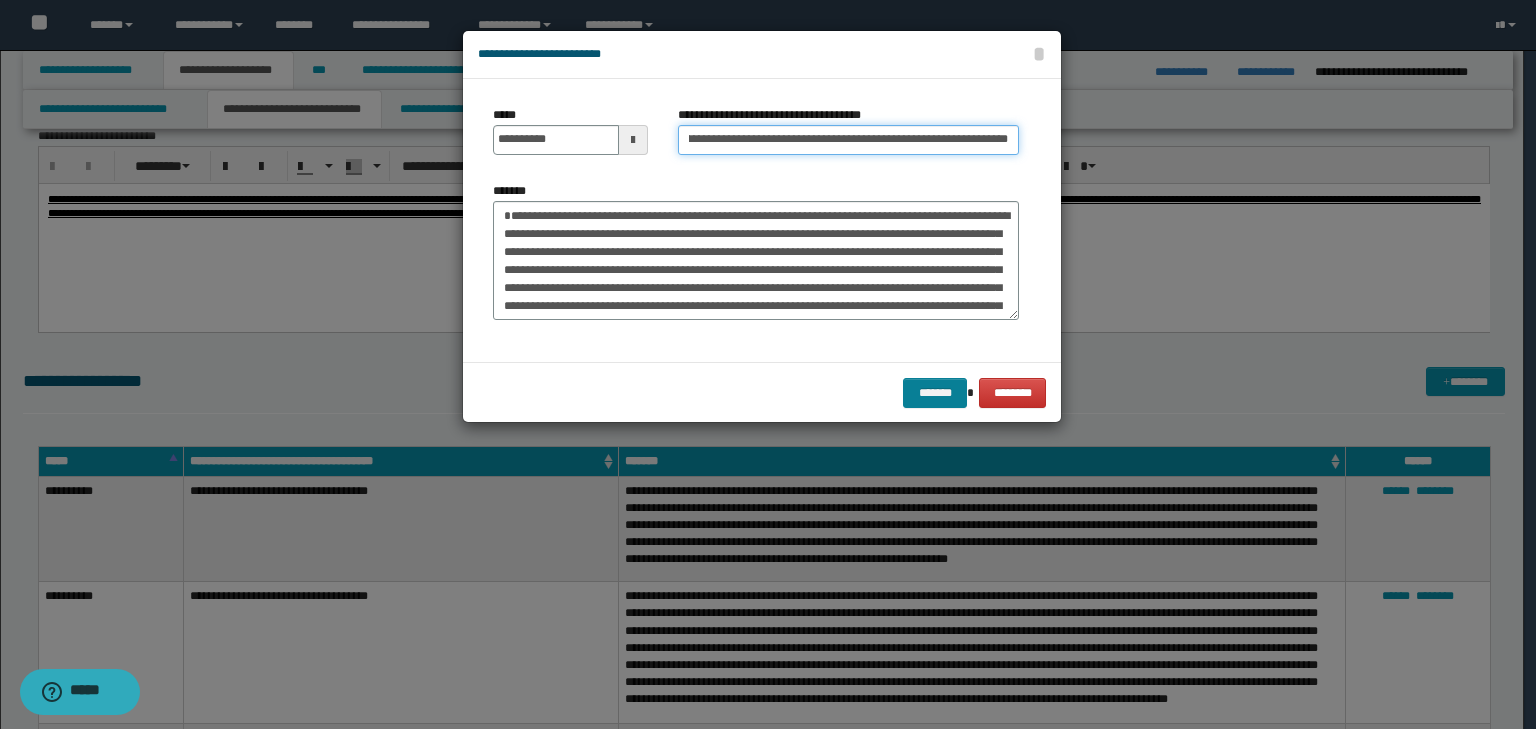 type on "**********" 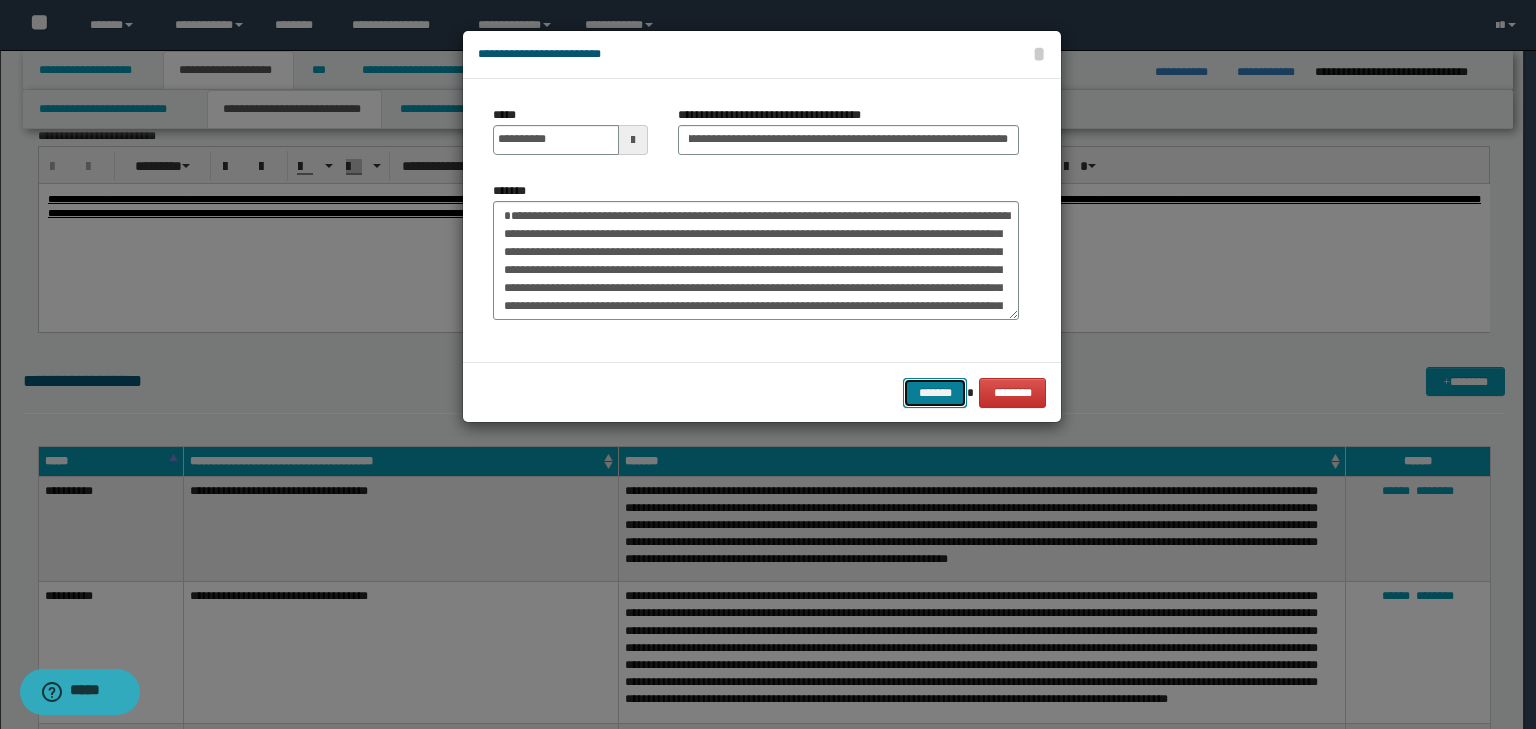 click on "*******" at bounding box center (935, 393) 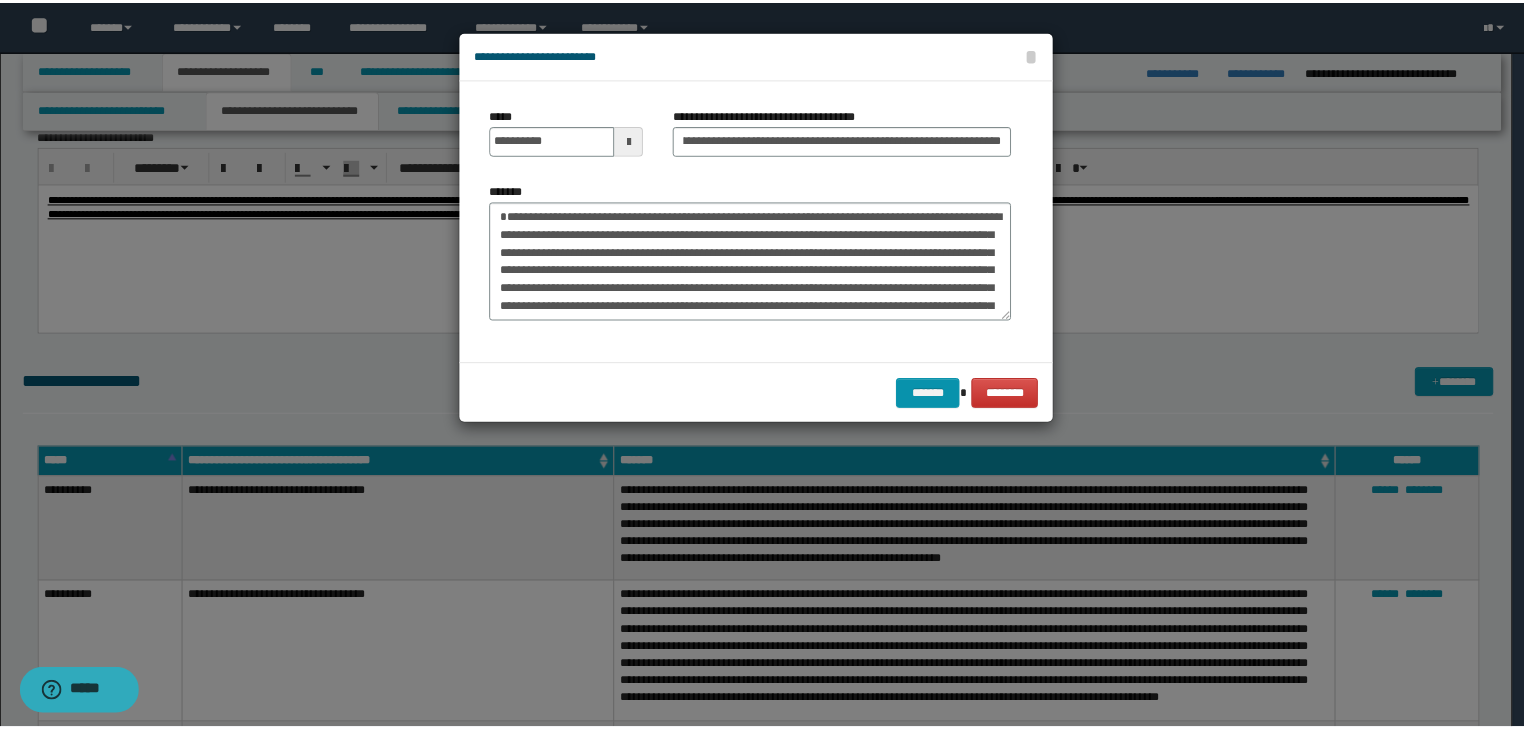 scroll, scrollTop: 0, scrollLeft: 0, axis: both 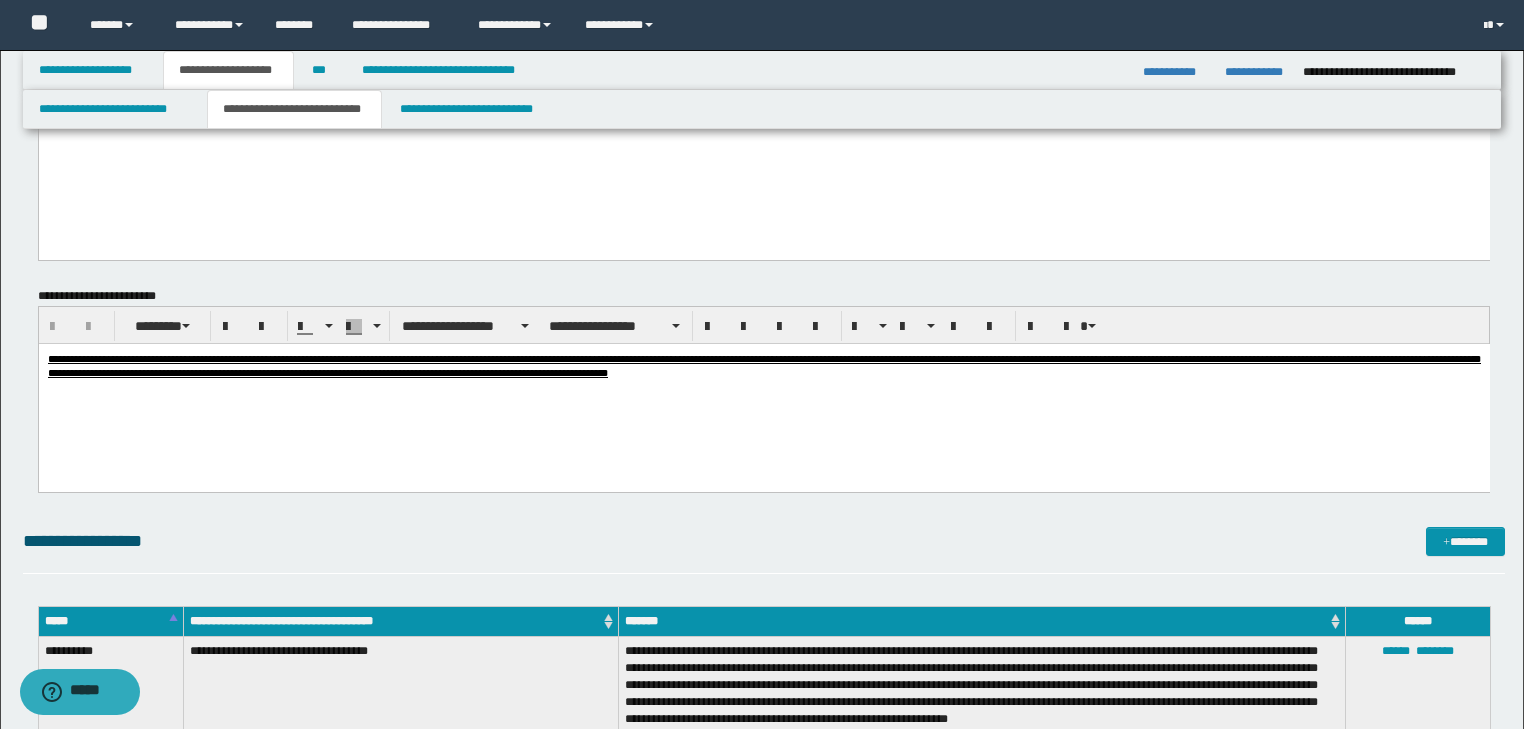 click on "**********" at bounding box center [764, 4164] 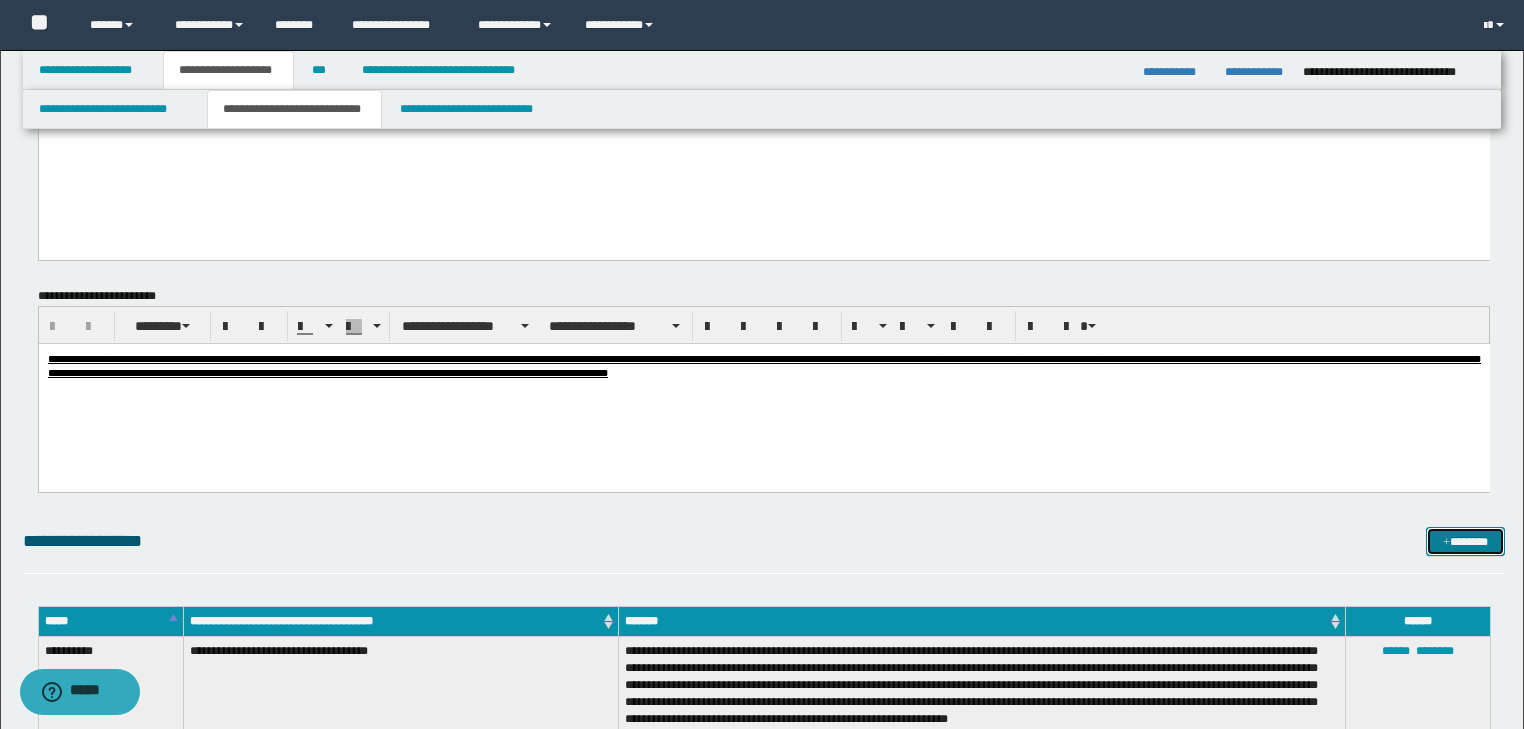 click on "*******" at bounding box center [1465, 542] 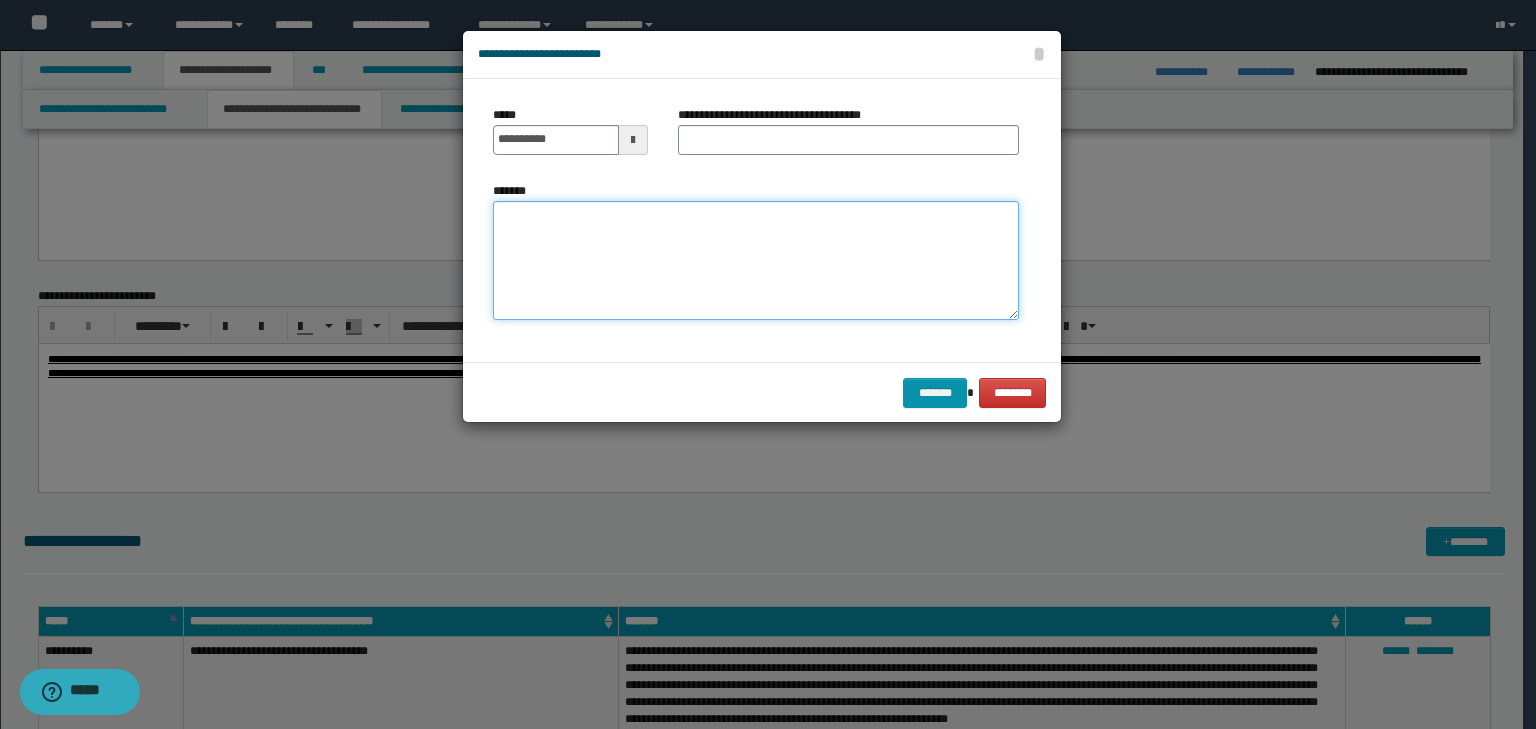 click on "*******" at bounding box center [756, 261] 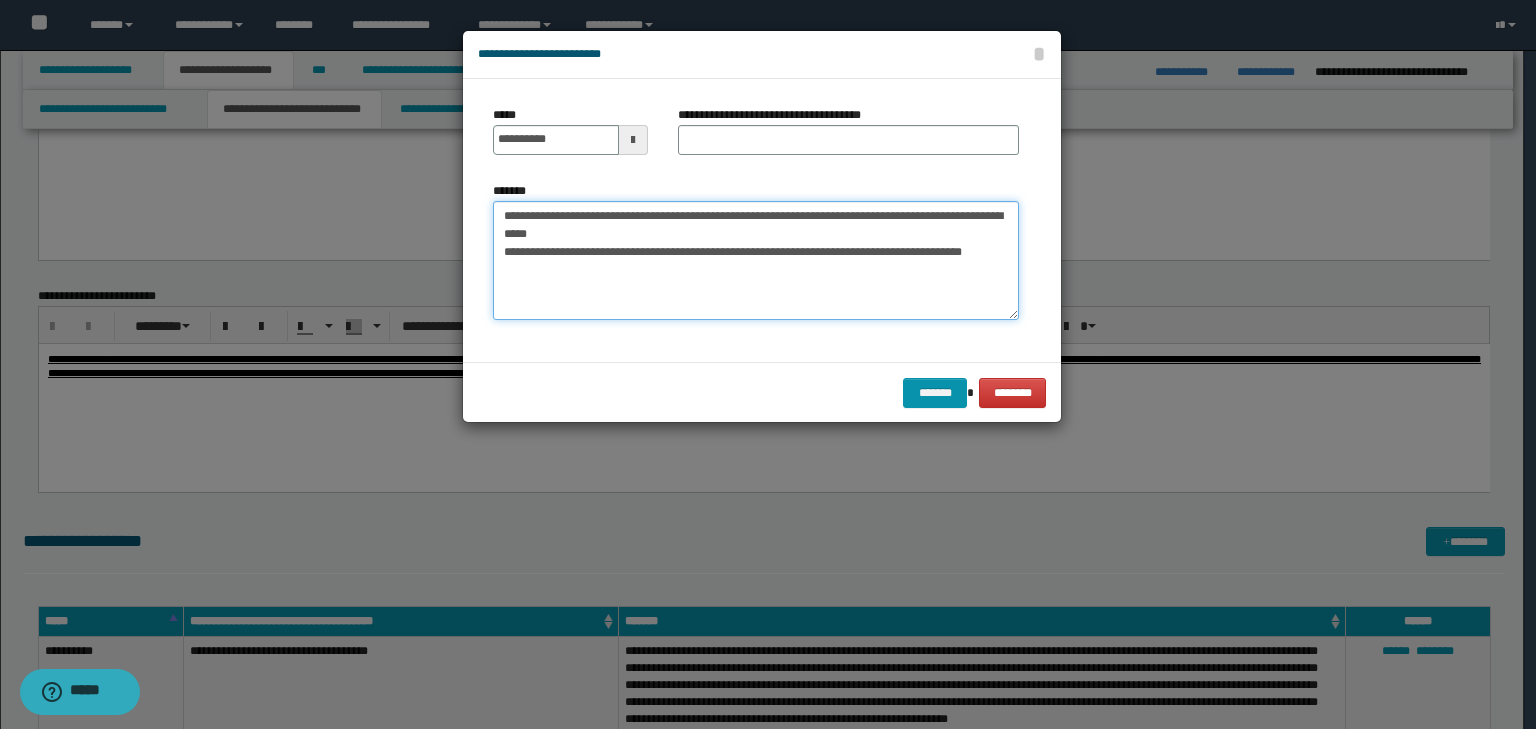 drag, startPoint x: 566, startPoint y: 209, endPoint x: 370, endPoint y: 194, distance: 196.57314 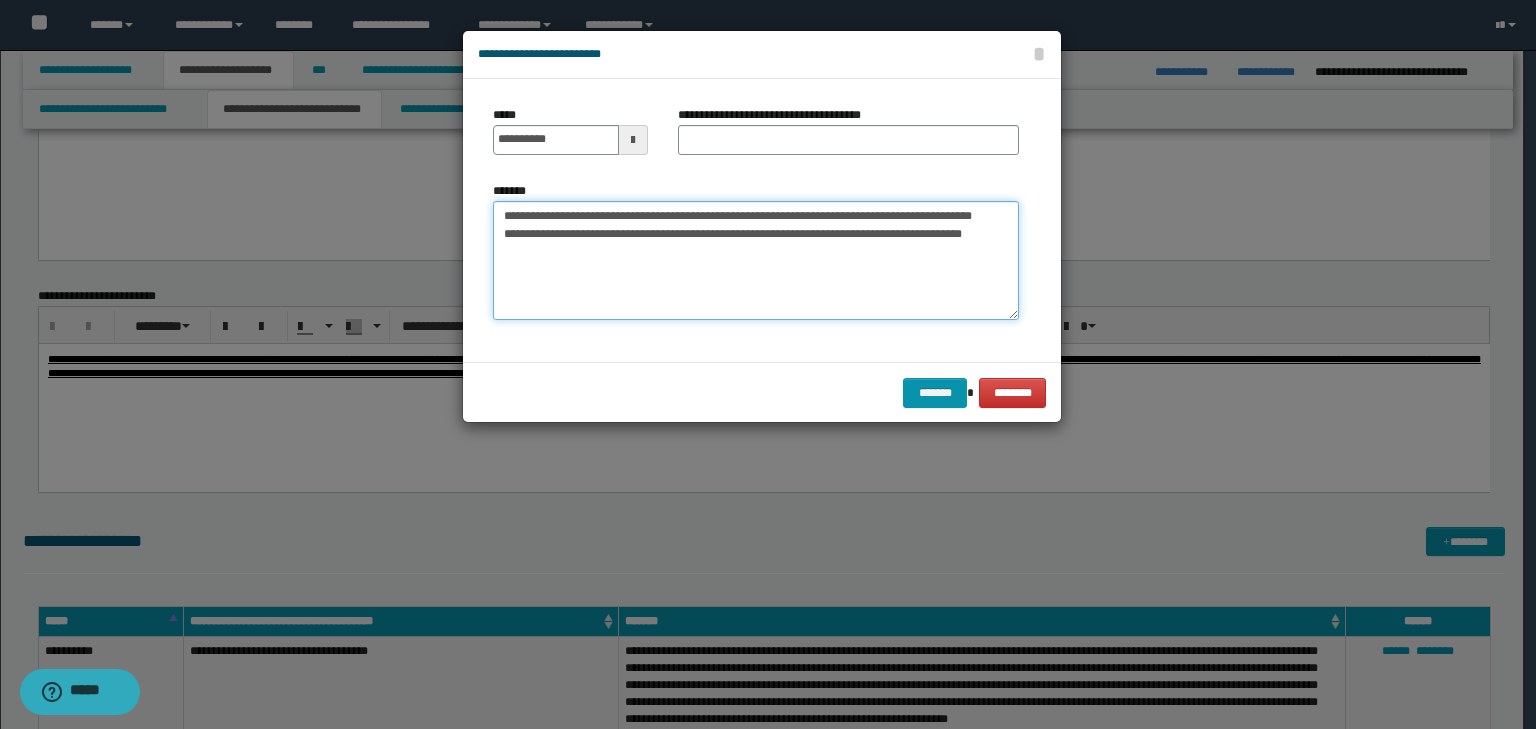 type on "**********" 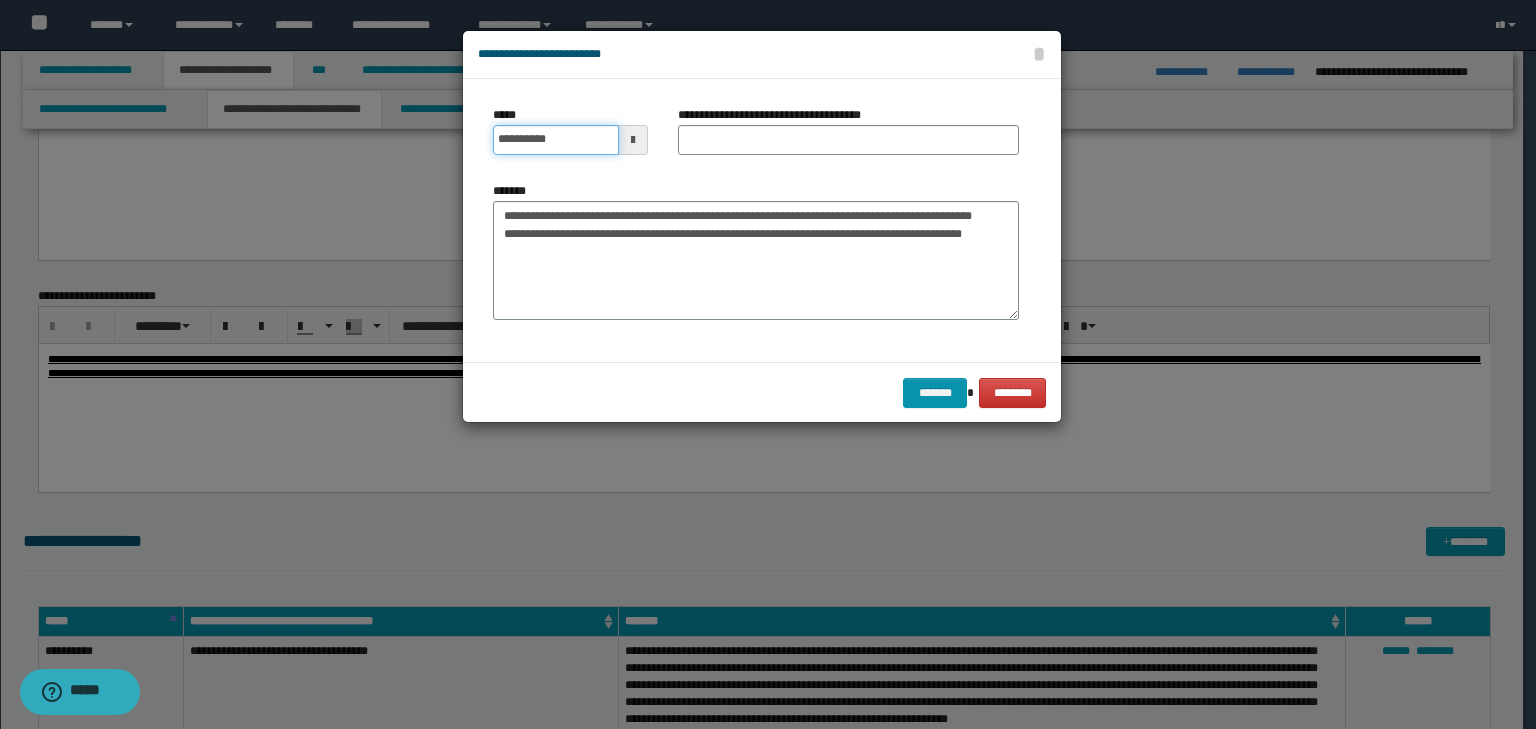 click on "**********" at bounding box center (556, 140) 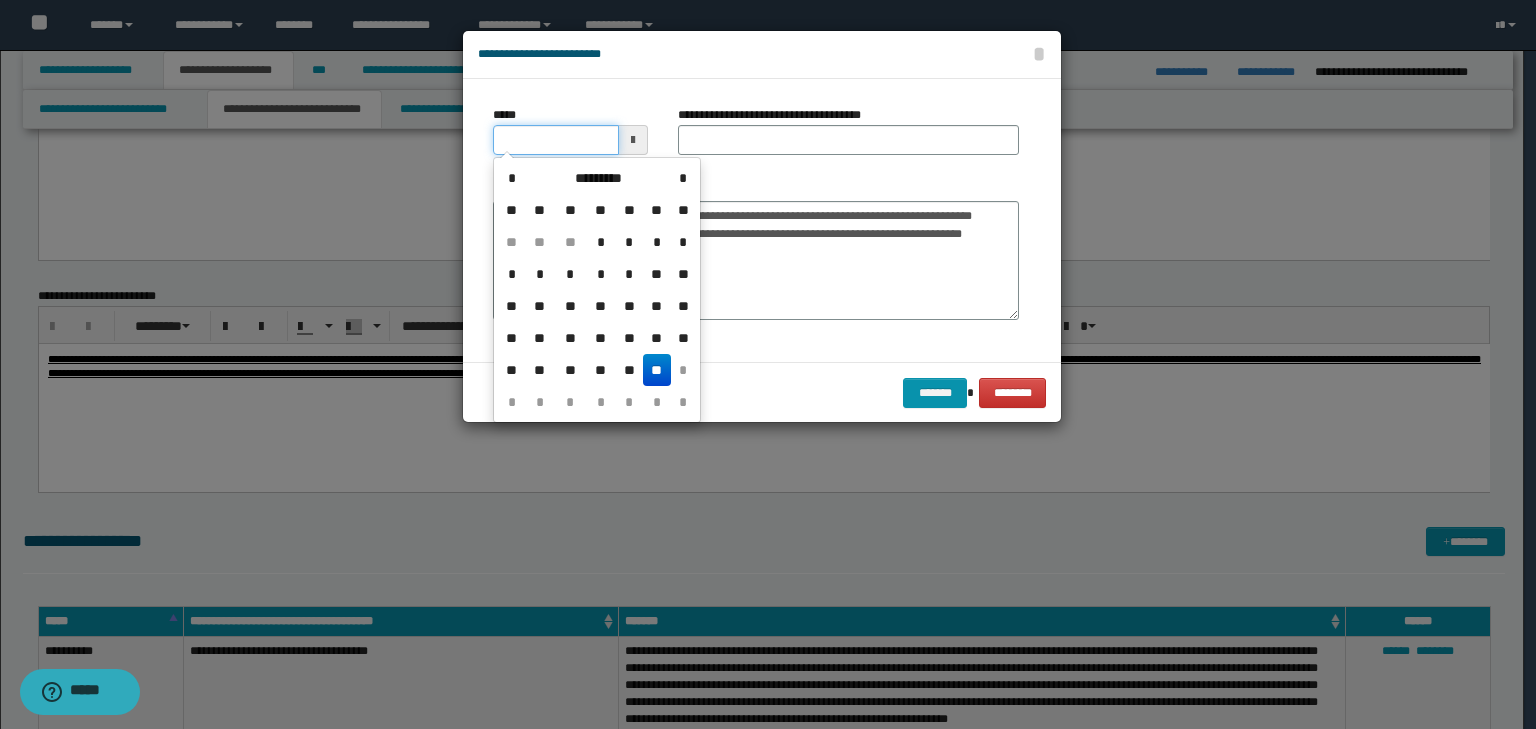 type on "**********" 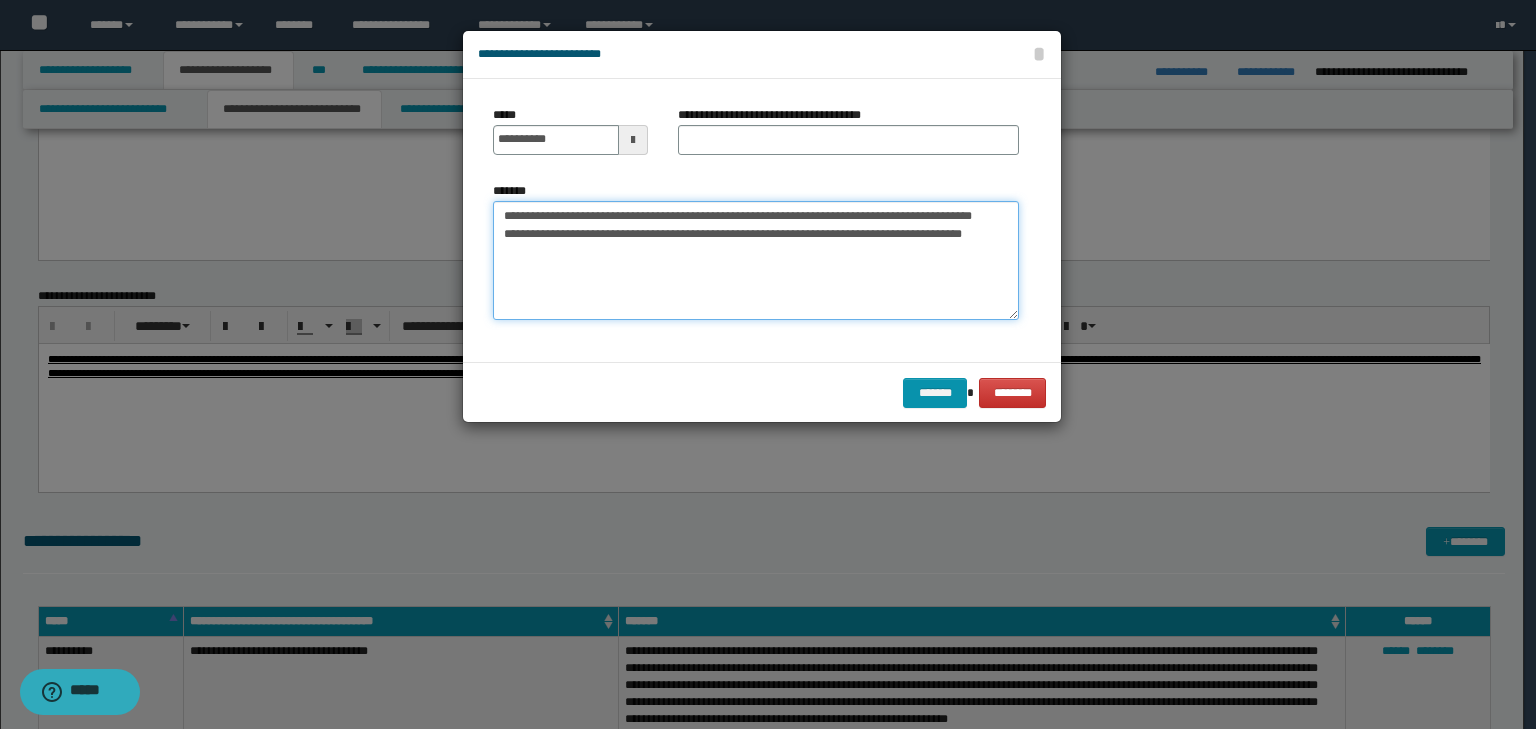 drag, startPoint x: 781, startPoint y: 230, endPoint x: 124, endPoint y: 123, distance: 665.65607 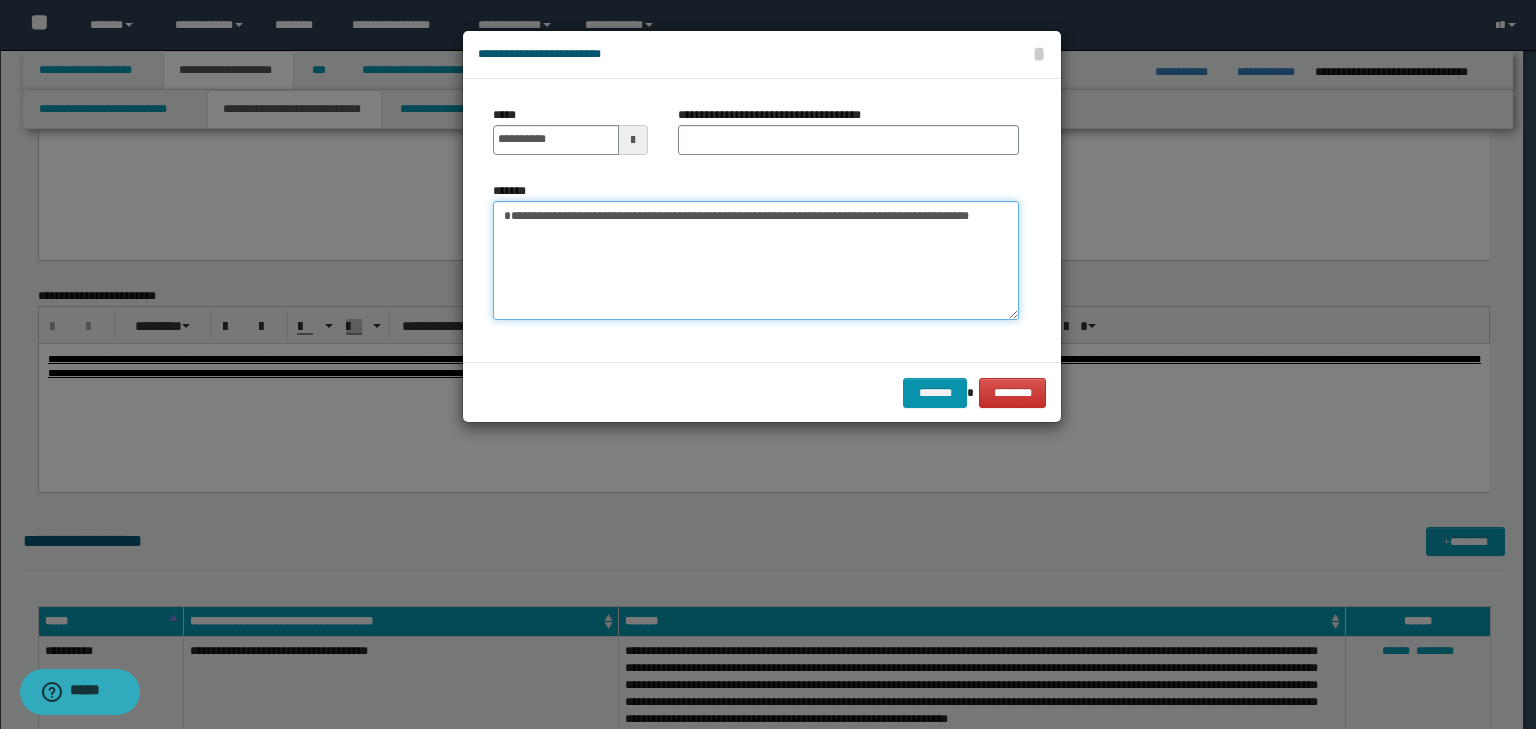 type on "**********" 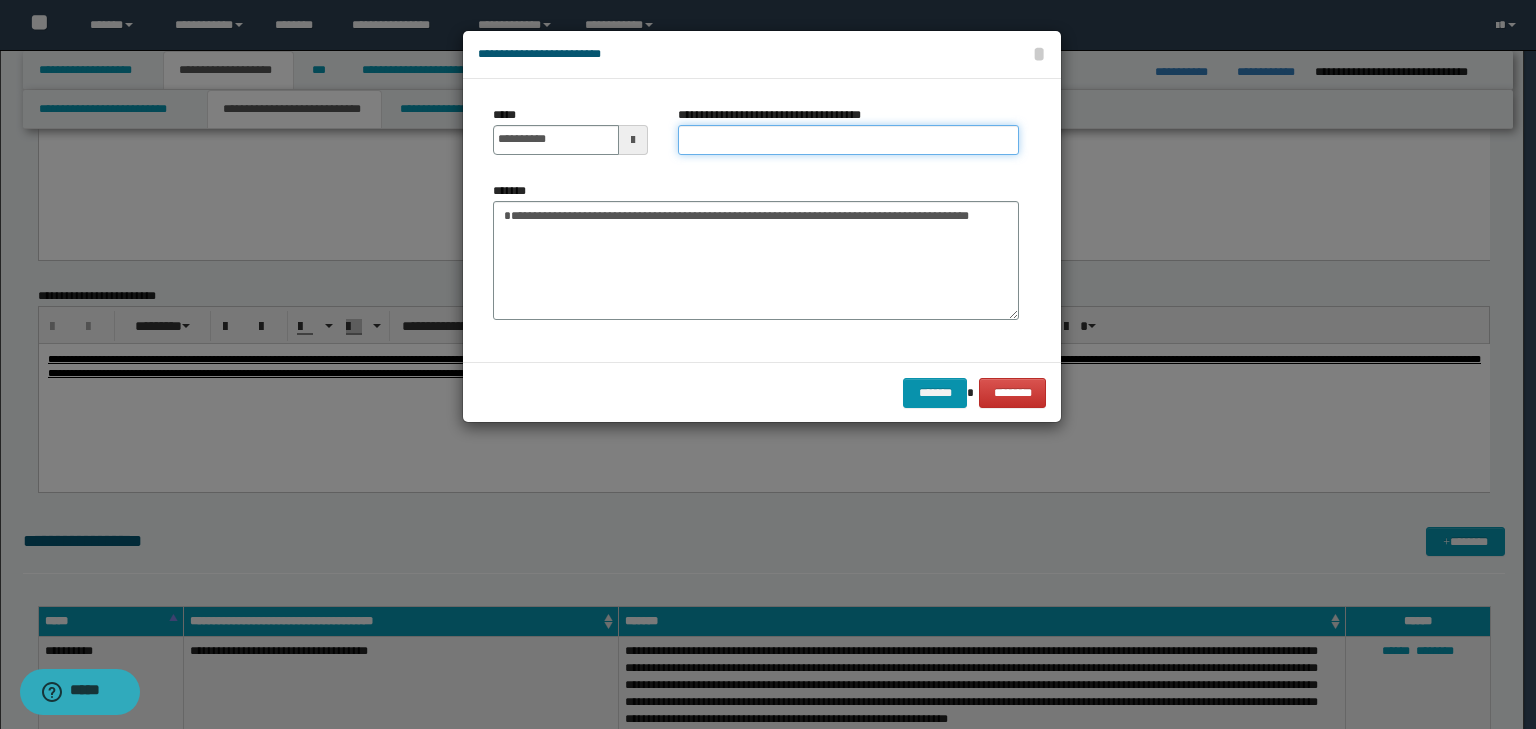 click on "**********" at bounding box center [848, 140] 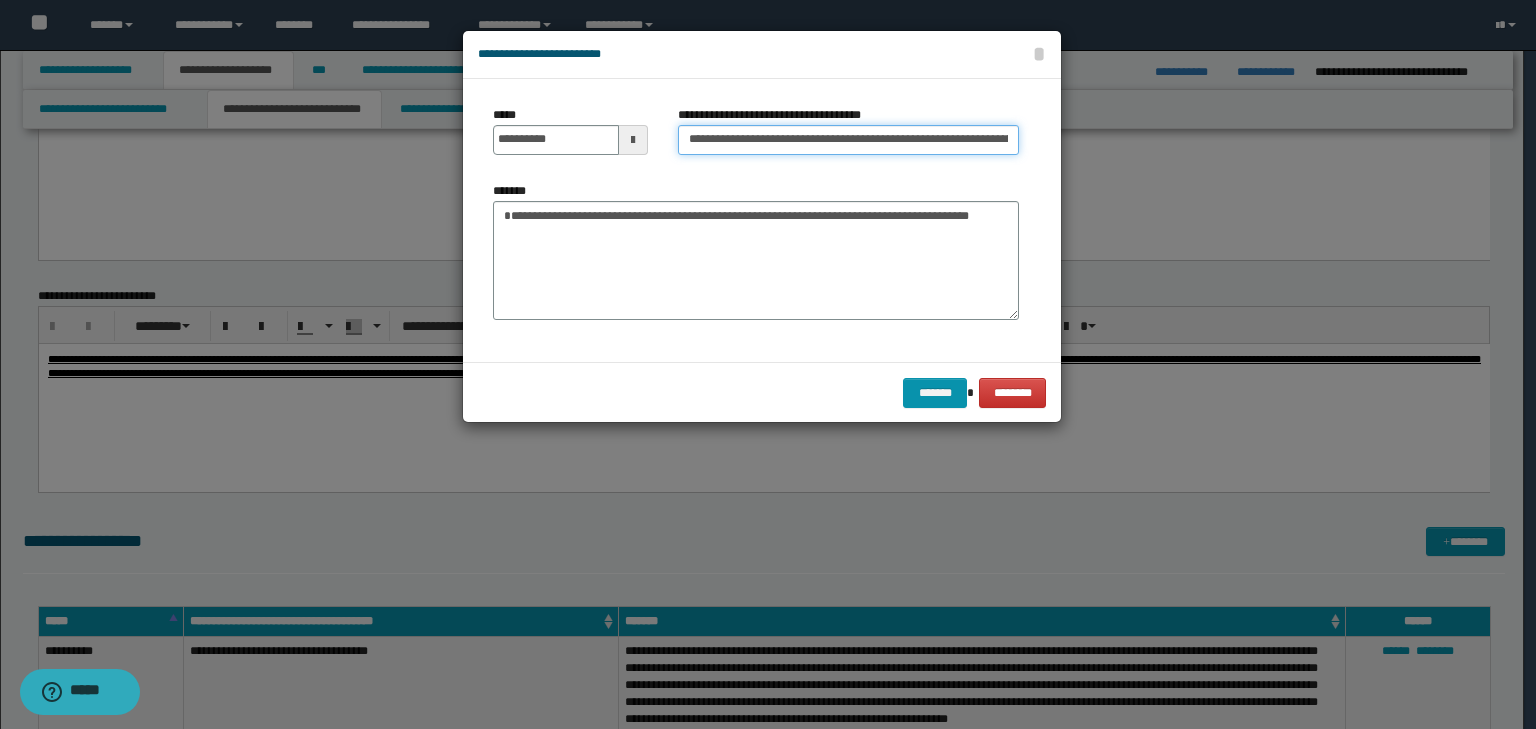 scroll, scrollTop: 0, scrollLeft: 272, axis: horizontal 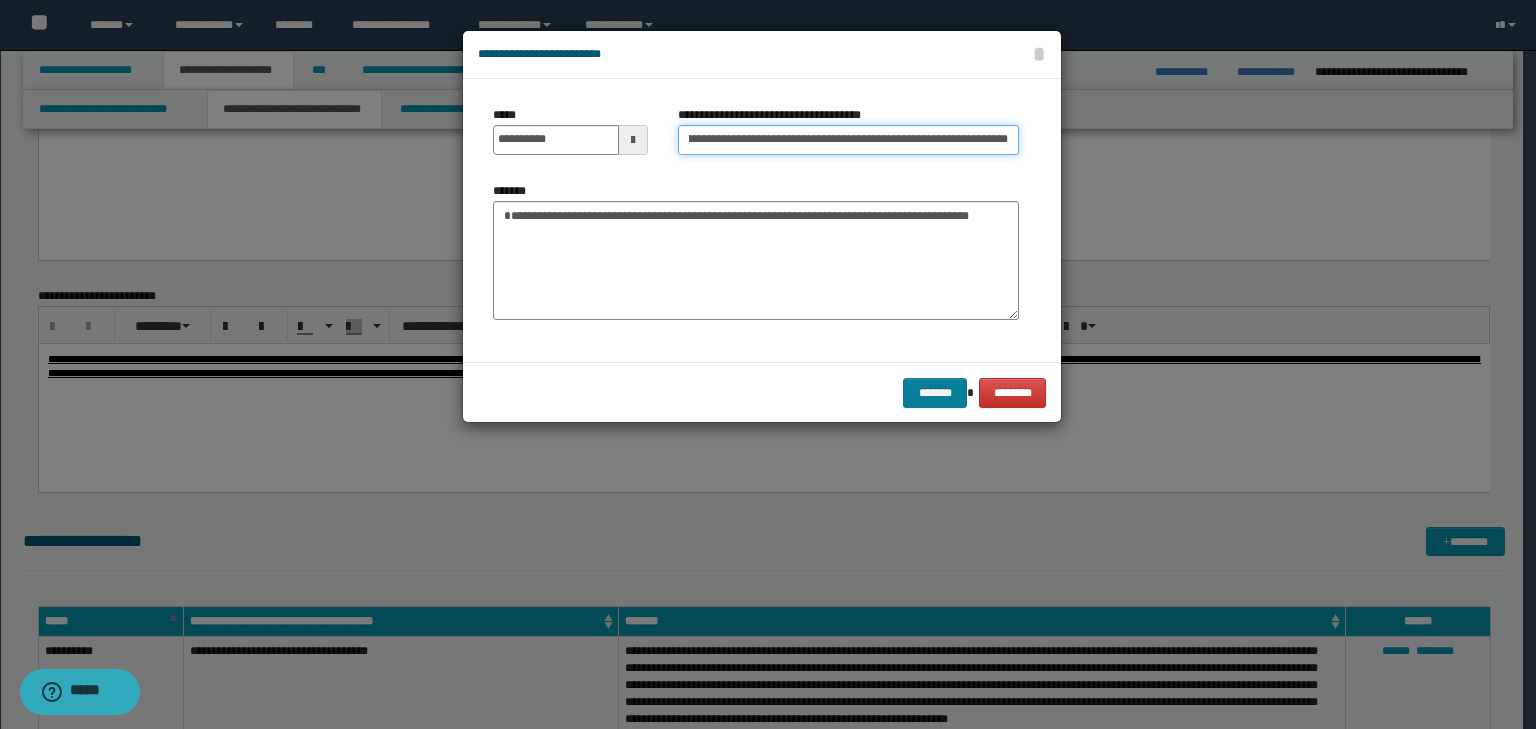 type on "**********" 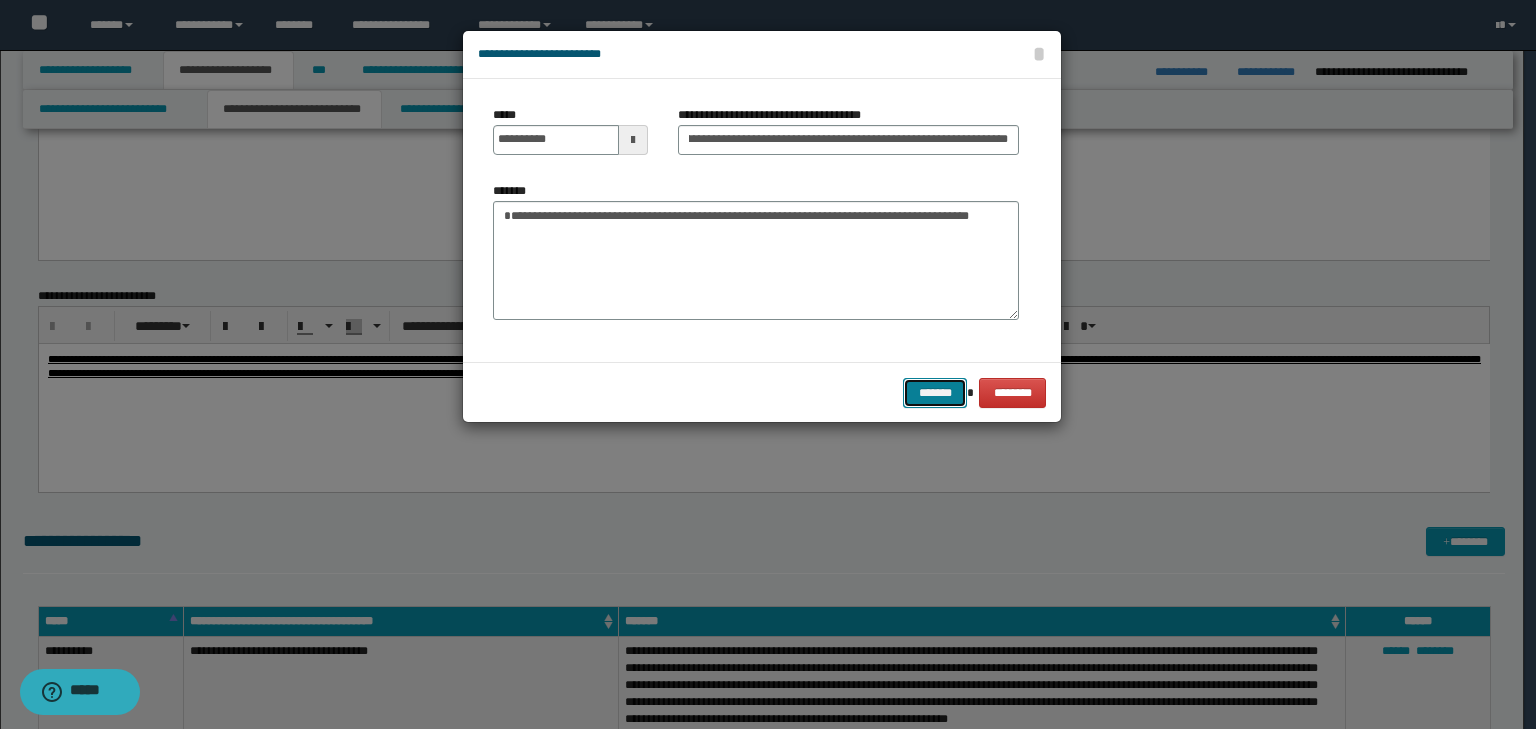 click on "*******" at bounding box center [935, 393] 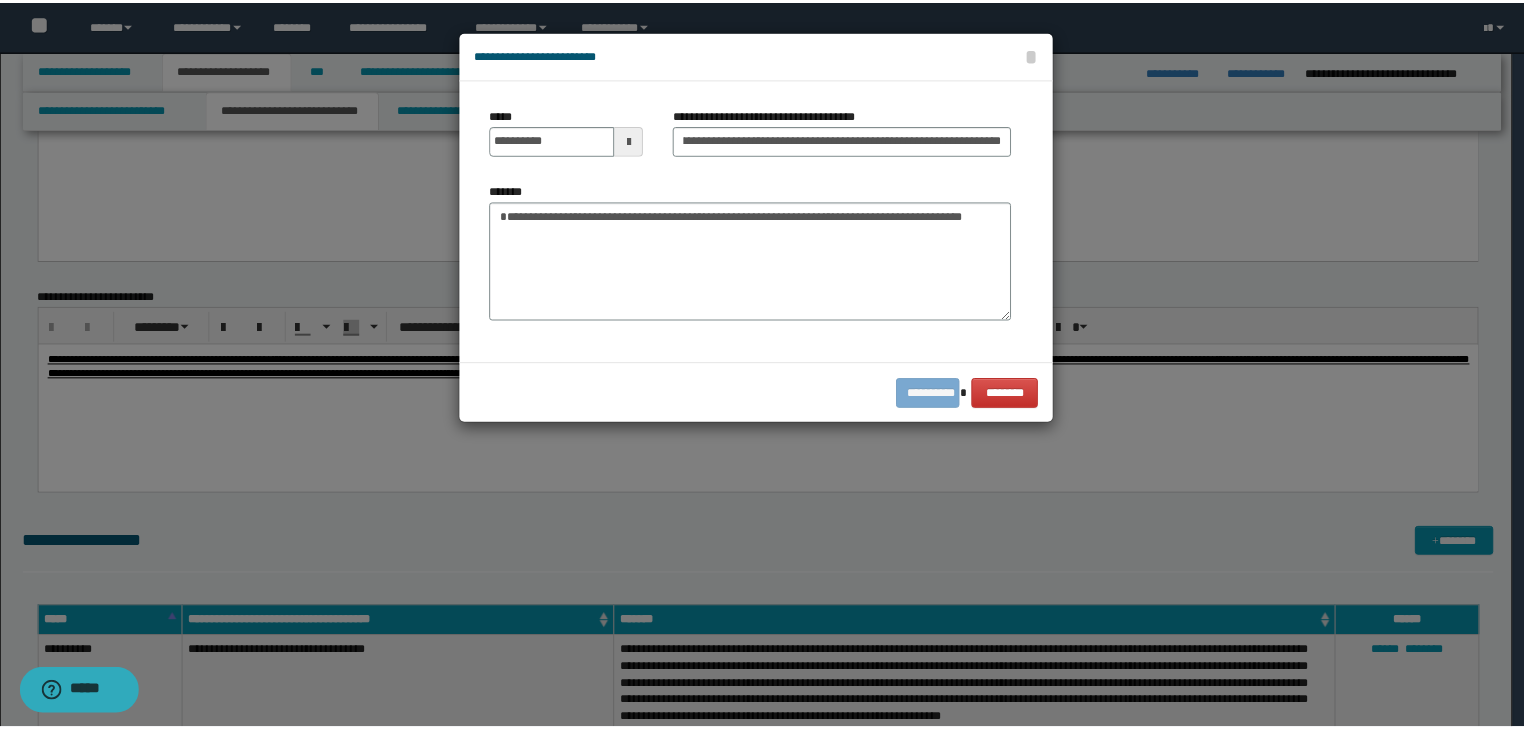 scroll, scrollTop: 0, scrollLeft: 0, axis: both 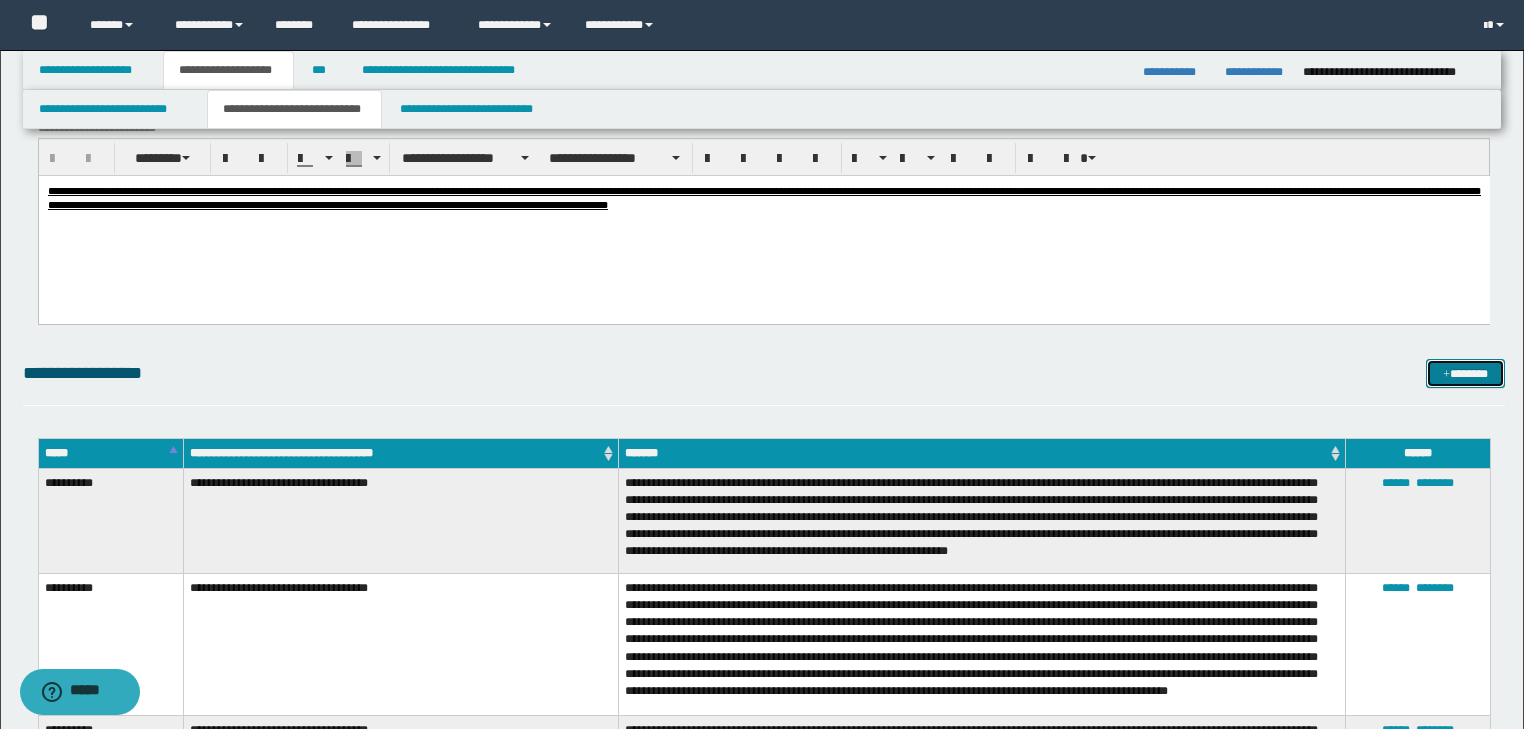 click on "*******" at bounding box center (1465, 374) 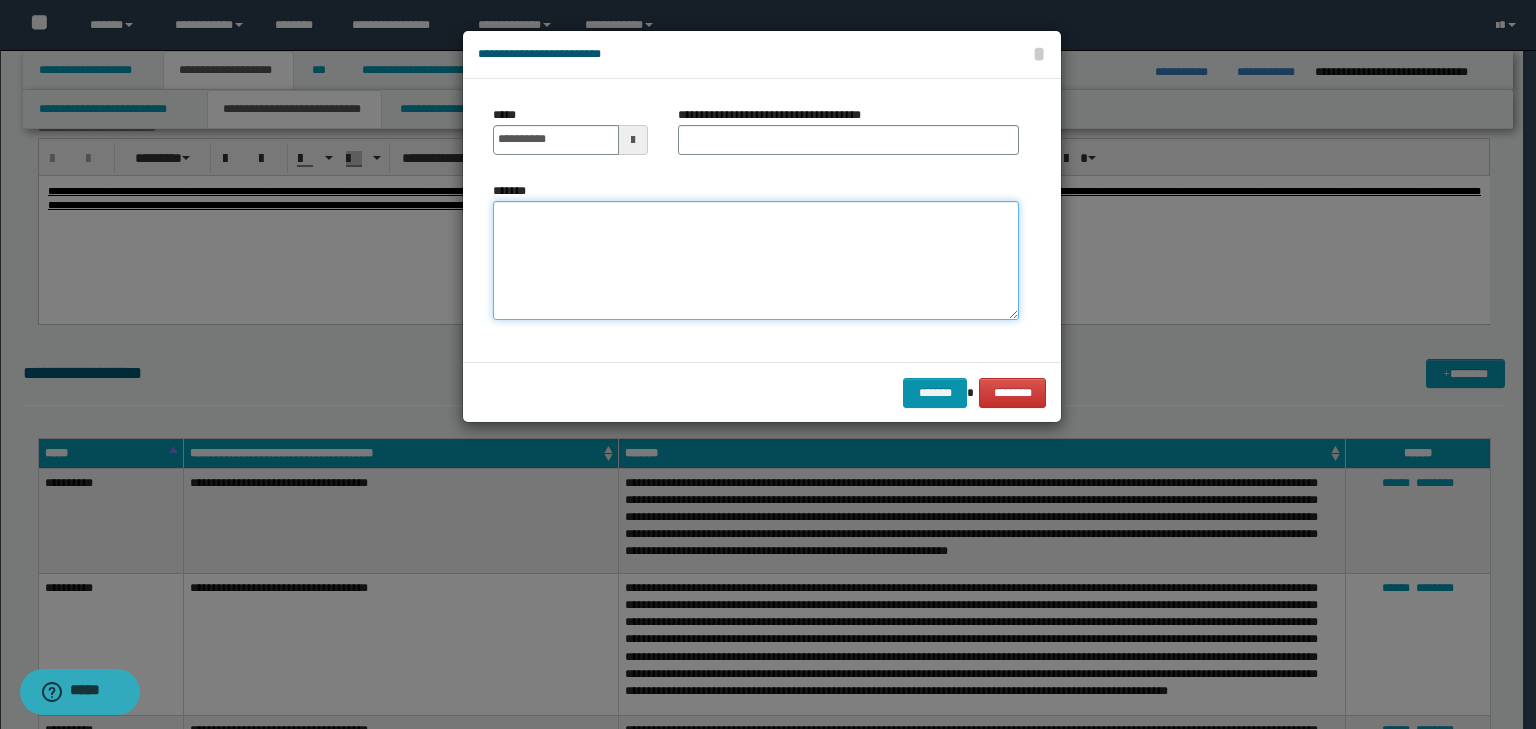 click on "*******" at bounding box center [756, 261] 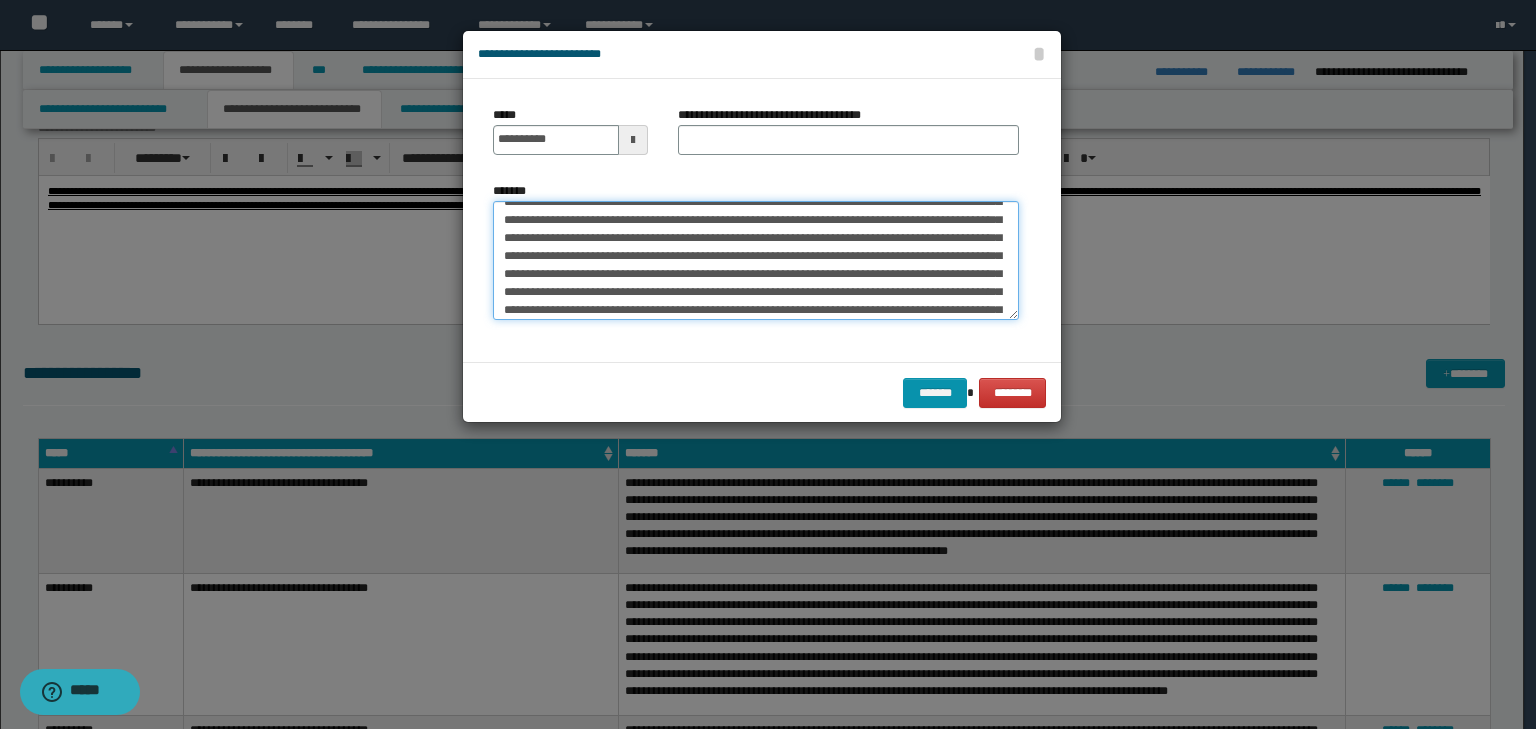 scroll, scrollTop: 0, scrollLeft: 0, axis: both 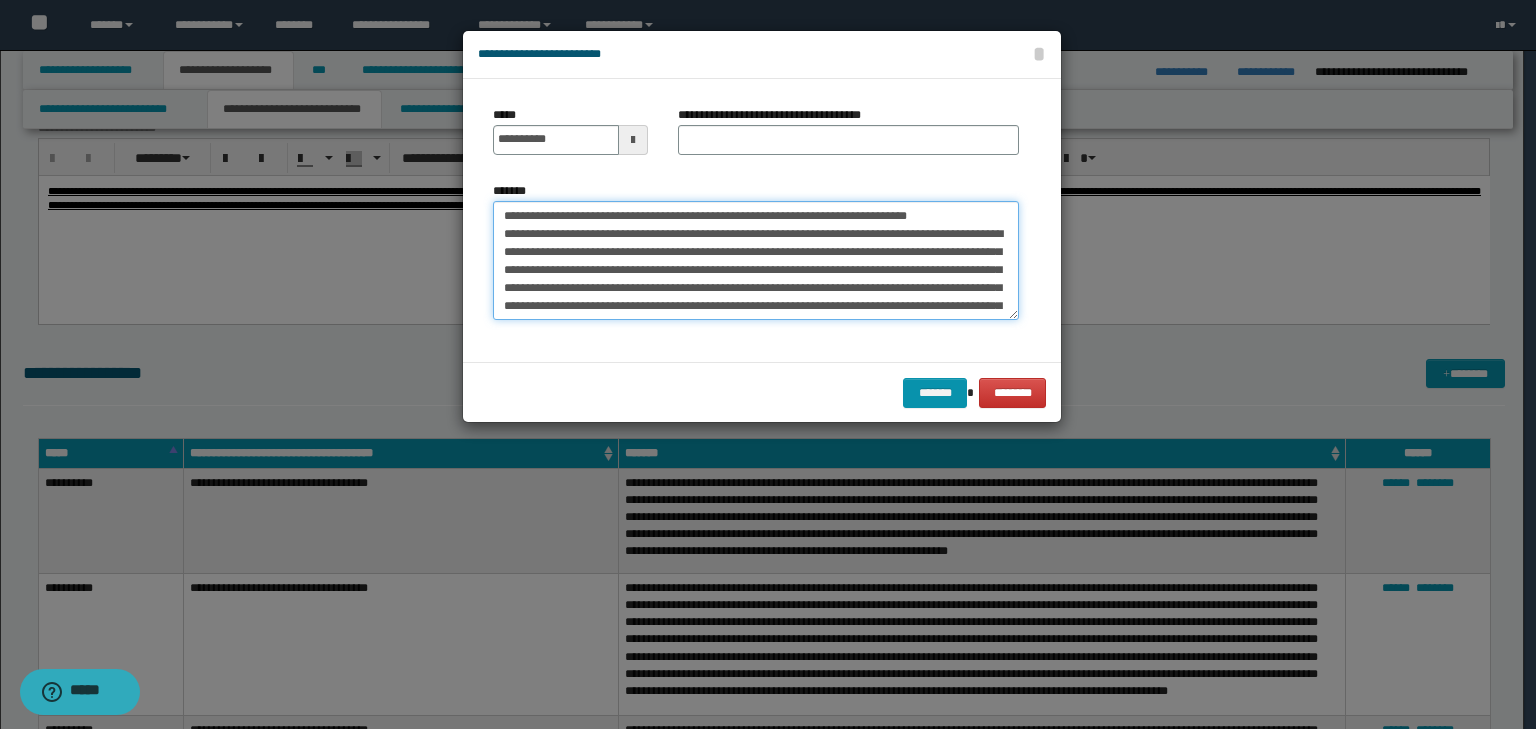 drag, startPoint x: 568, startPoint y: 220, endPoint x: 280, endPoint y: 184, distance: 290.24127 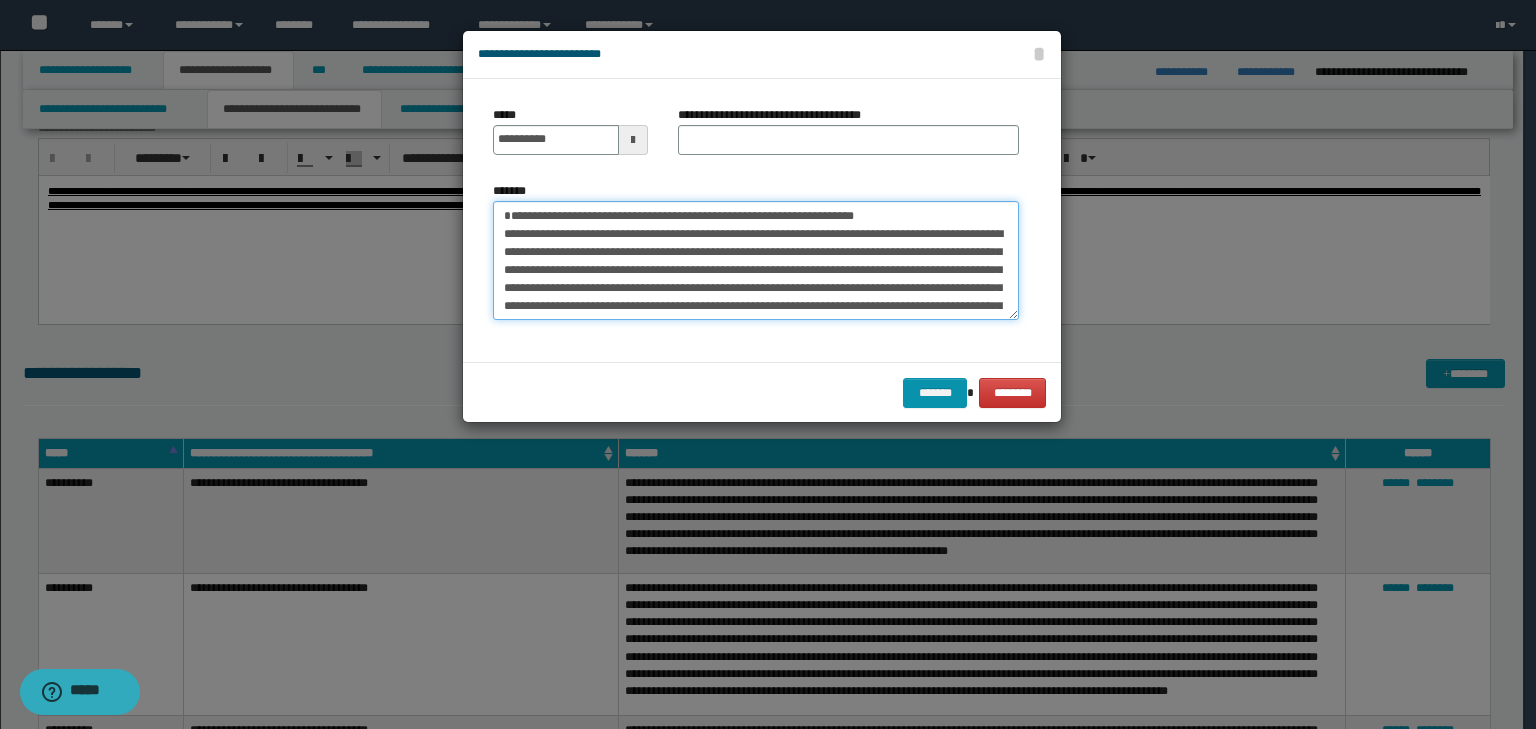 type on "**********" 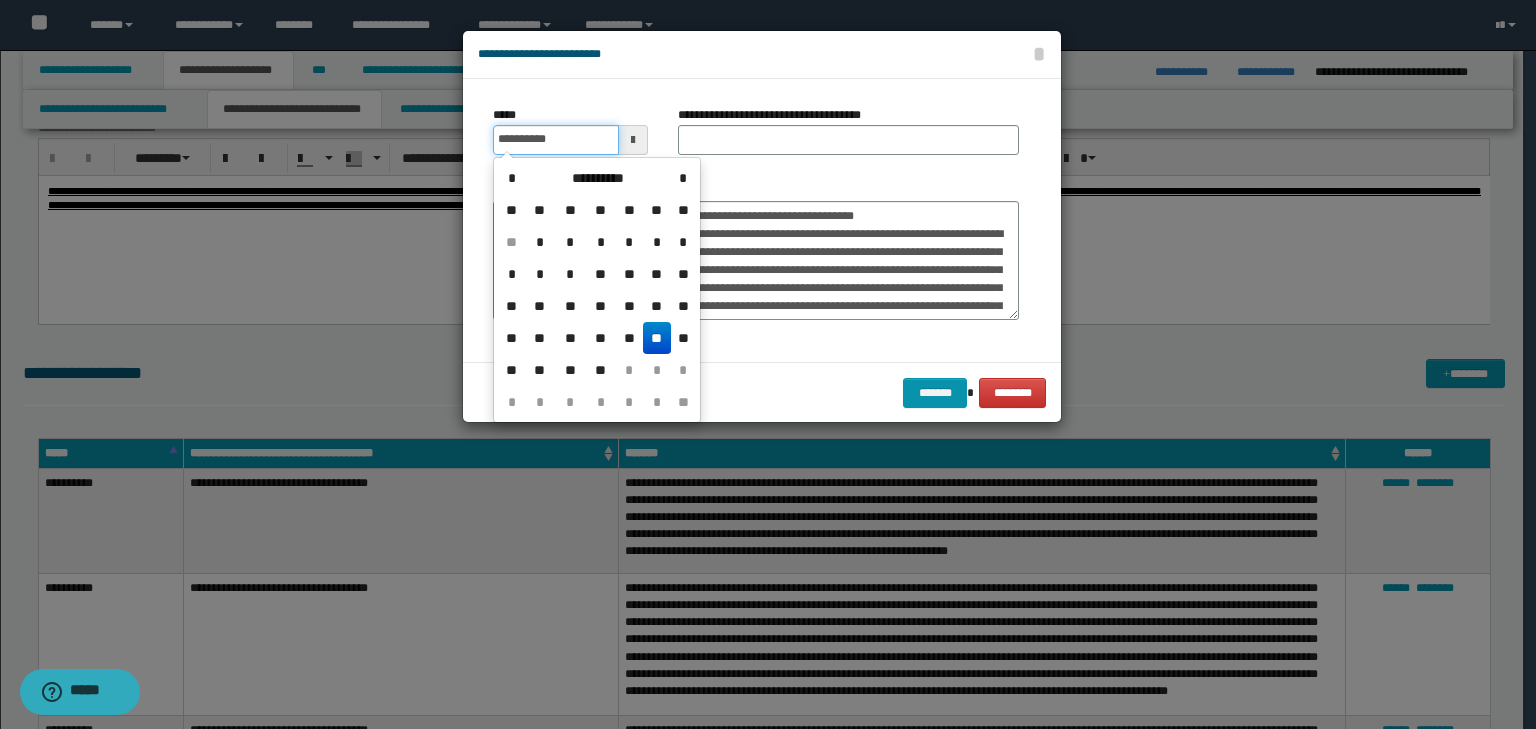 click on "**********" at bounding box center [556, 140] 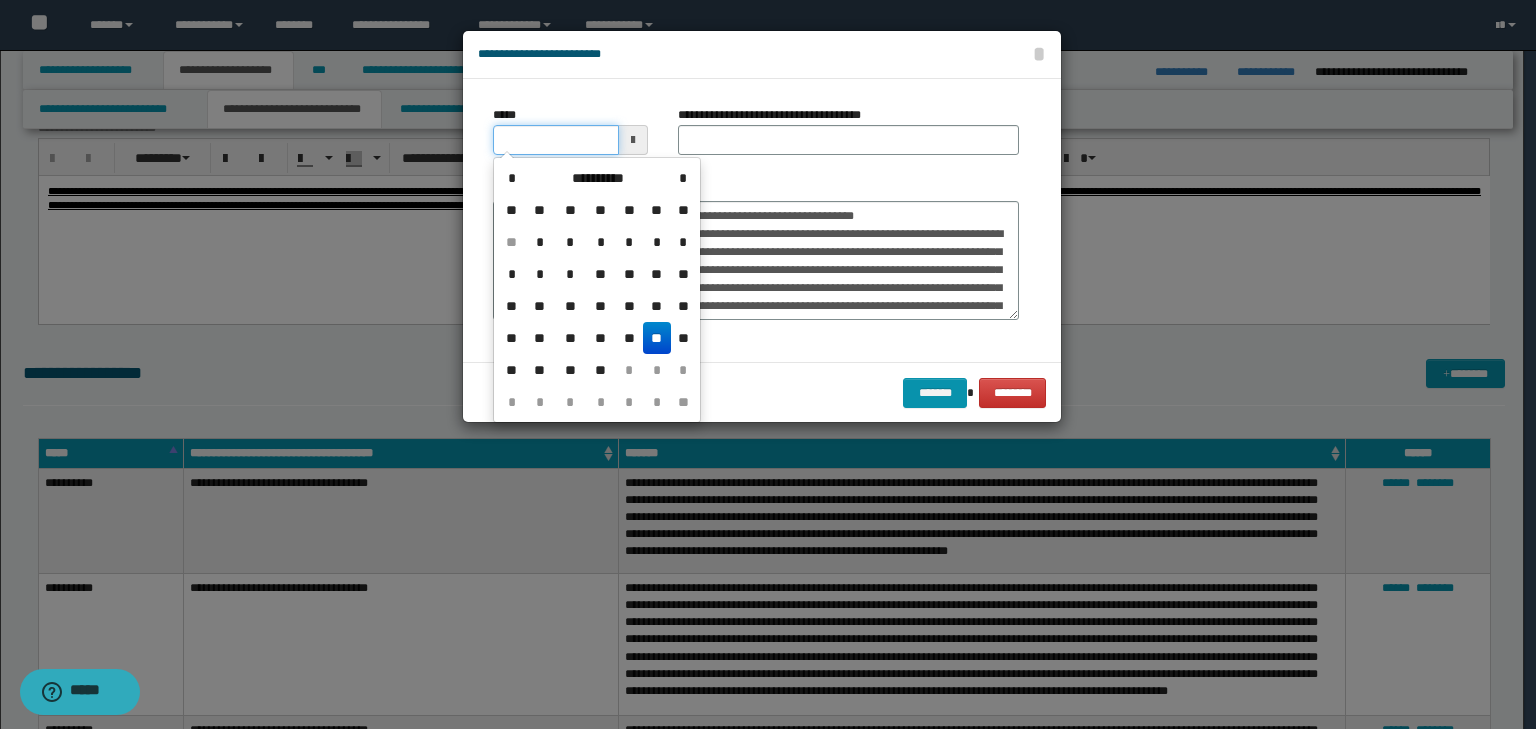 type on "**********" 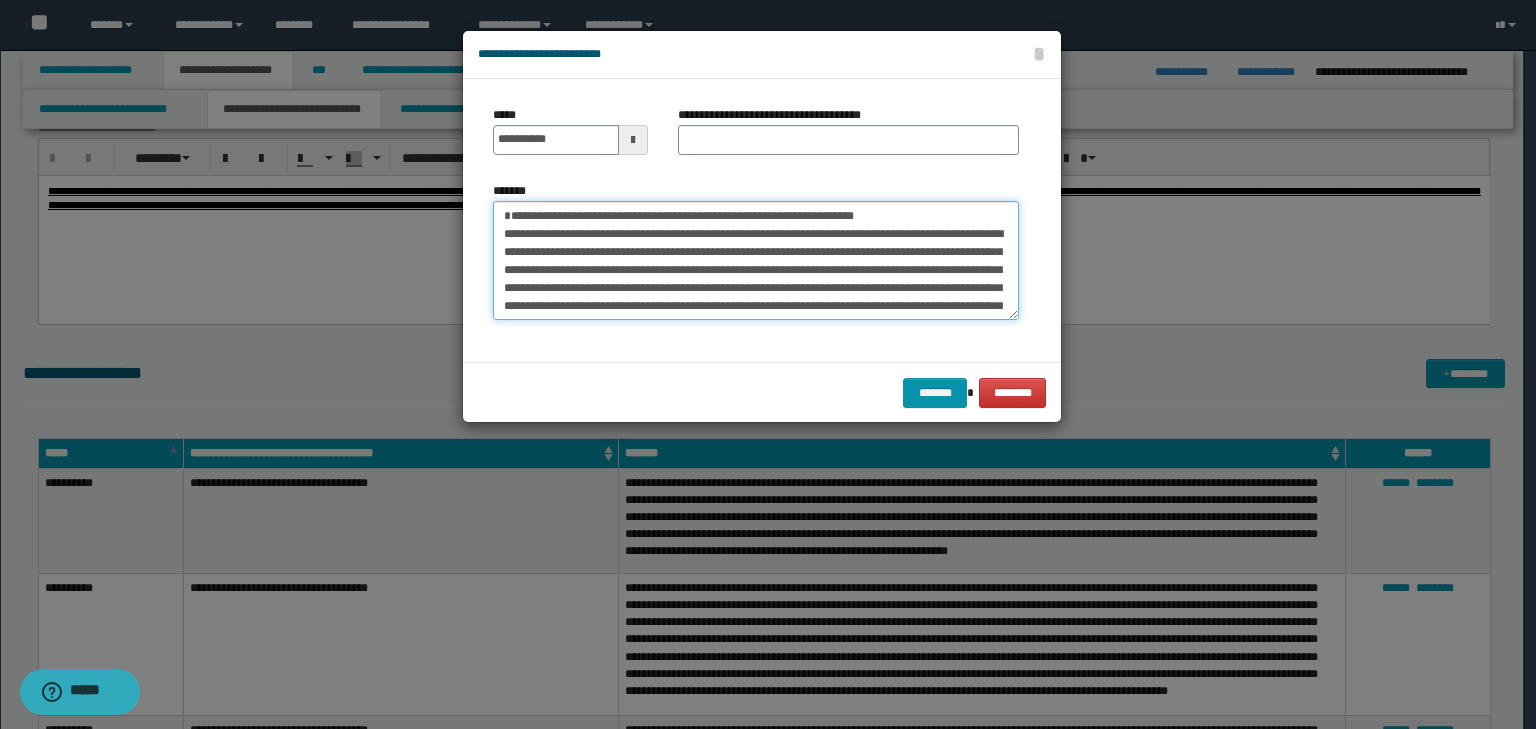 drag, startPoint x: 979, startPoint y: 212, endPoint x: 457, endPoint y: 192, distance: 522.383 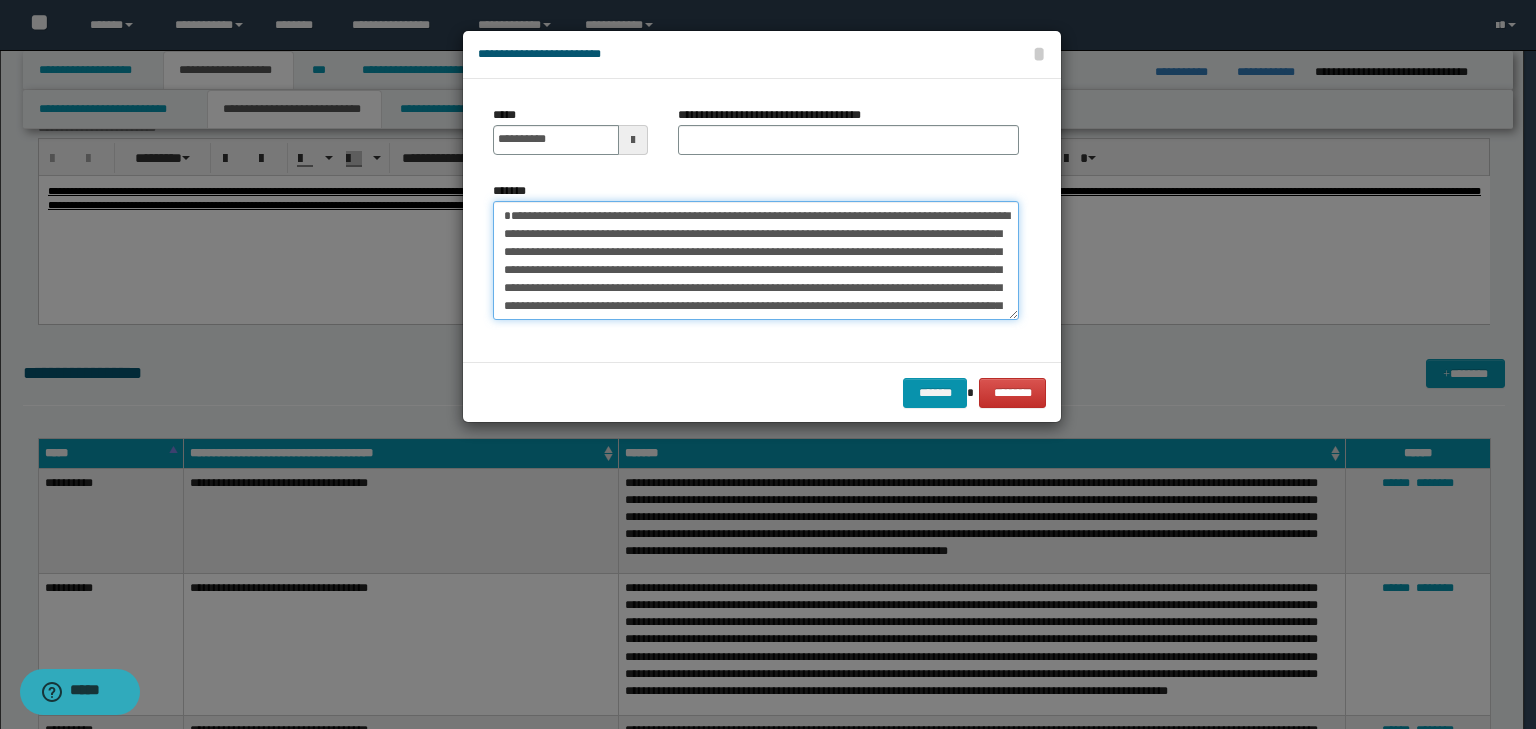 type on "**********" 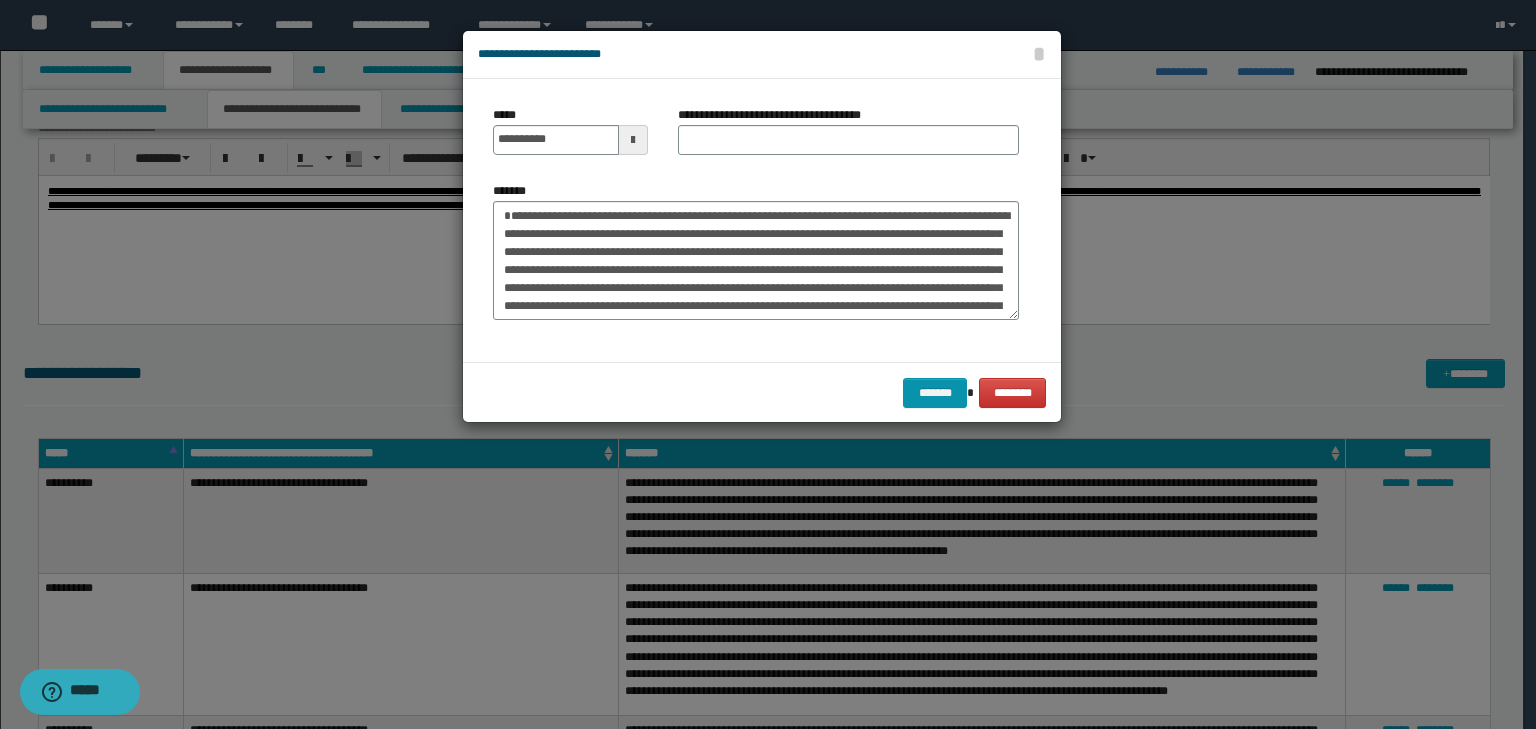 click on "**********" at bounding box center [848, 138] 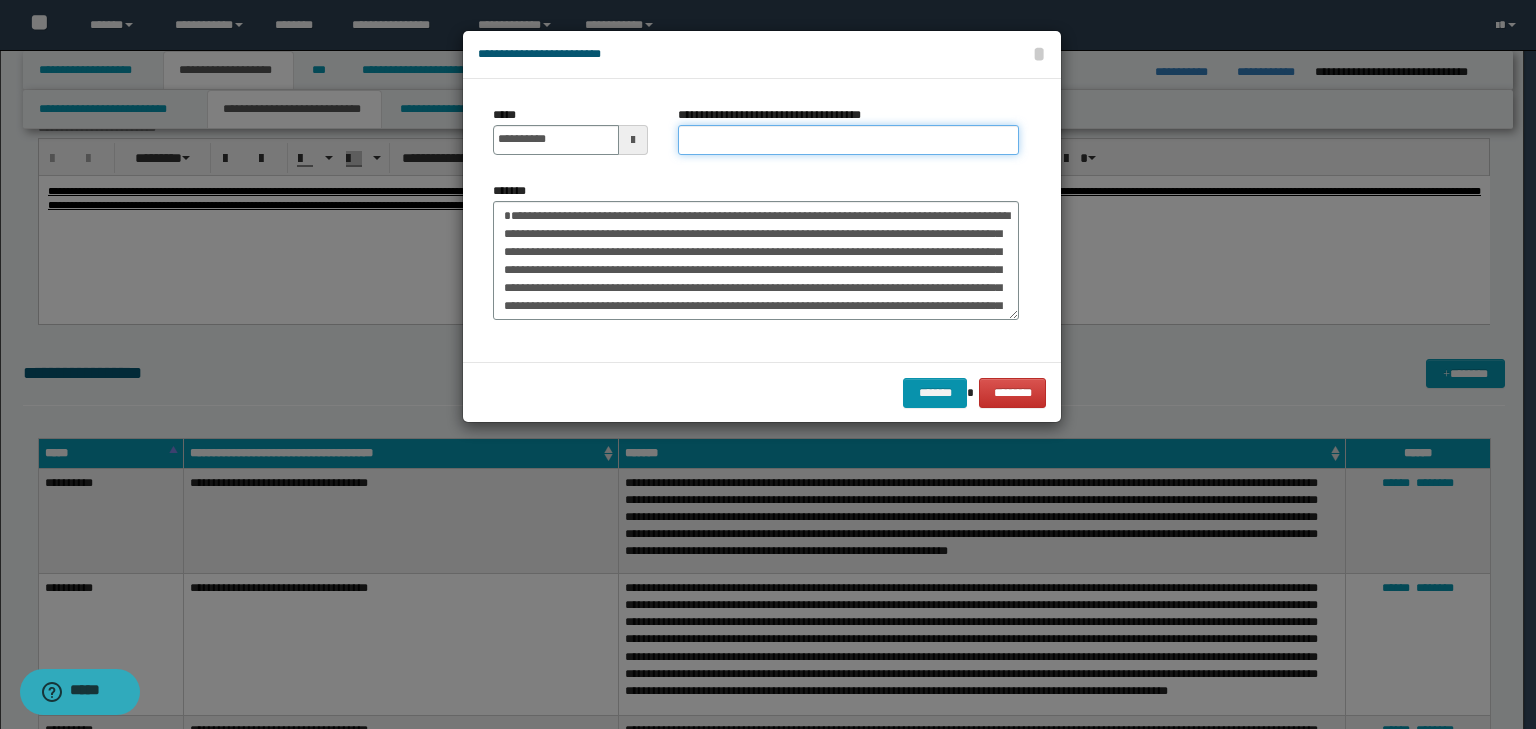 click on "**********" at bounding box center (848, 140) 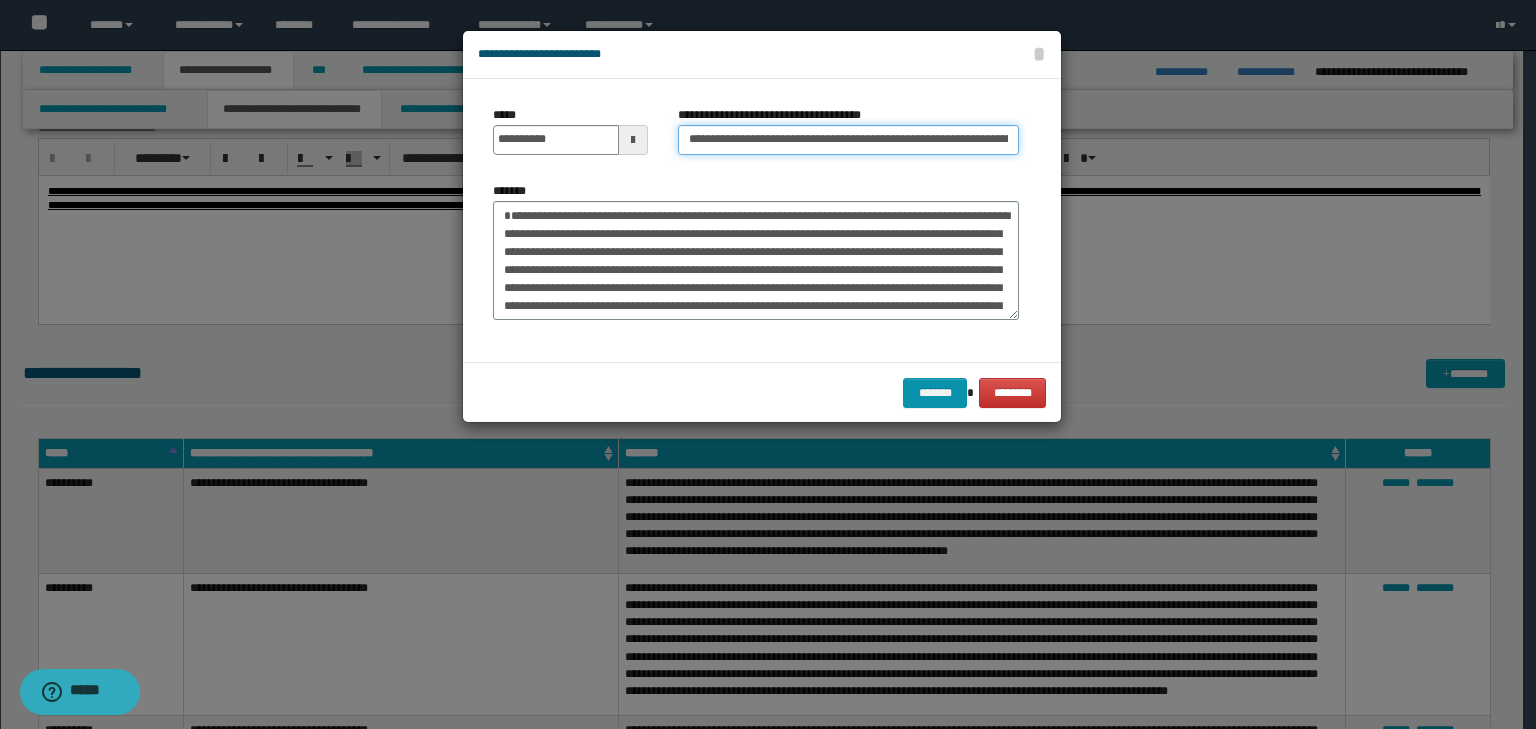 scroll, scrollTop: 0, scrollLeft: 132, axis: horizontal 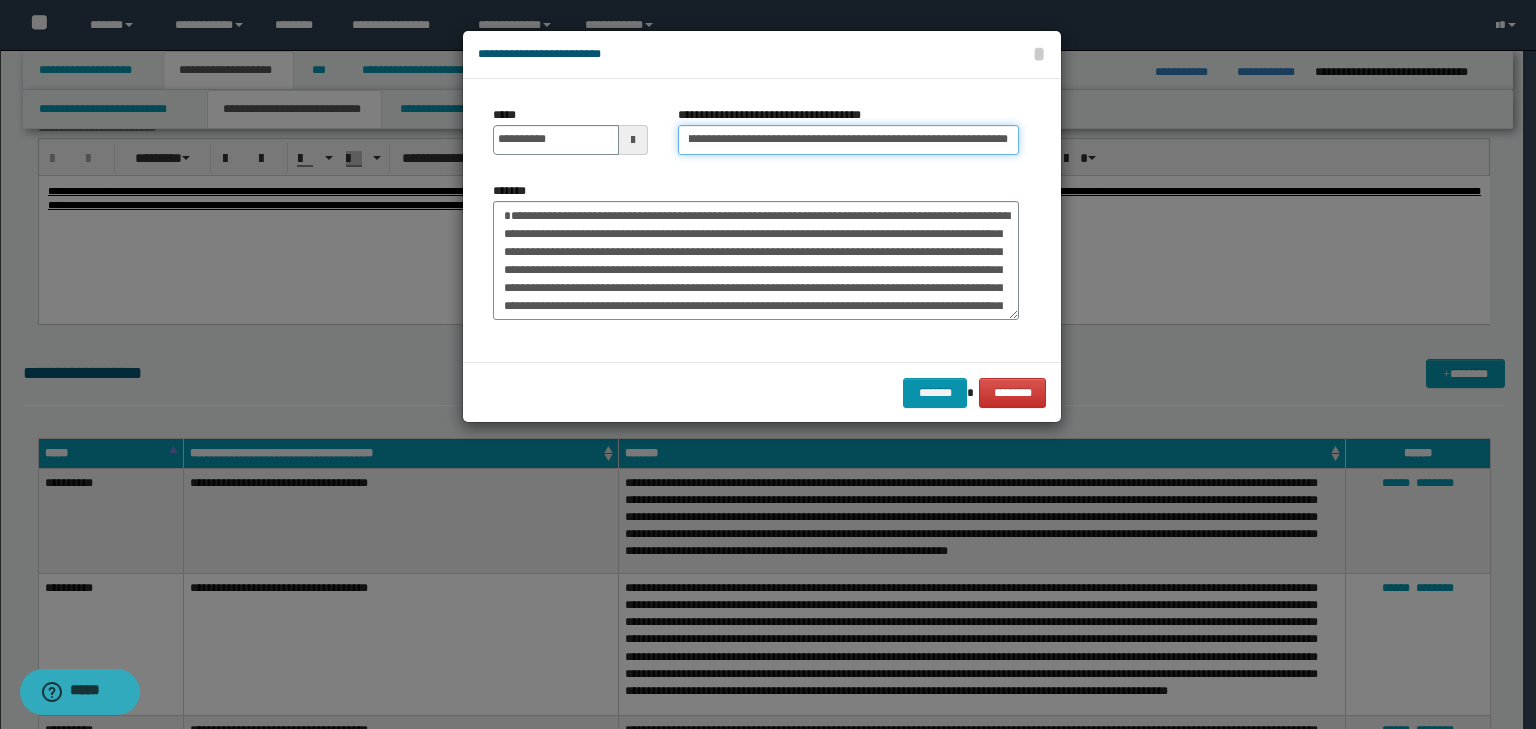 type on "**********" 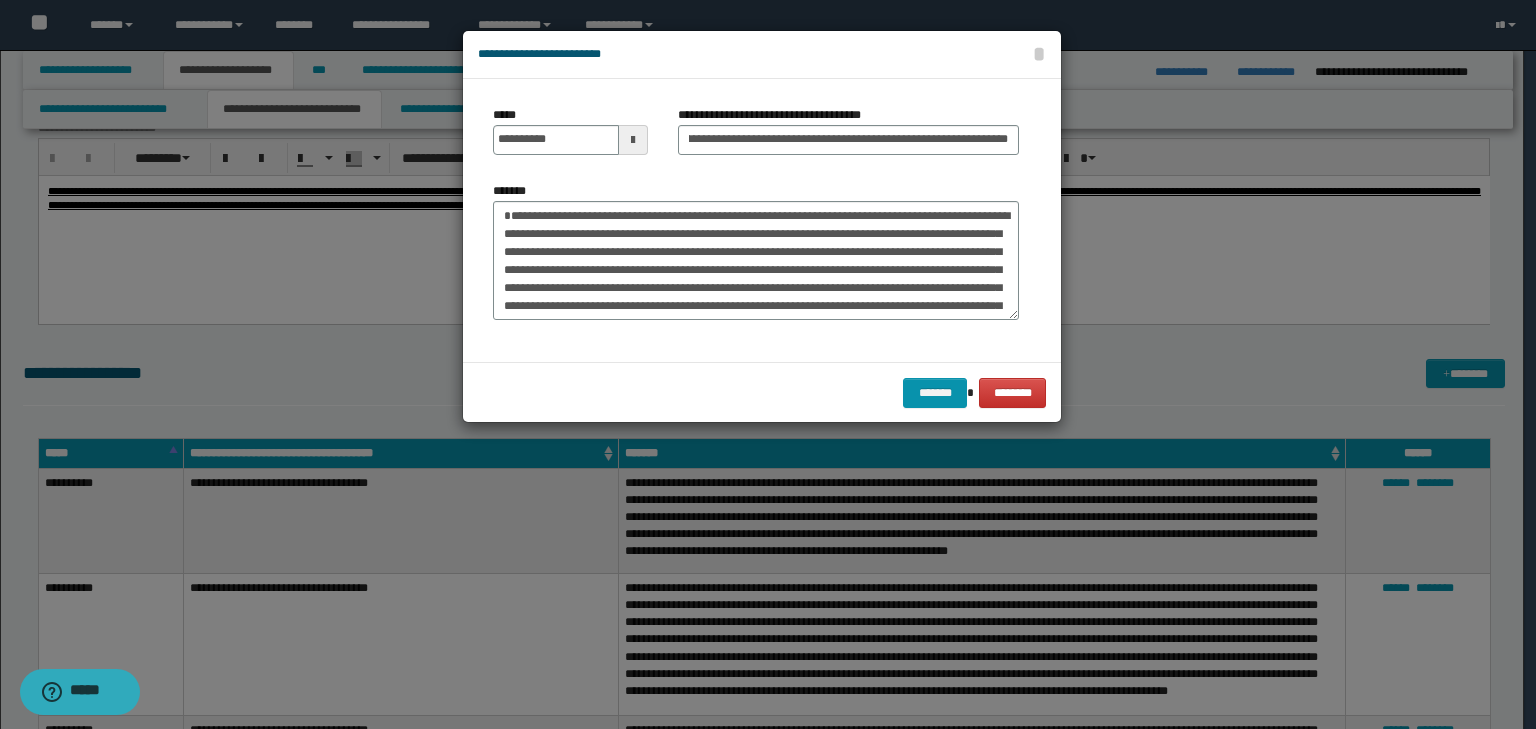 click on "*******
********" at bounding box center [762, 392] 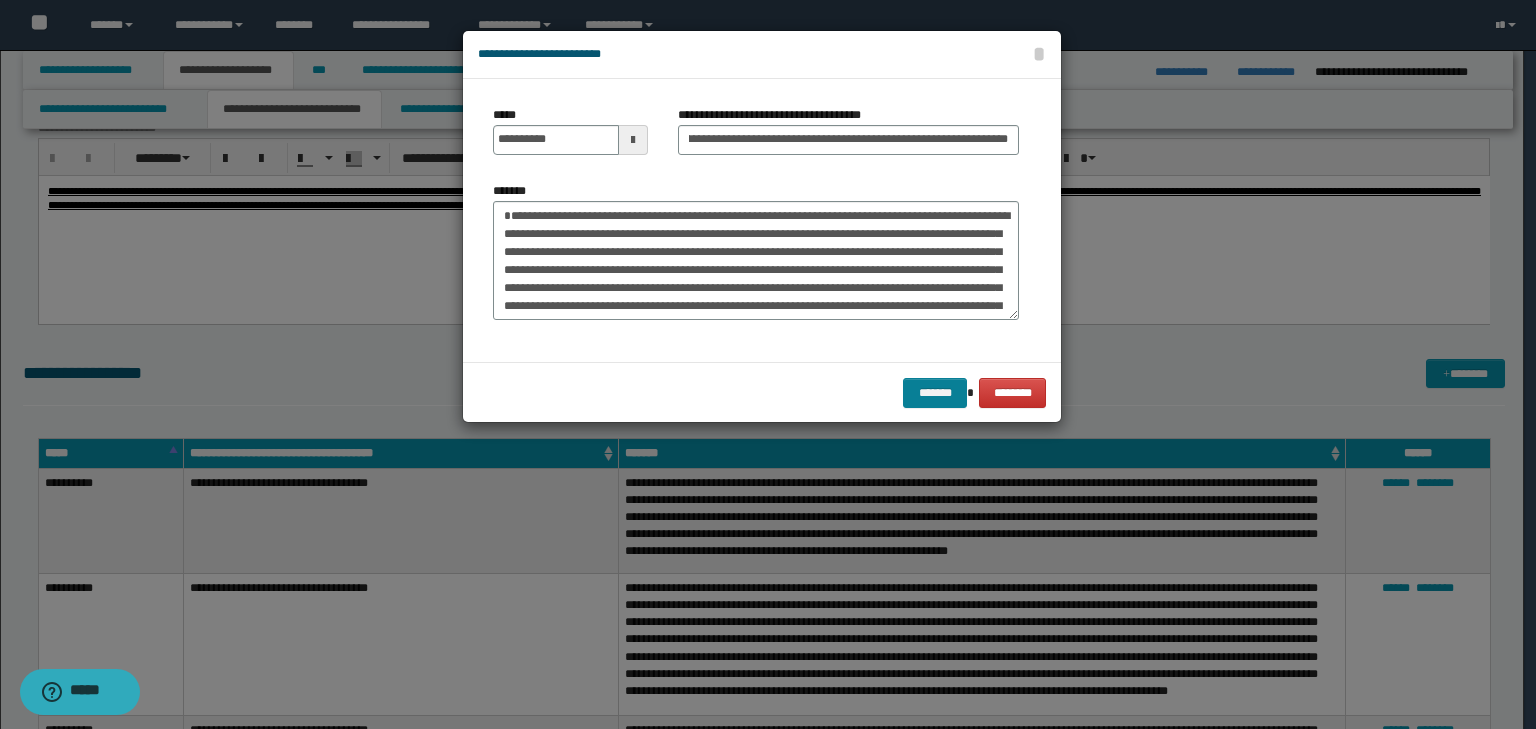 scroll, scrollTop: 0, scrollLeft: 0, axis: both 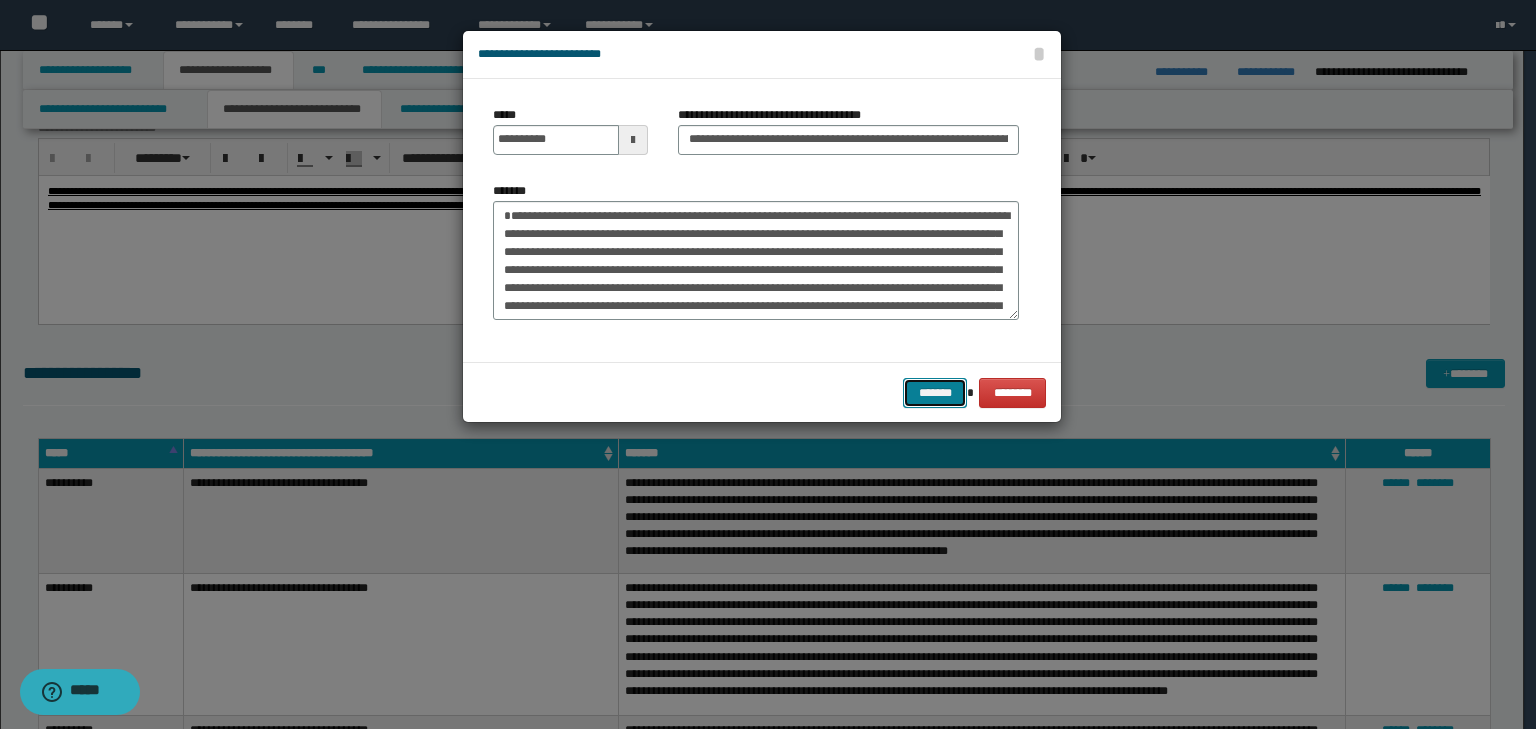 click on "*******" at bounding box center [935, 393] 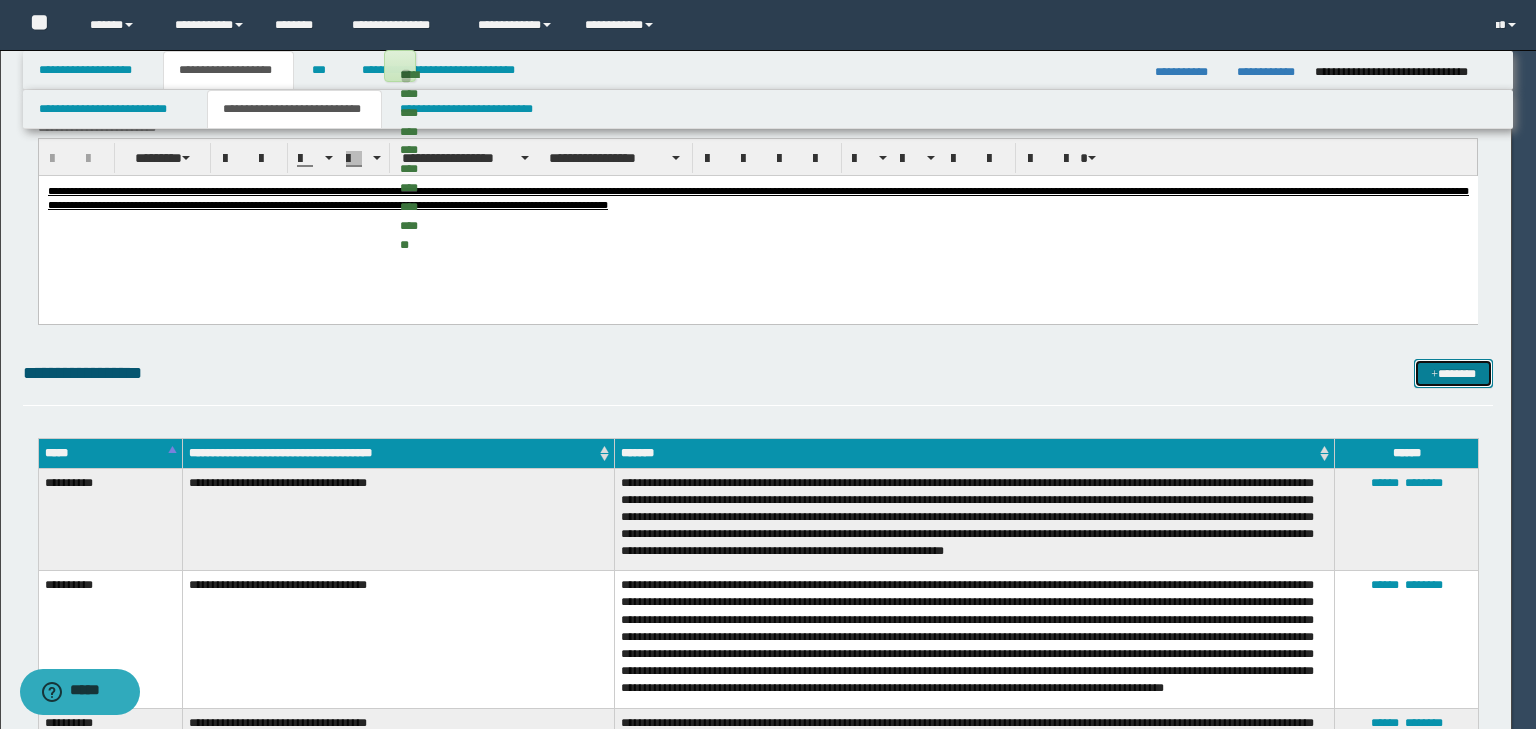type 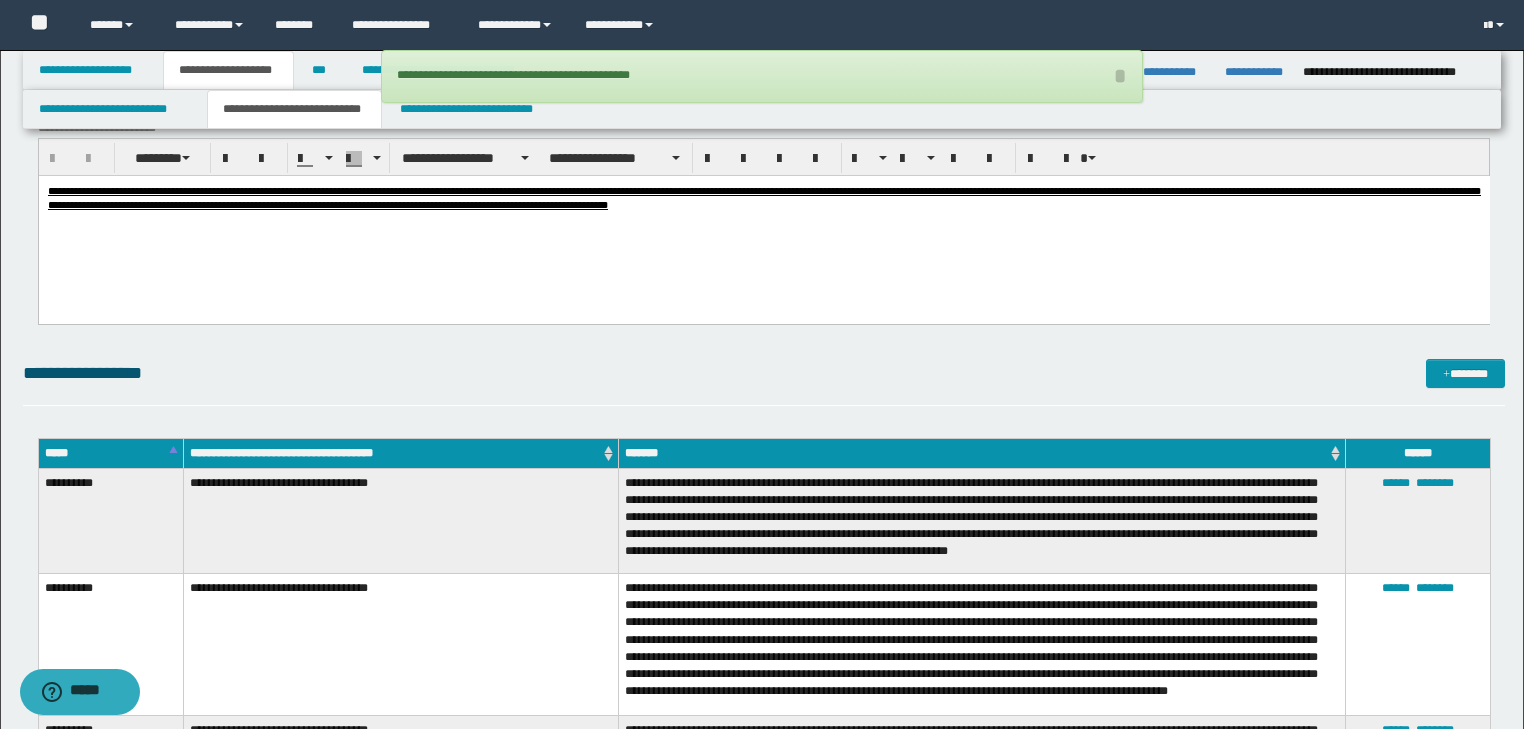click on "**********" at bounding box center [764, 382] 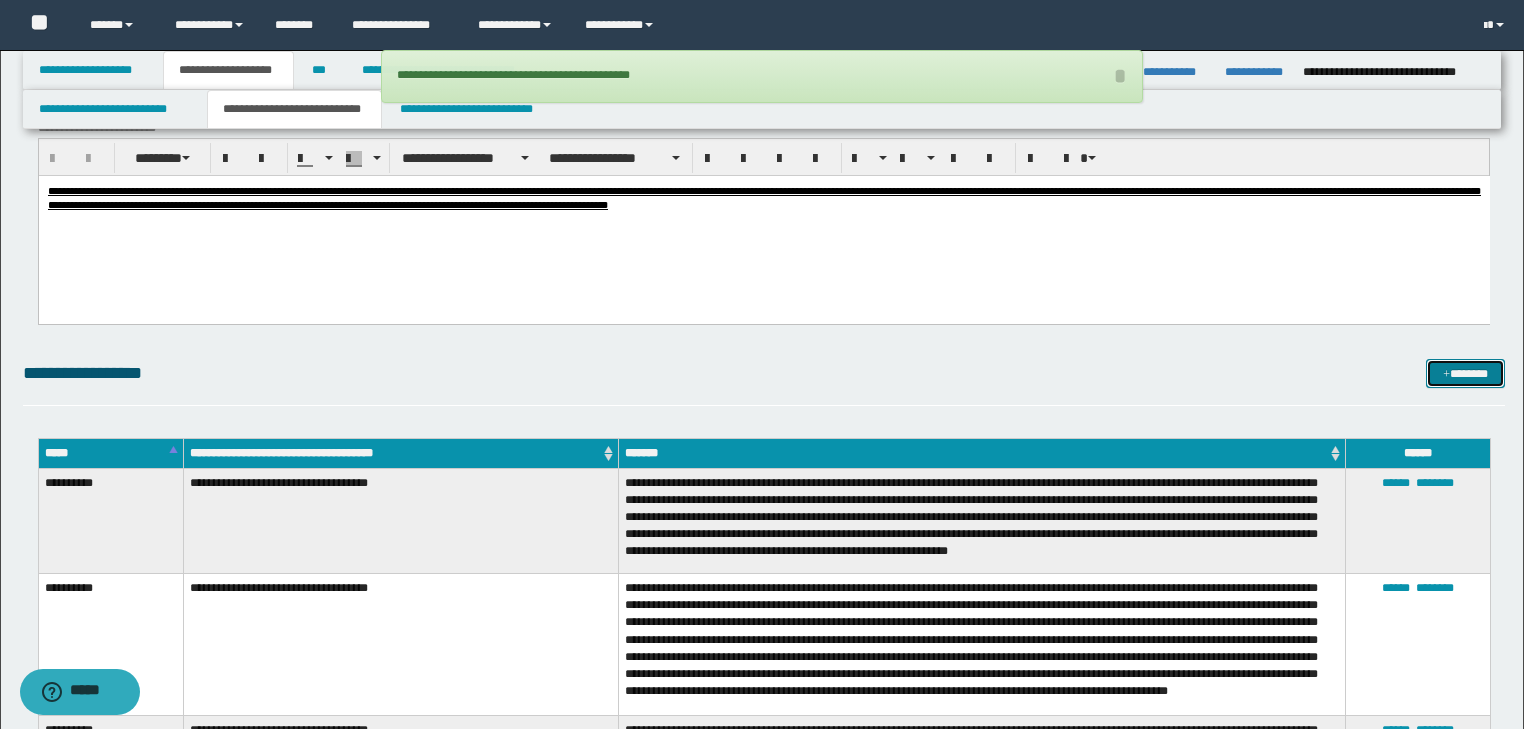 click on "*******" at bounding box center (1465, 374) 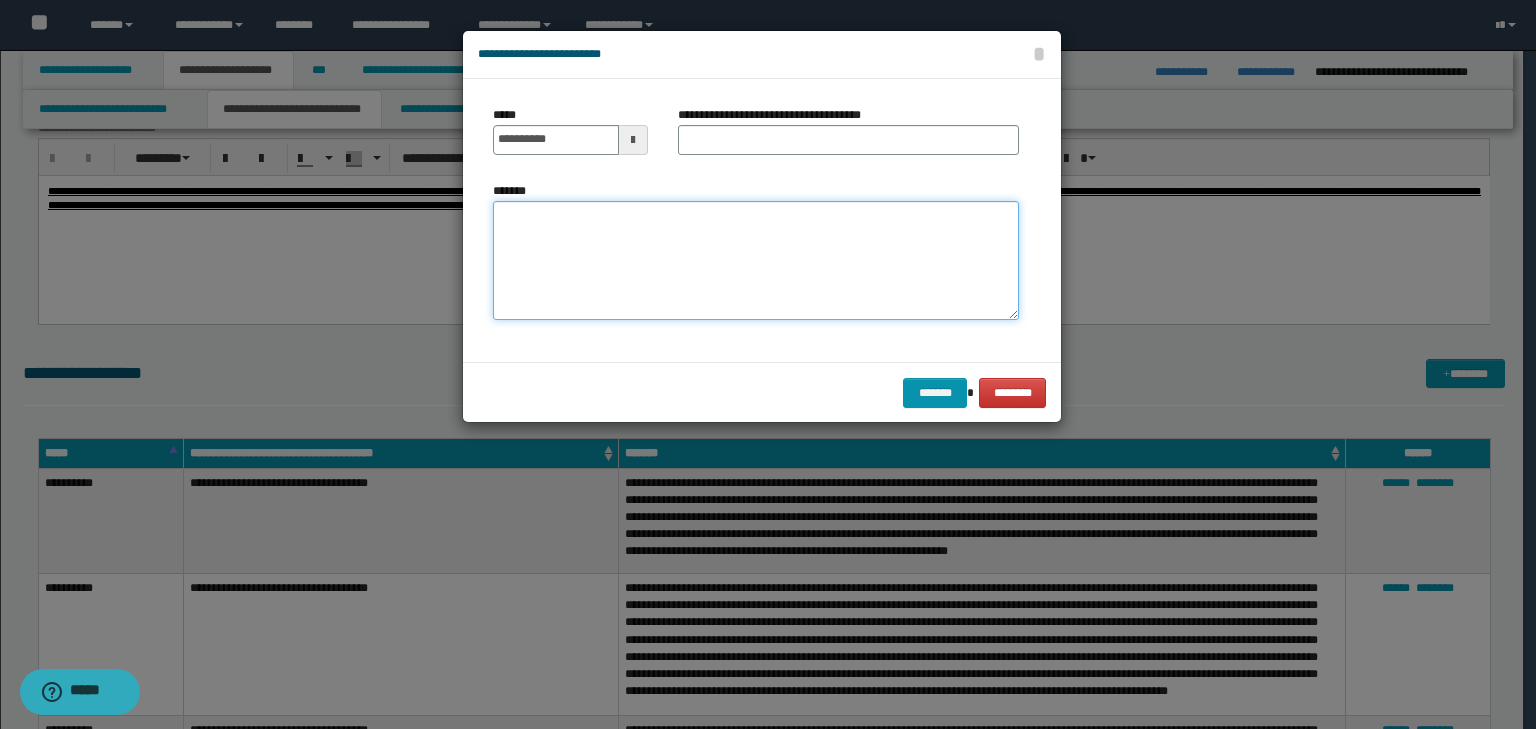 click on "*******" at bounding box center (756, 261) 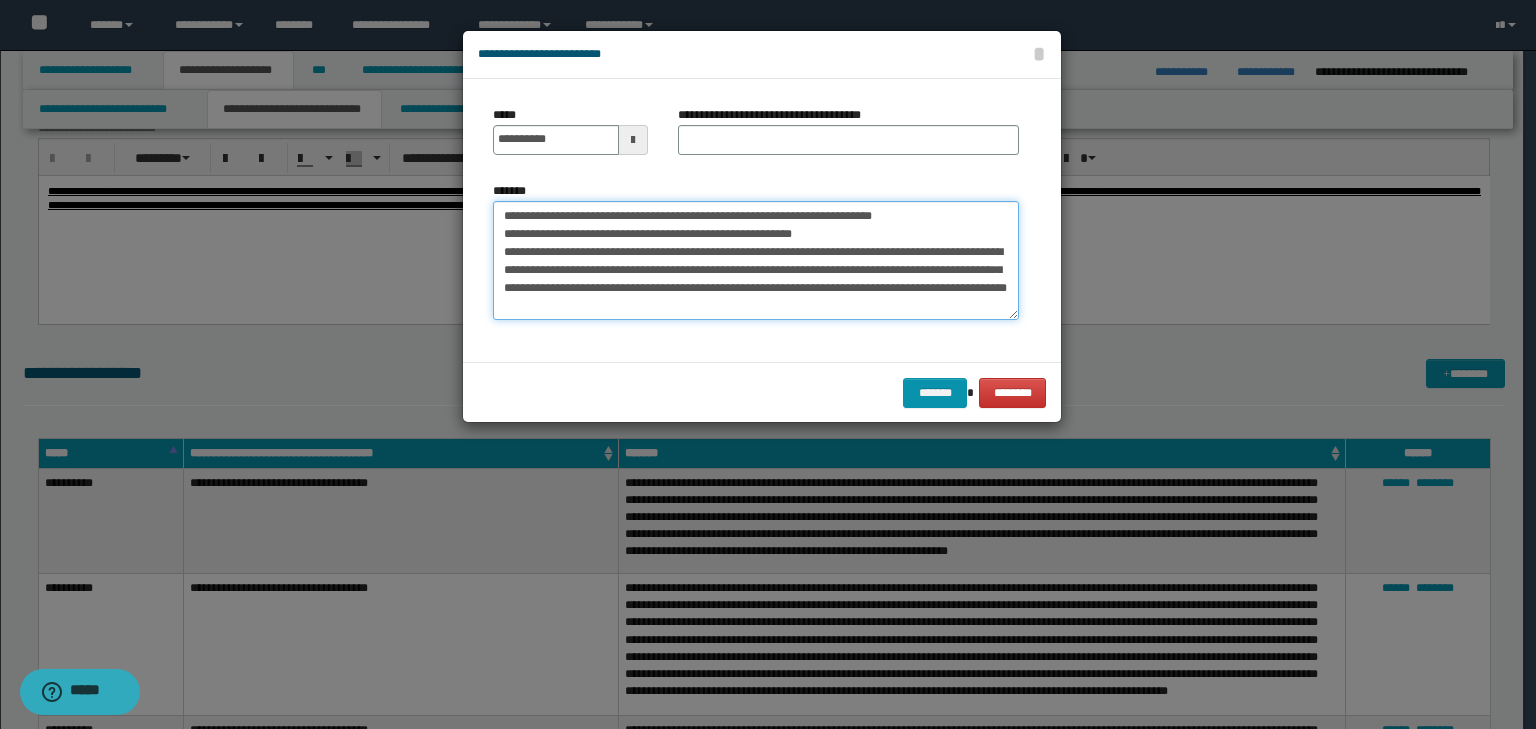 scroll, scrollTop: 0, scrollLeft: 0, axis: both 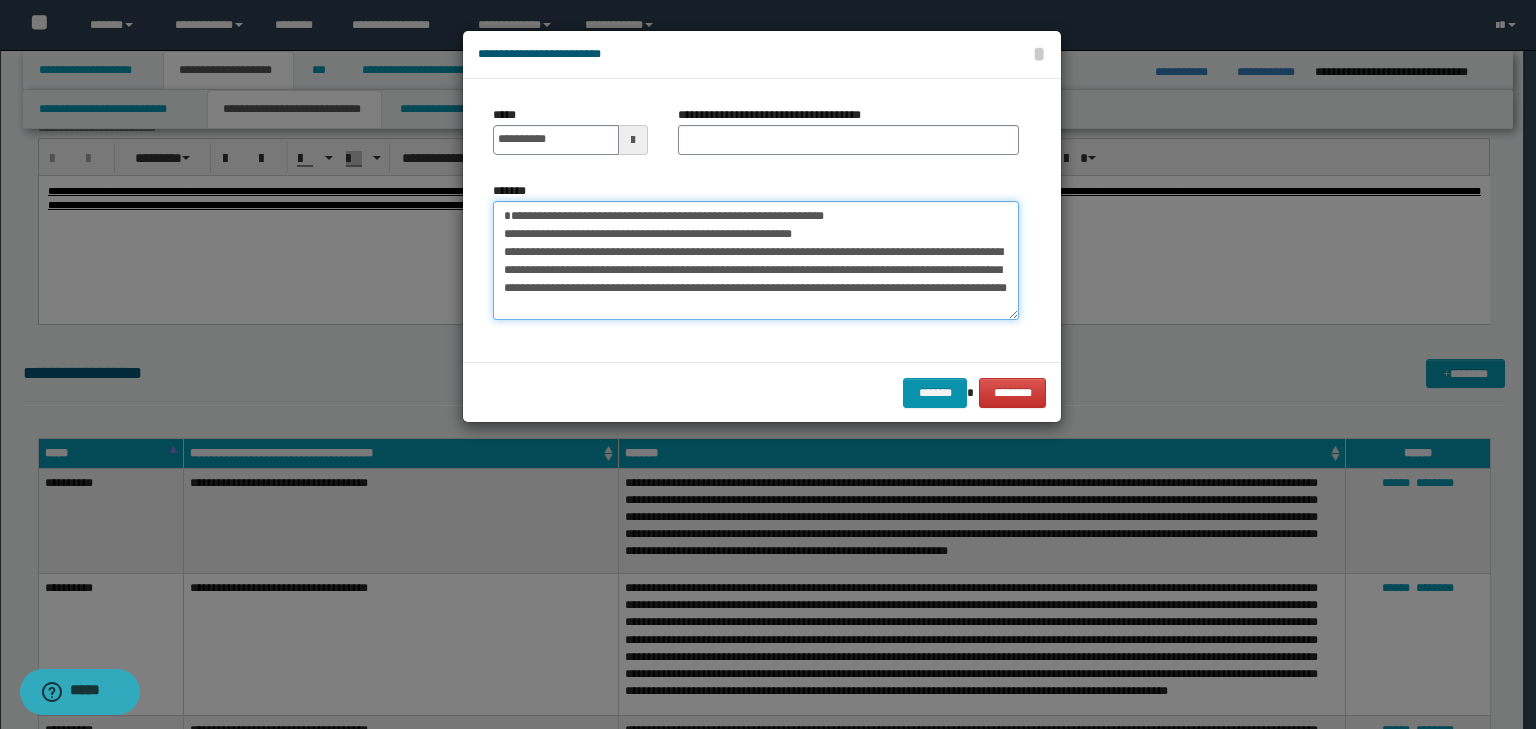 type on "**********" 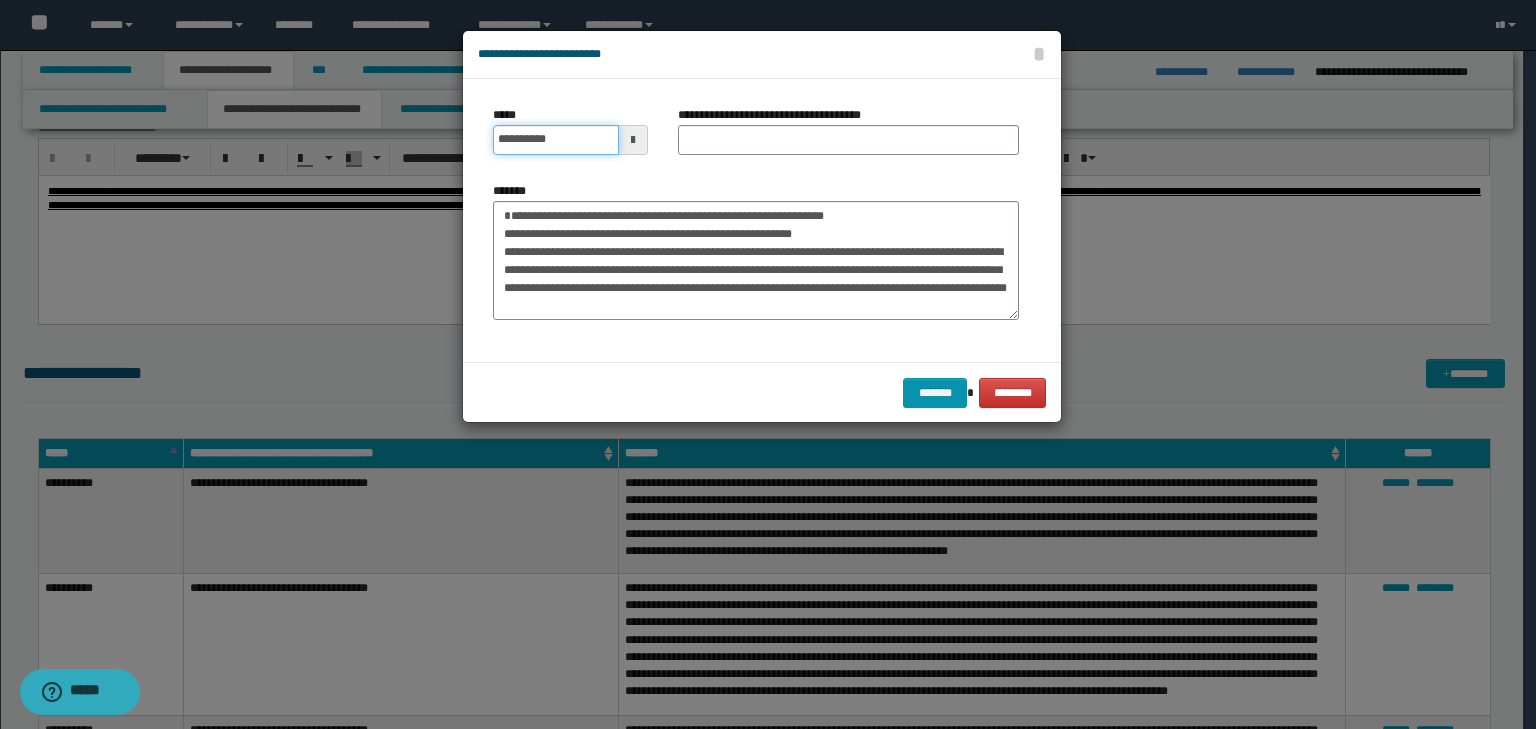 click on "**********" at bounding box center (556, 140) 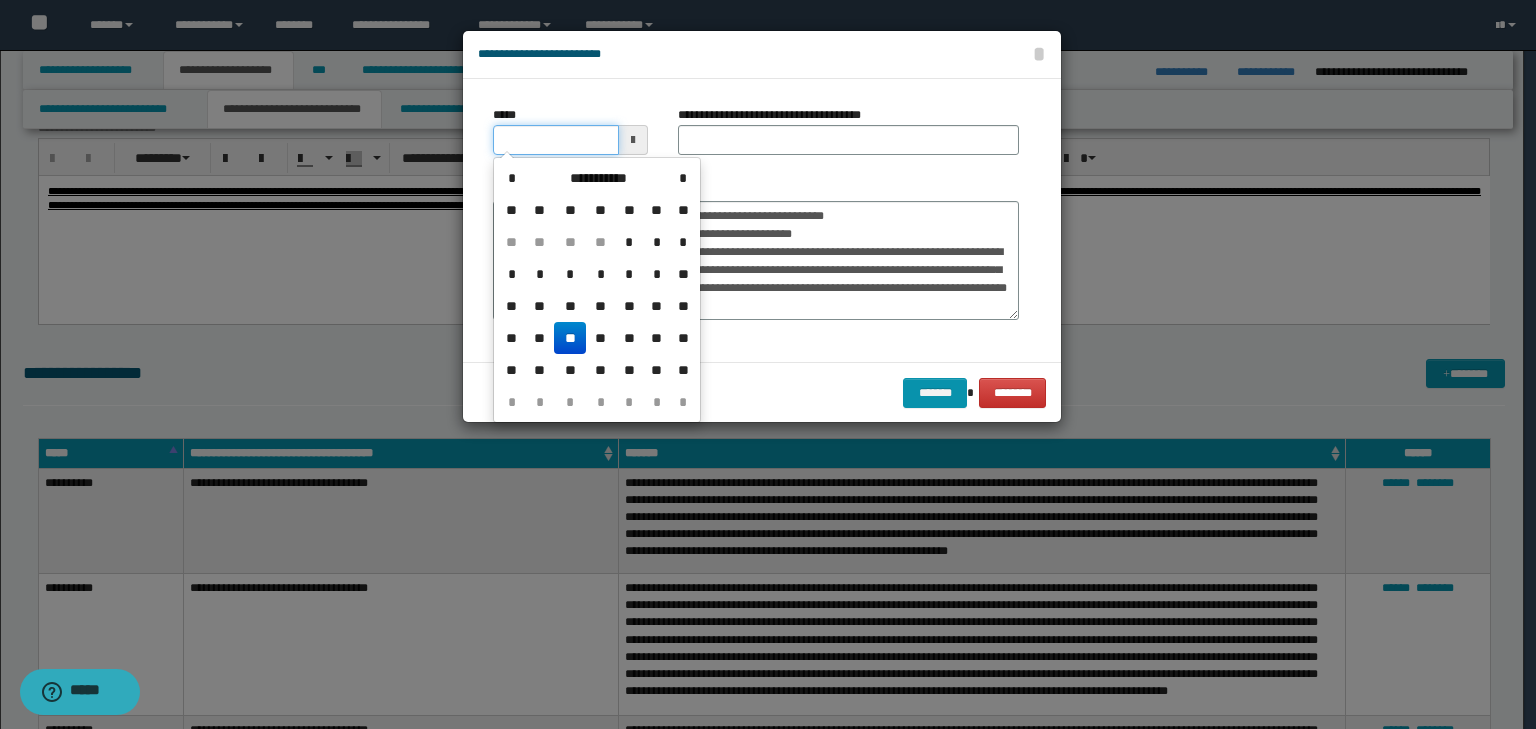 type on "**********" 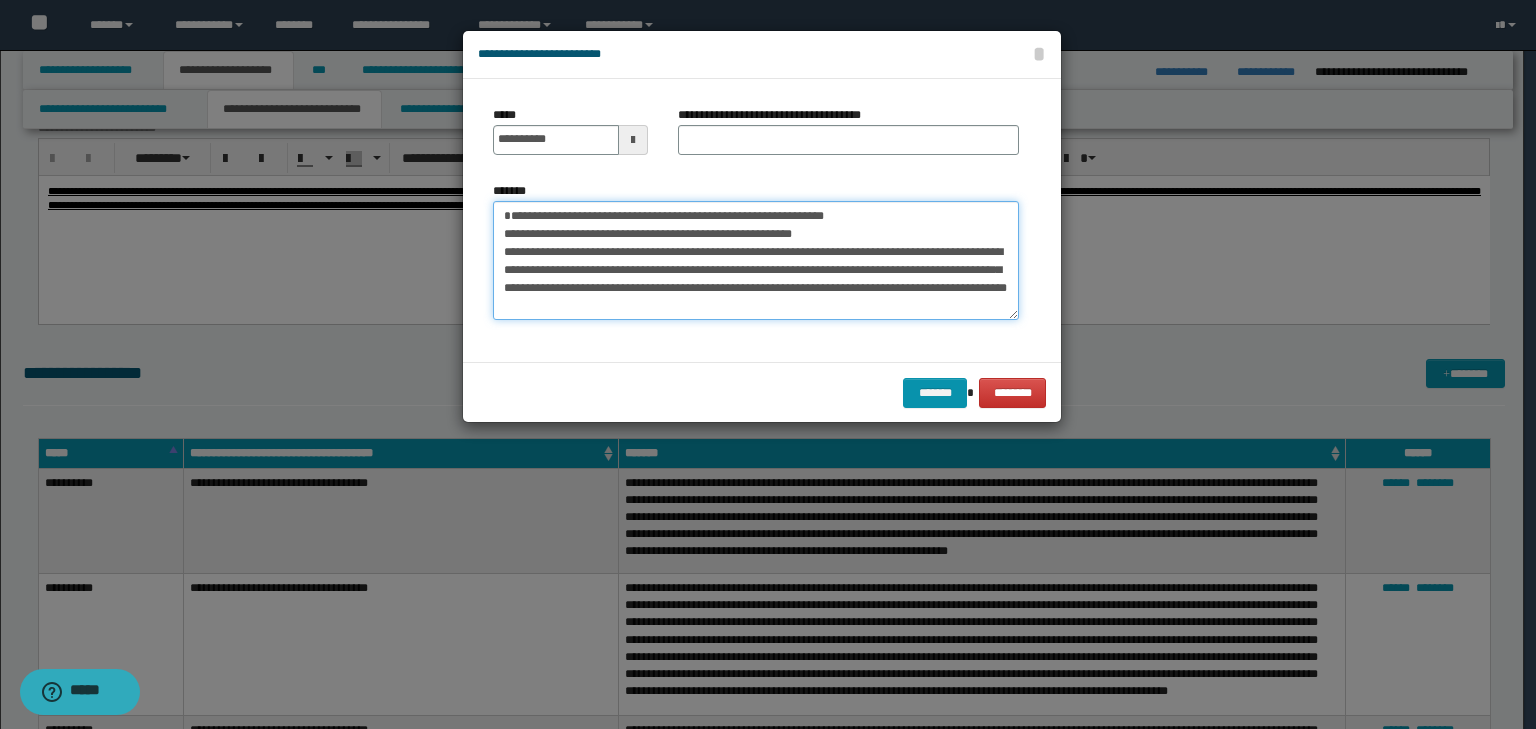 drag, startPoint x: 940, startPoint y: 209, endPoint x: 285, endPoint y: 166, distance: 656.4099 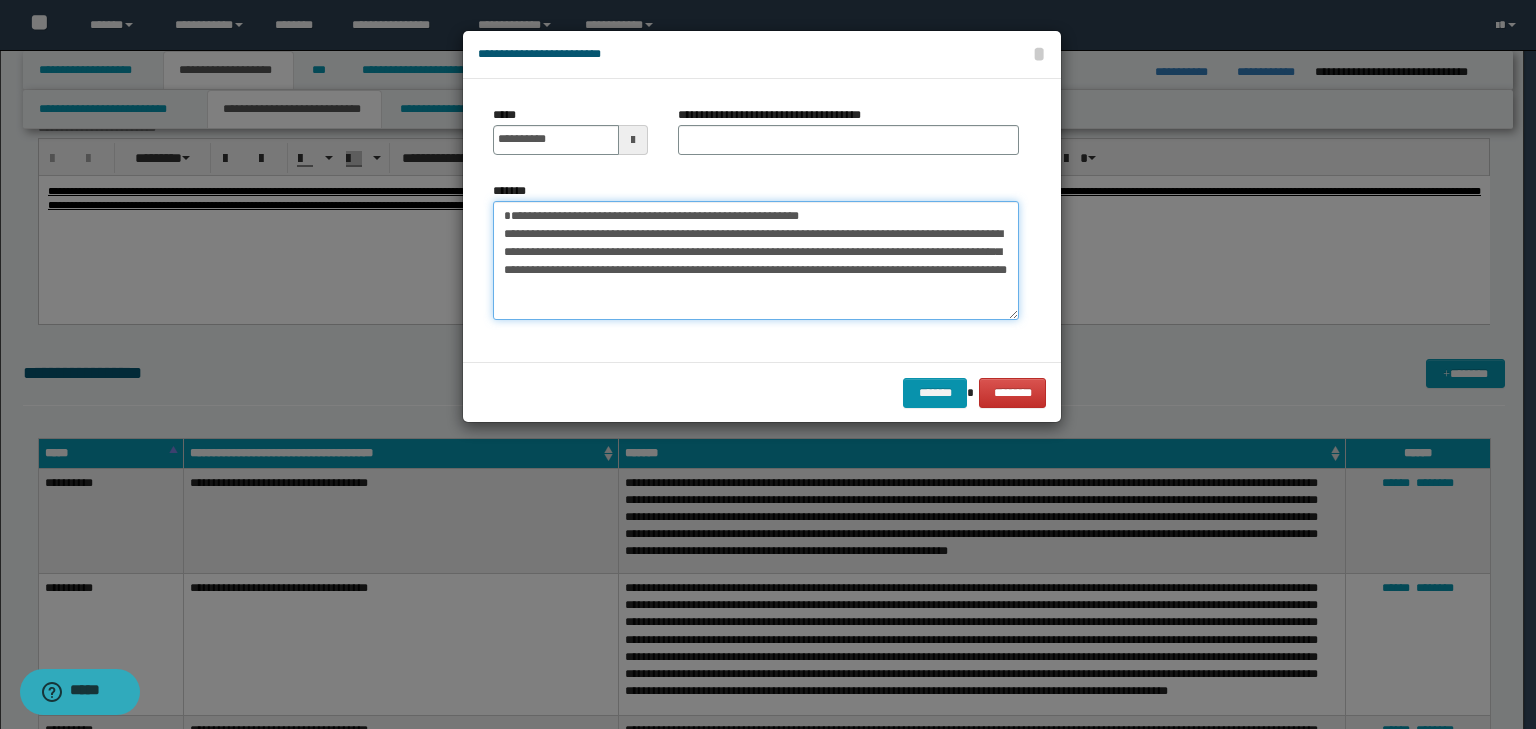 type on "**********" 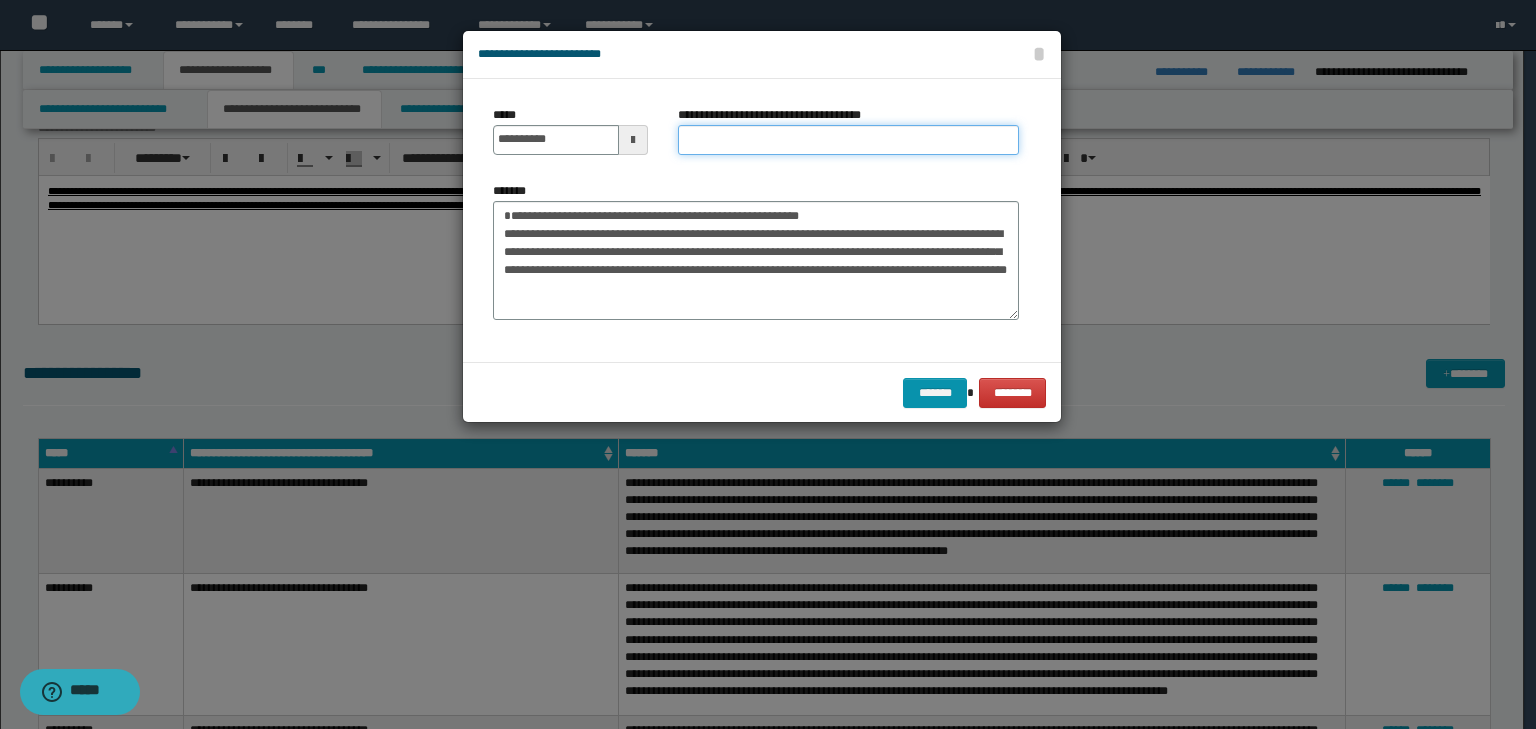 click on "**********" at bounding box center [848, 140] 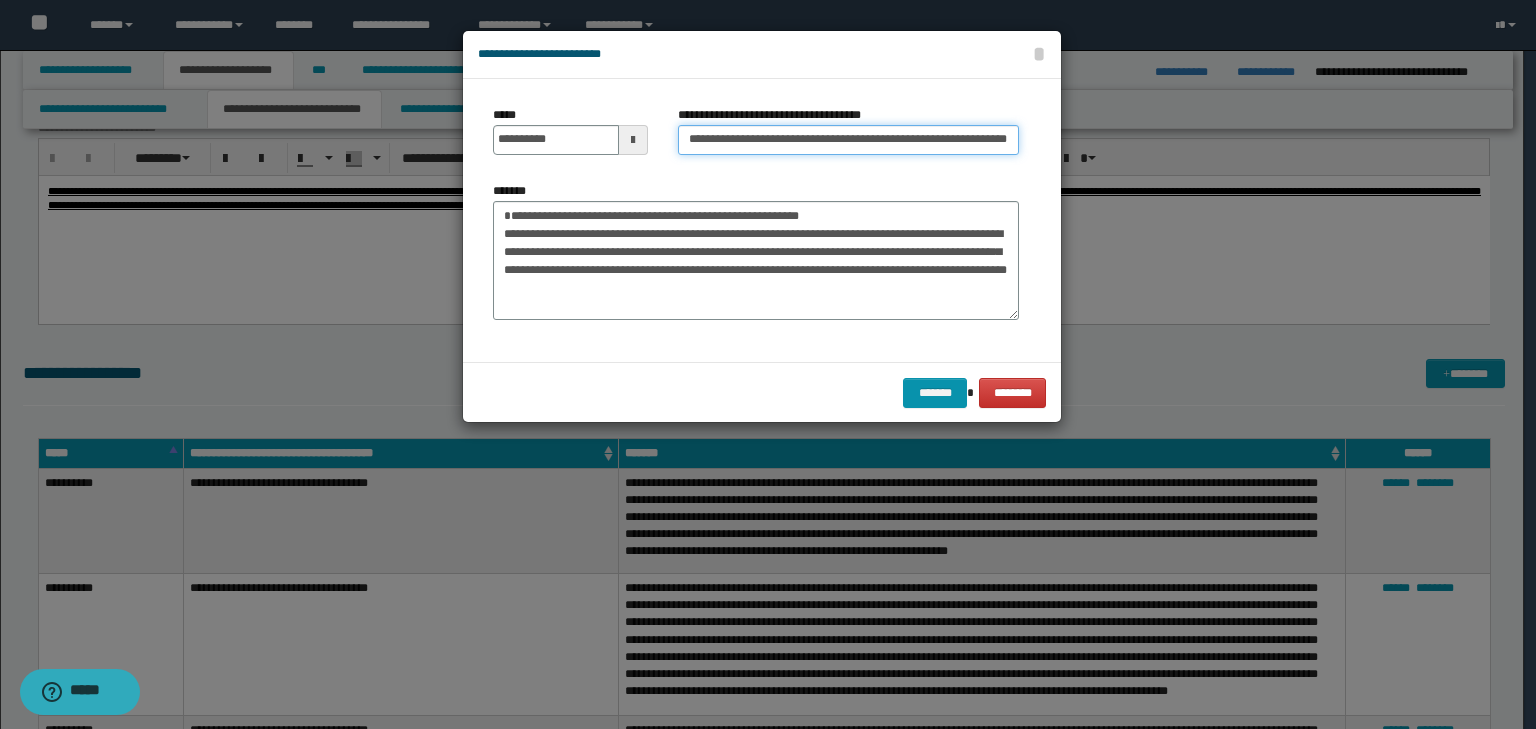 scroll, scrollTop: 0, scrollLeft: 95, axis: horizontal 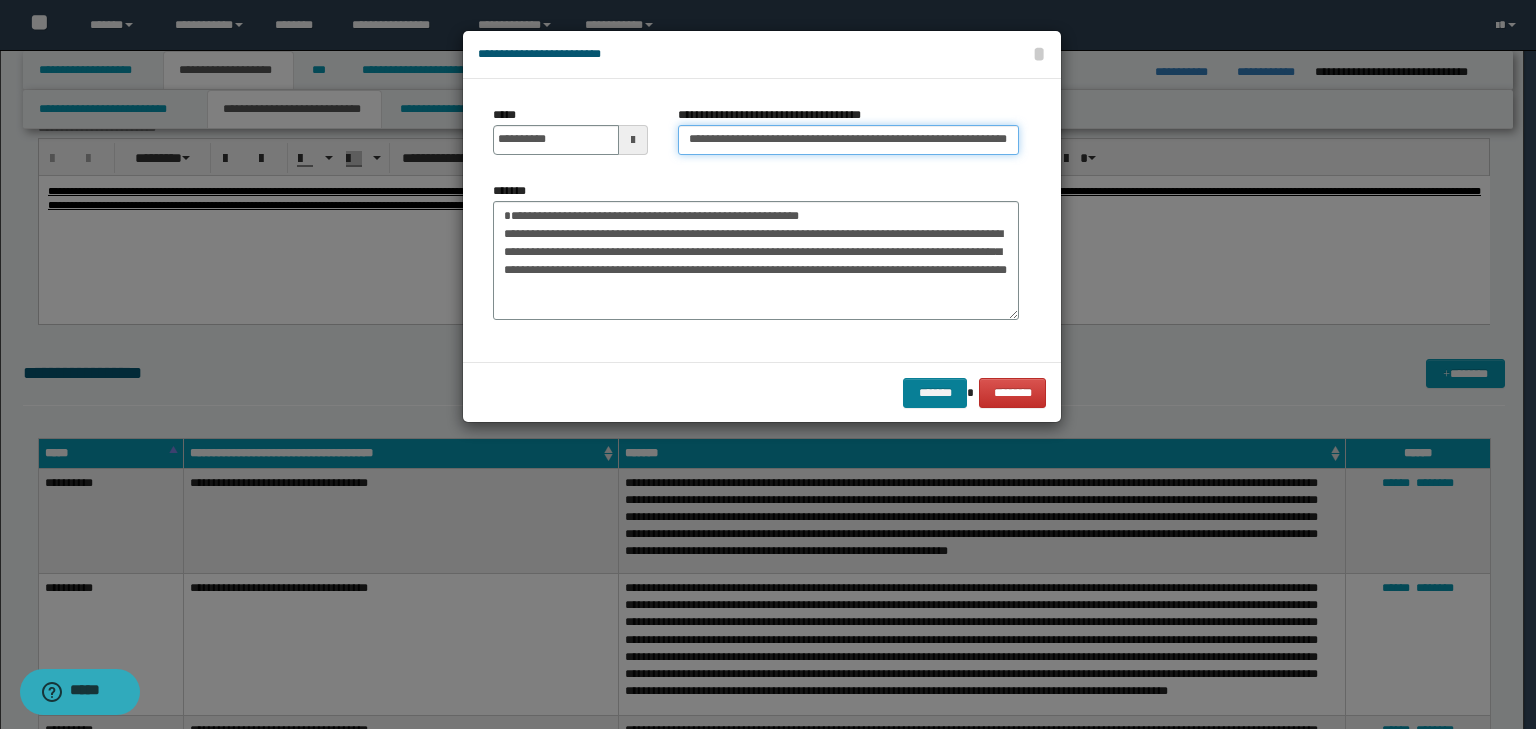 type on "**********" 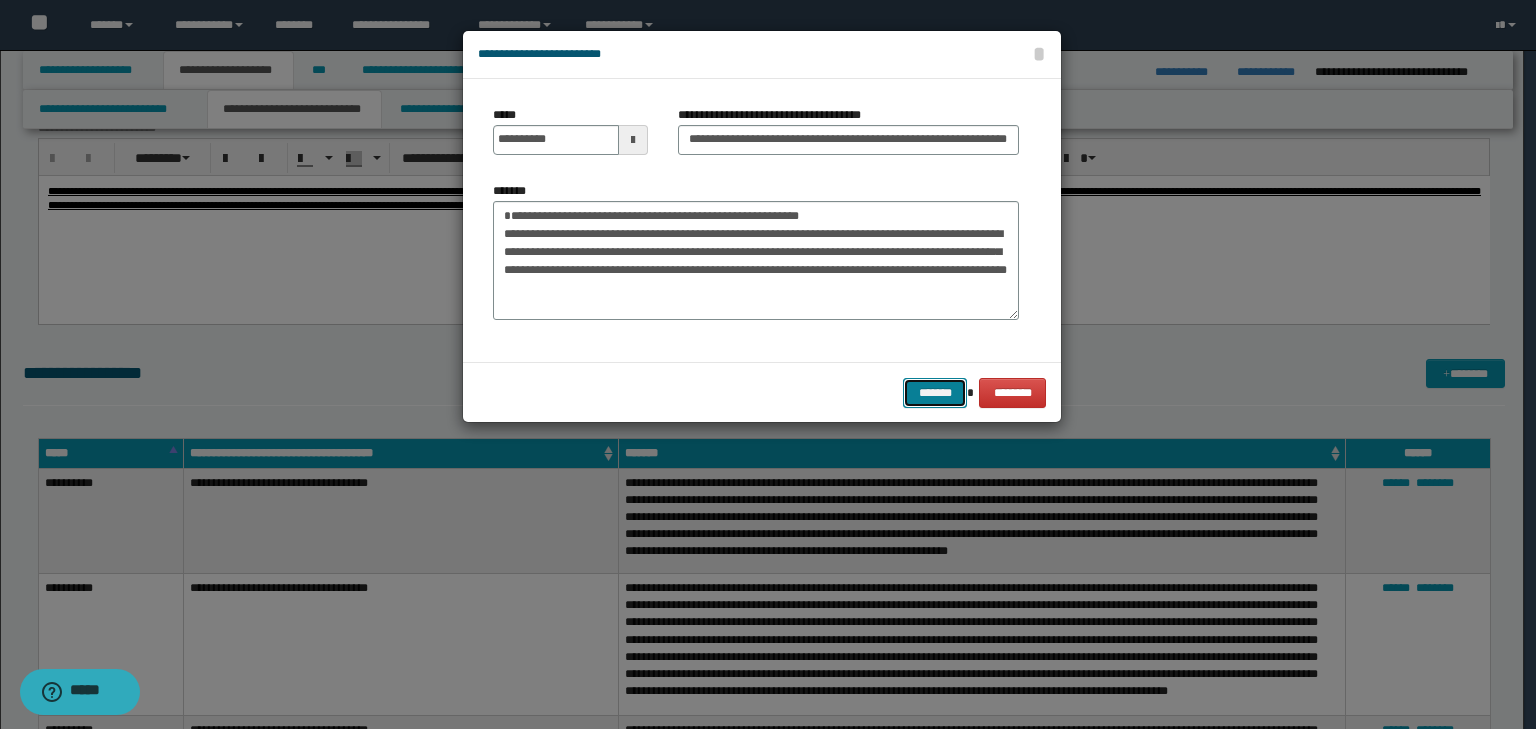 click on "*******" at bounding box center [935, 393] 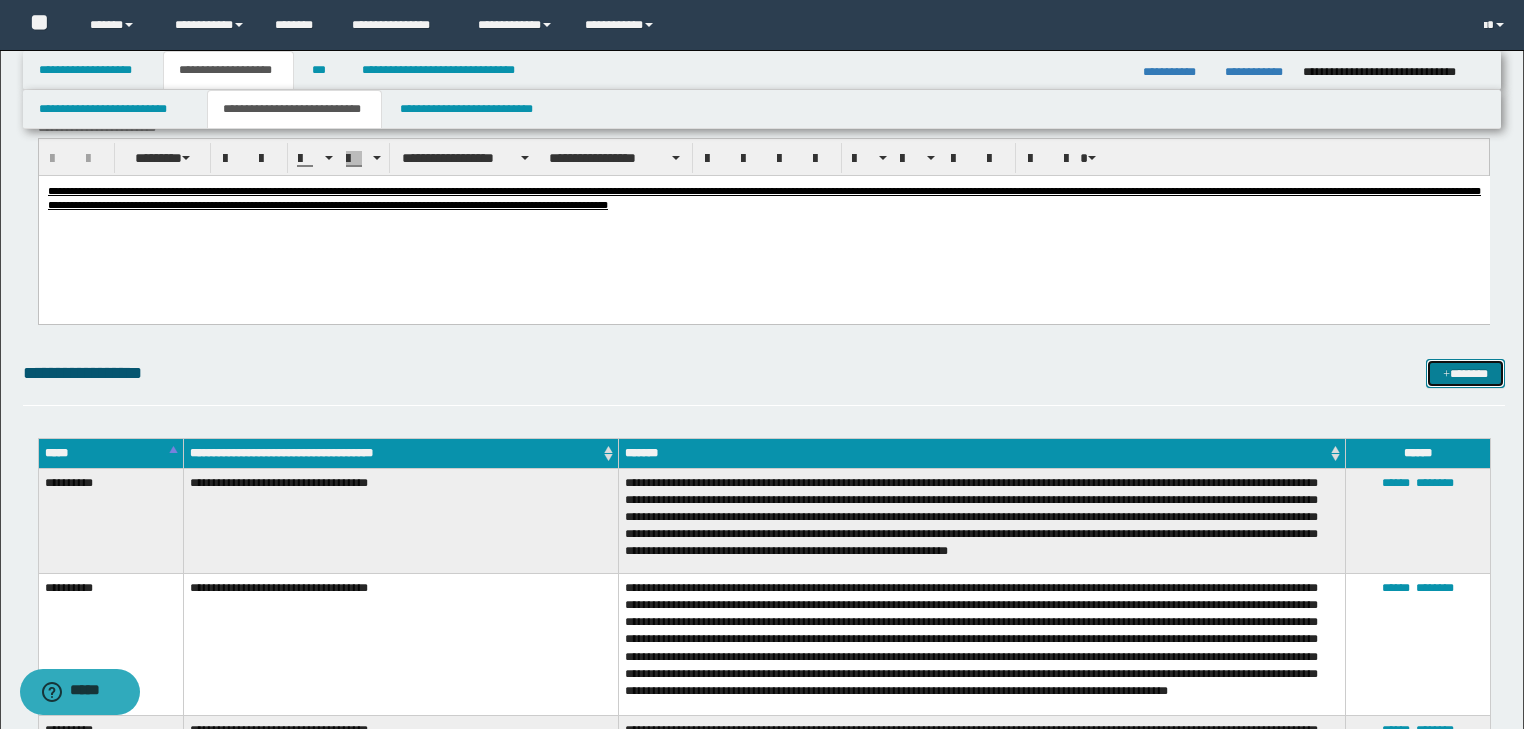 click on "*******" at bounding box center [1465, 374] 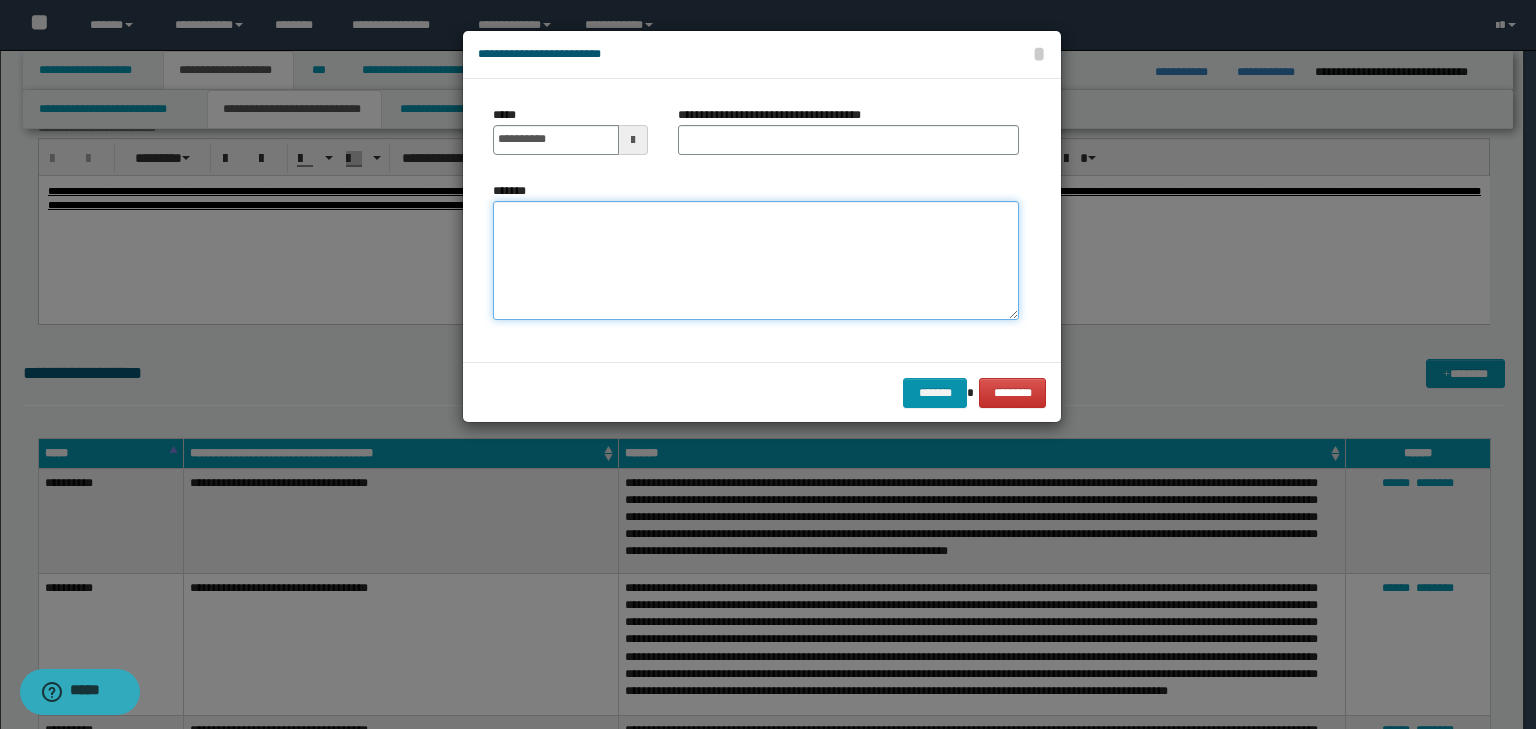 click on "*******" at bounding box center [756, 261] 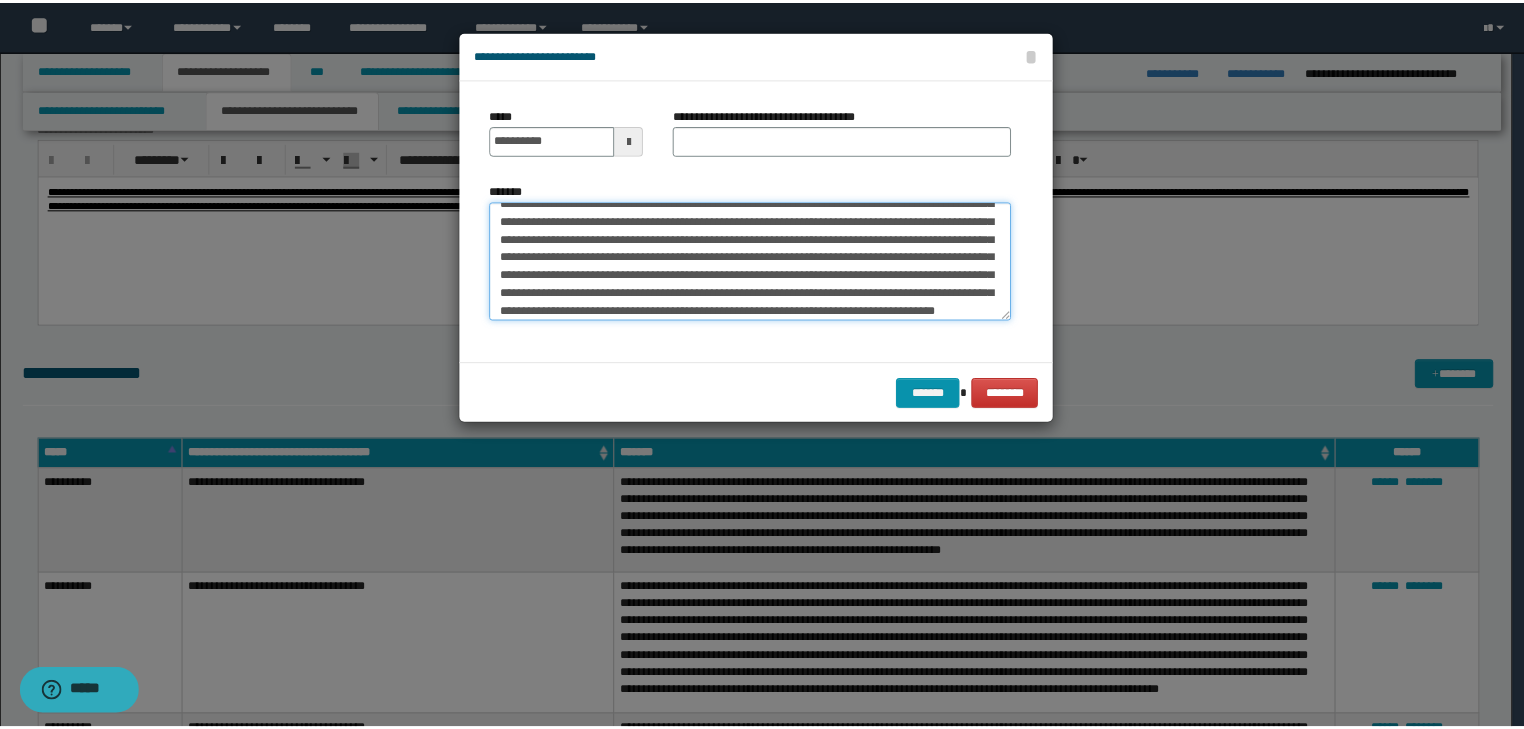 scroll, scrollTop: 0, scrollLeft: 0, axis: both 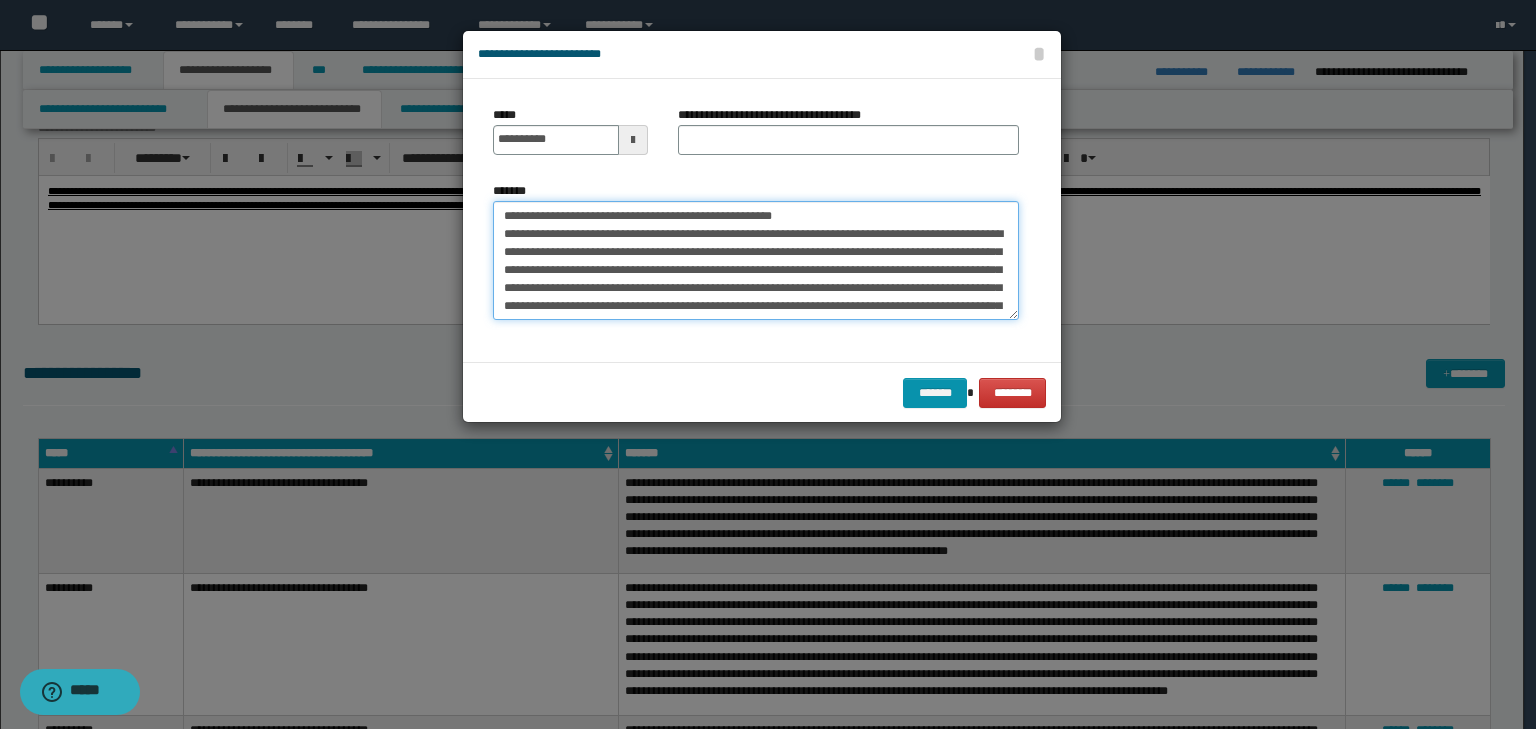 drag, startPoint x: 560, startPoint y: 212, endPoint x: 376, endPoint y: 196, distance: 184.69434 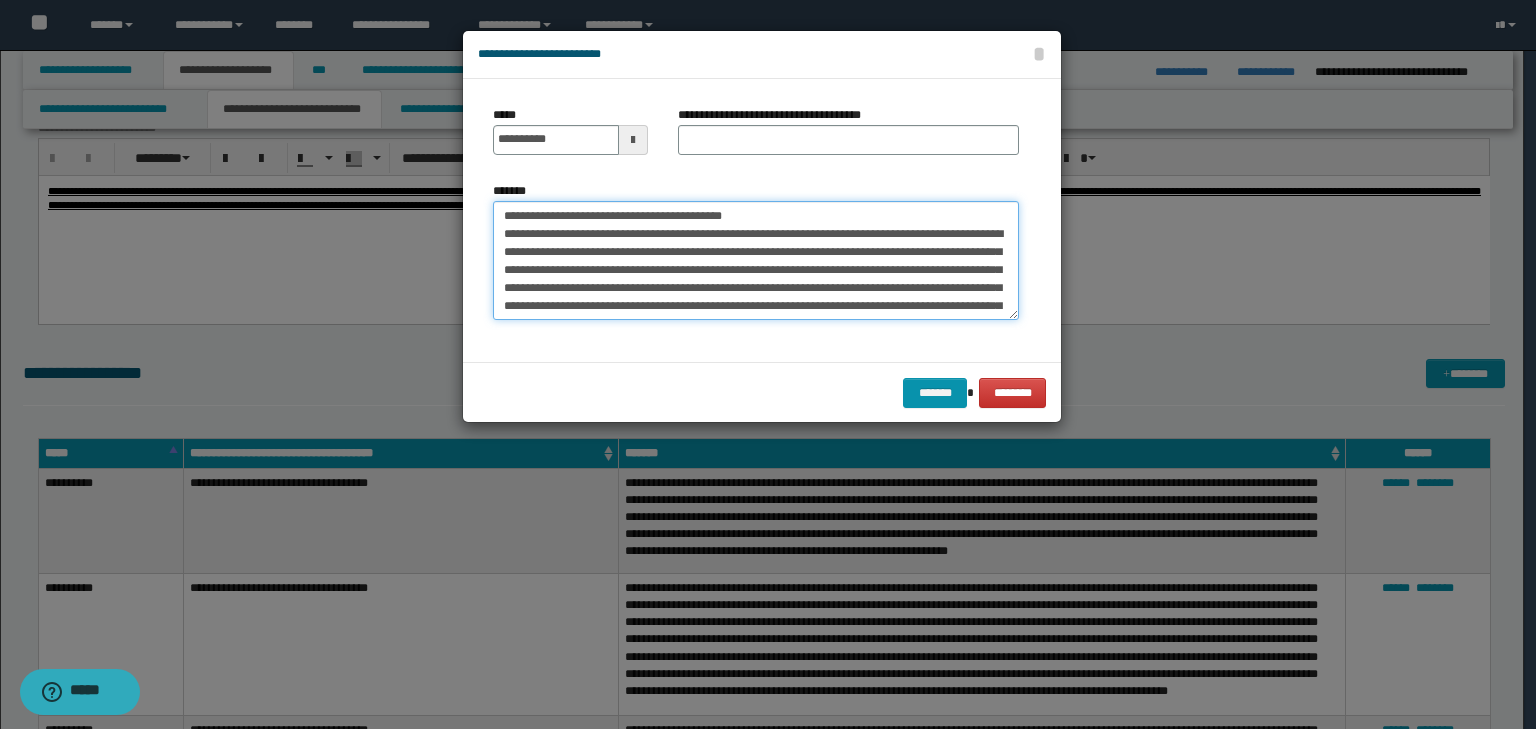type on "**********" 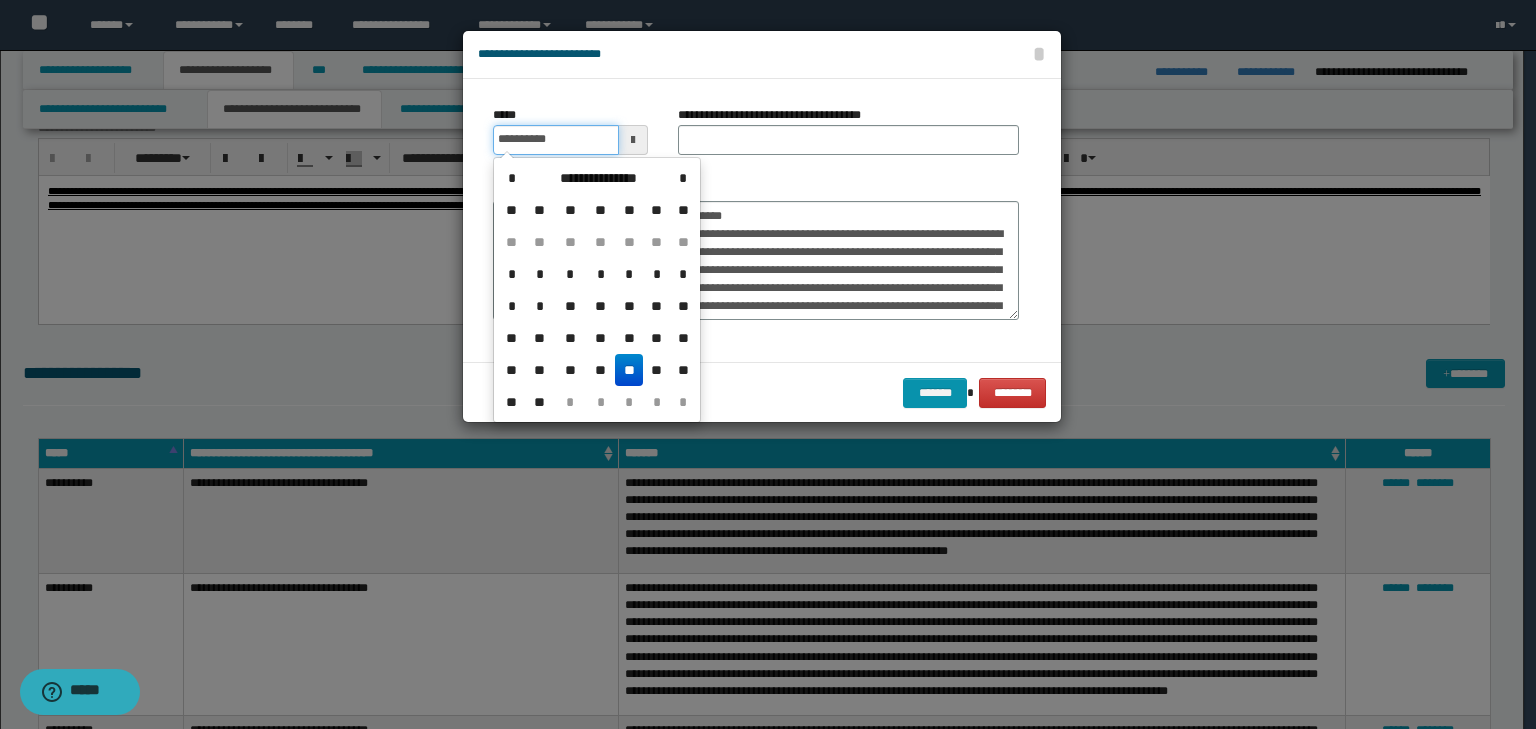 click on "**********" at bounding box center (556, 140) 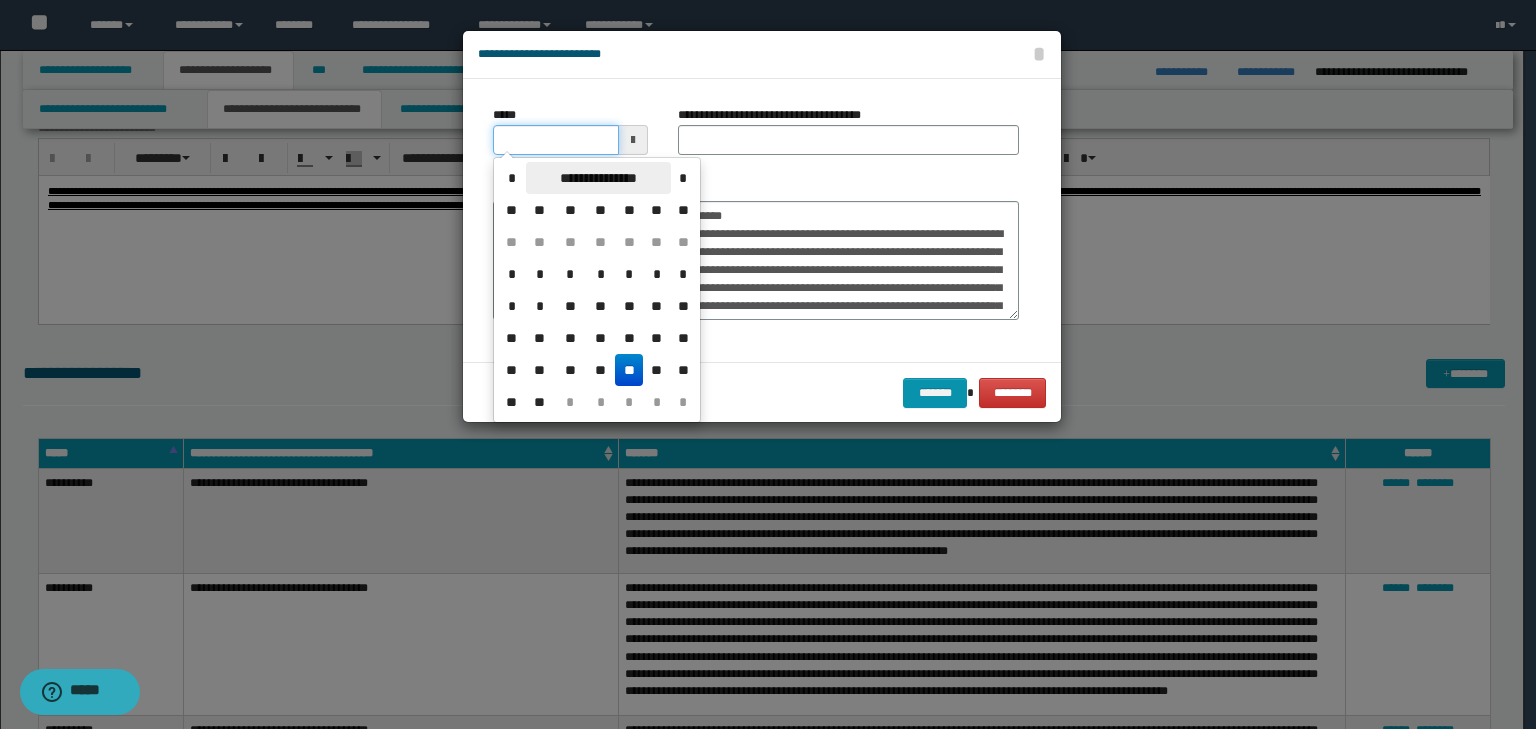 type on "**********" 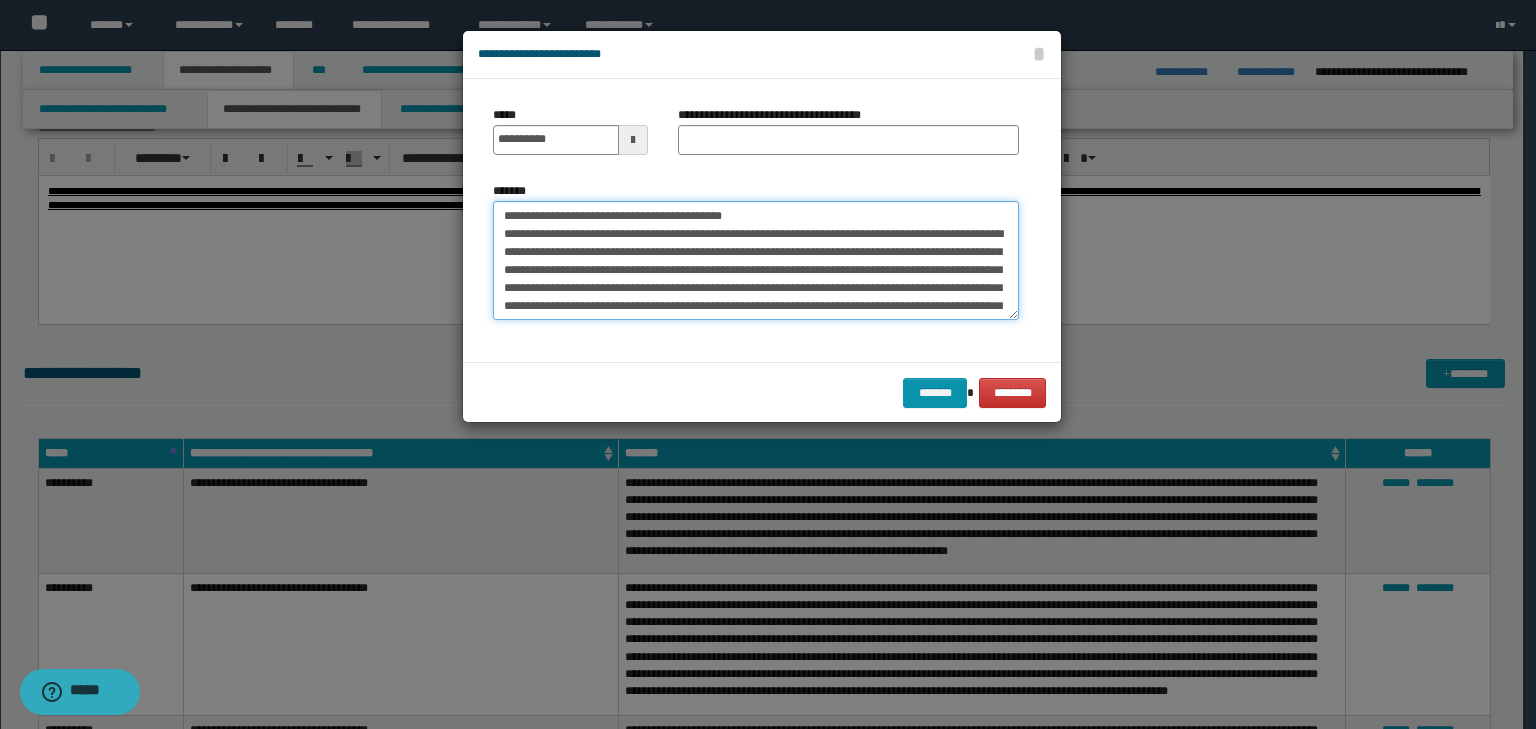 drag, startPoint x: 750, startPoint y: 216, endPoint x: 206, endPoint y: 188, distance: 544.7201 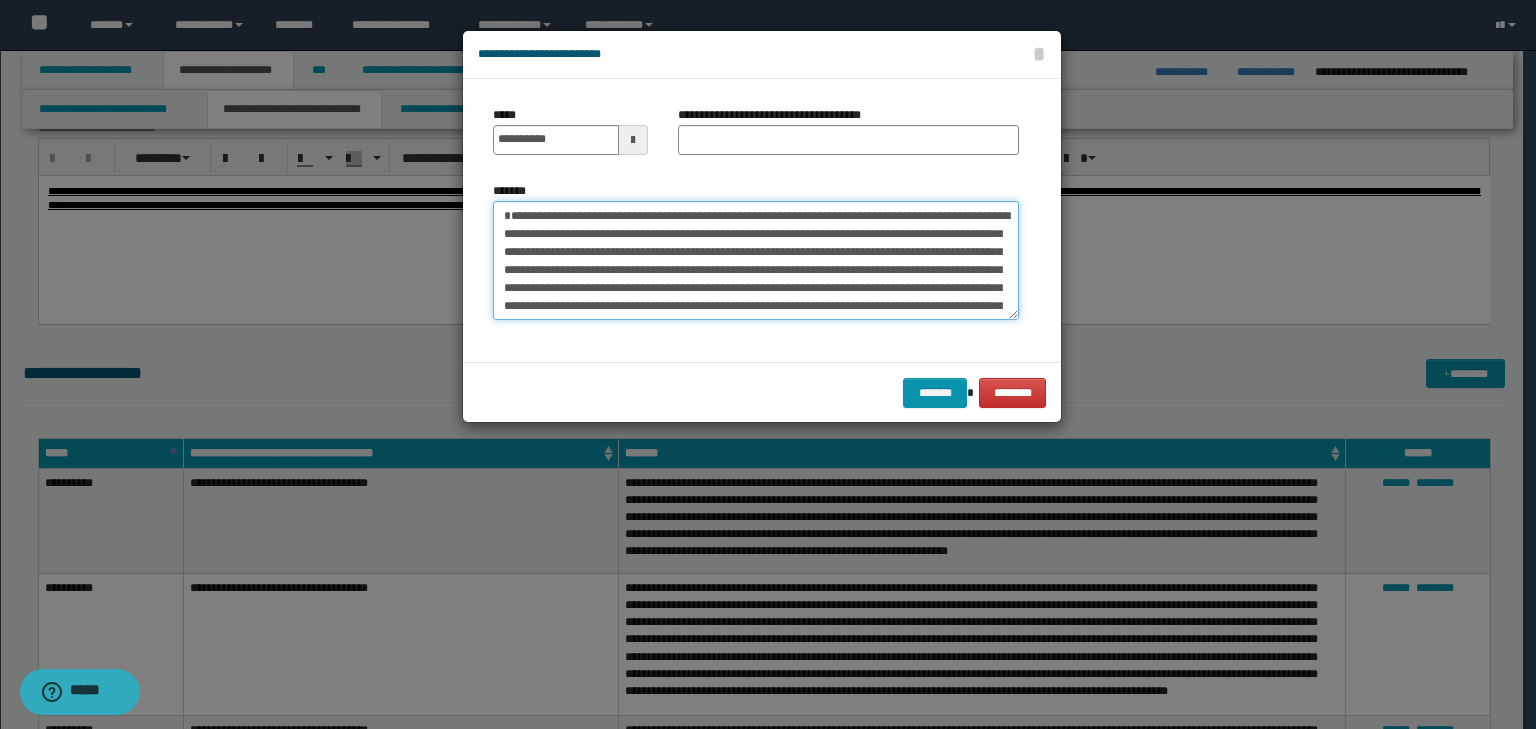 type on "**********" 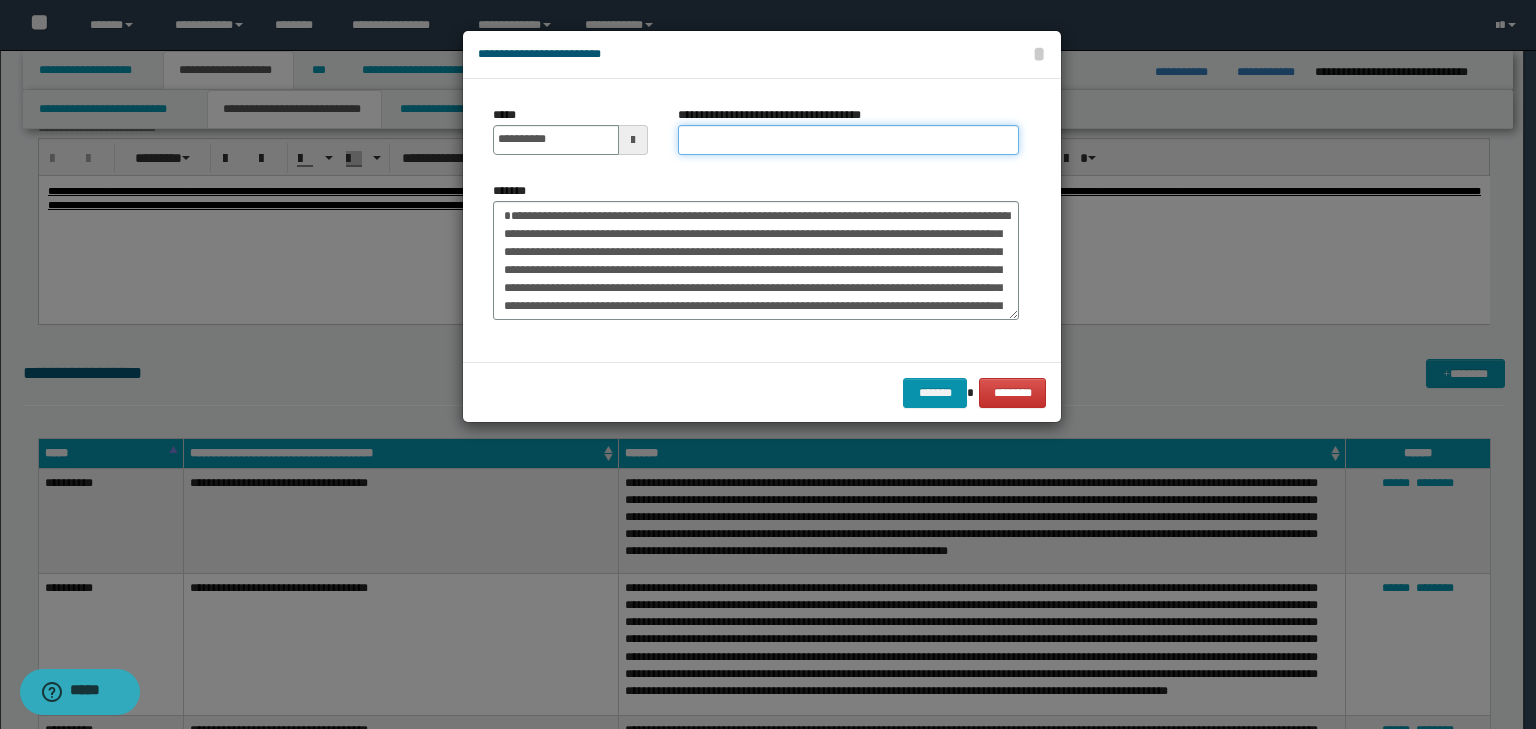 click on "**********" at bounding box center (848, 140) 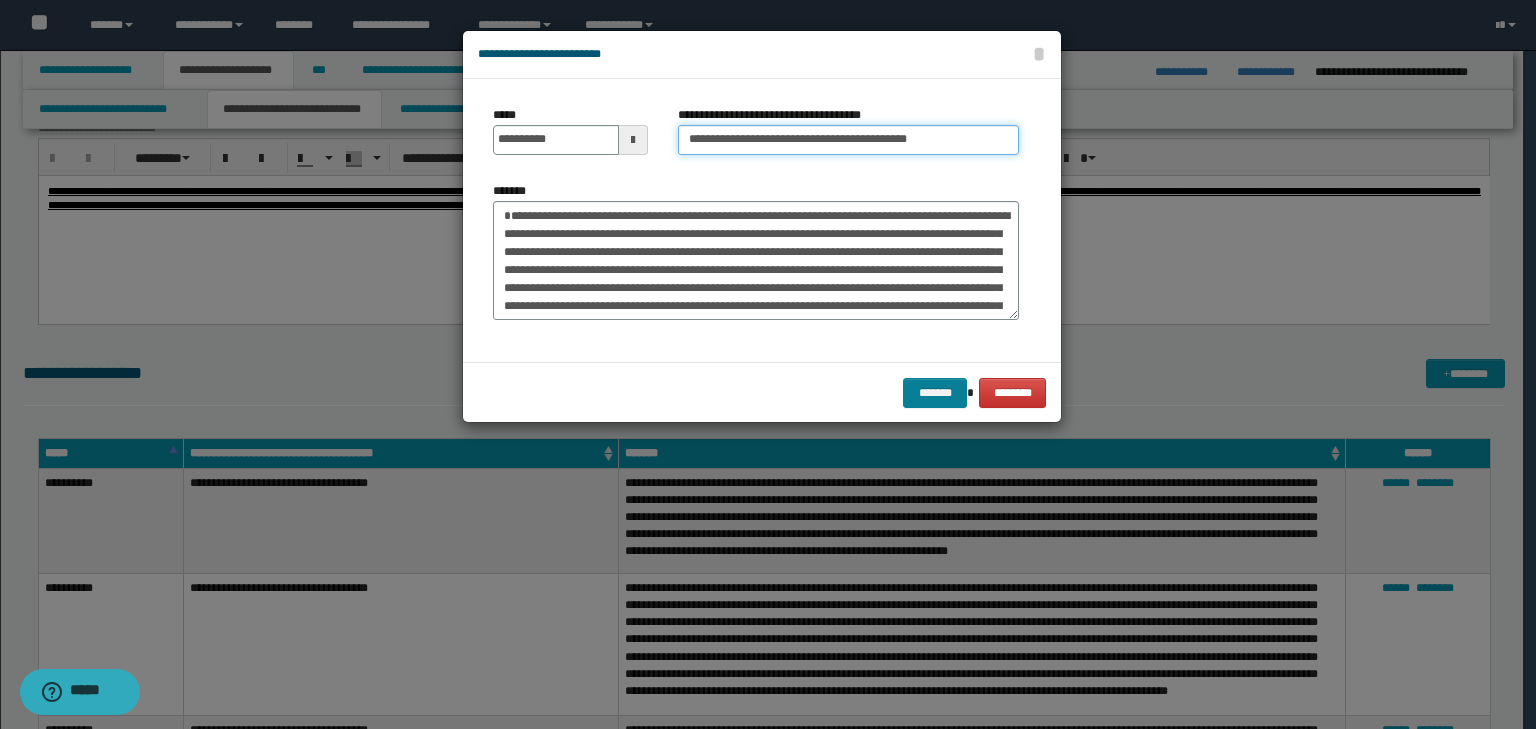 type on "**********" 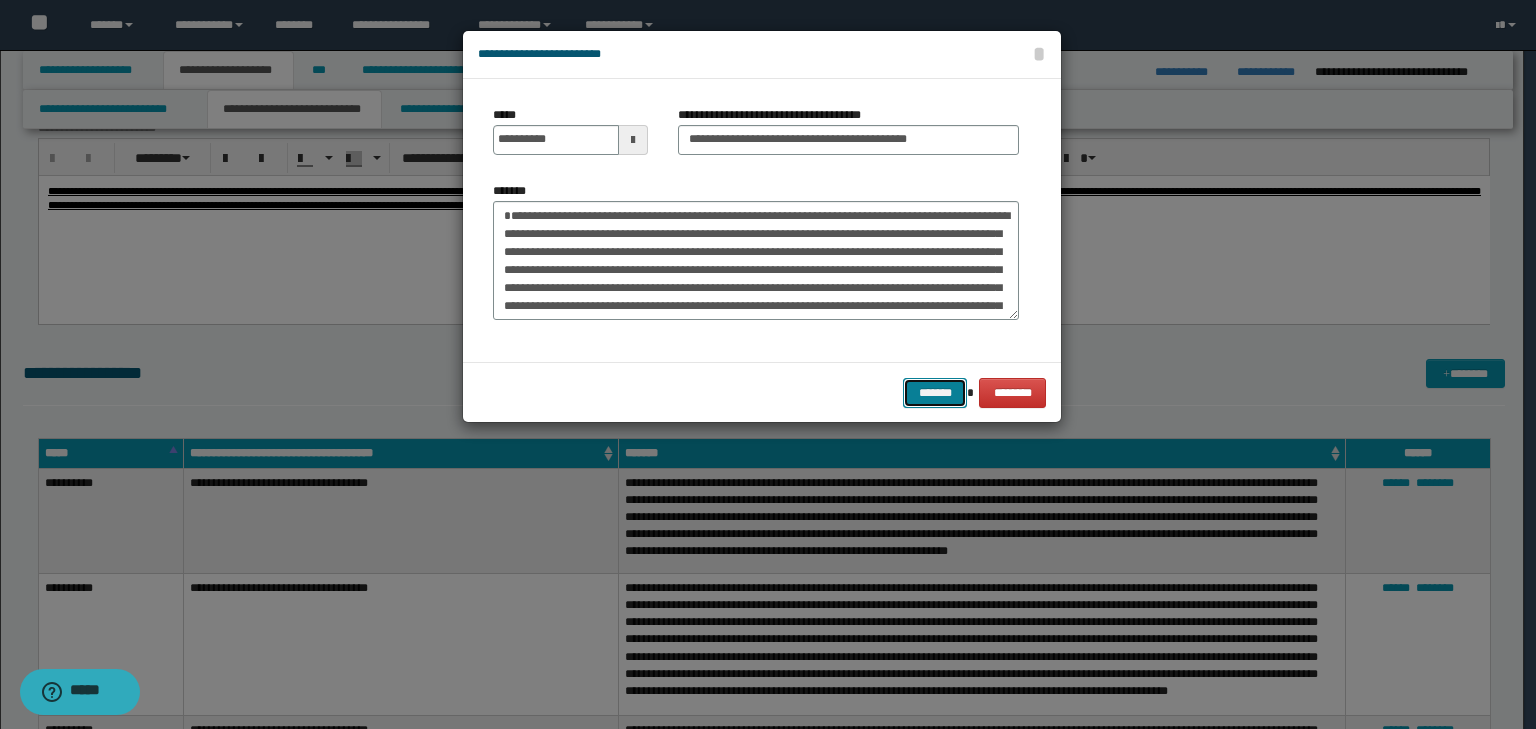 click on "*******" at bounding box center [935, 393] 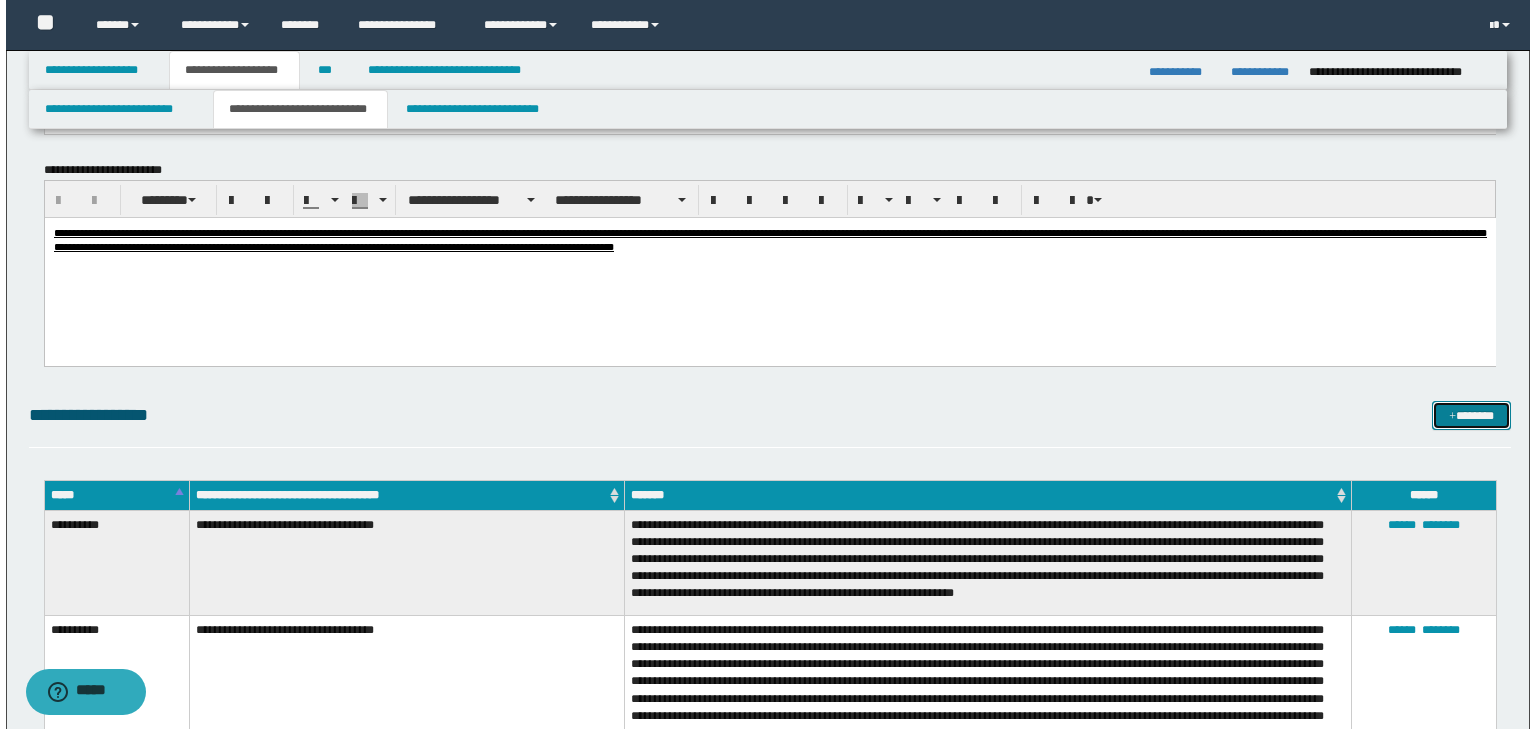 scroll, scrollTop: 1460, scrollLeft: 0, axis: vertical 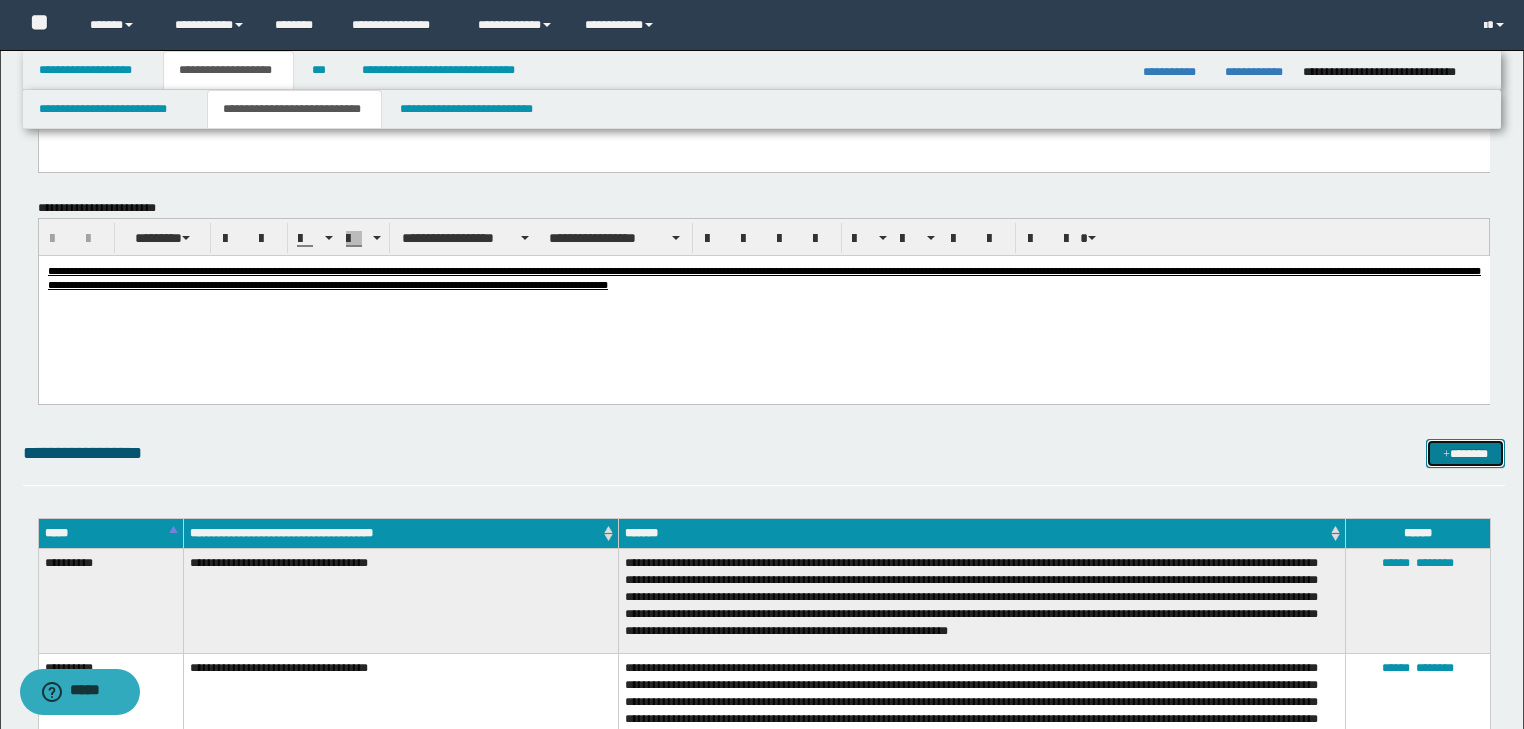 click on "*******" at bounding box center (1465, 454) 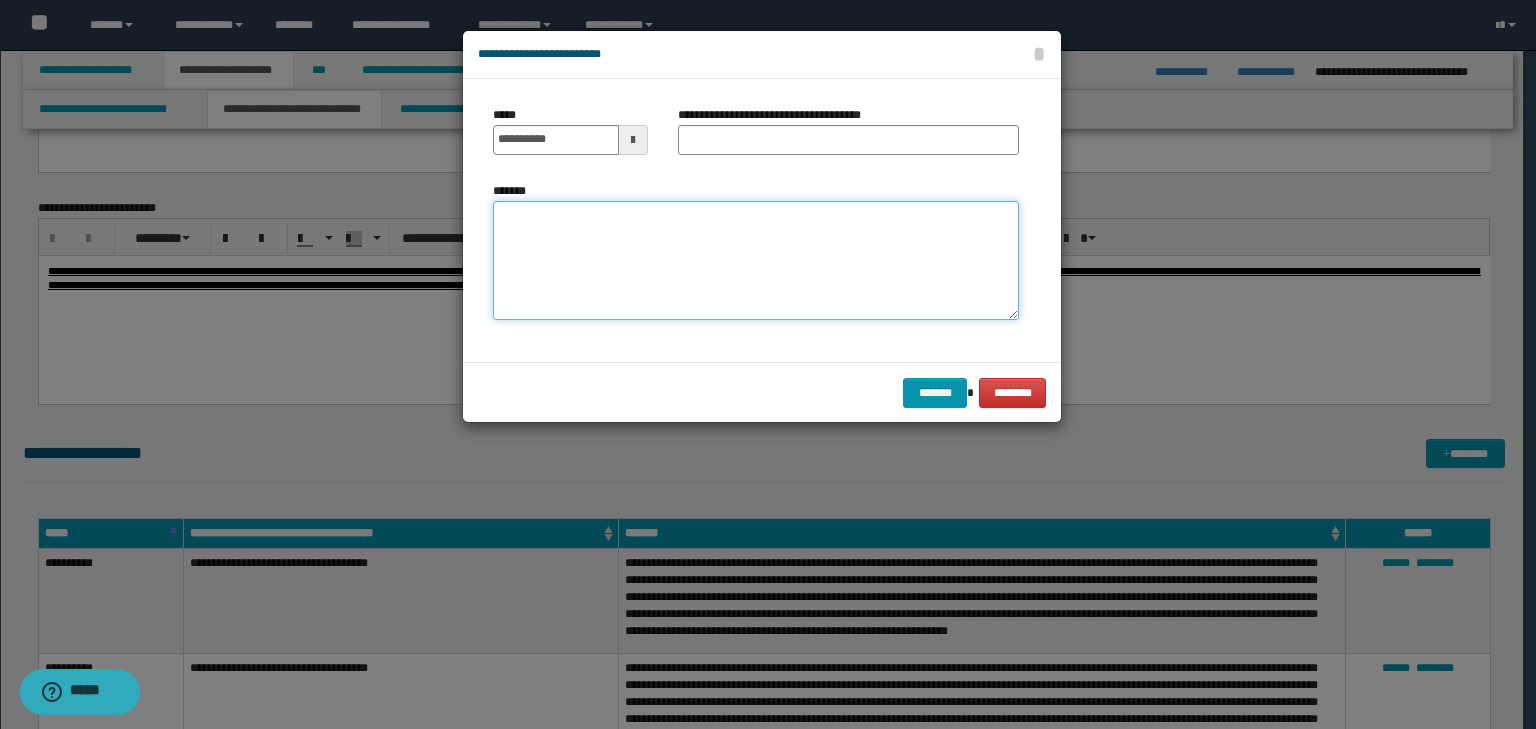 click on "*******" at bounding box center (756, 261) 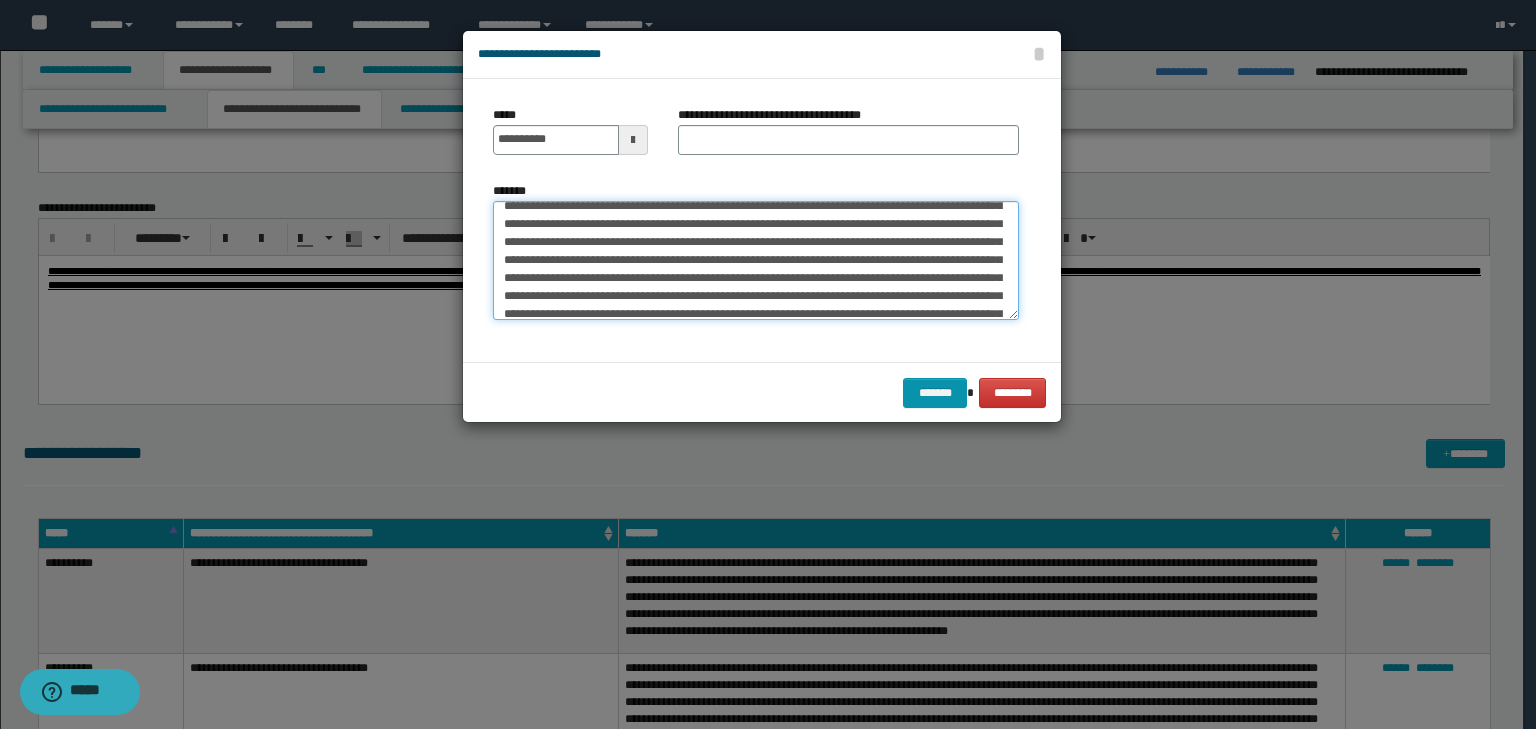 scroll, scrollTop: 0, scrollLeft: 0, axis: both 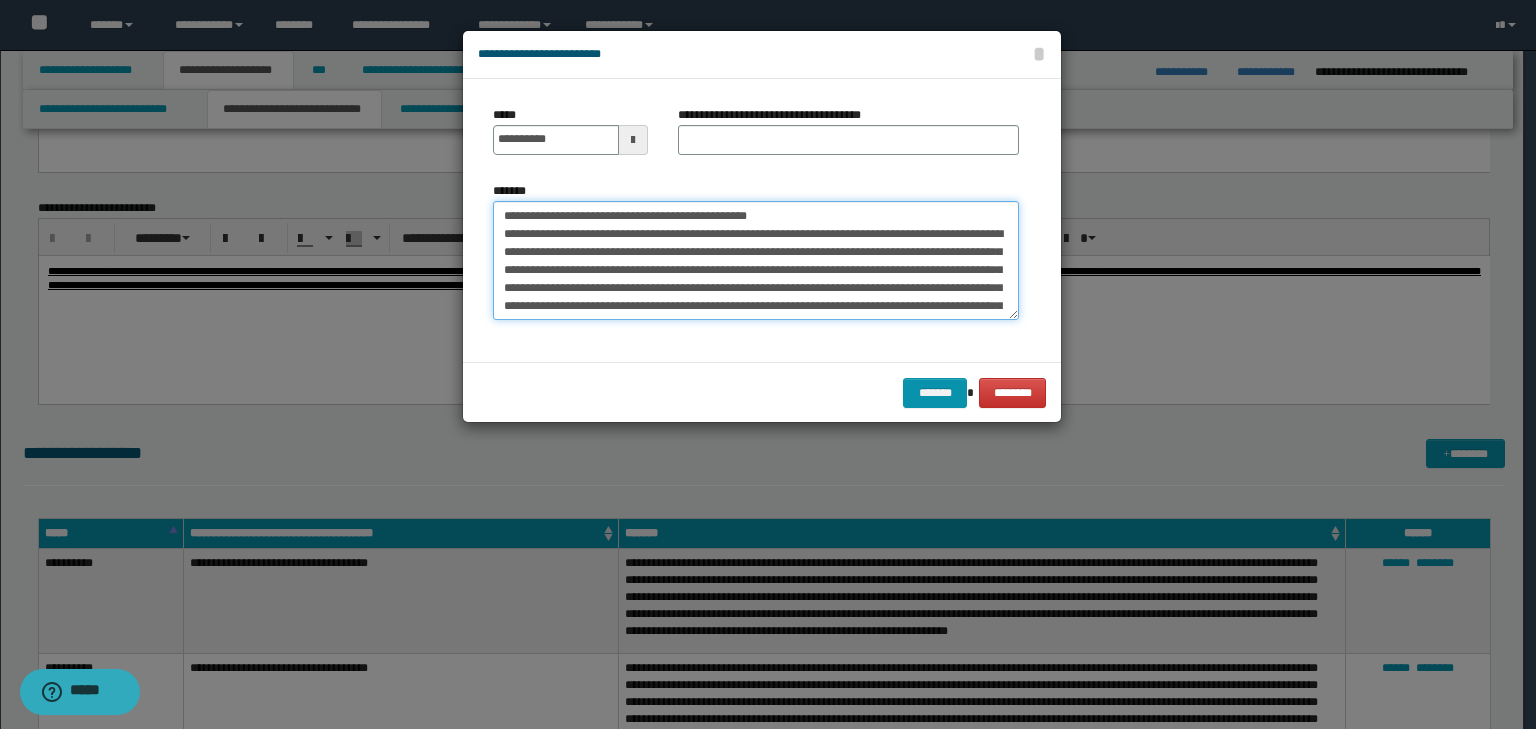 drag, startPoint x: 568, startPoint y: 215, endPoint x: 332, endPoint y: 201, distance: 236.41489 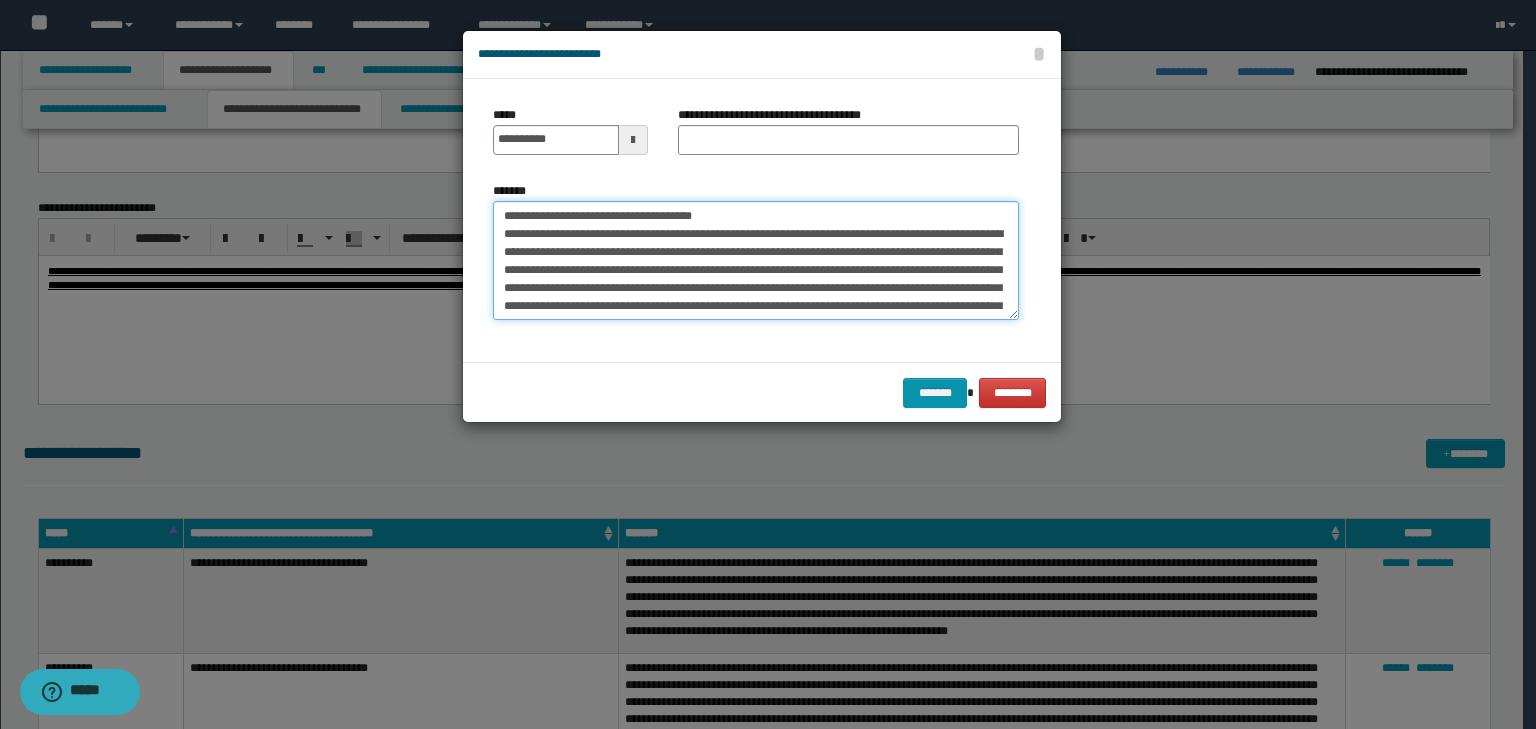 type on "**********" 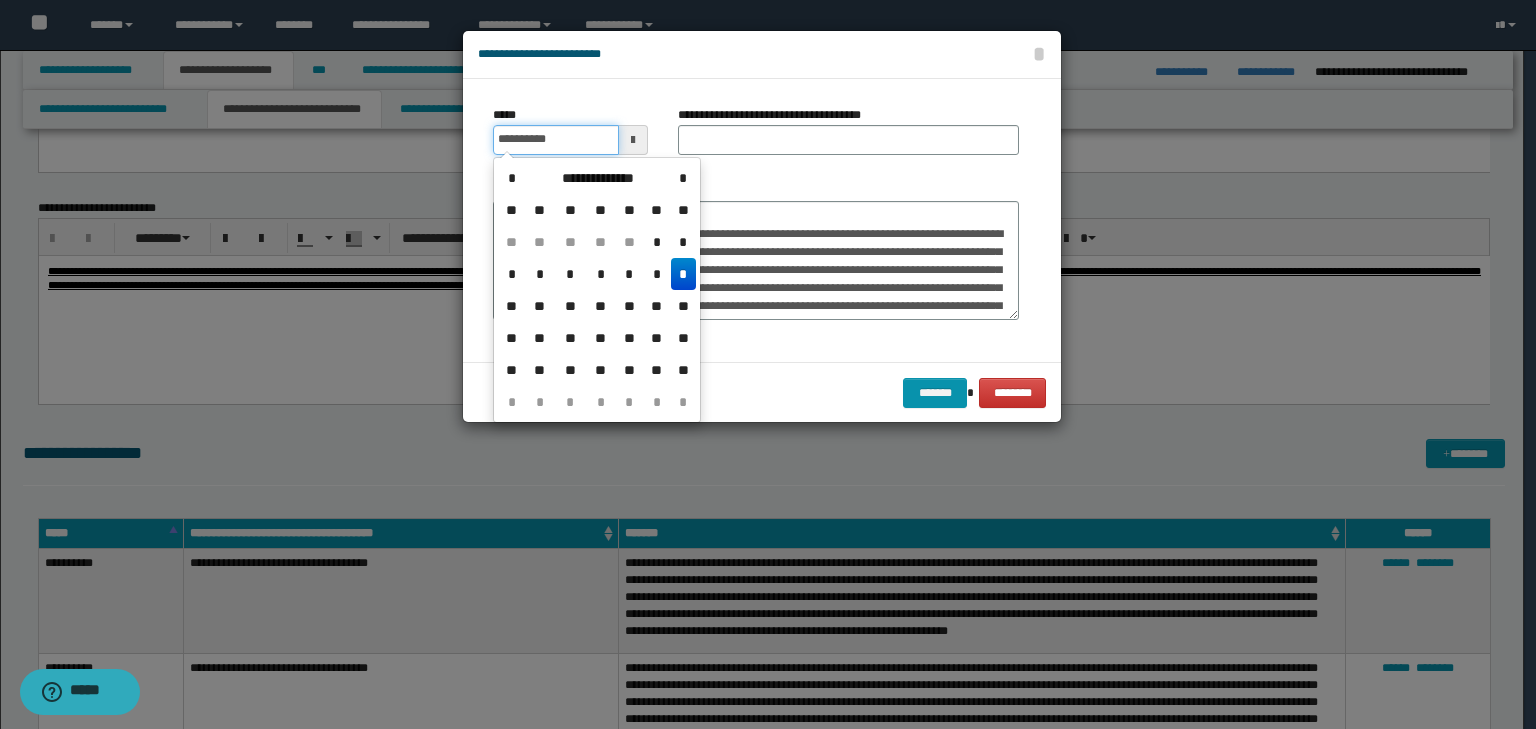 click on "**********" at bounding box center (556, 140) 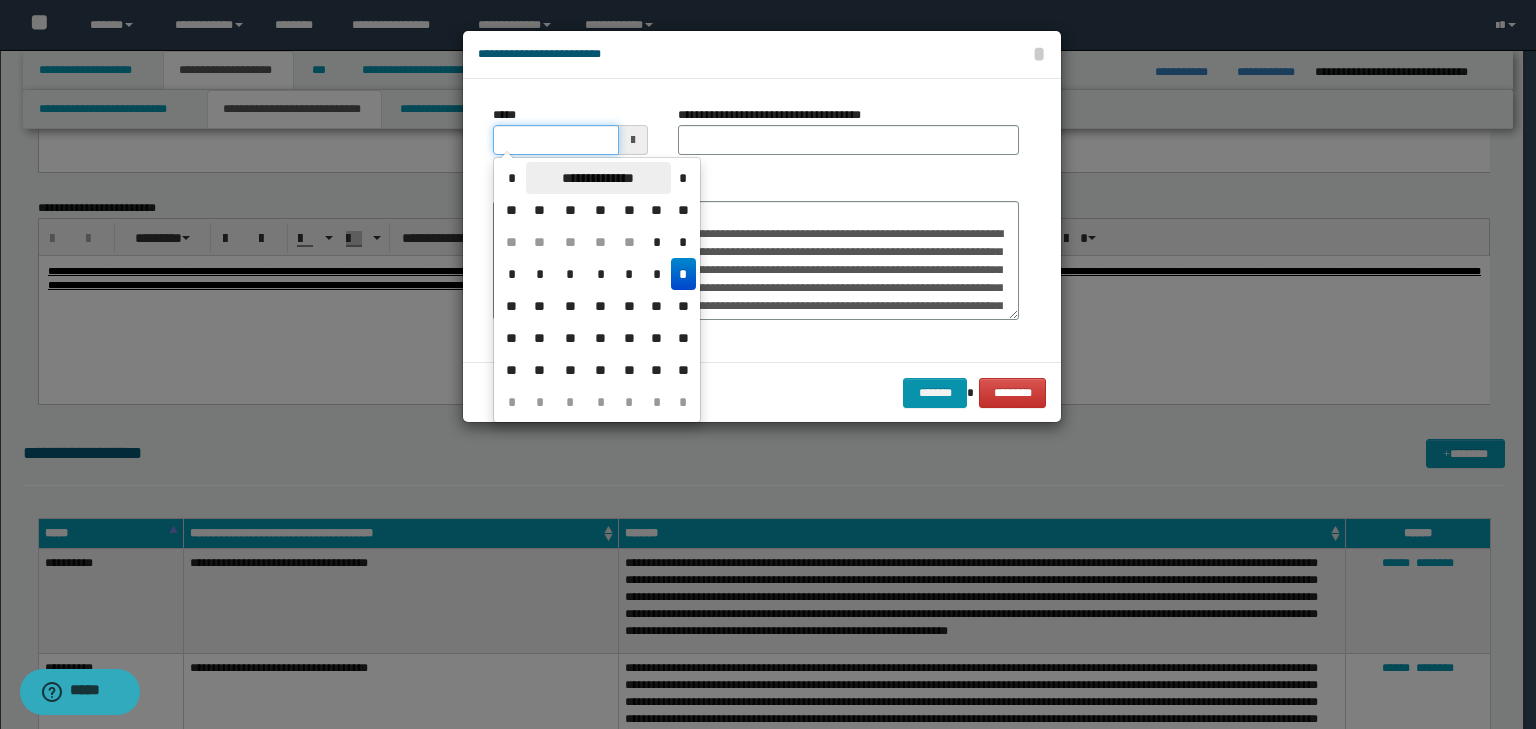 type on "**********" 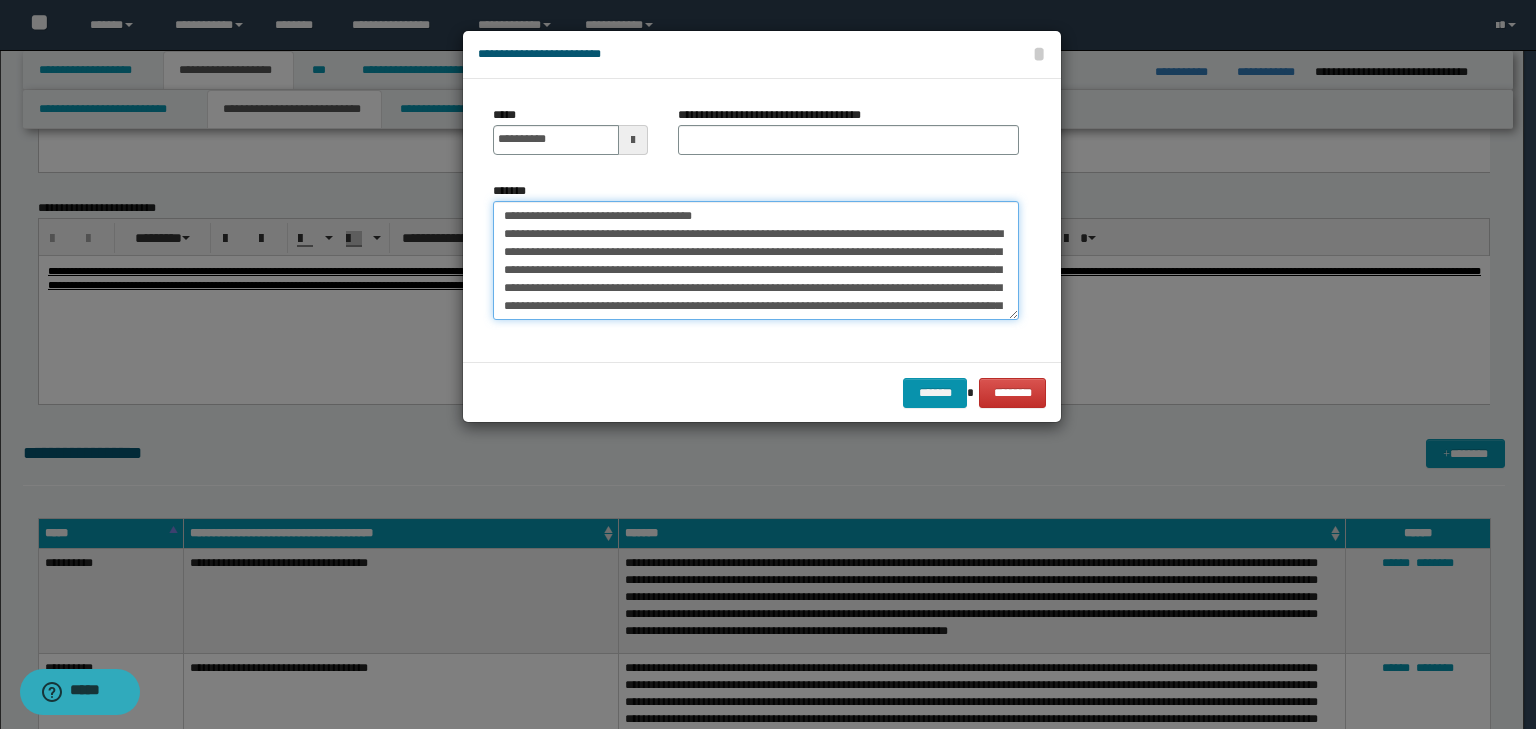 drag, startPoint x: 784, startPoint y: 211, endPoint x: 117, endPoint y: 206, distance: 667.01874 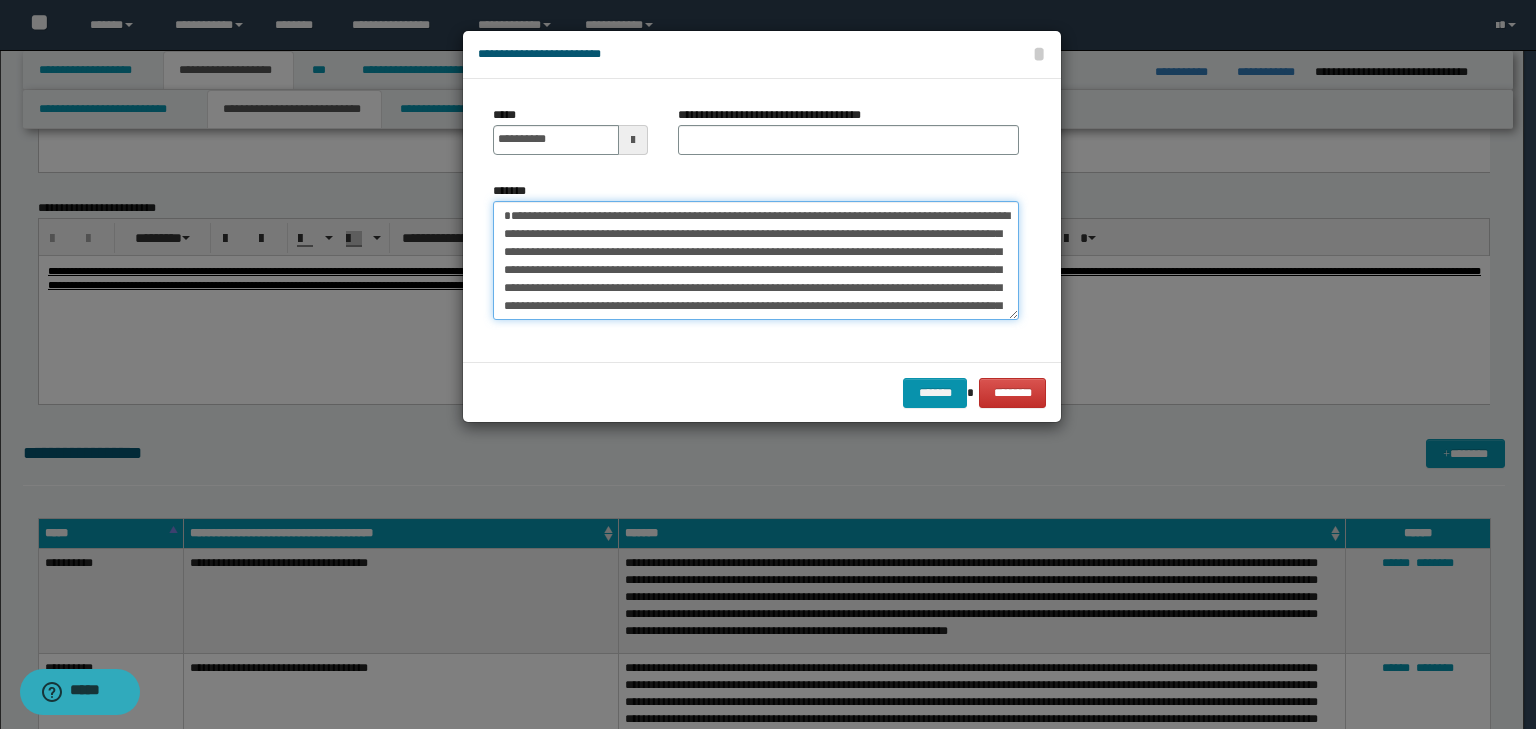 type on "**********" 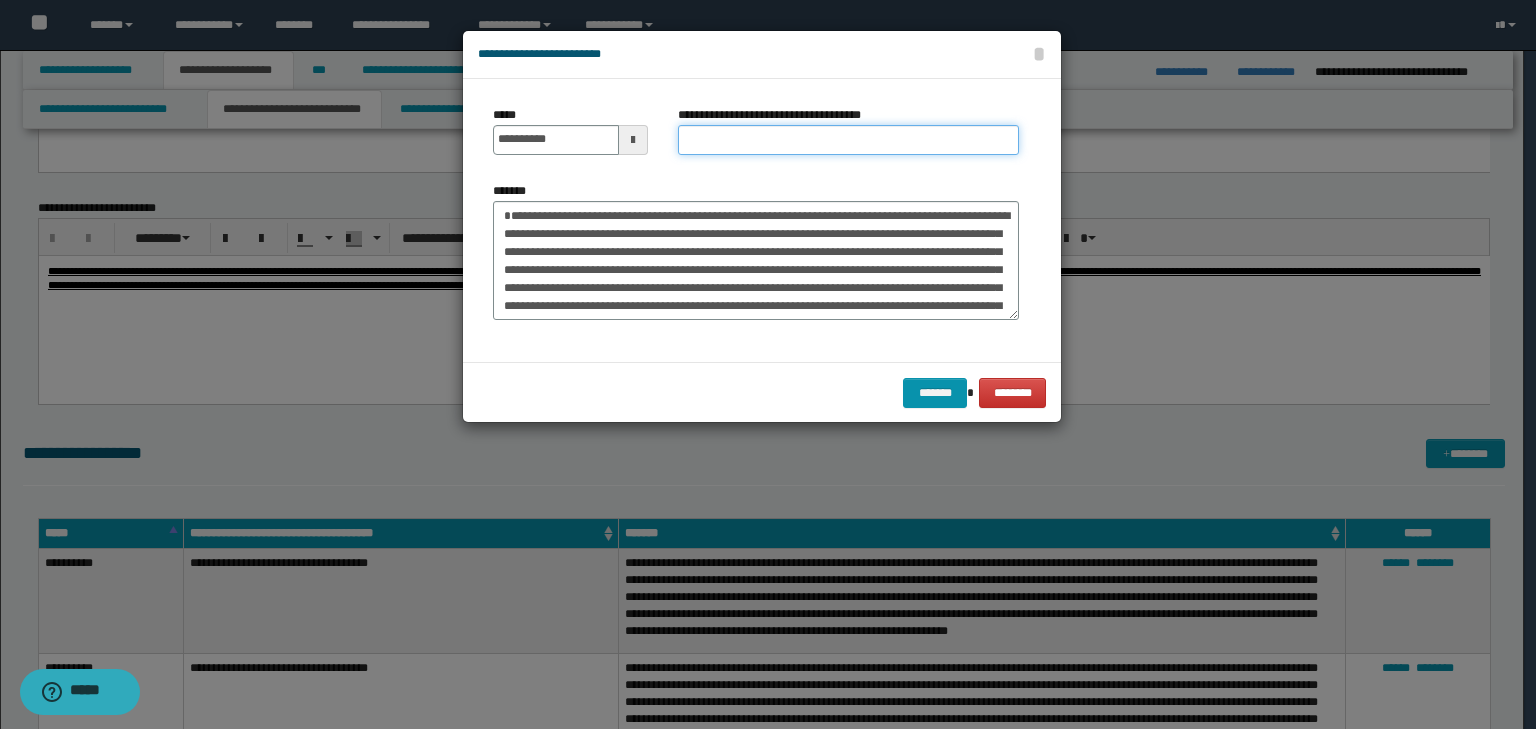 click on "**********" at bounding box center (848, 140) 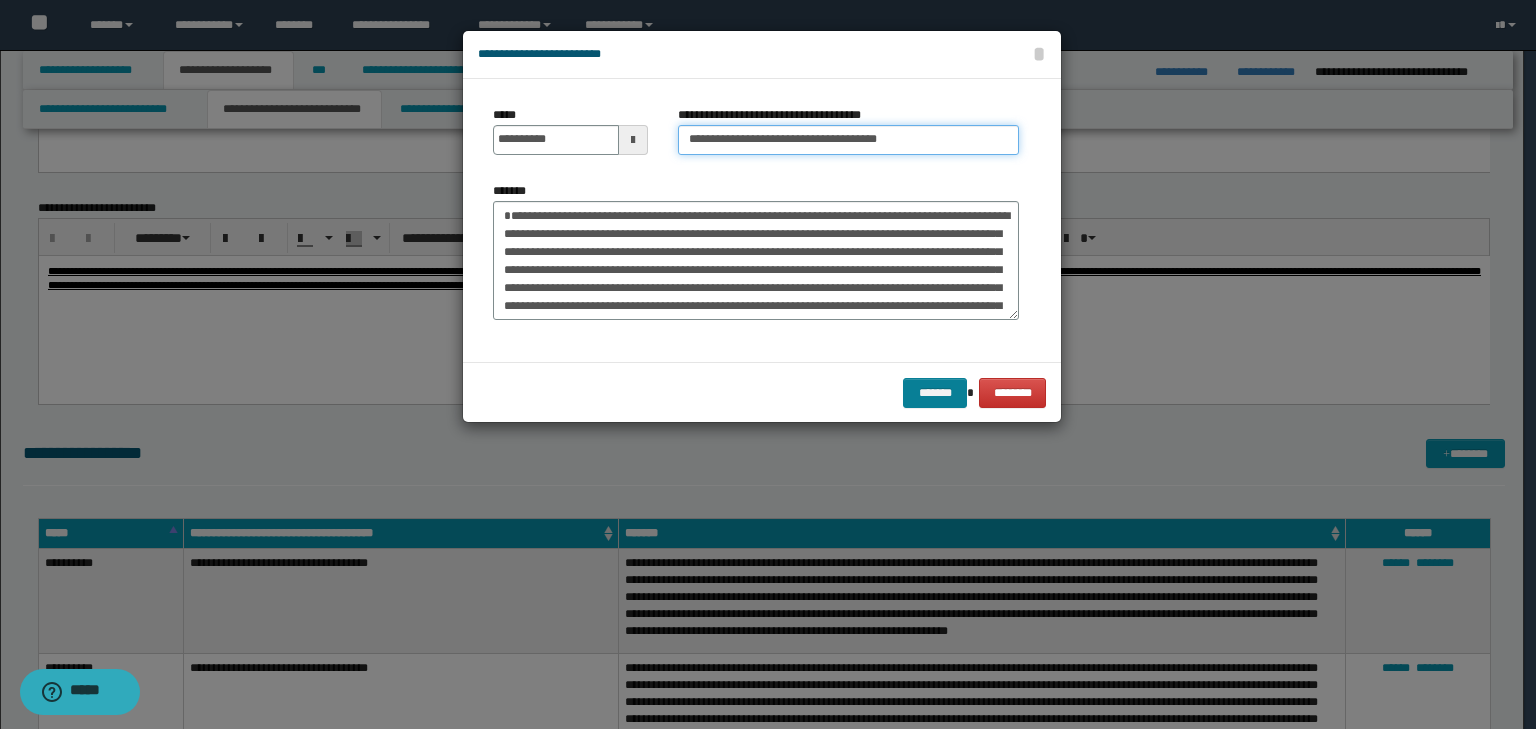 type on "**********" 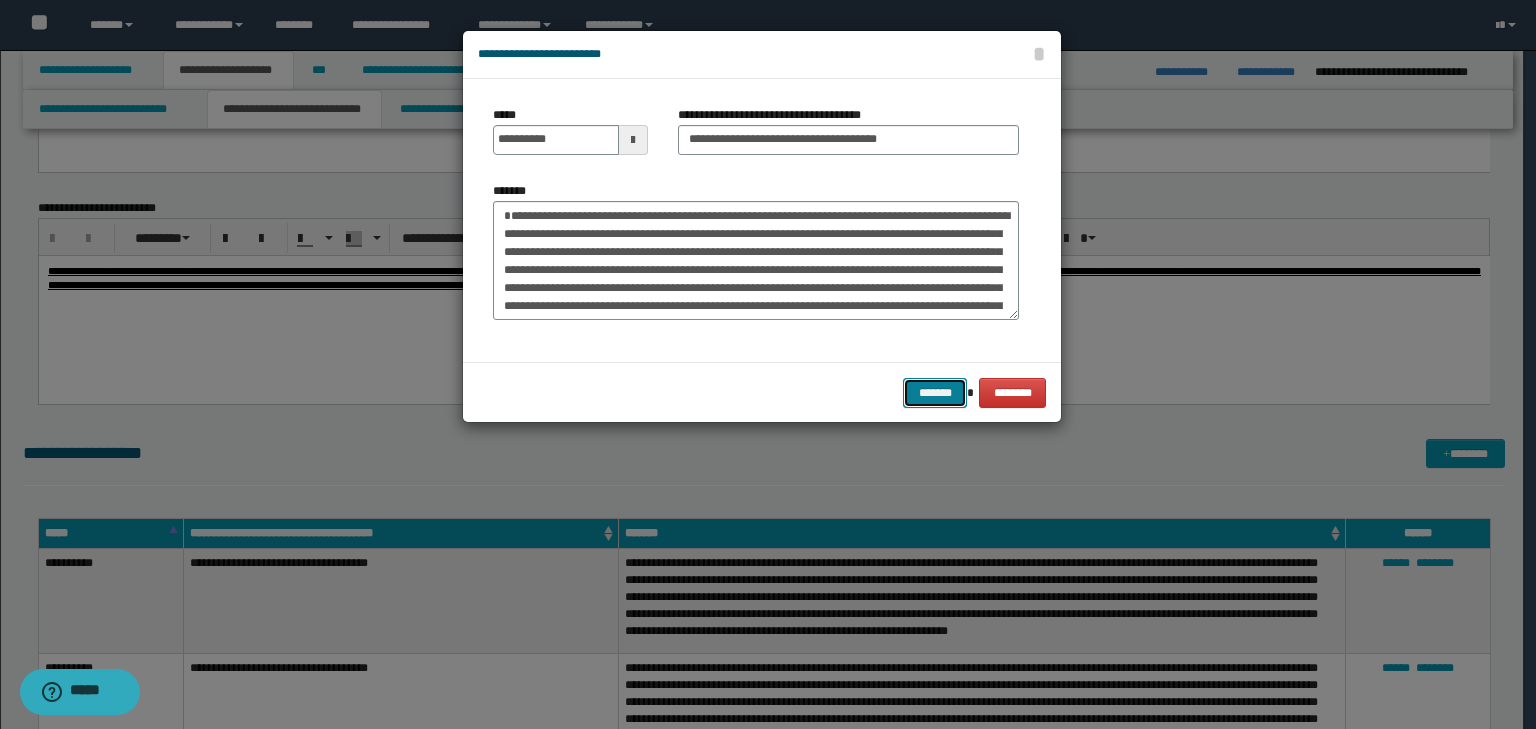 click on "*******" at bounding box center [935, 393] 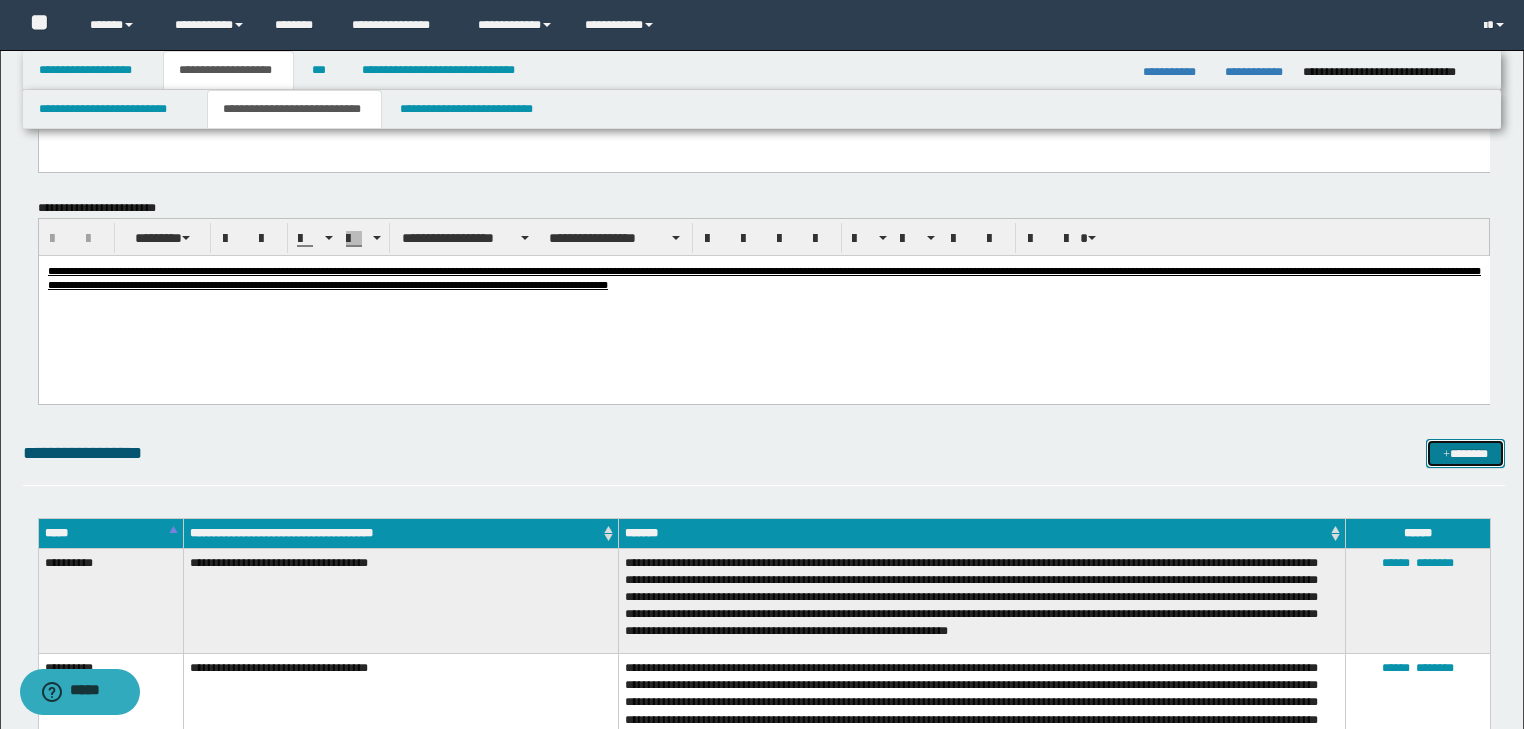 click on "*******" at bounding box center [1465, 454] 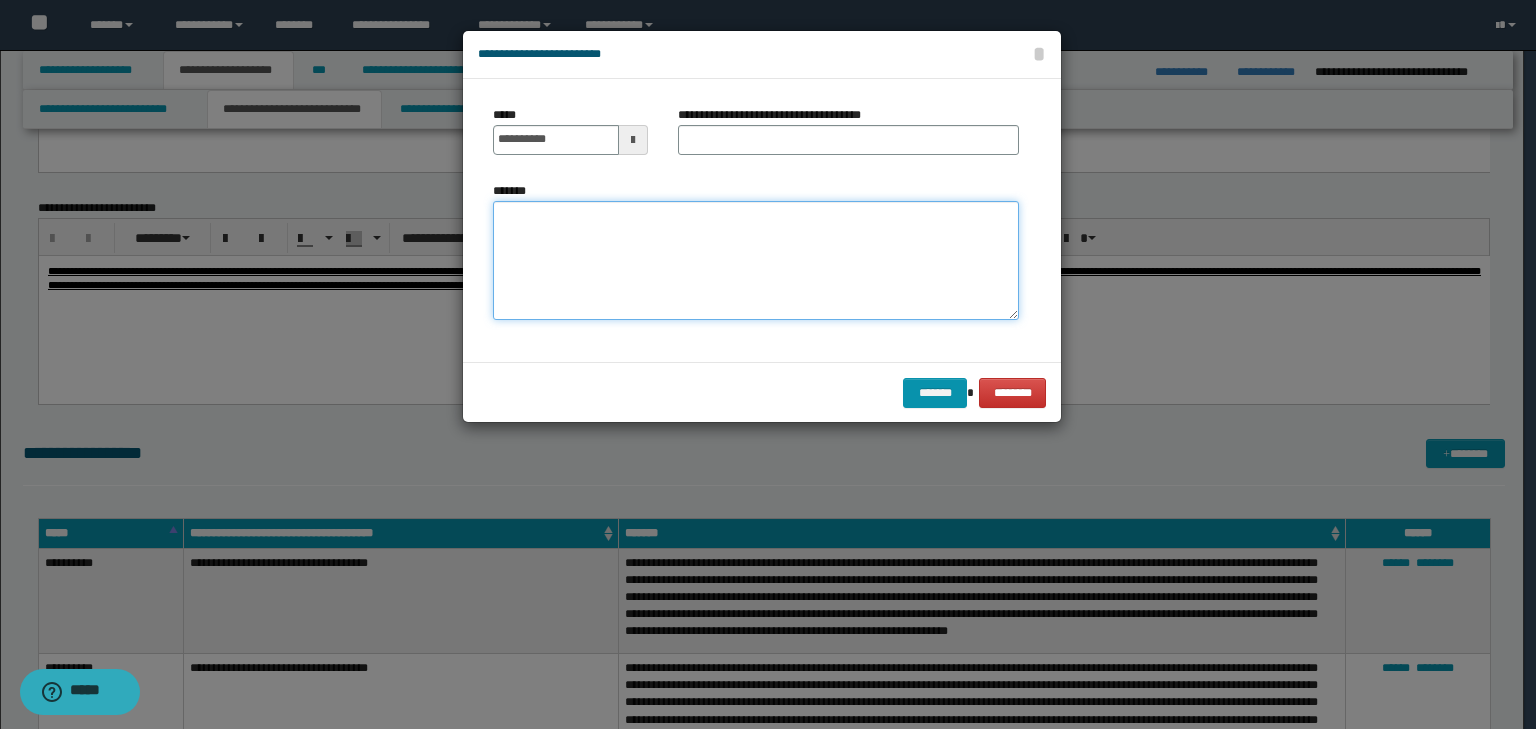 click on "*******" at bounding box center (756, 261) 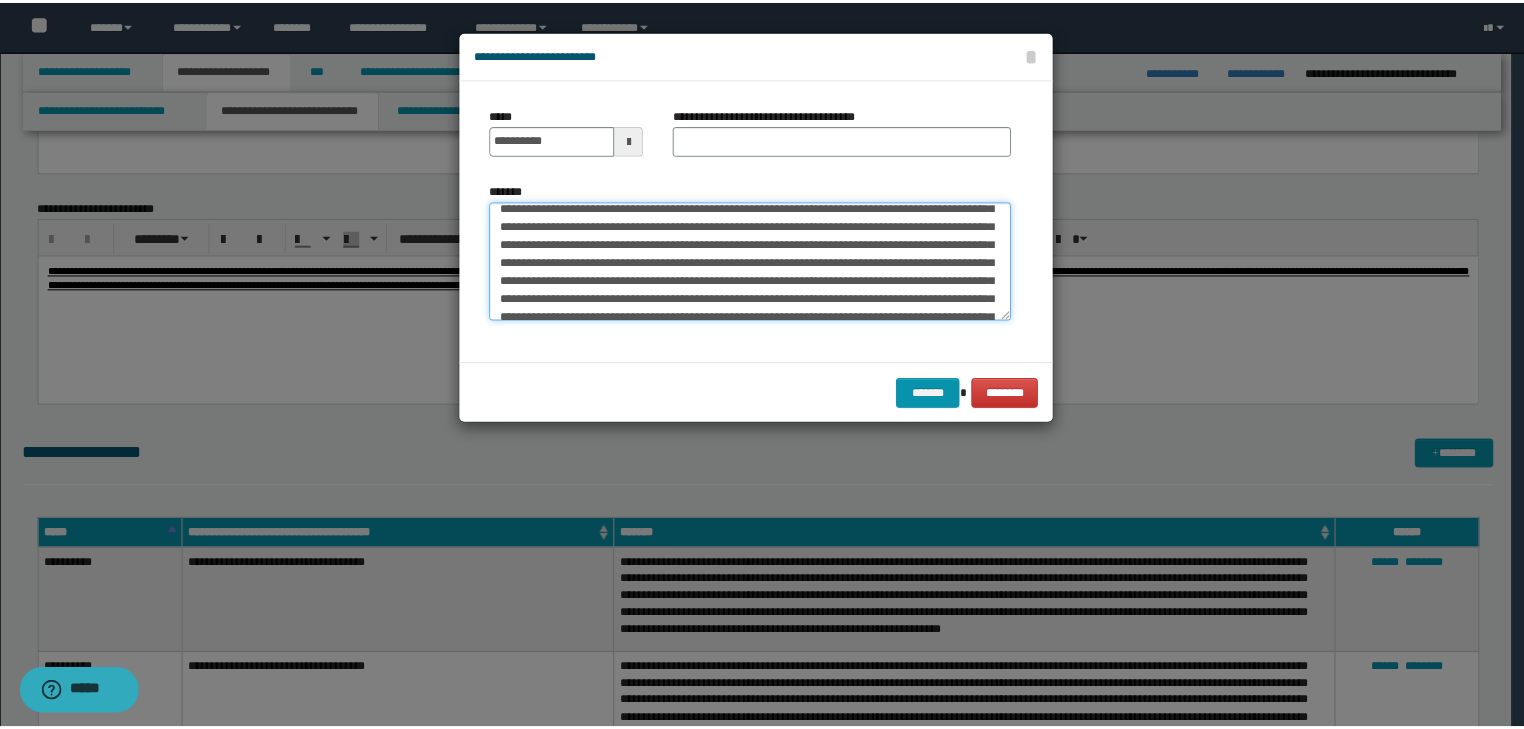 scroll, scrollTop: 0, scrollLeft: 0, axis: both 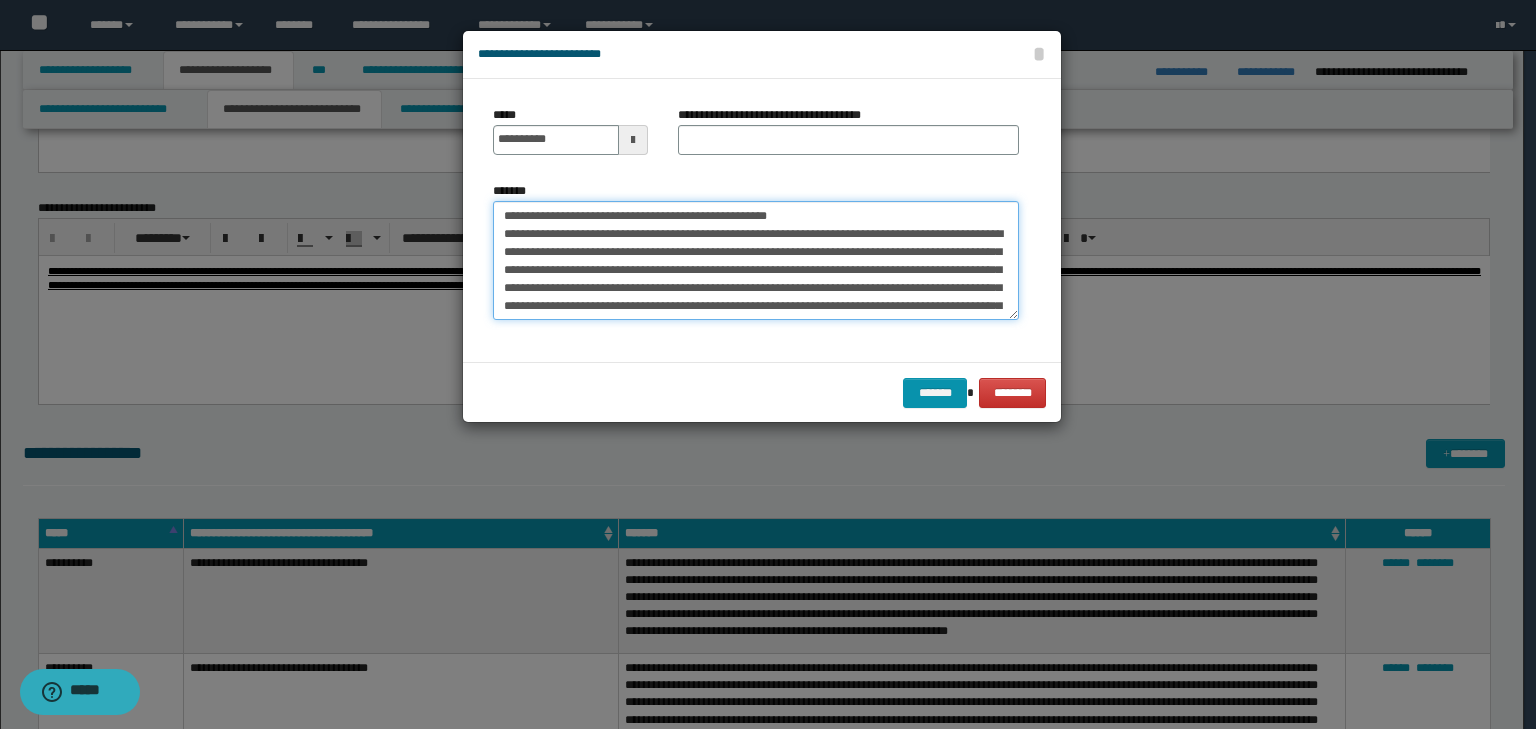 drag, startPoint x: 567, startPoint y: 219, endPoint x: 417, endPoint y: 187, distance: 153.37535 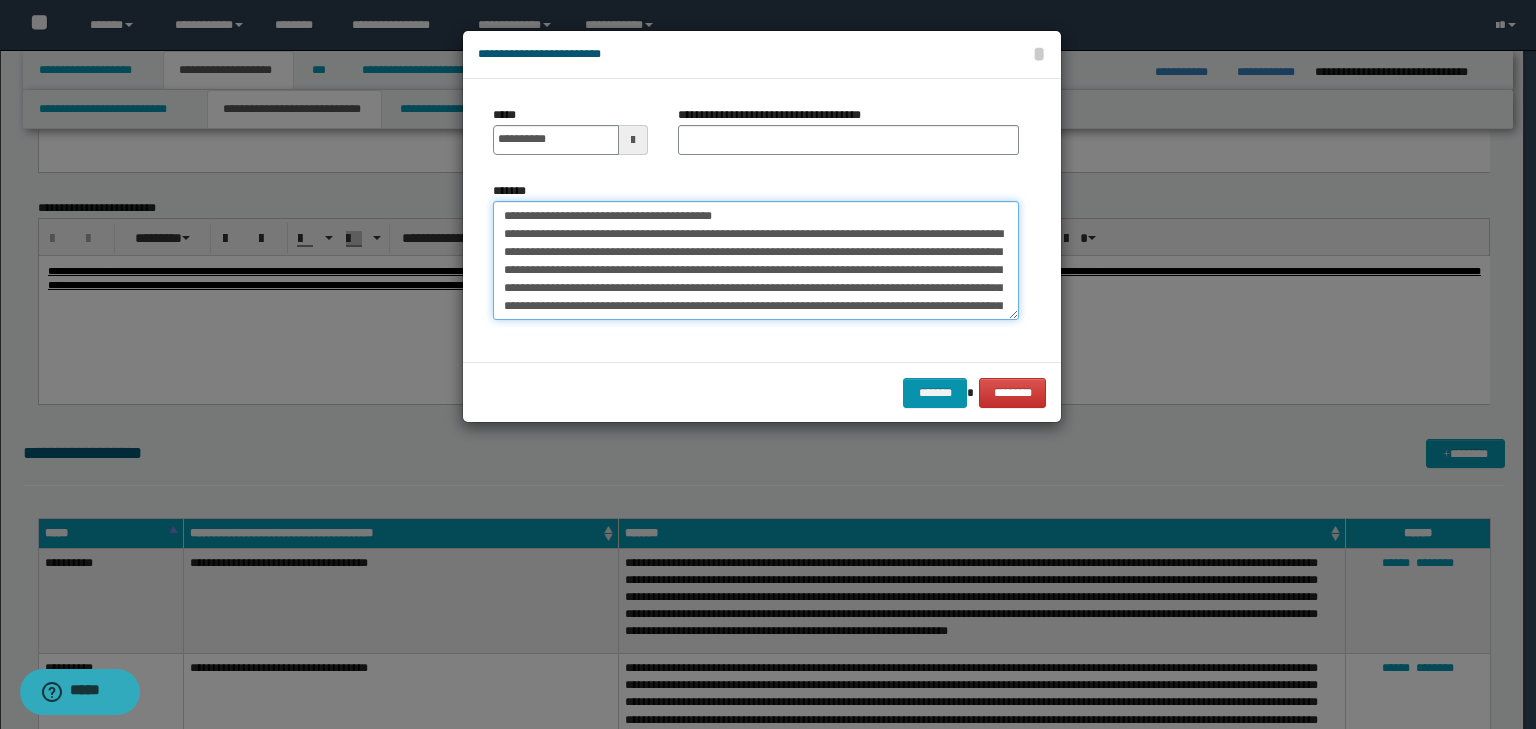 type on "**********" 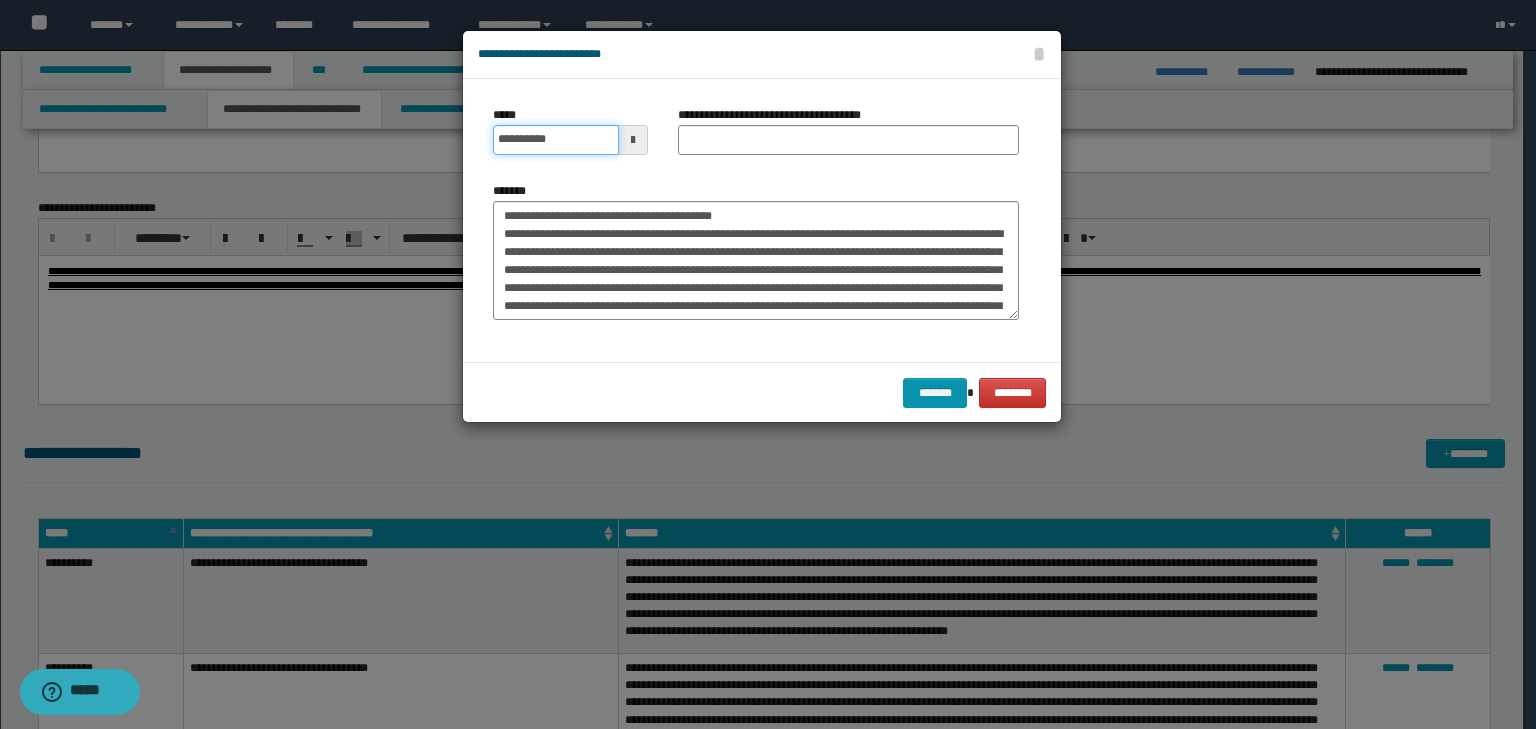 click on "**********" at bounding box center (556, 140) 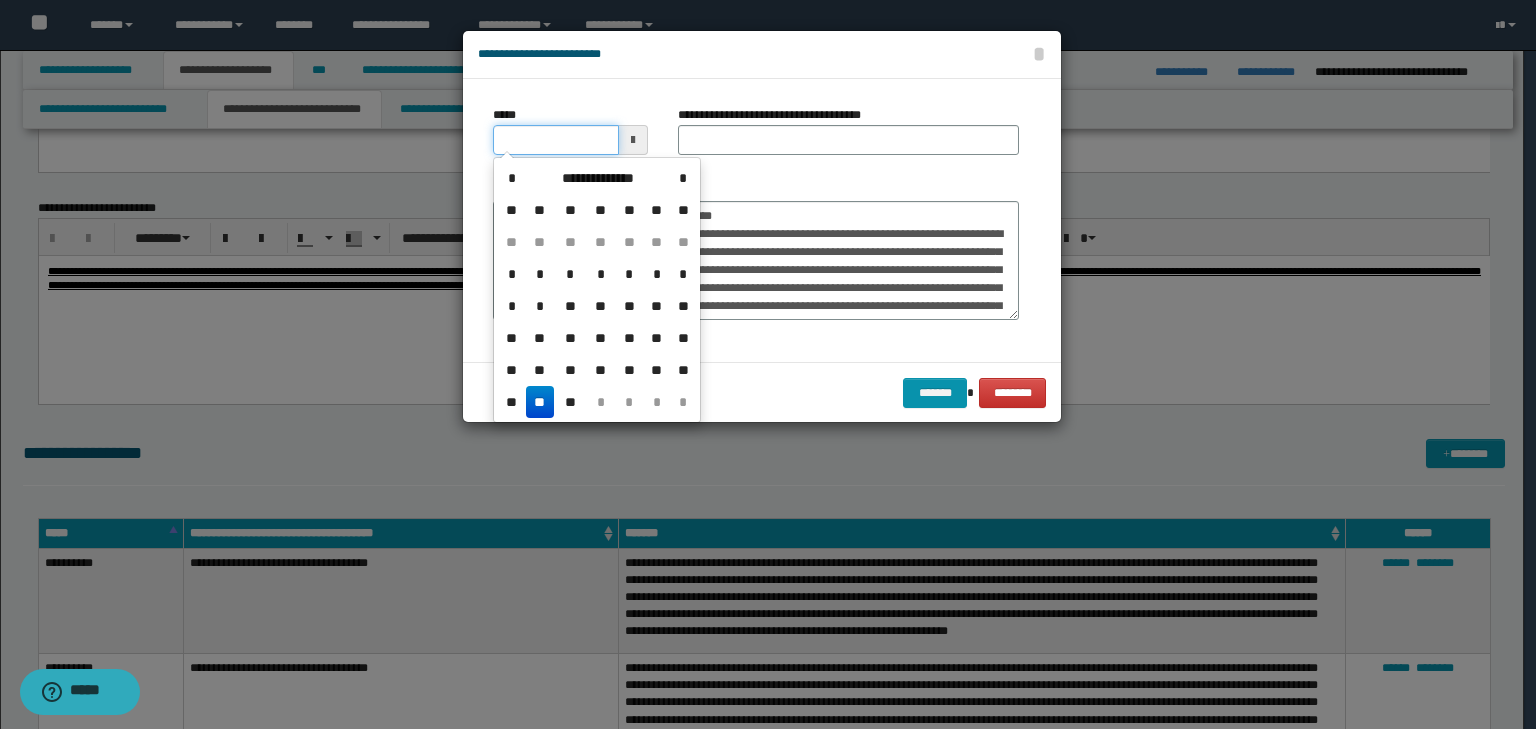type on "**********" 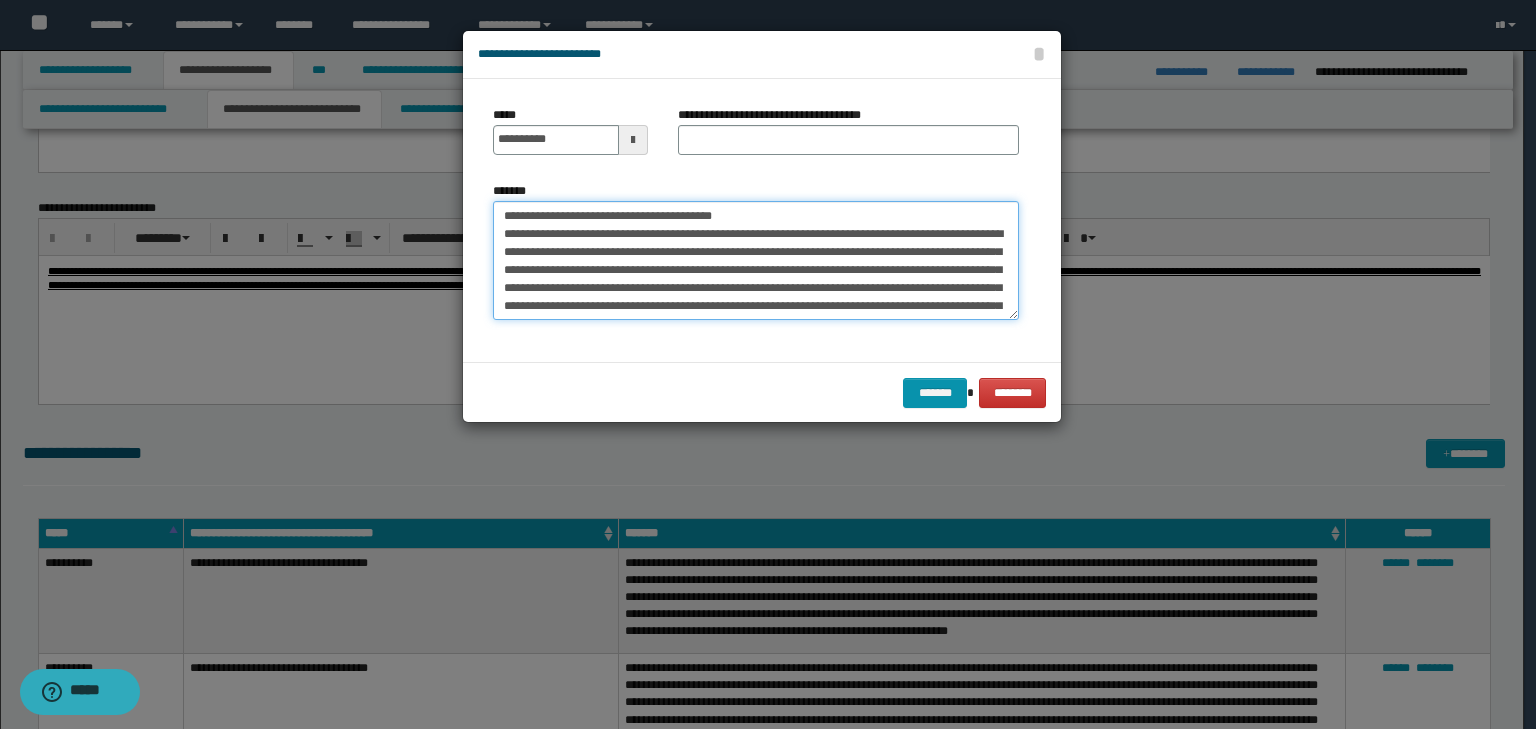 drag, startPoint x: 664, startPoint y: 206, endPoint x: 214, endPoint y: 157, distance: 452.6599 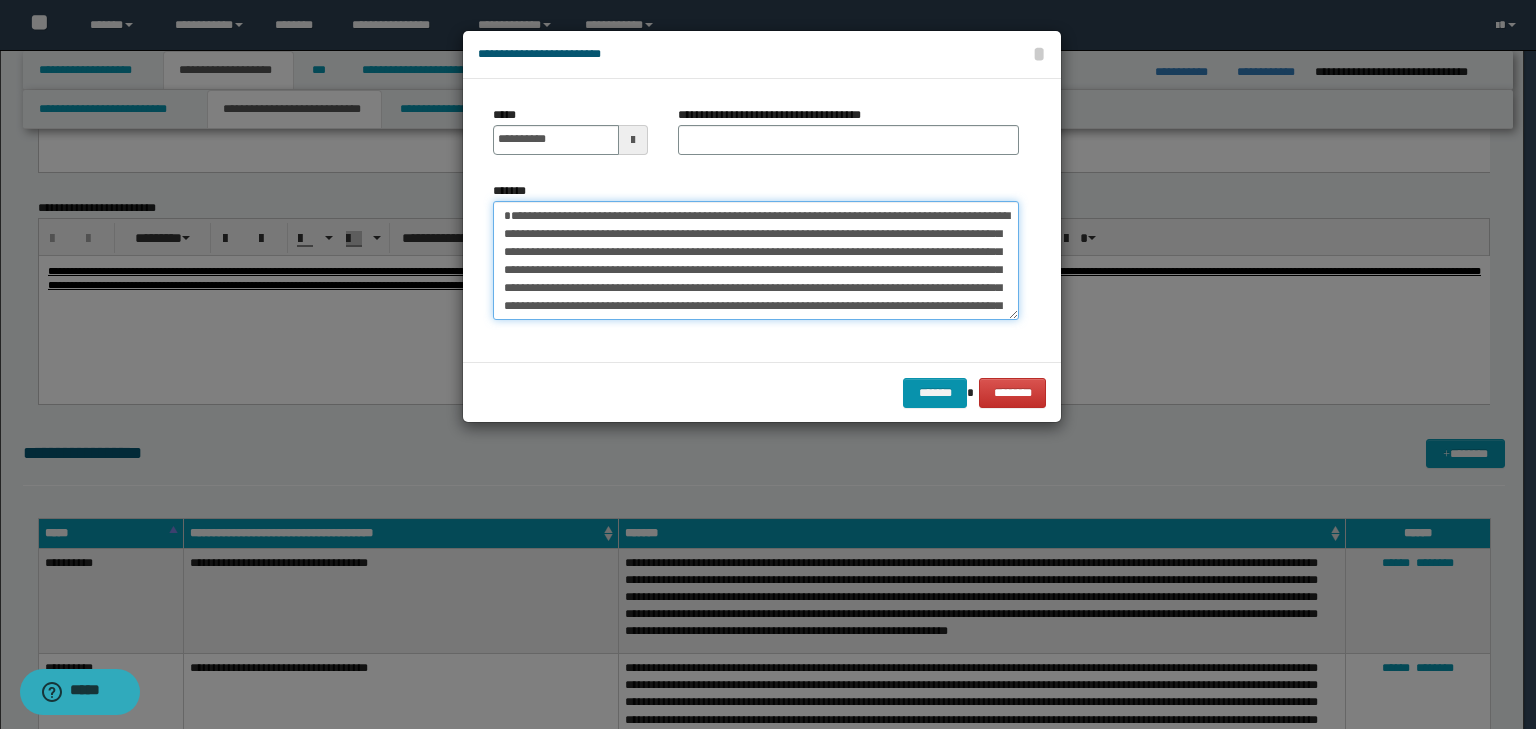 type on "**********" 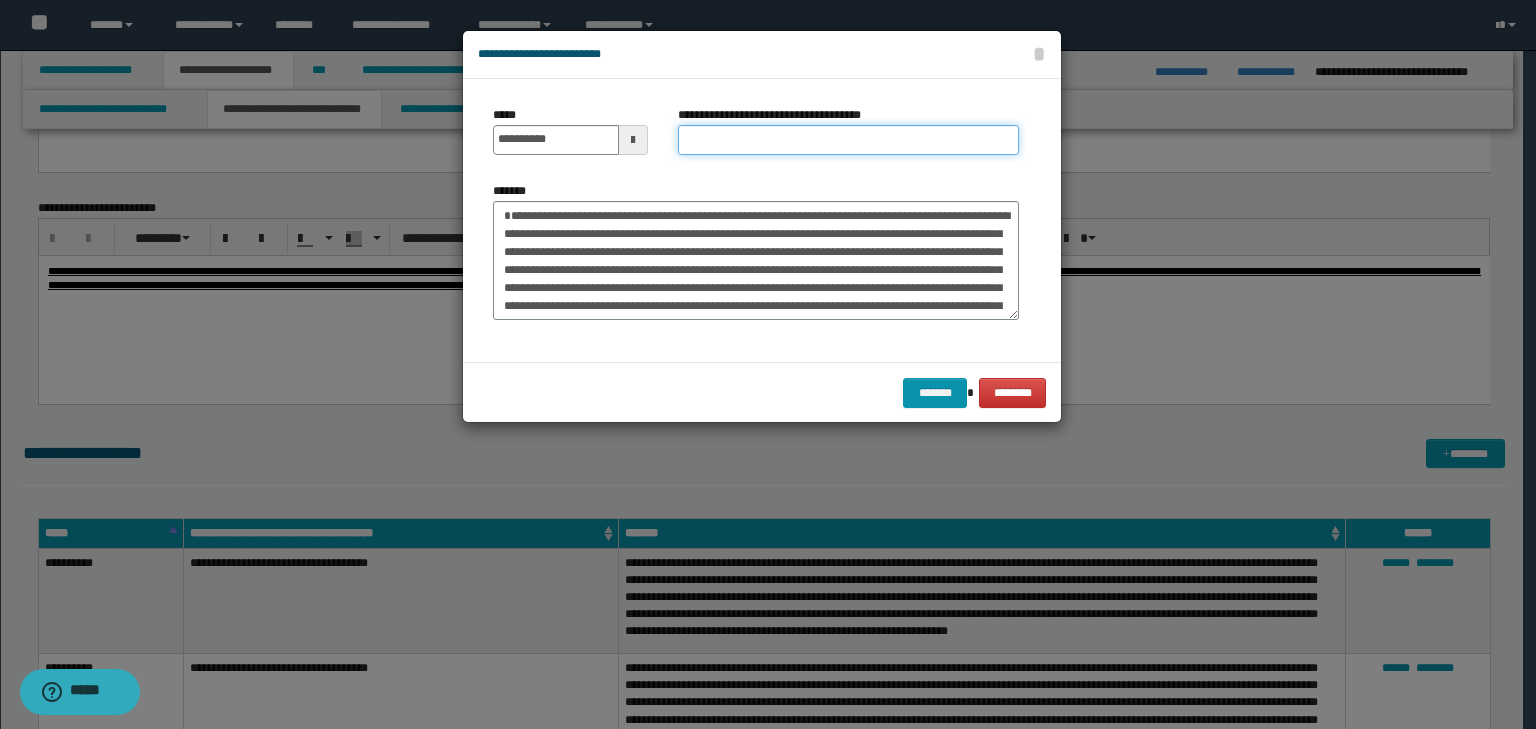 click on "**********" at bounding box center (848, 140) 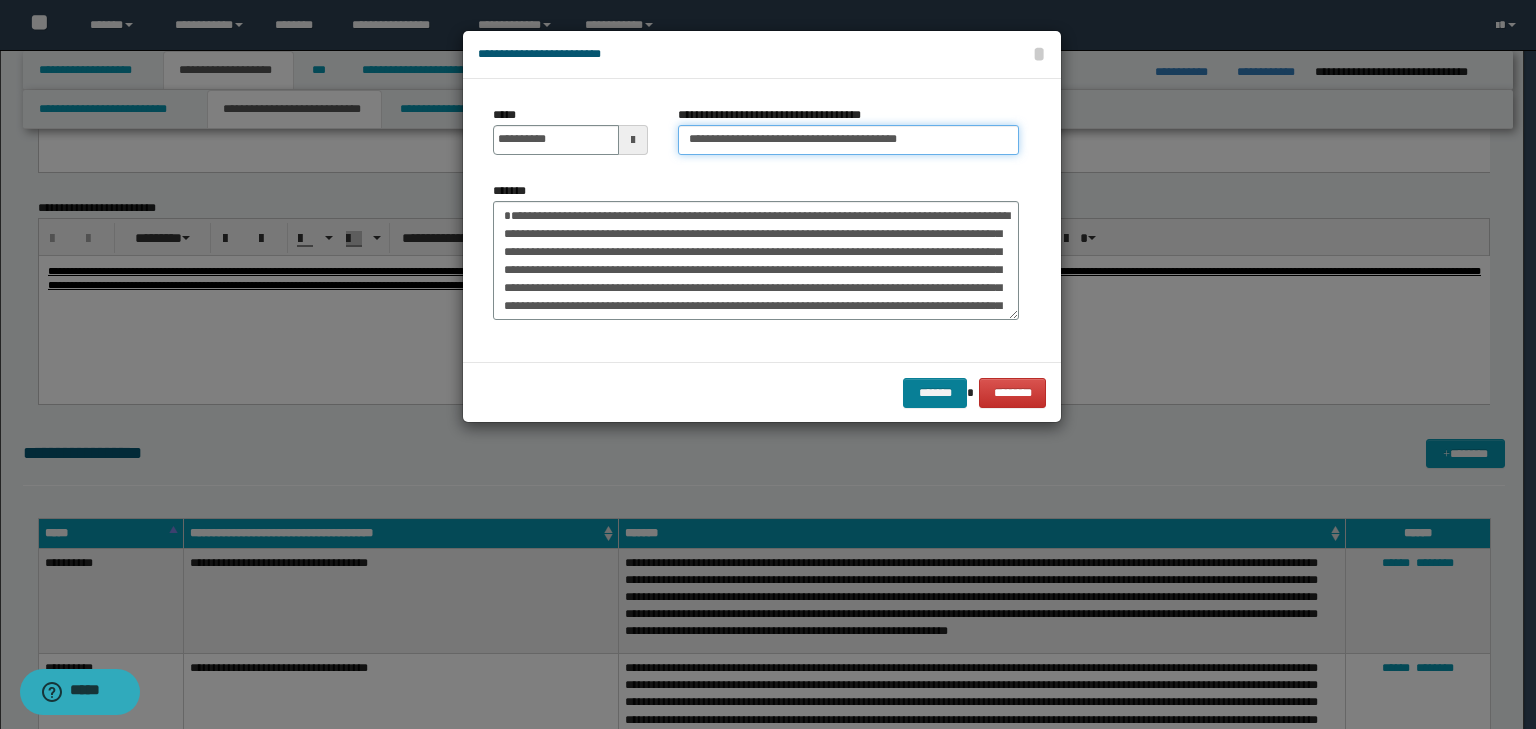 type on "**********" 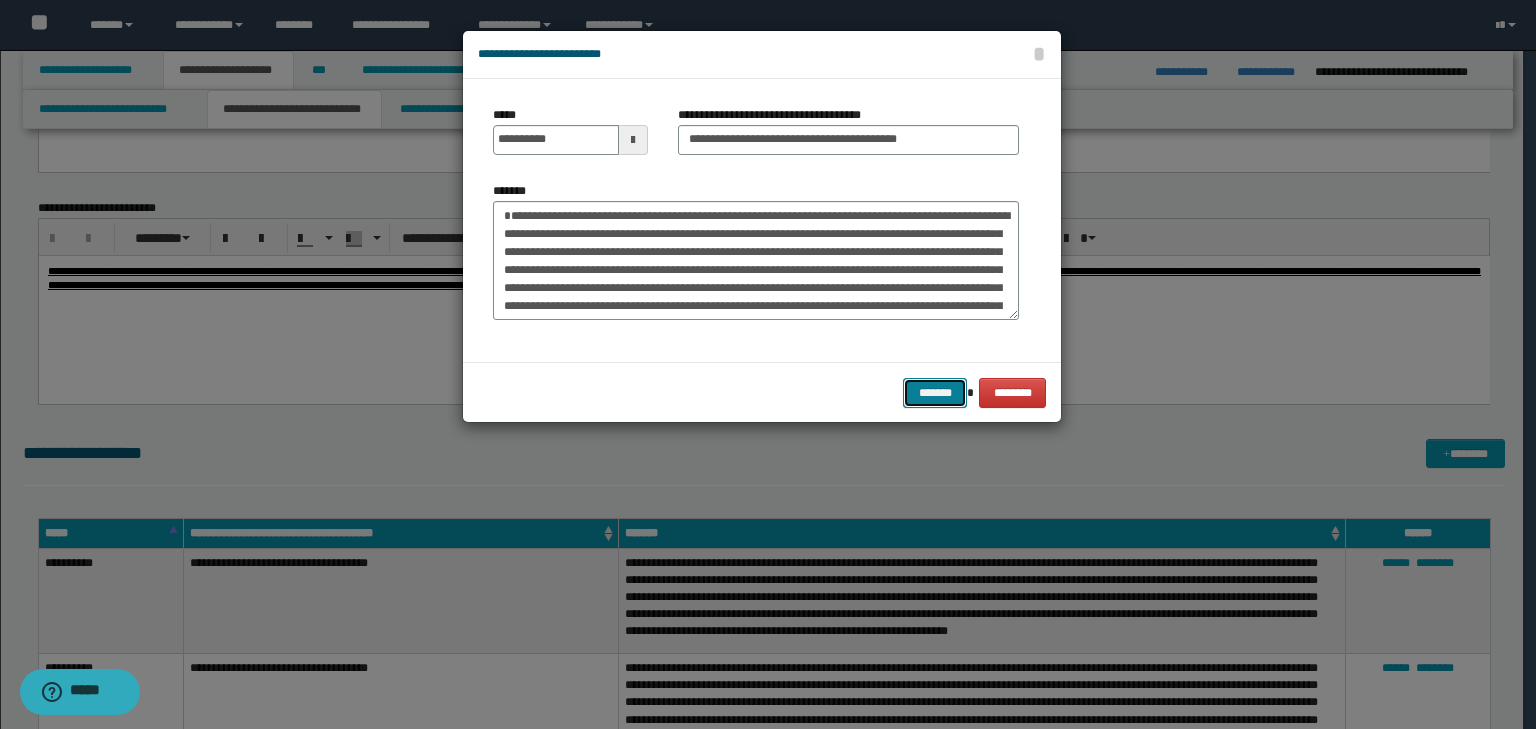 click on "*******" at bounding box center (935, 393) 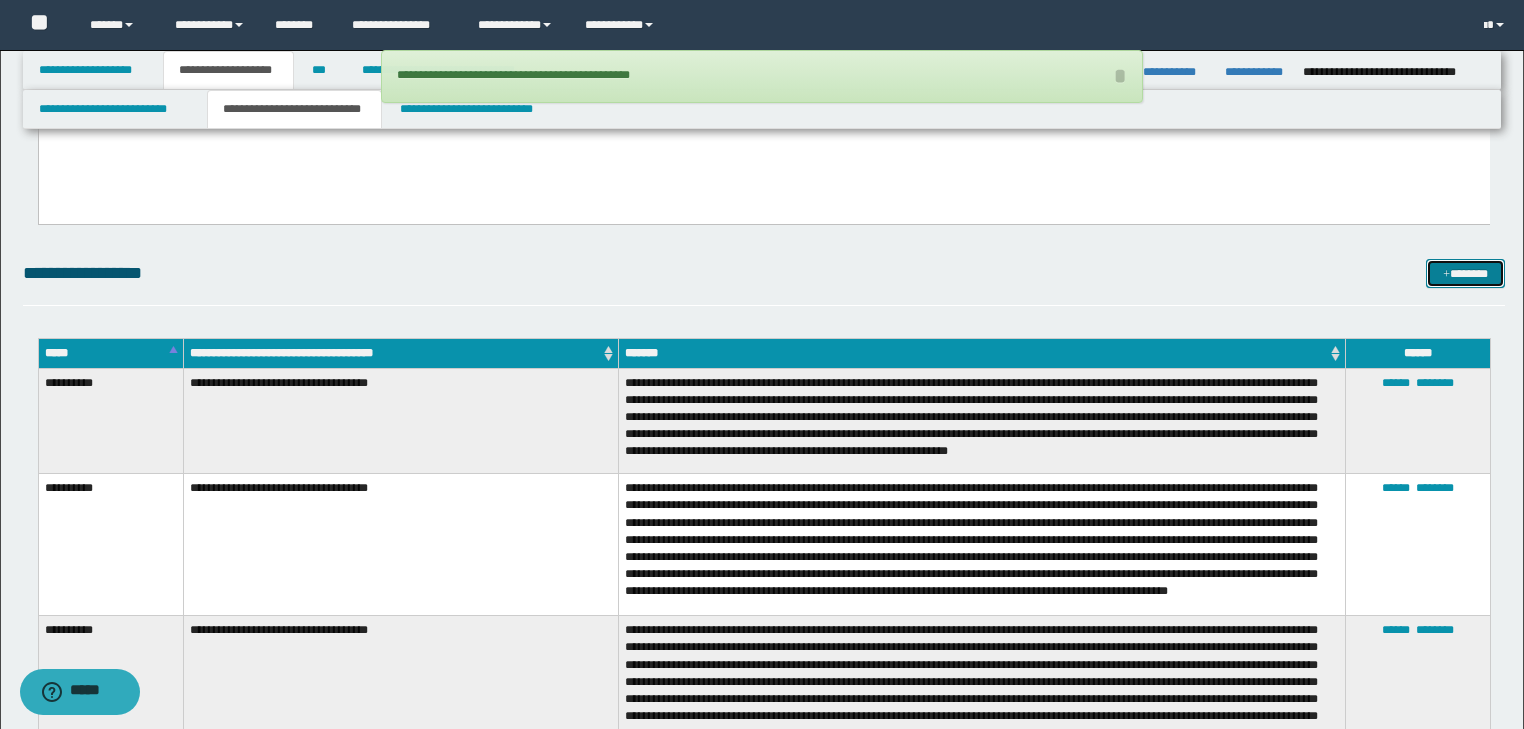 scroll, scrollTop: 1780, scrollLeft: 0, axis: vertical 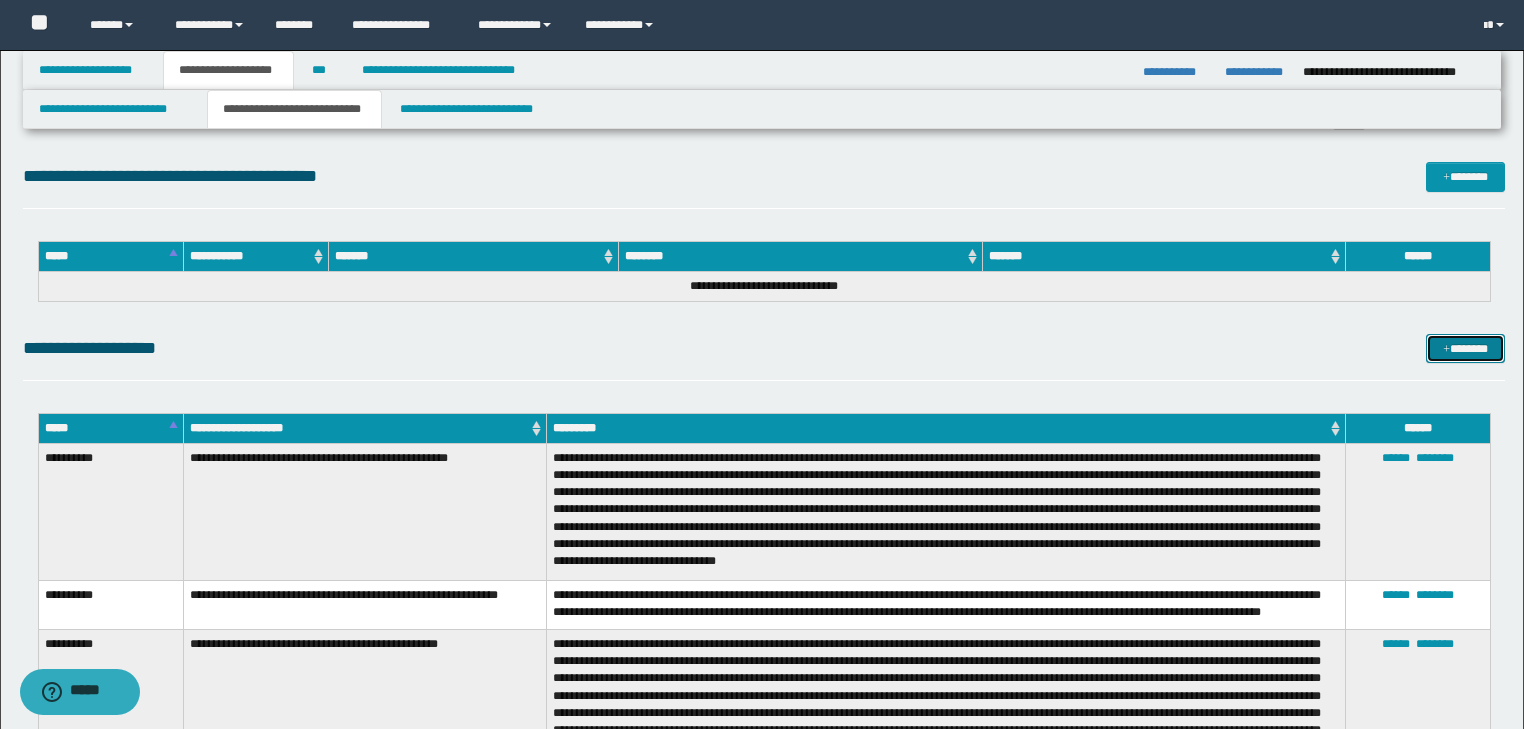 click on "*******" at bounding box center (1465, 349) 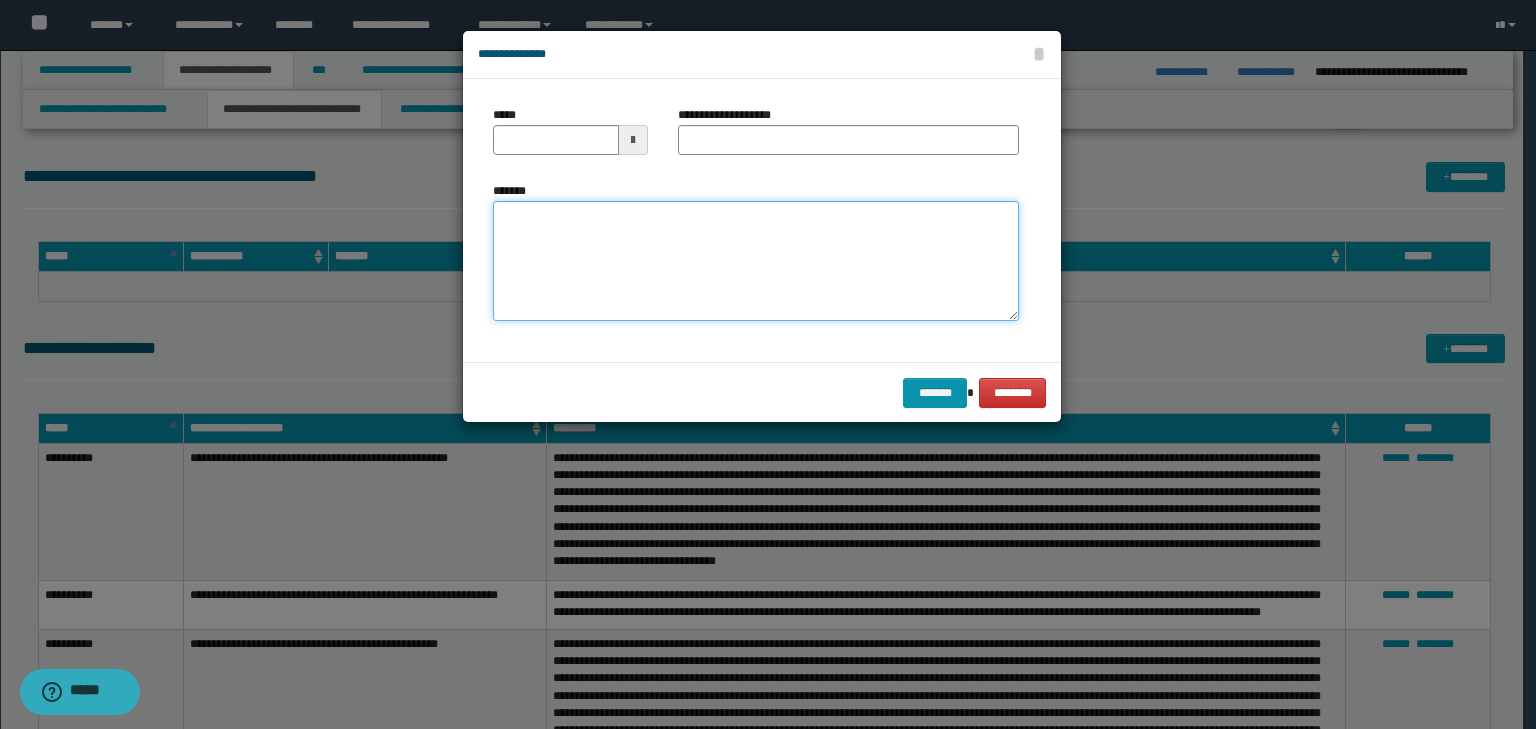 drag, startPoint x: 703, startPoint y: 277, endPoint x: 676, endPoint y: 267, distance: 28.79236 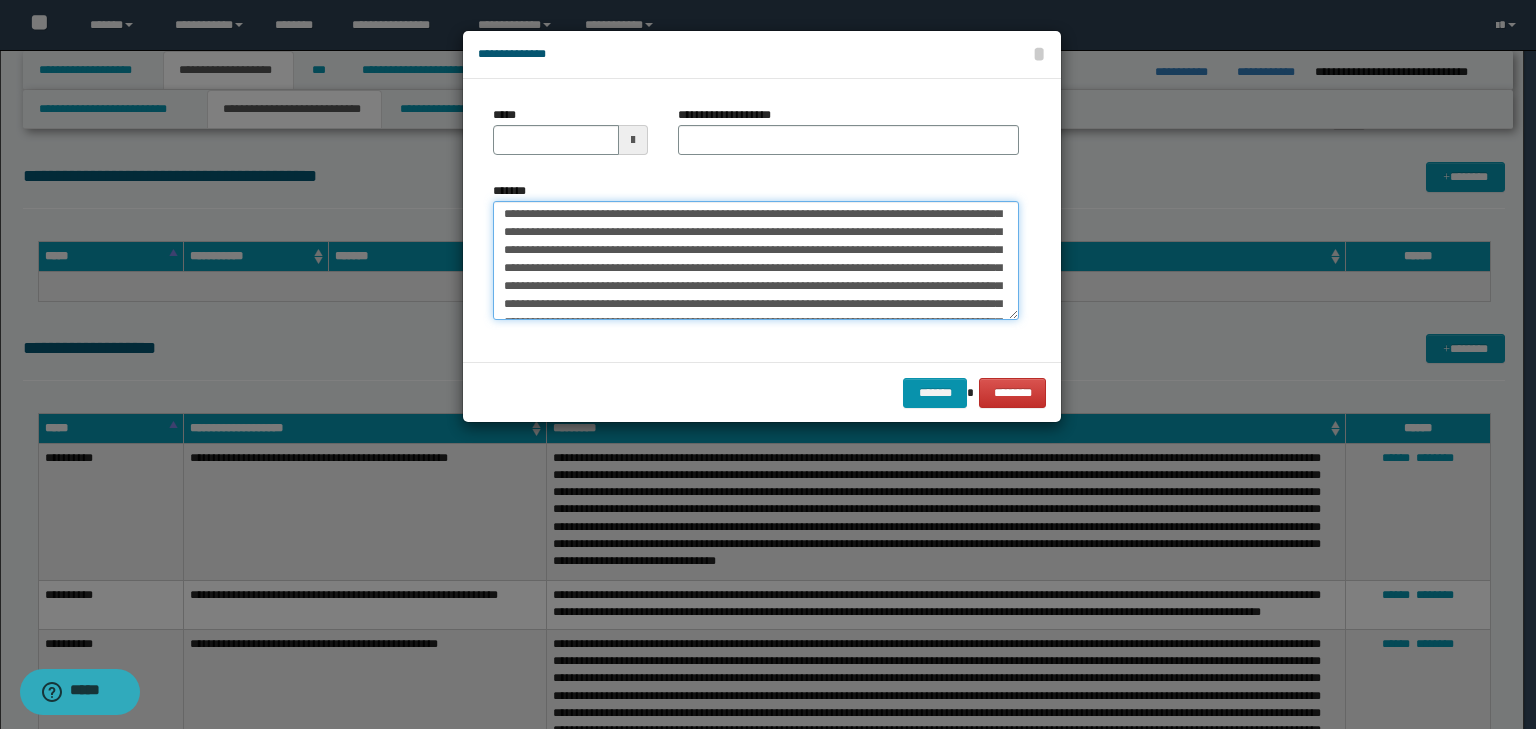 scroll, scrollTop: 0, scrollLeft: 0, axis: both 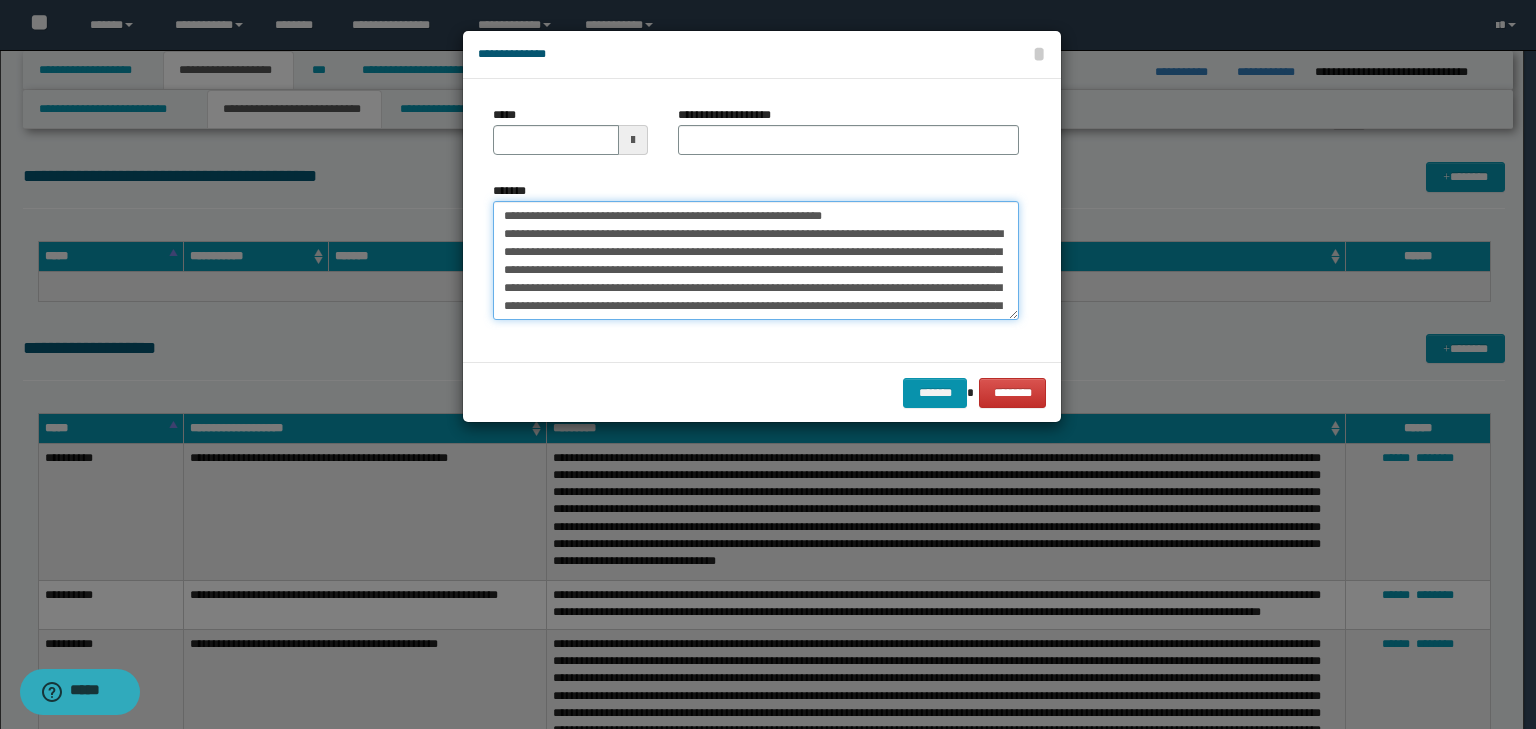 drag, startPoint x: 564, startPoint y: 206, endPoint x: 397, endPoint y: 179, distance: 169.16855 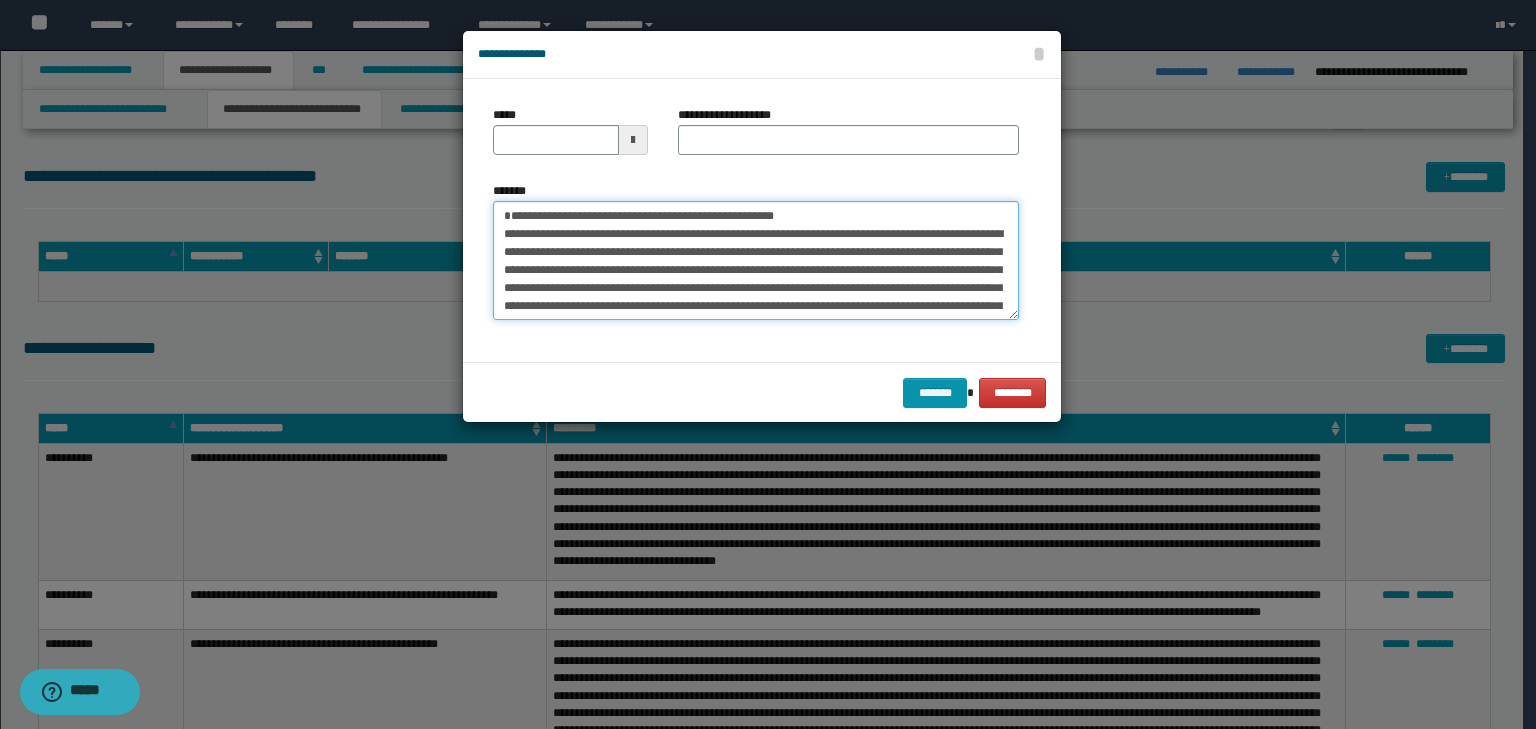 type on "**********" 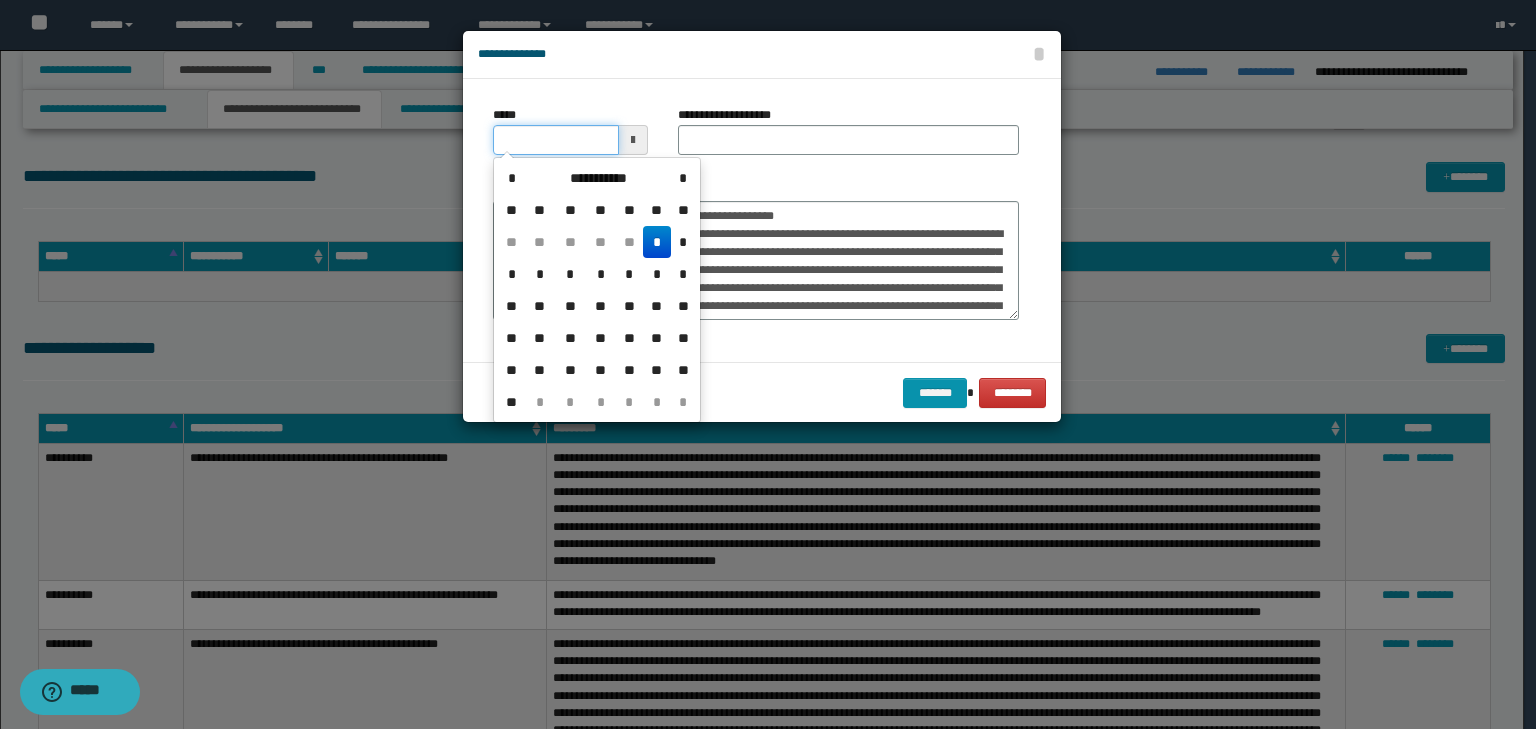 click on "*****" at bounding box center [556, 140] 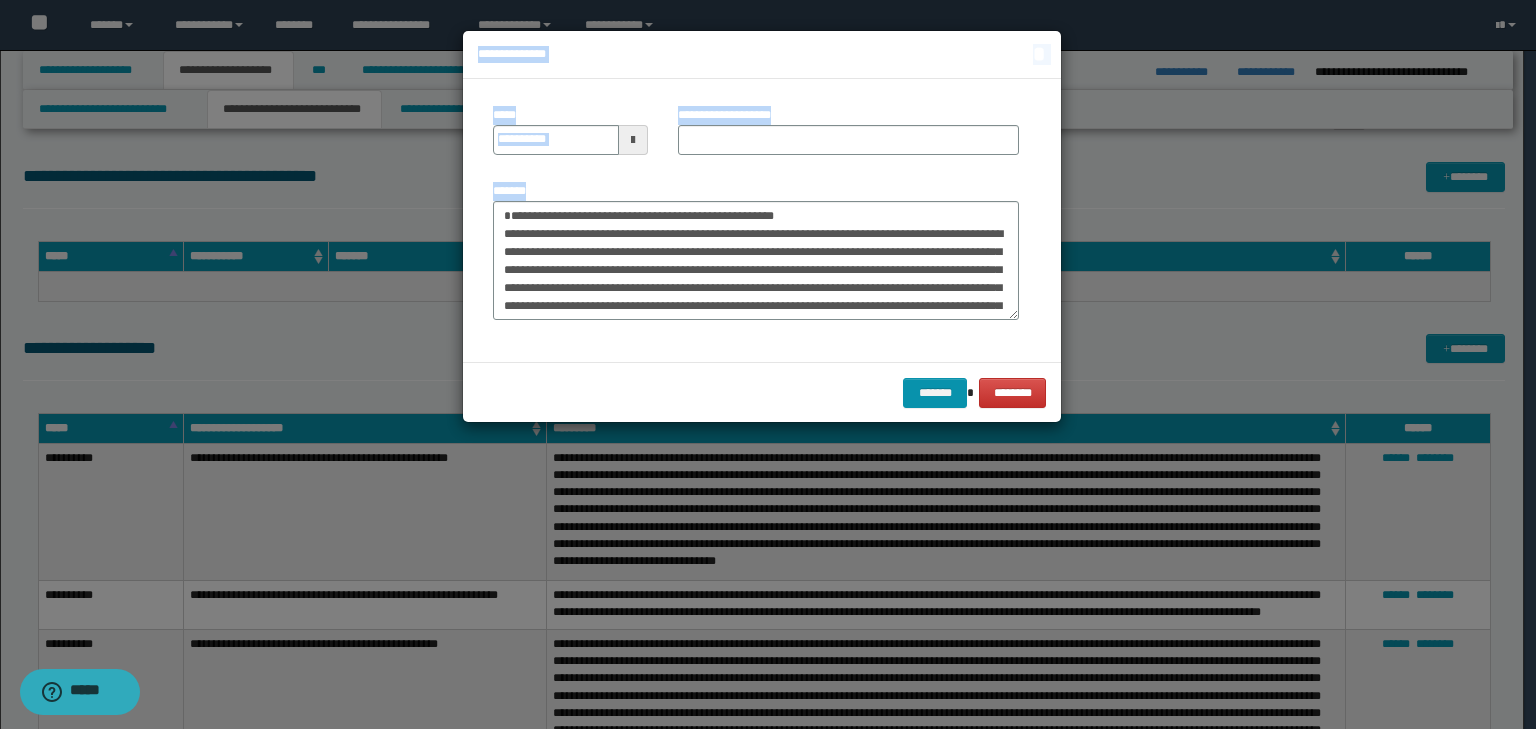 drag, startPoint x: 904, startPoint y: 196, endPoint x: 380, endPoint y: 172, distance: 524.5493 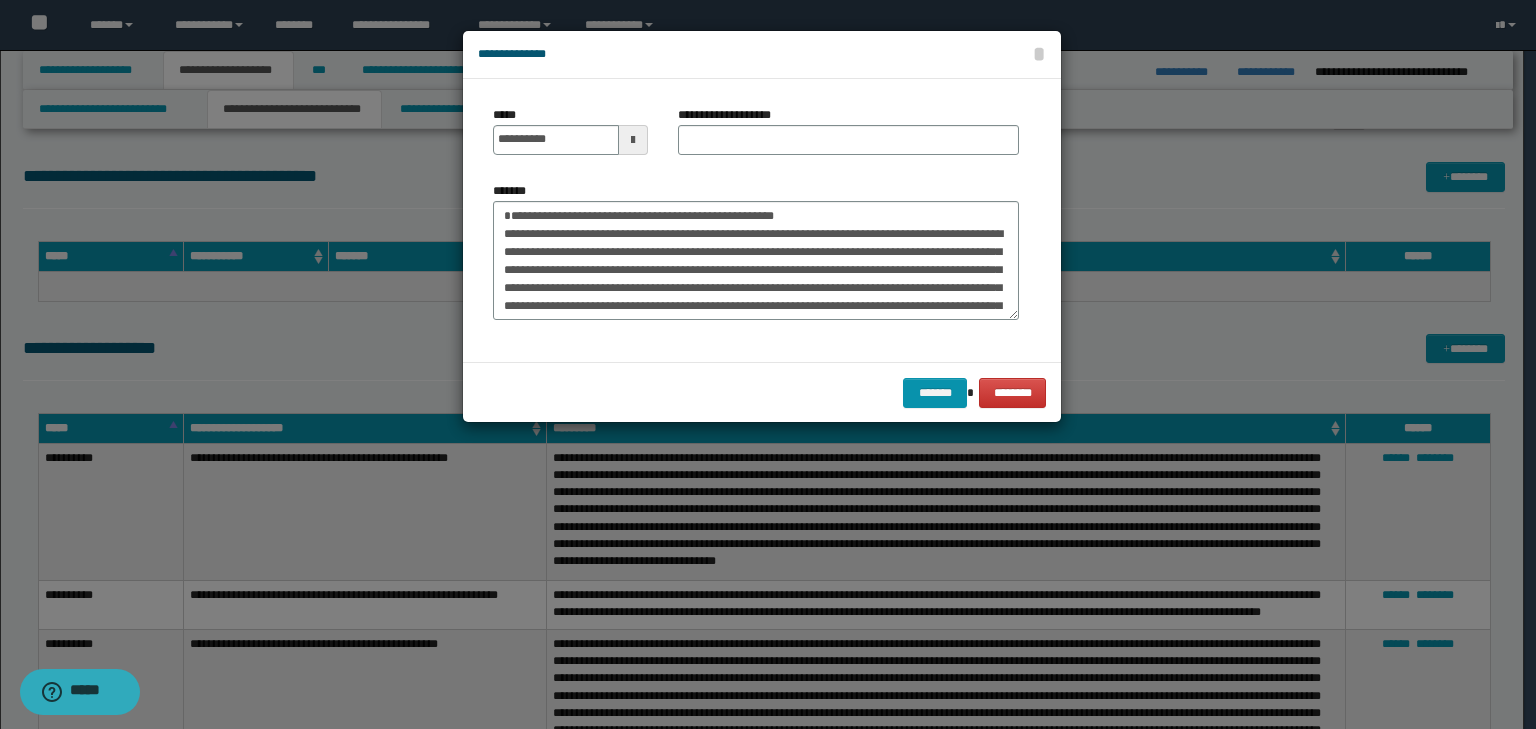 click on "*******" at bounding box center [756, 251] 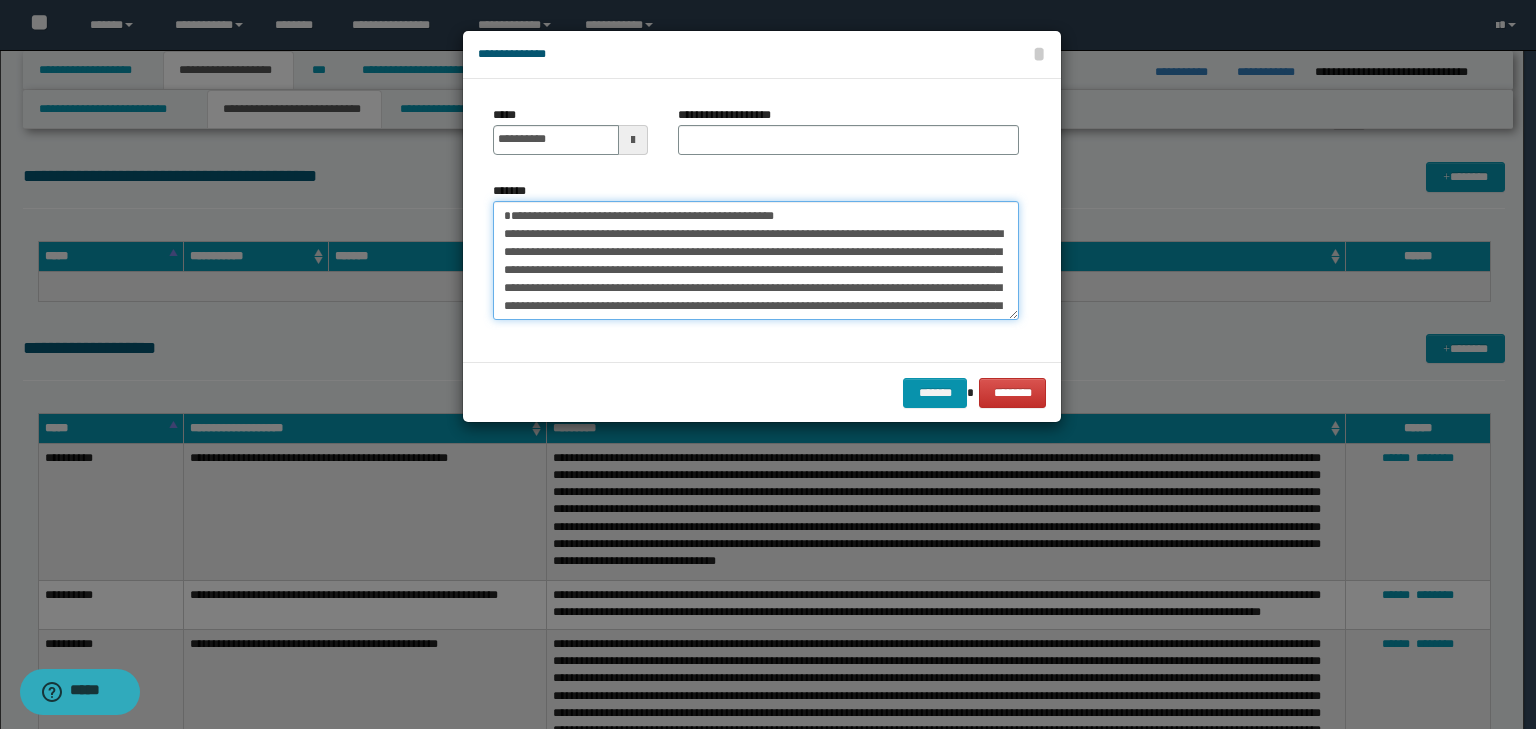 drag, startPoint x: 894, startPoint y: 218, endPoint x: 296, endPoint y: 191, distance: 598.6092 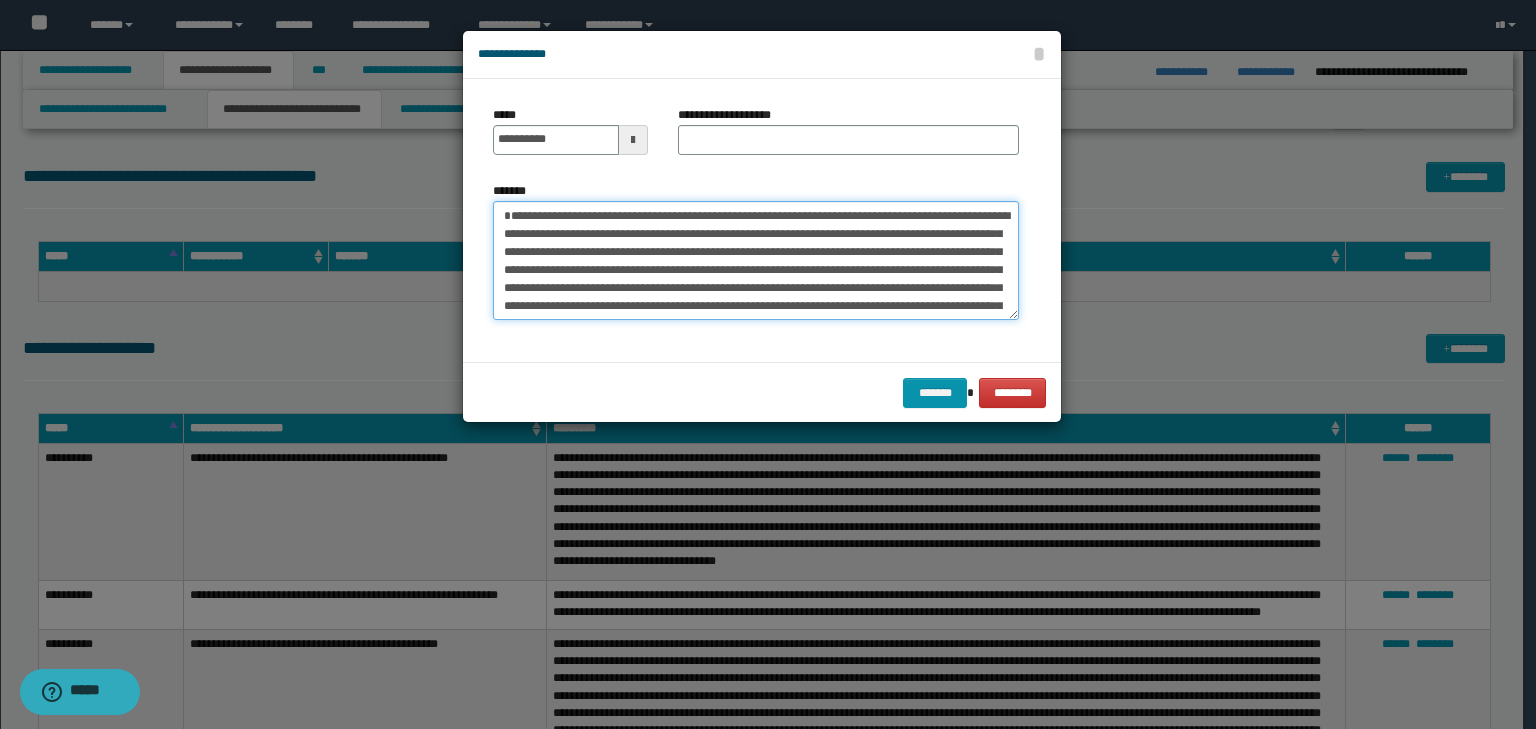 type on "**********" 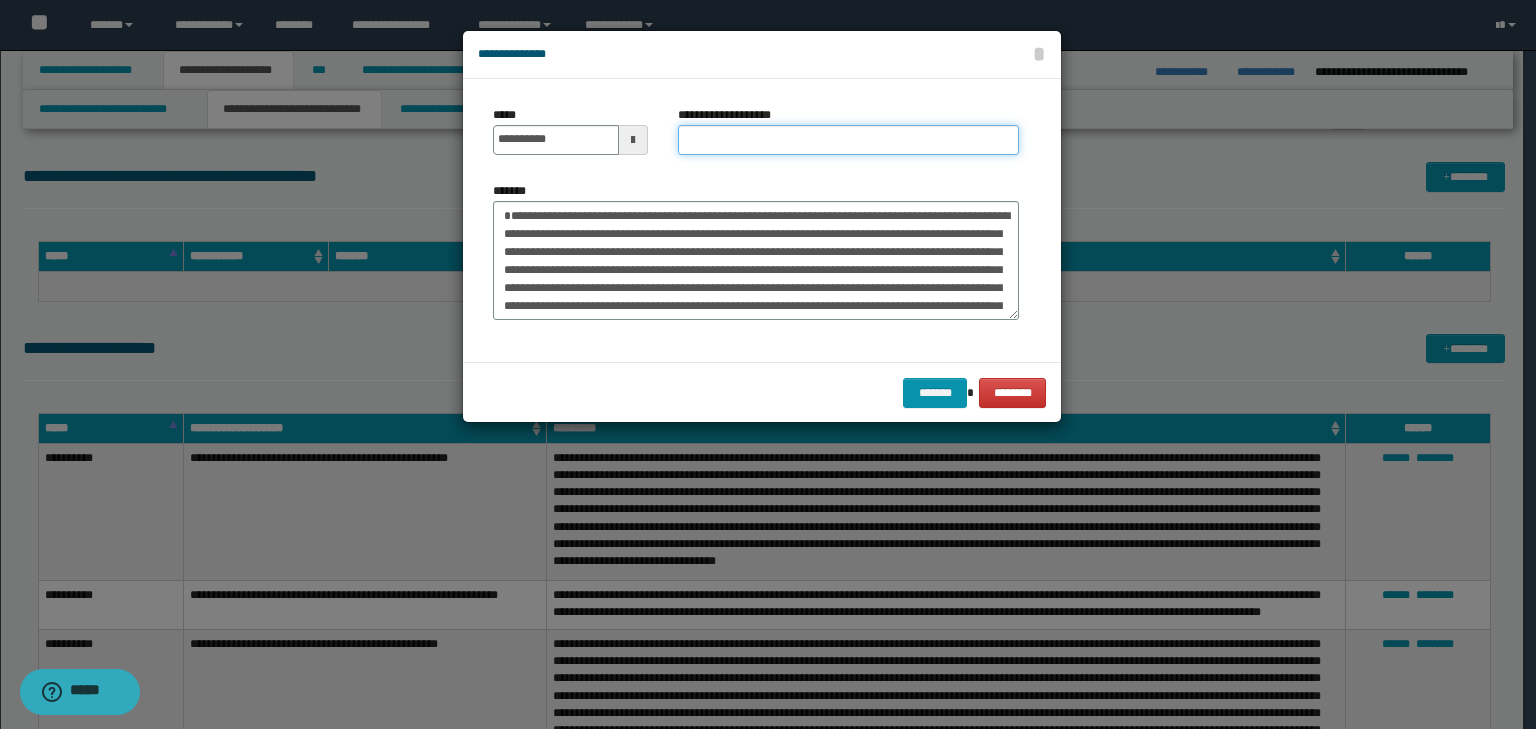 click on "**********" at bounding box center [848, 140] 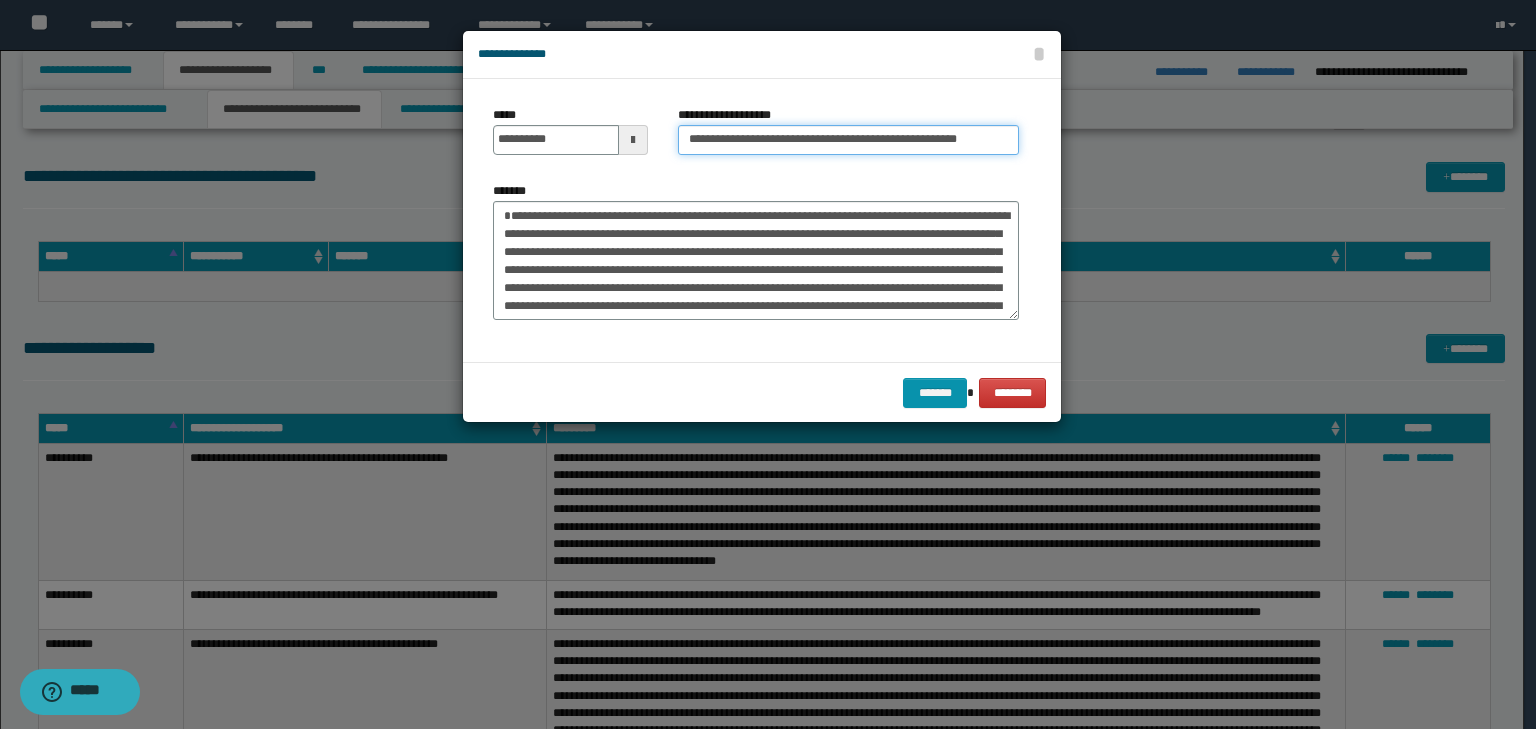 scroll, scrollTop: 0, scrollLeft: 28, axis: horizontal 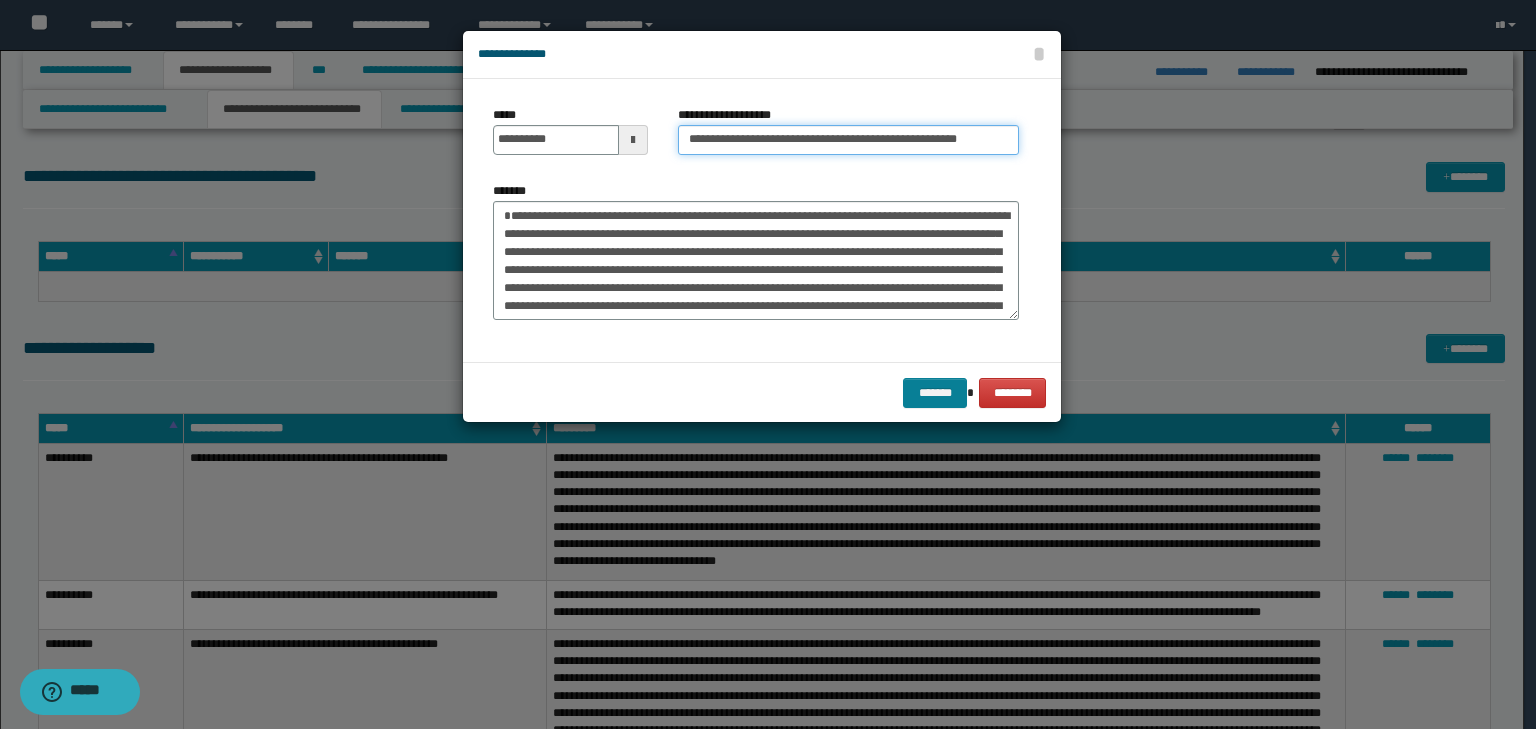 type on "**********" 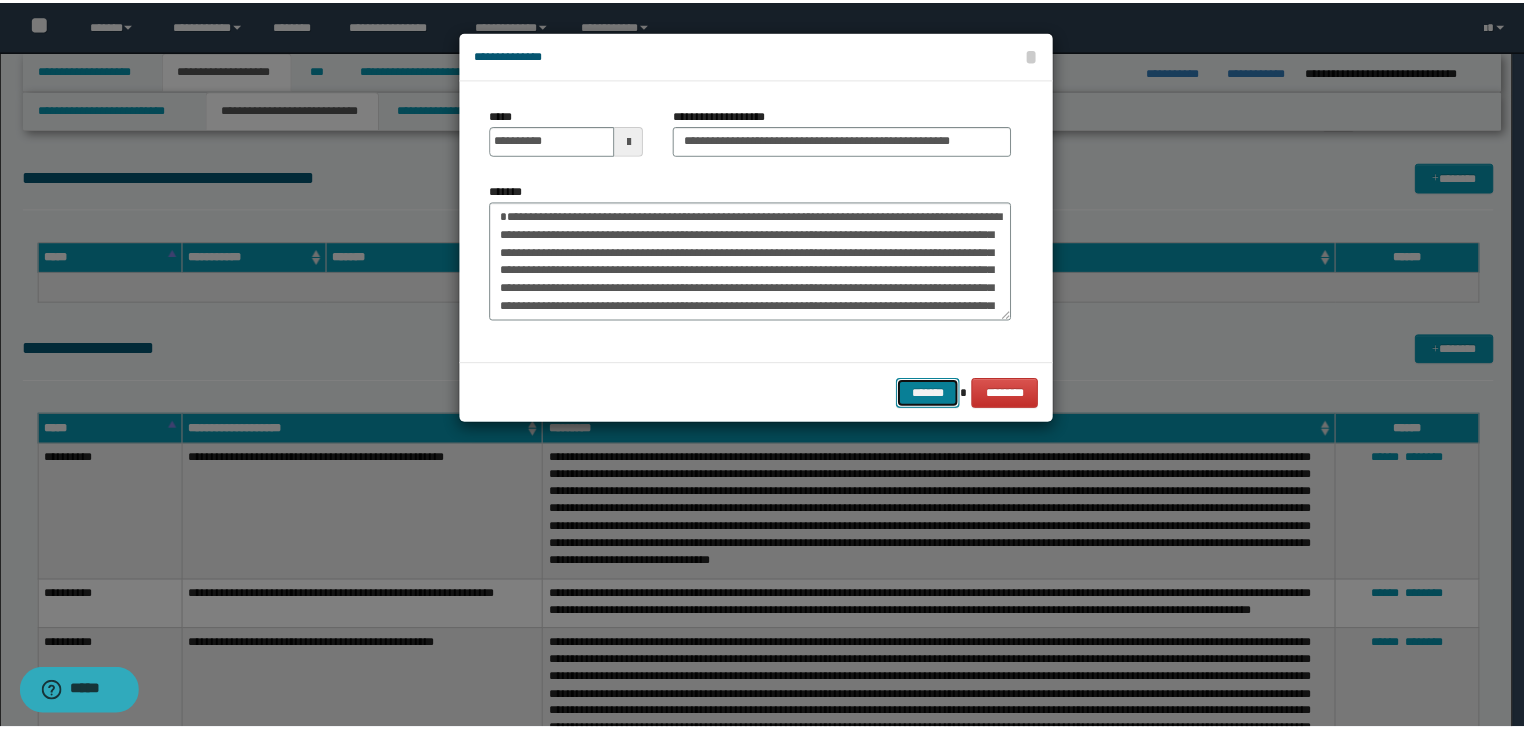 scroll, scrollTop: 0, scrollLeft: 0, axis: both 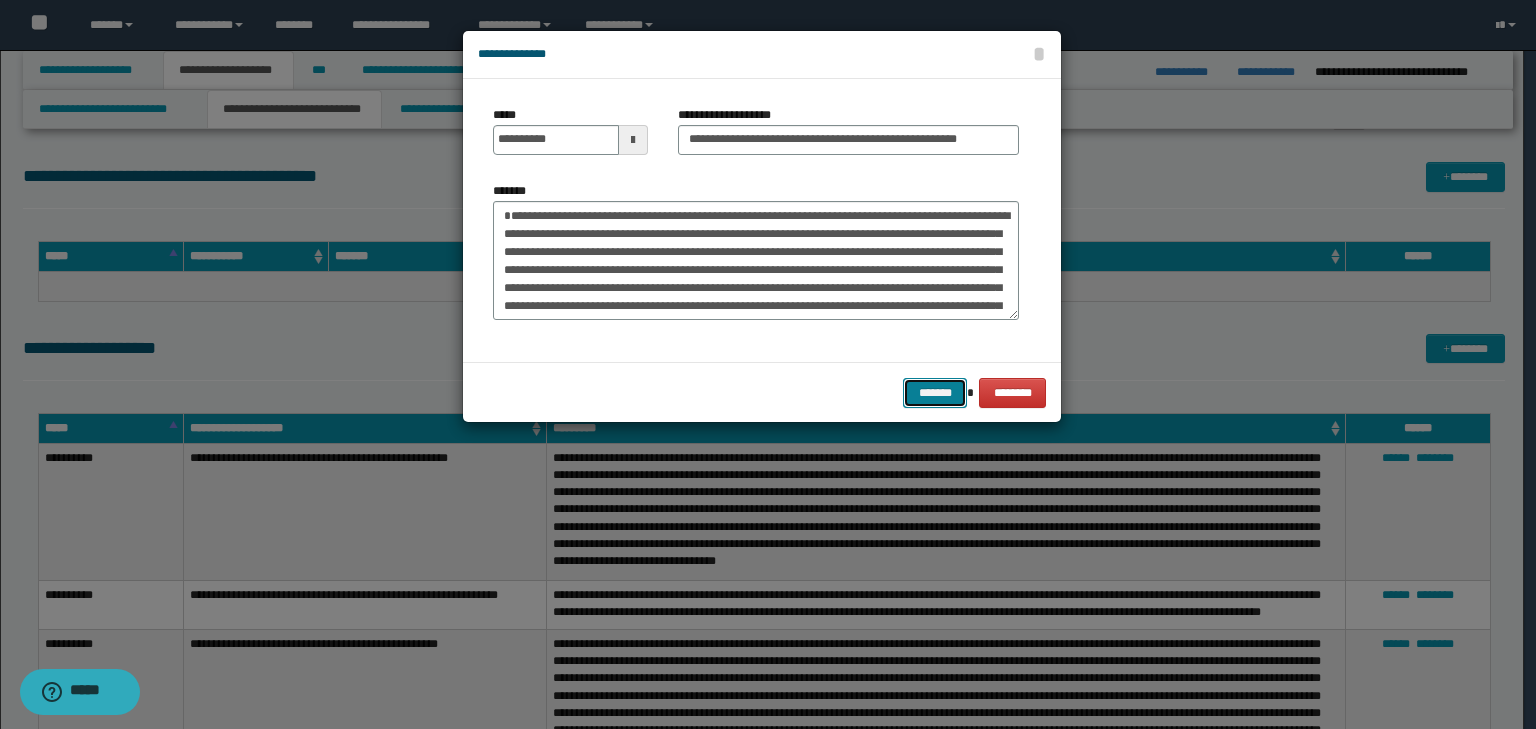 click on "*******" at bounding box center (935, 393) 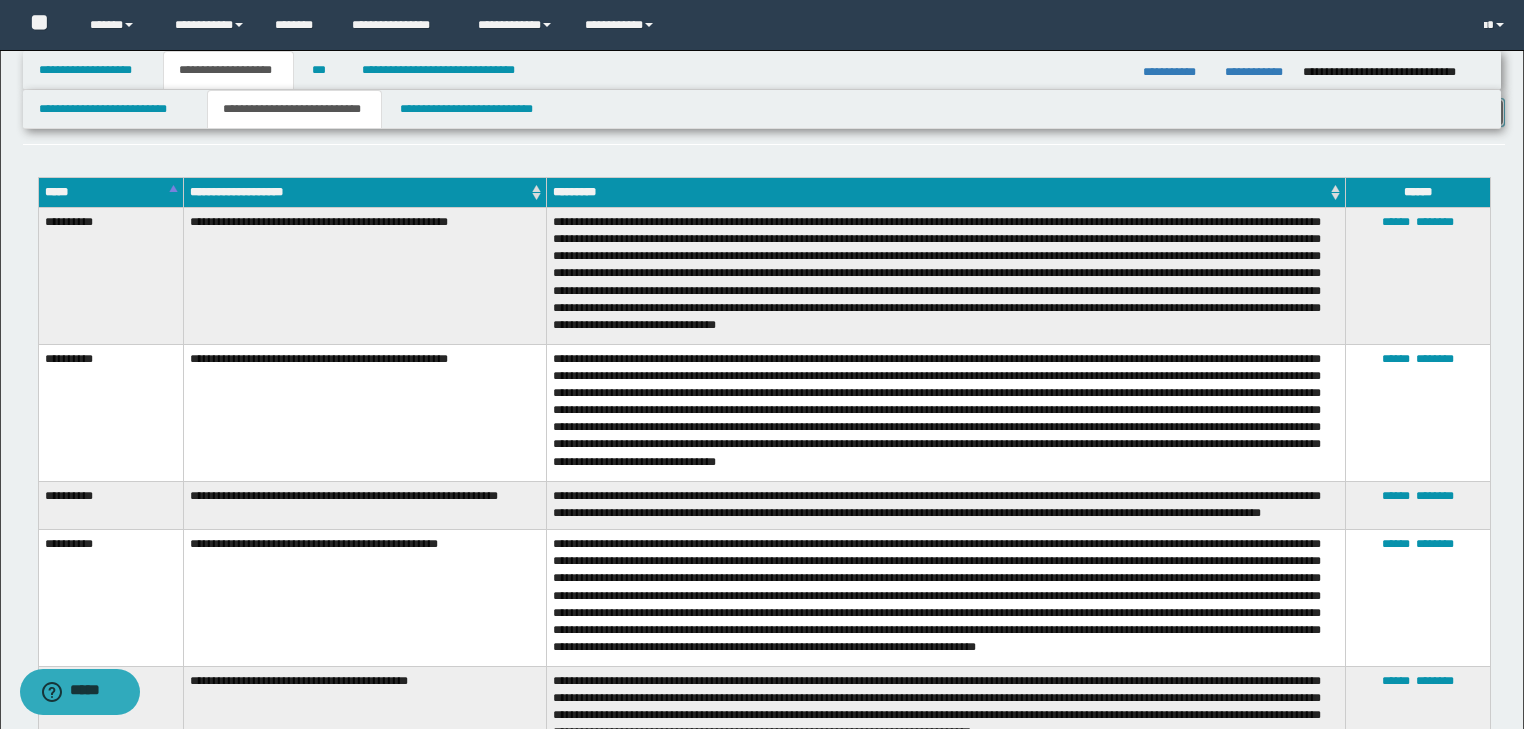 scroll, scrollTop: 10660, scrollLeft: 0, axis: vertical 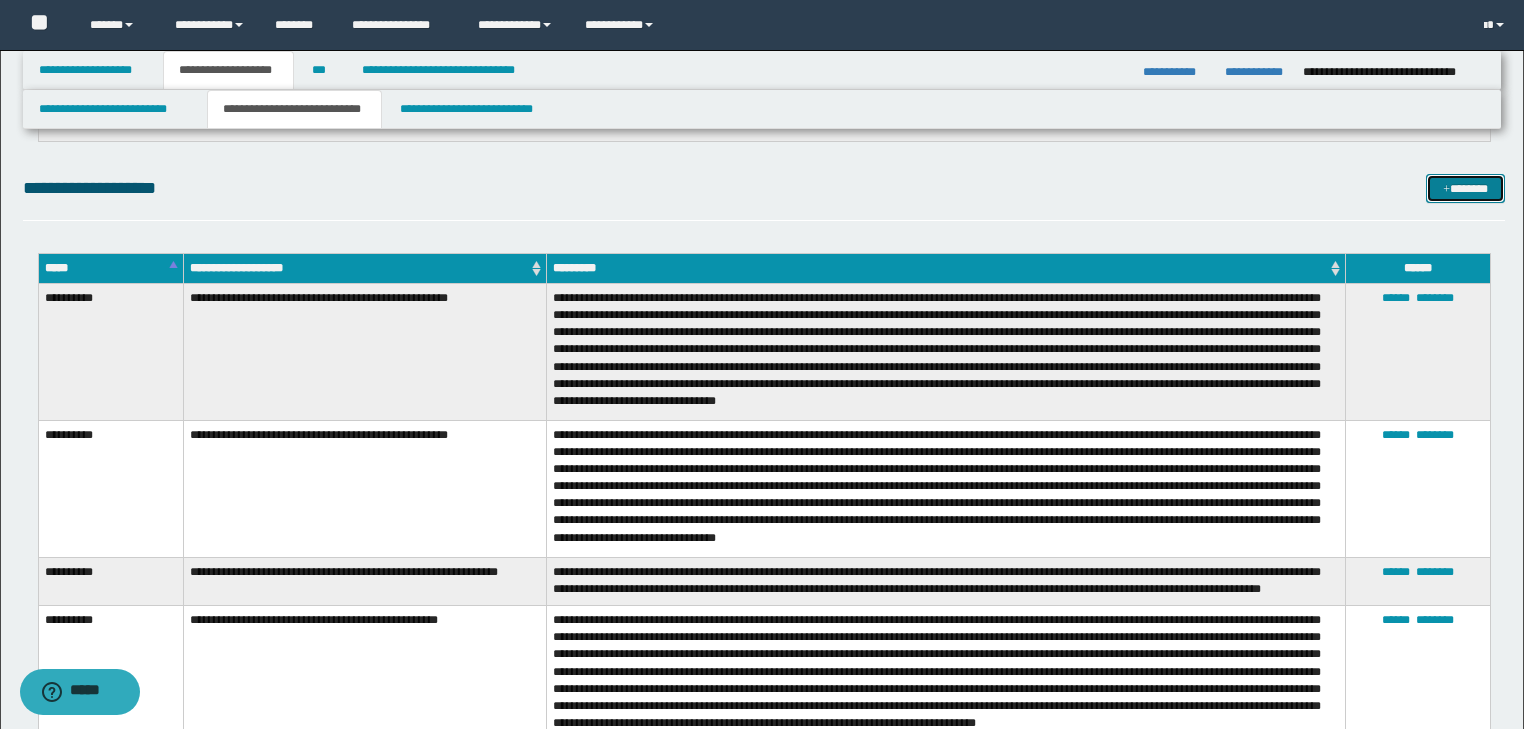 click on "*******" at bounding box center [1465, 189] 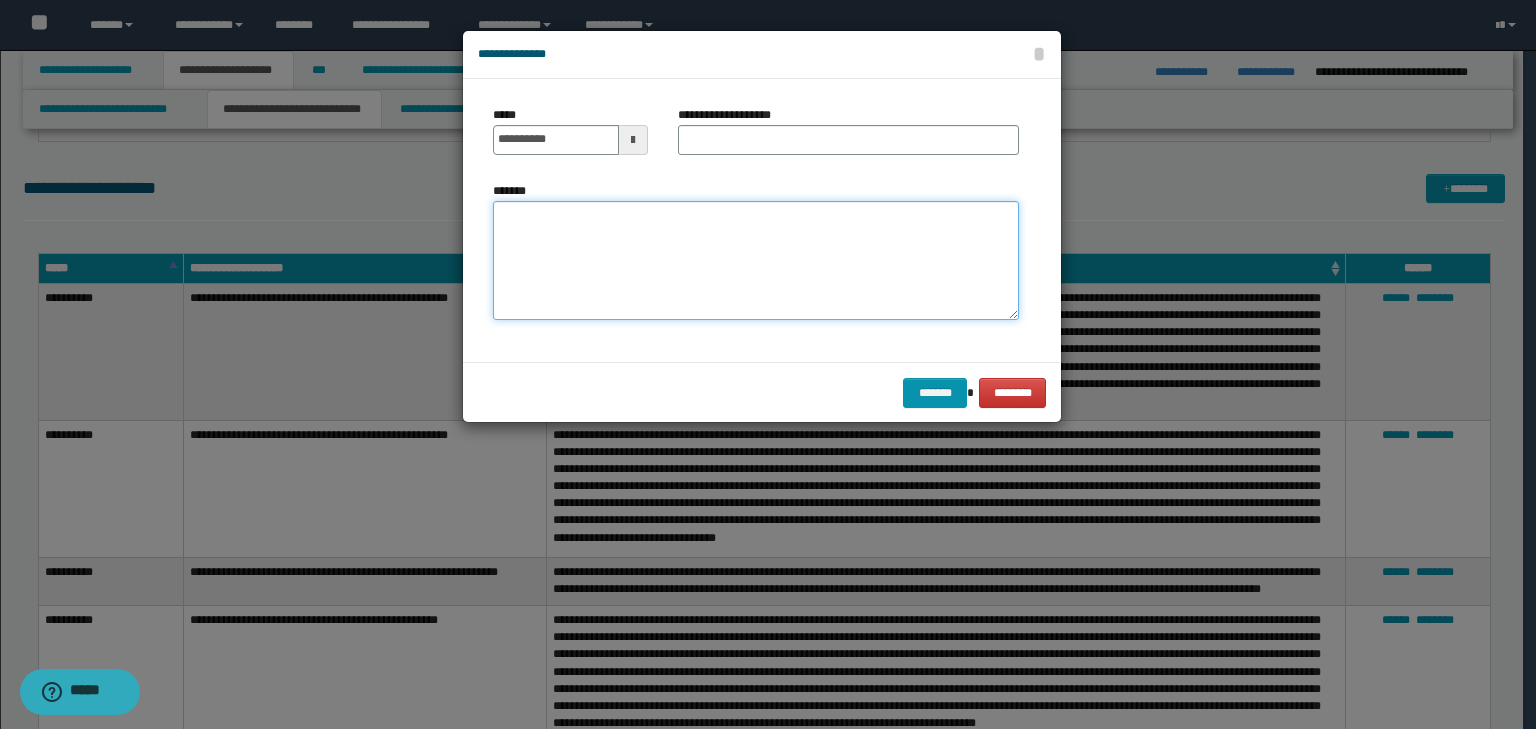 click on "*******" at bounding box center (756, 261) 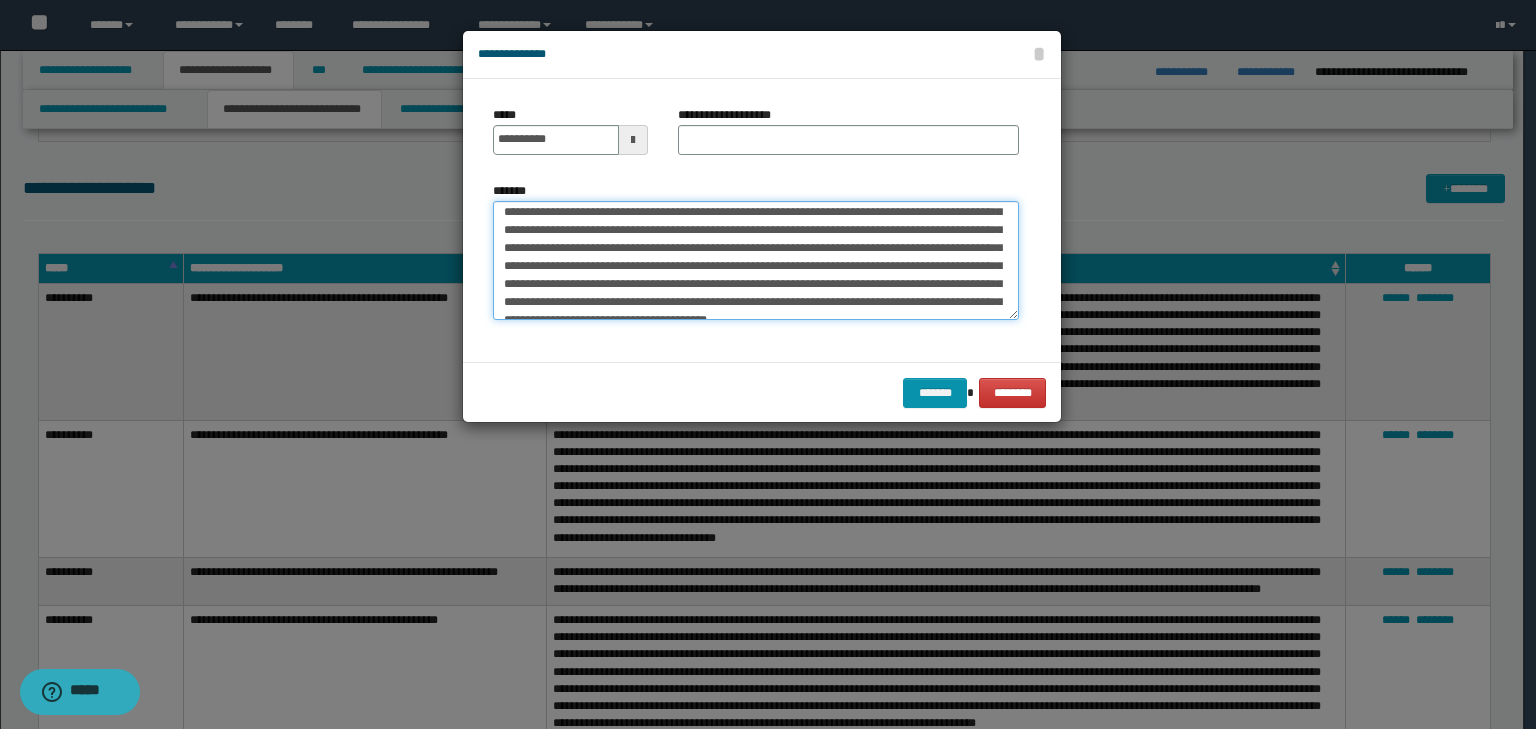 scroll, scrollTop: 0, scrollLeft: 0, axis: both 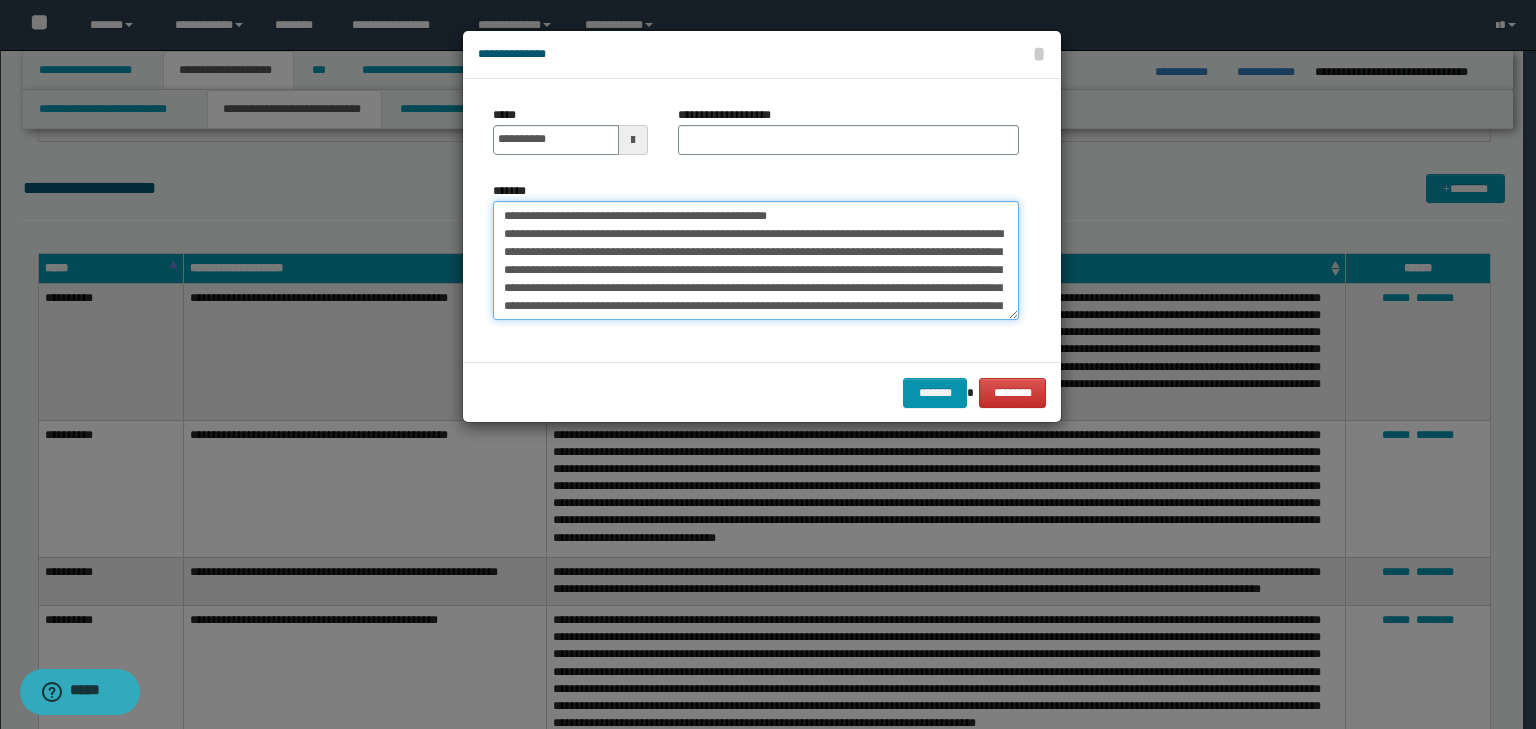 drag, startPoint x: 550, startPoint y: 216, endPoint x: 313, endPoint y: 192, distance: 238.2121 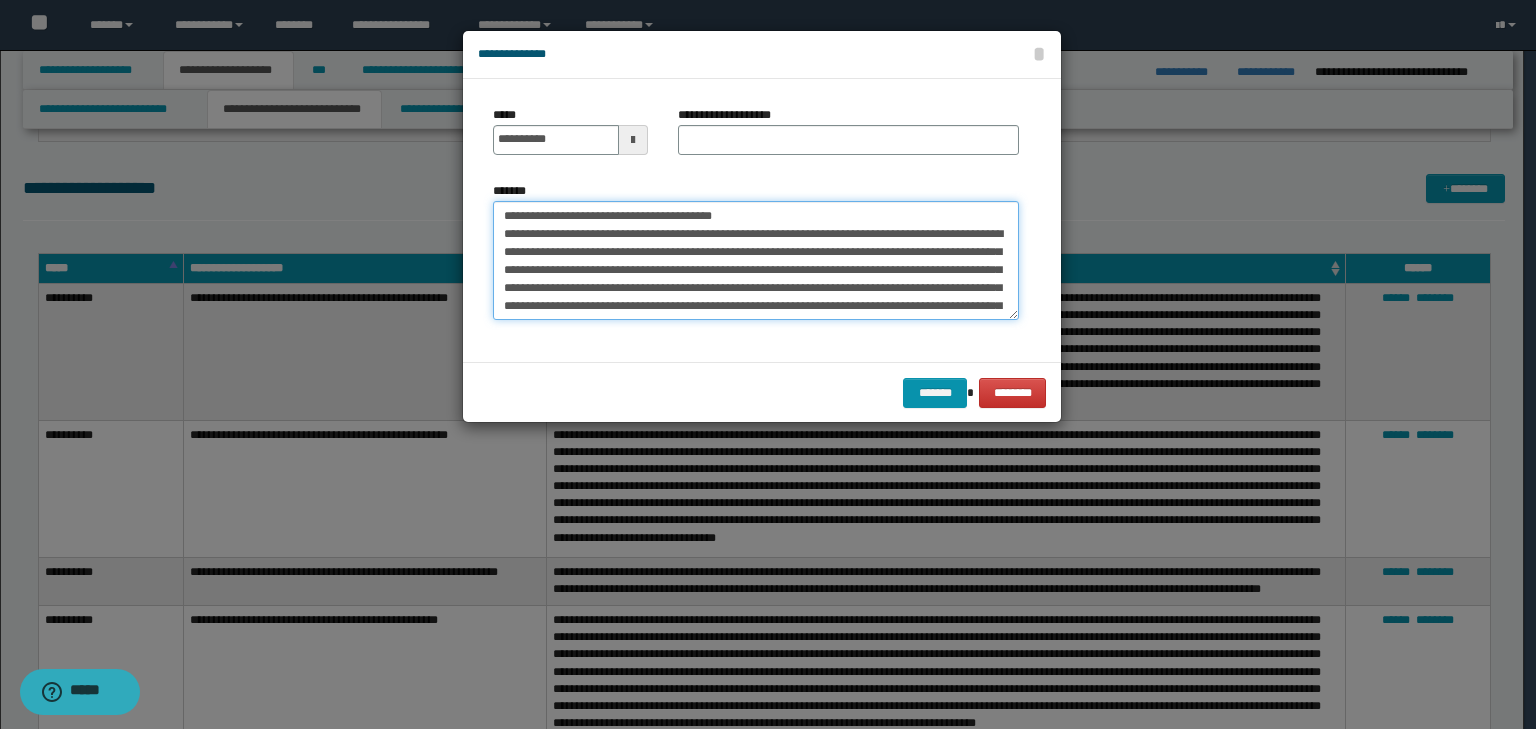 type on "**********" 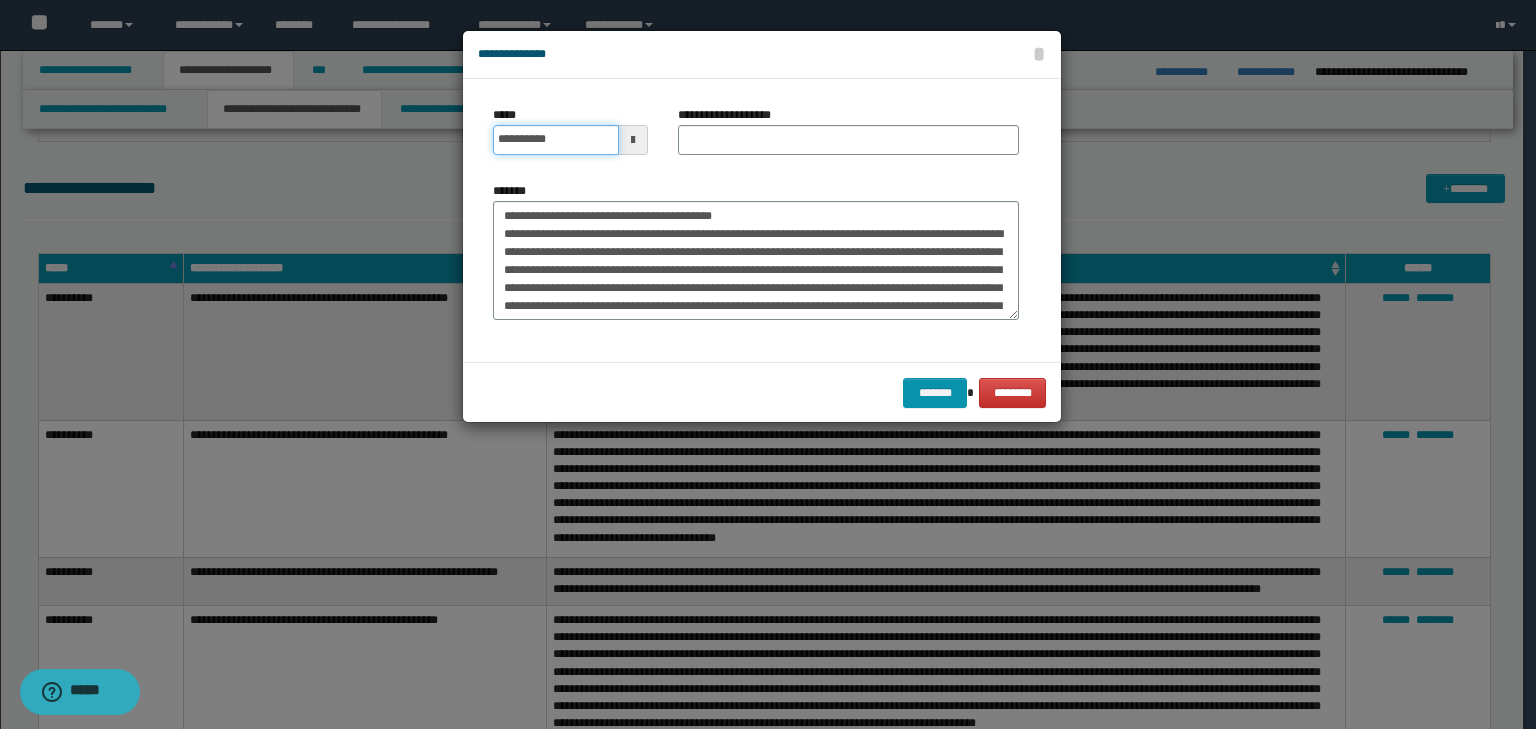 click on "**********" at bounding box center (556, 140) 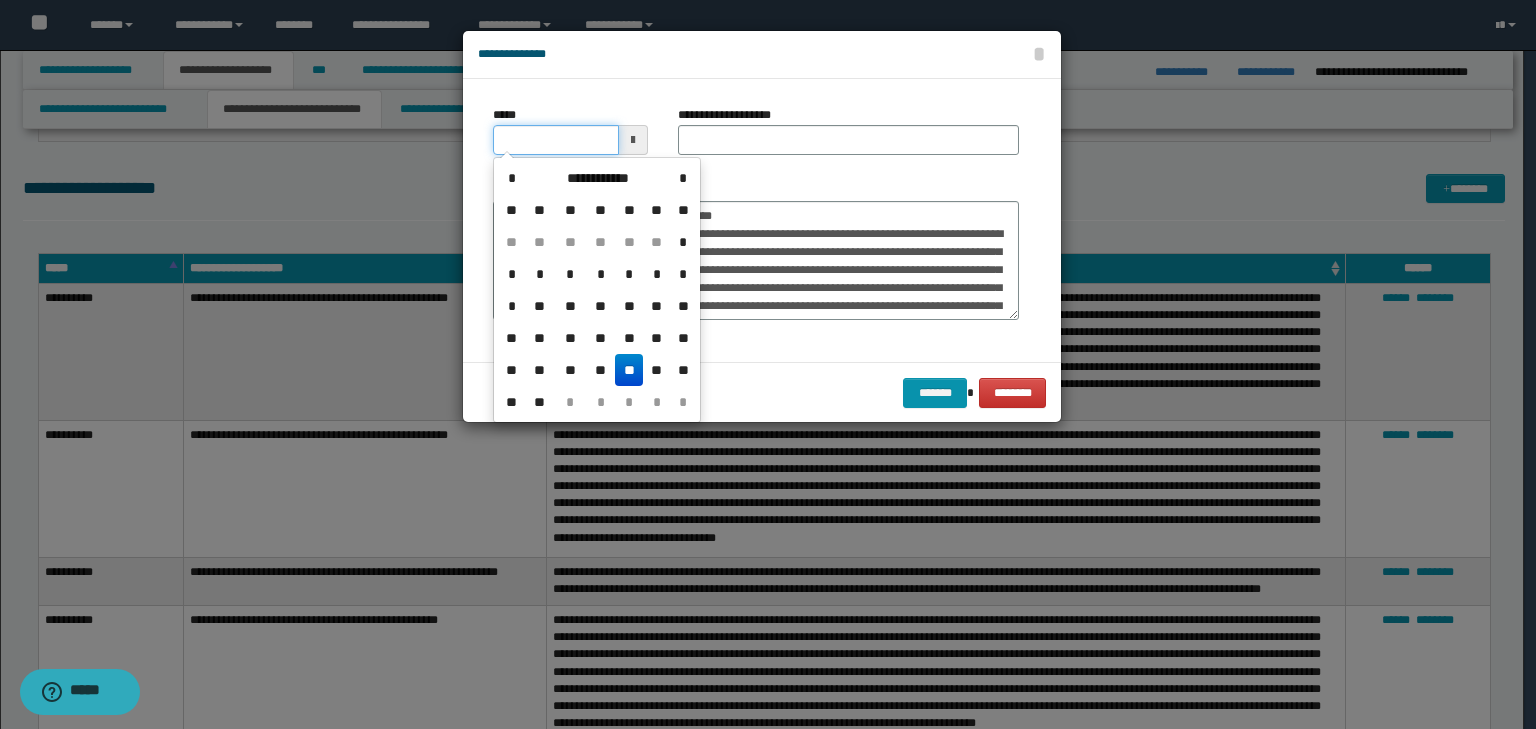 type on "**********" 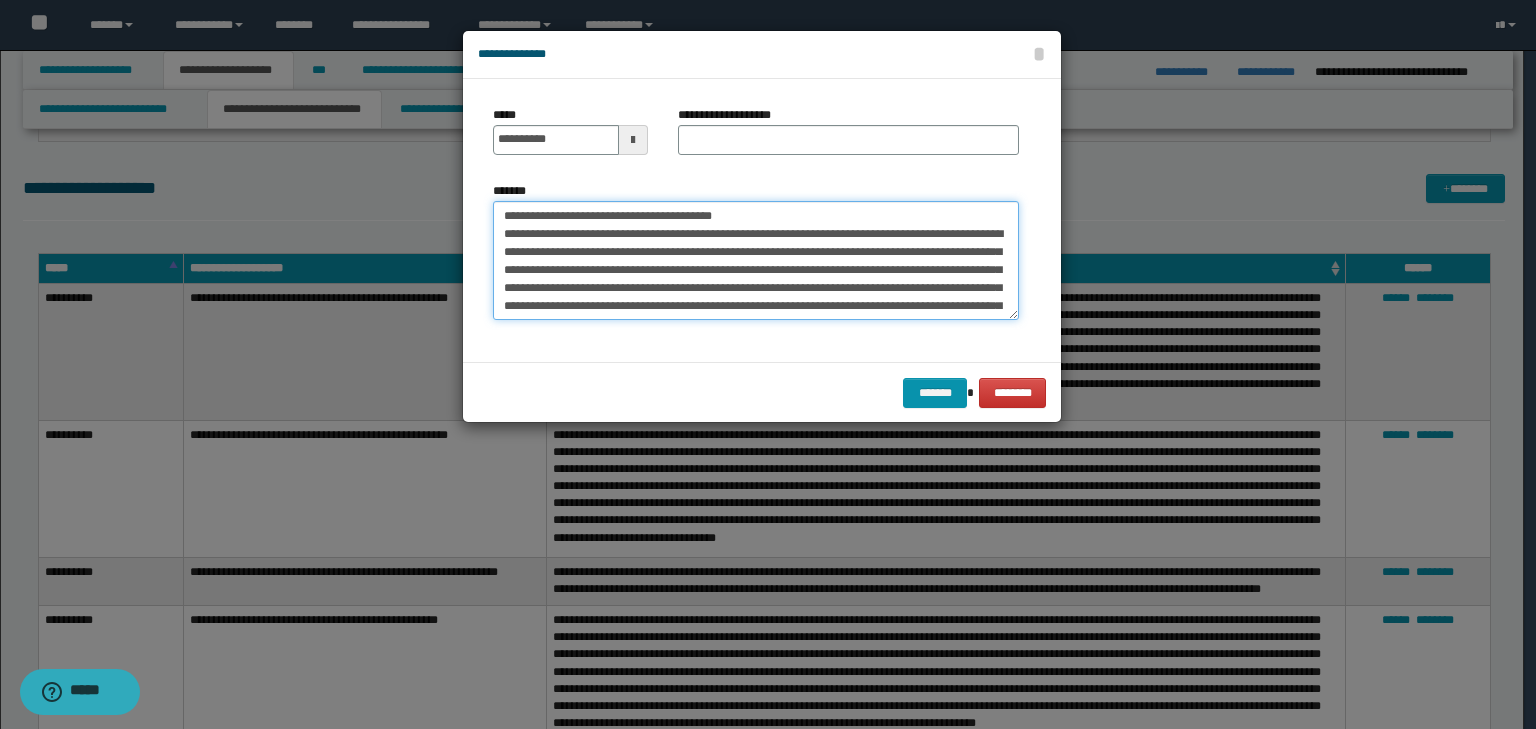 drag, startPoint x: 795, startPoint y: 209, endPoint x: 248, endPoint y: 147, distance: 550.5025 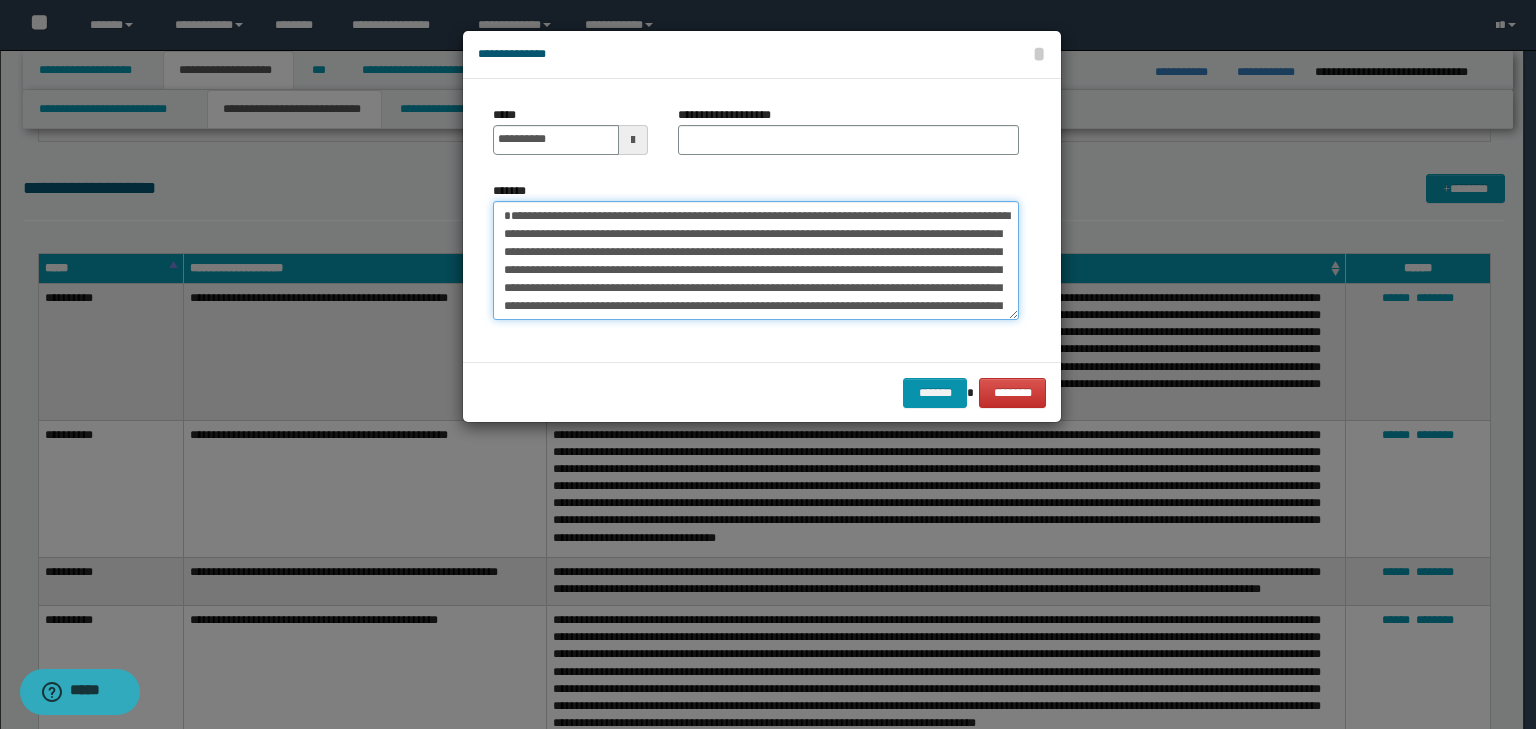 type on "**********" 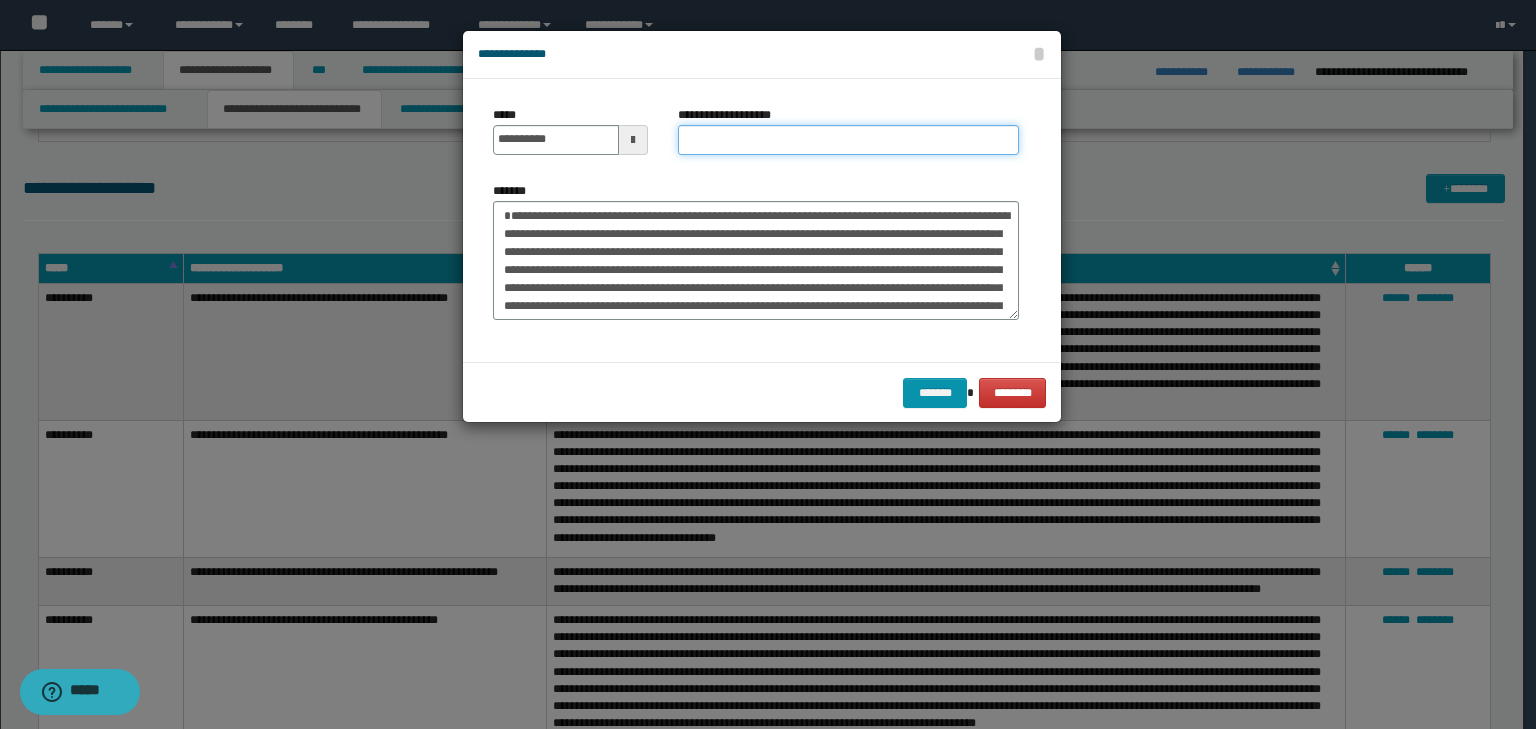 click on "**********" at bounding box center [848, 140] 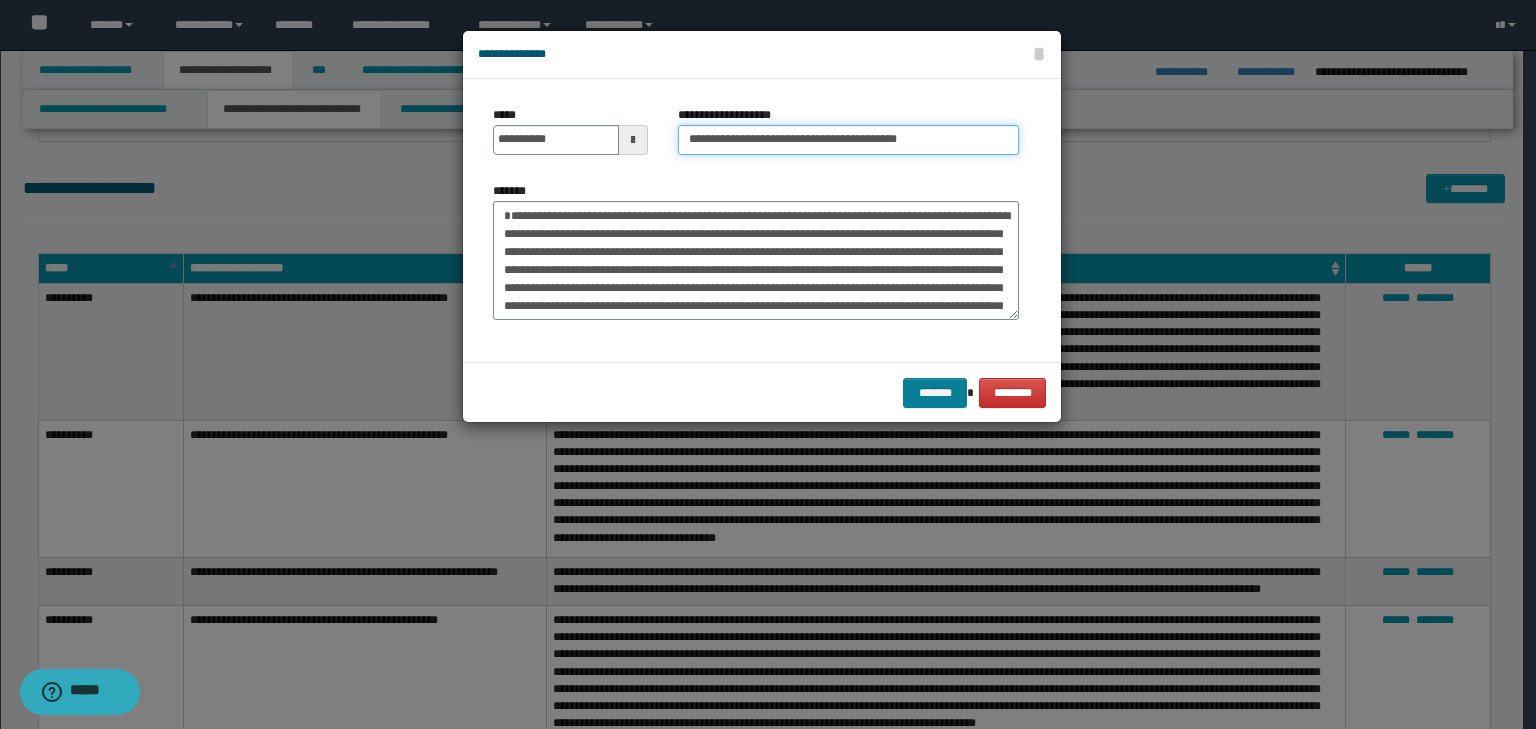 type on "**********" 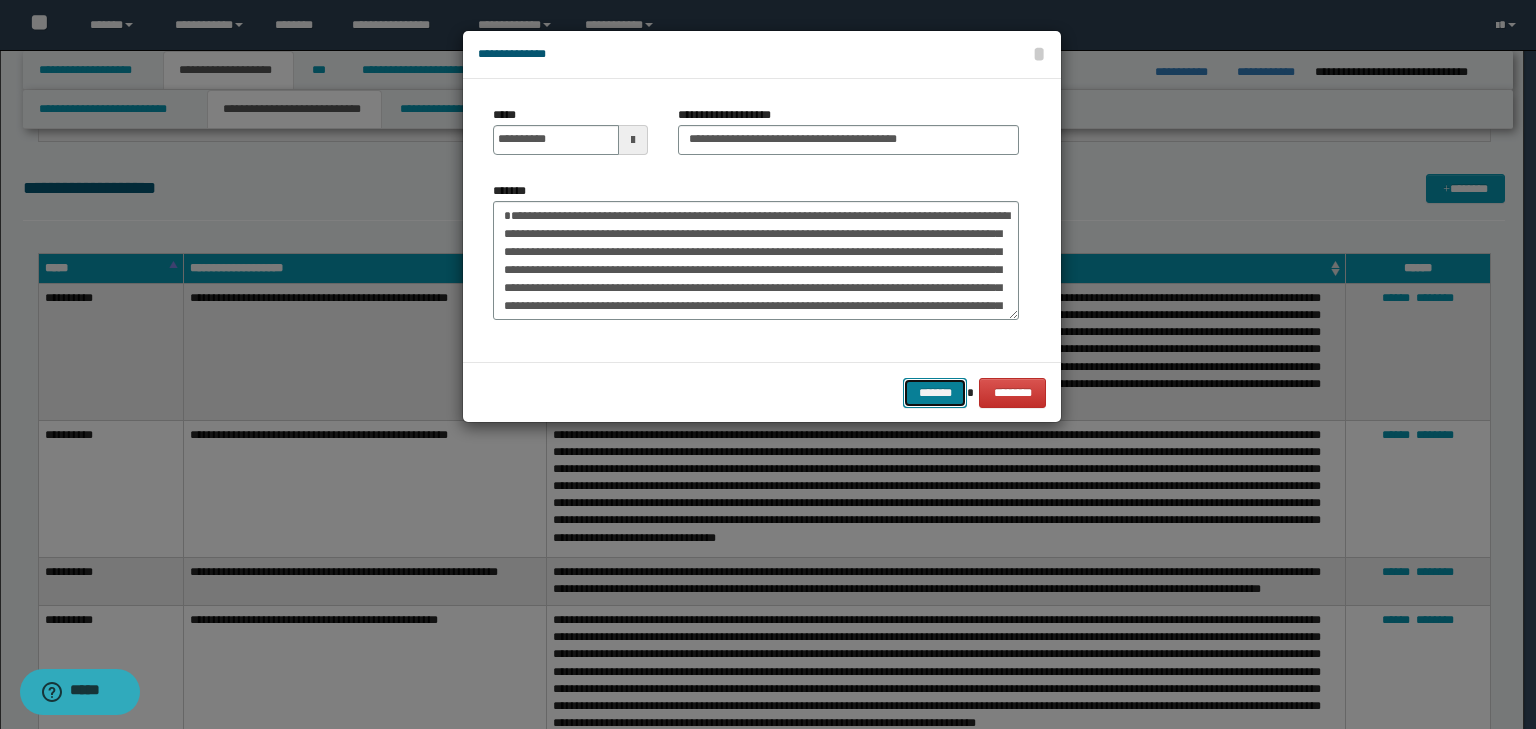 click on "*******" at bounding box center [935, 393] 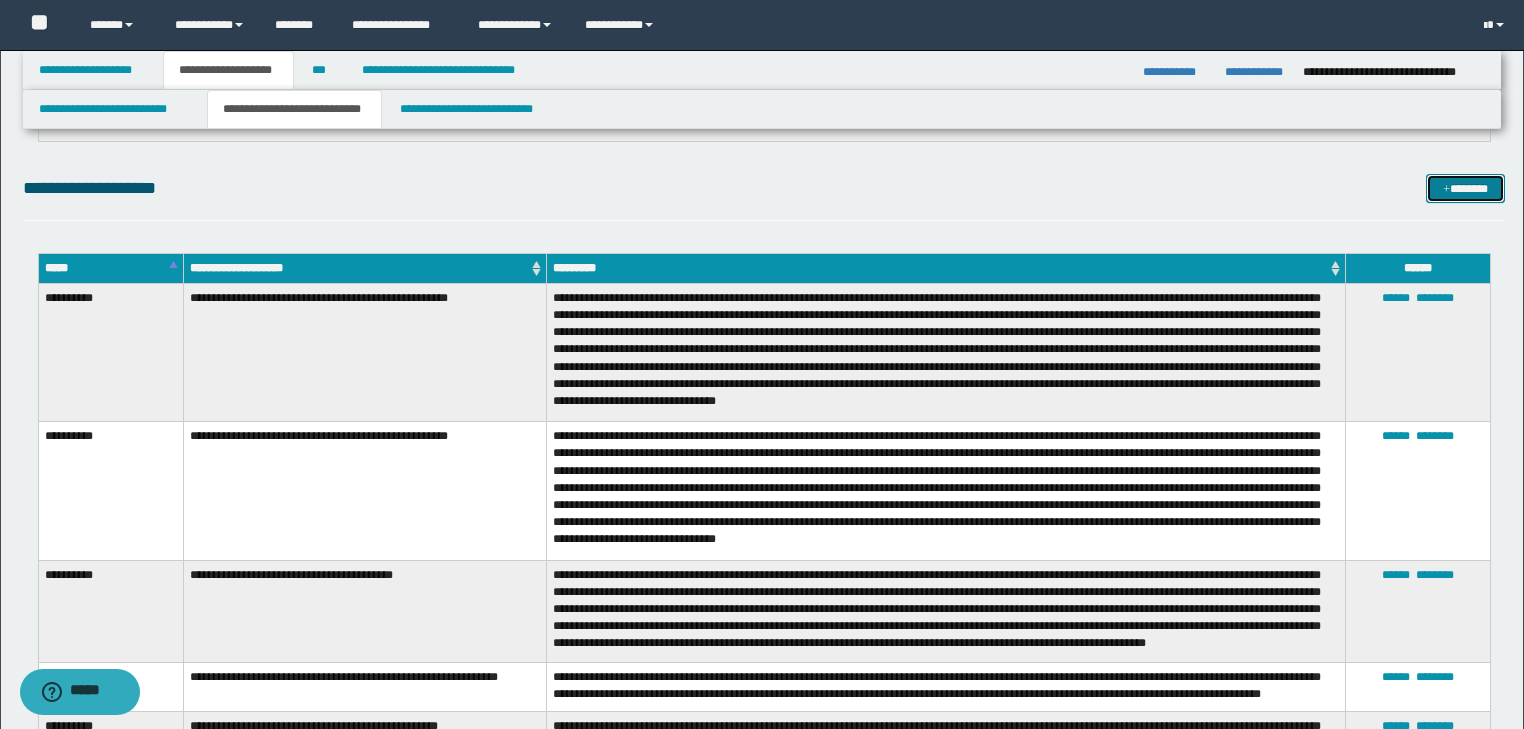click on "*******" at bounding box center (1465, 189) 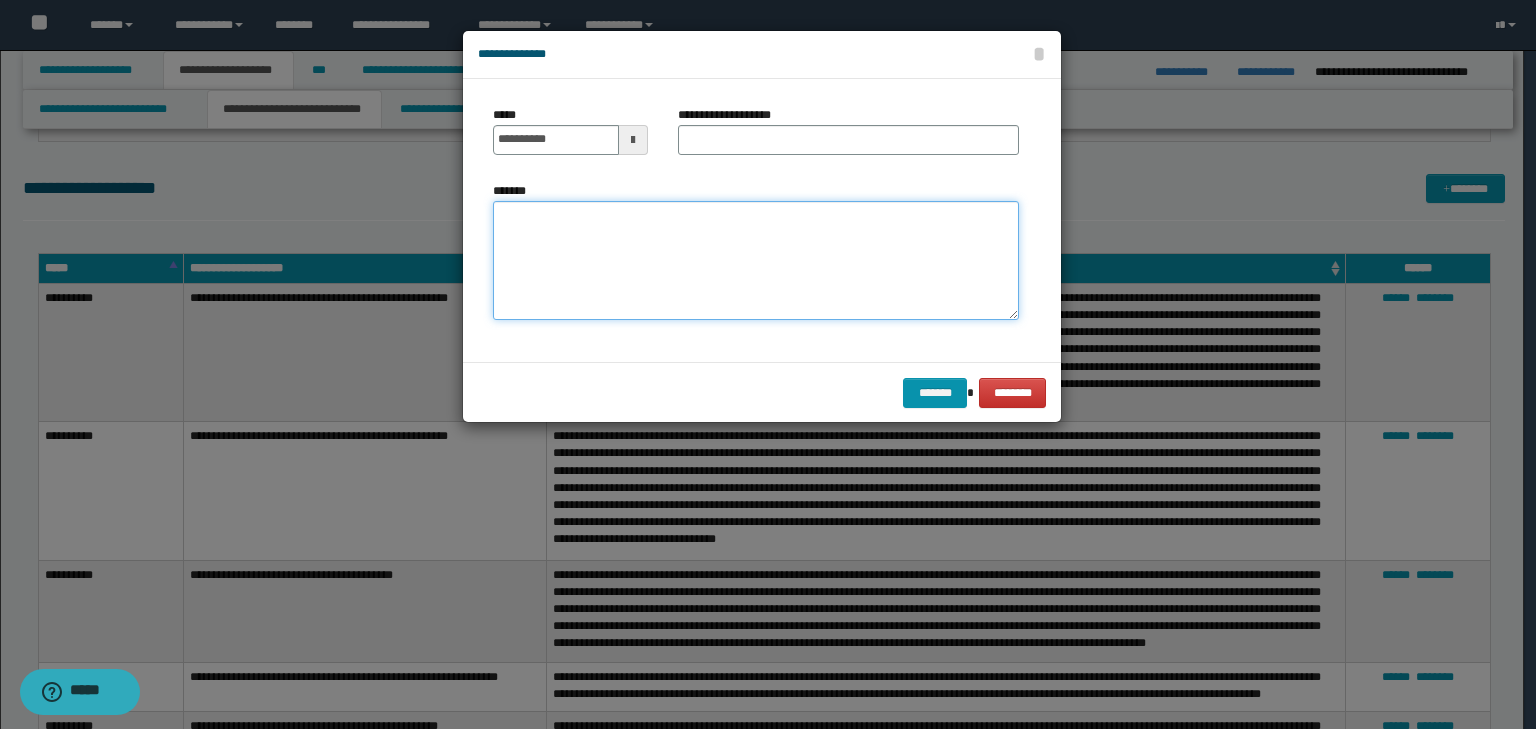 click on "*******" at bounding box center [756, 261] 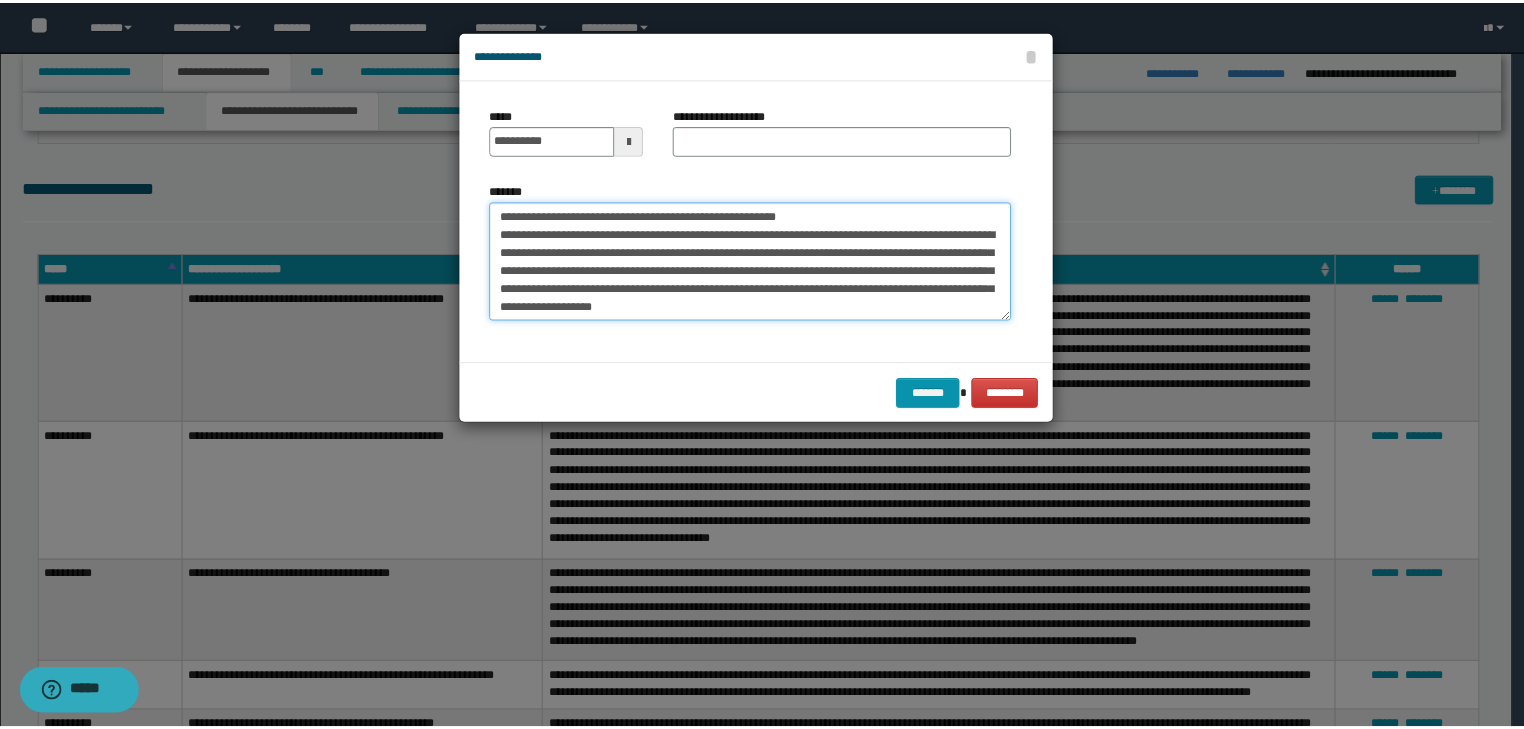 scroll, scrollTop: 0, scrollLeft: 0, axis: both 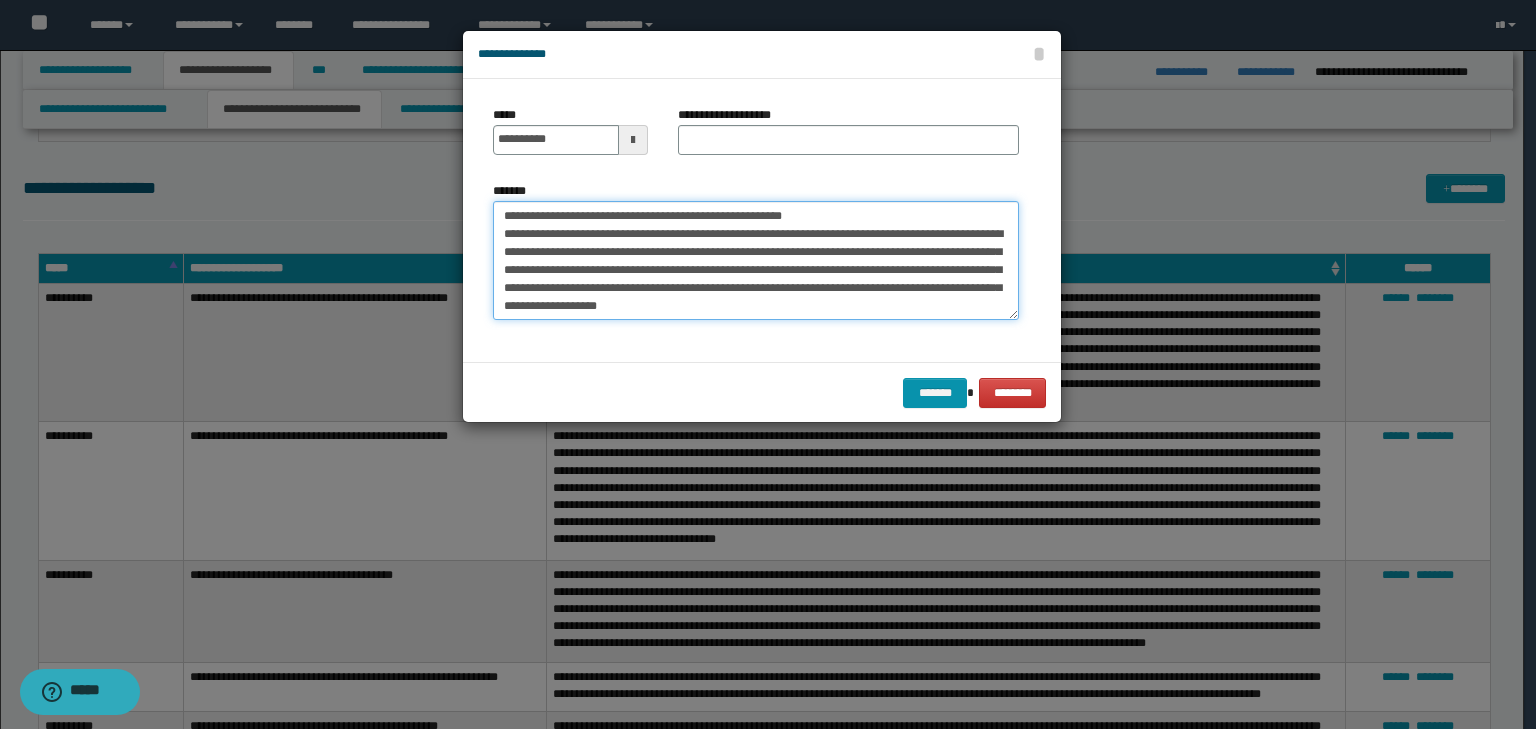 drag, startPoint x: 564, startPoint y: 219, endPoint x: 419, endPoint y: 199, distance: 146.37282 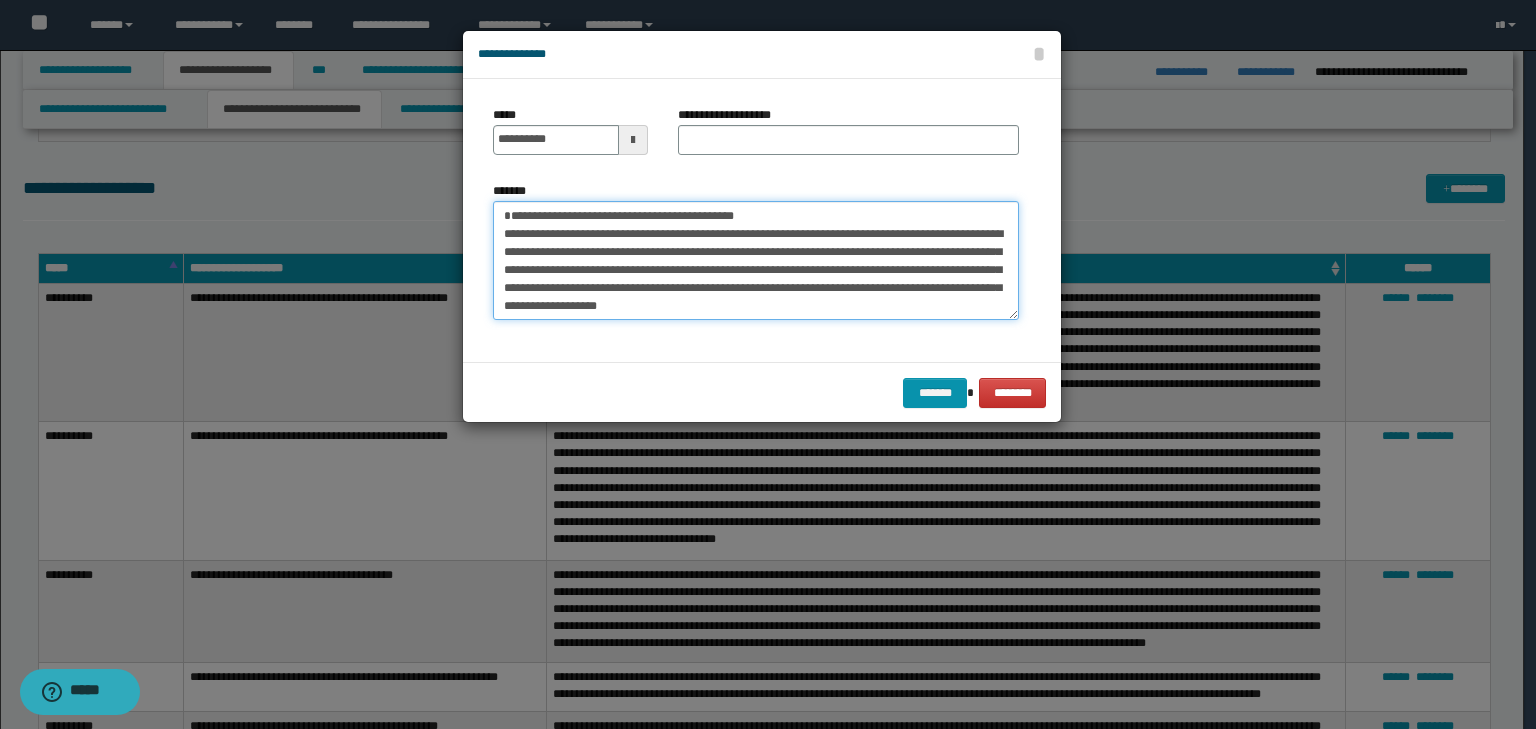 type on "**********" 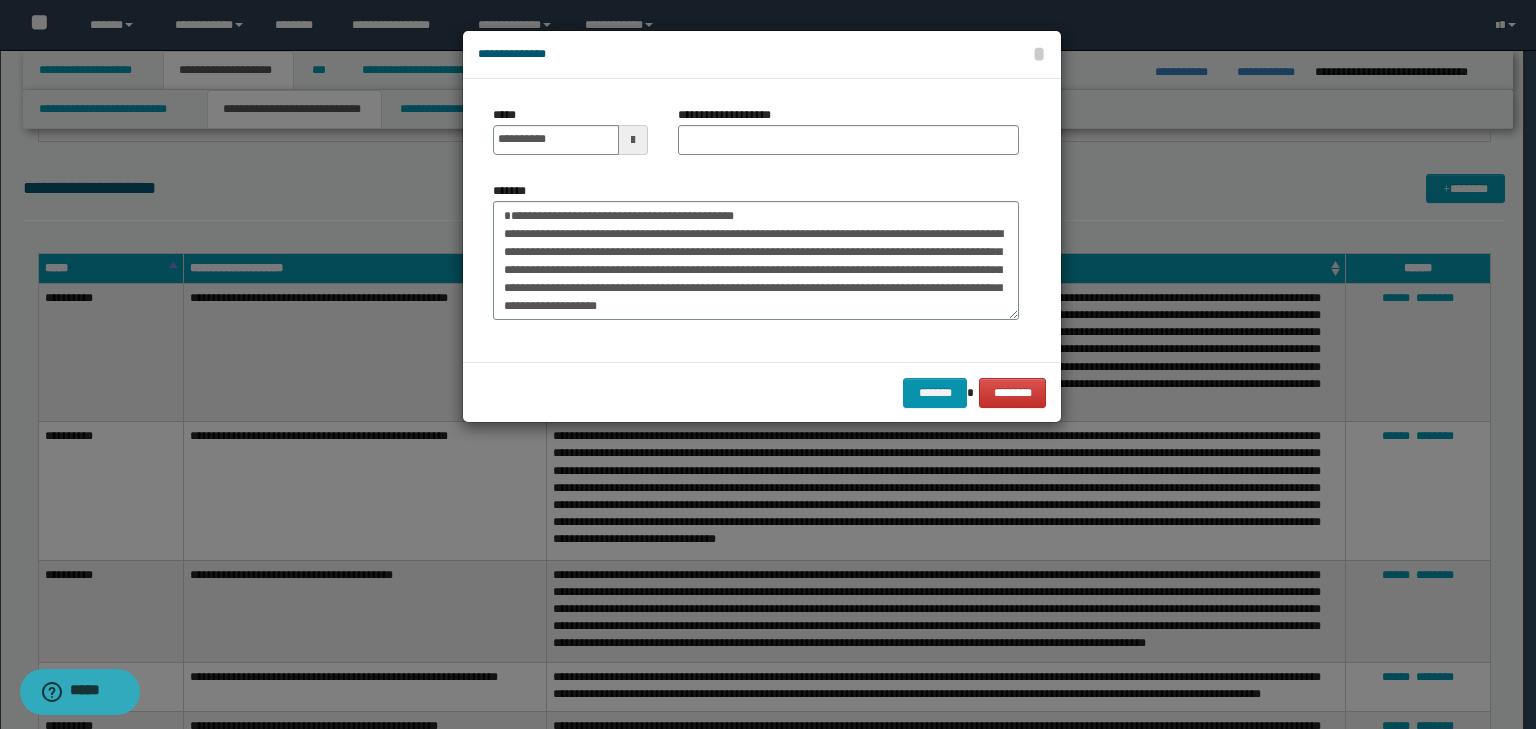 click on "**********" at bounding box center (570, 138) 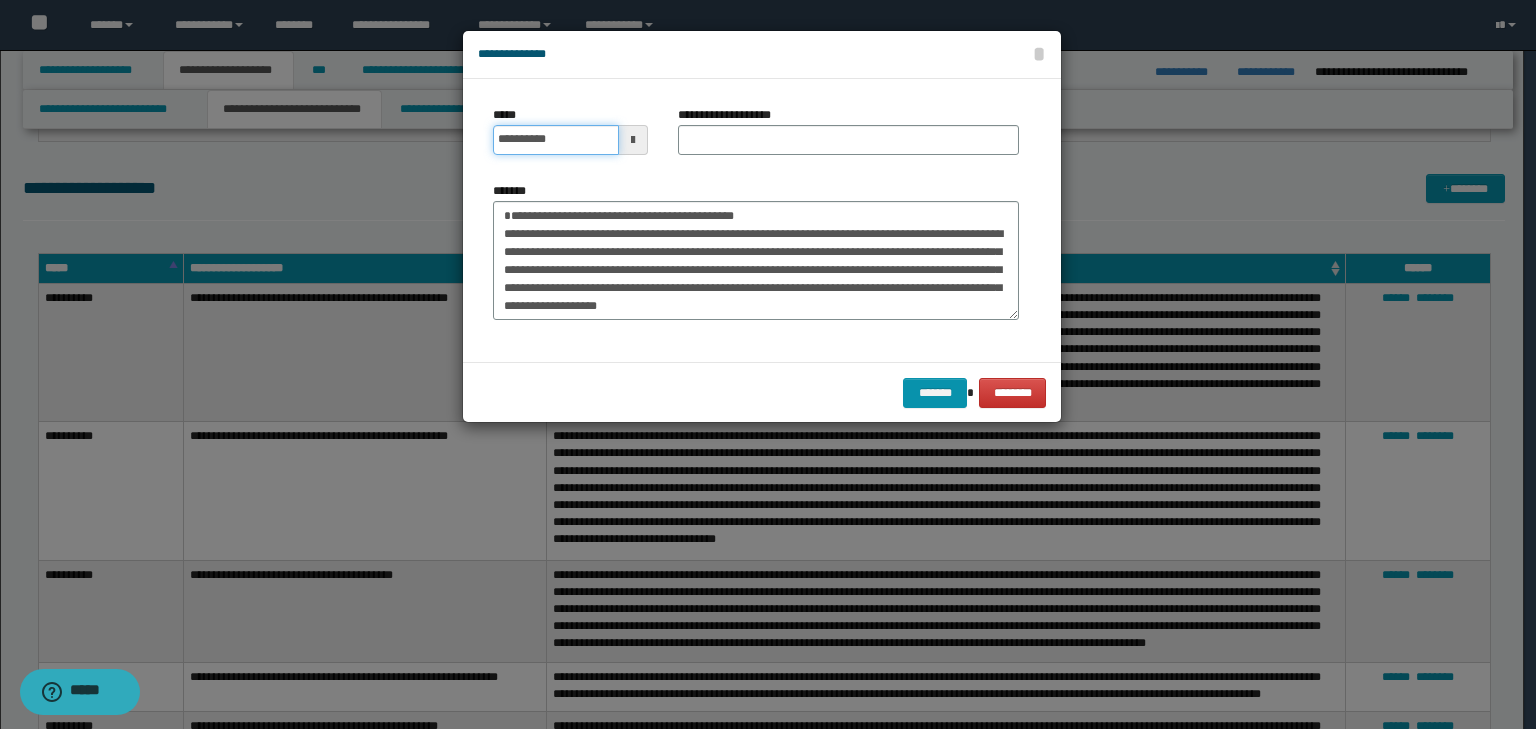 click on "**********" at bounding box center (556, 140) 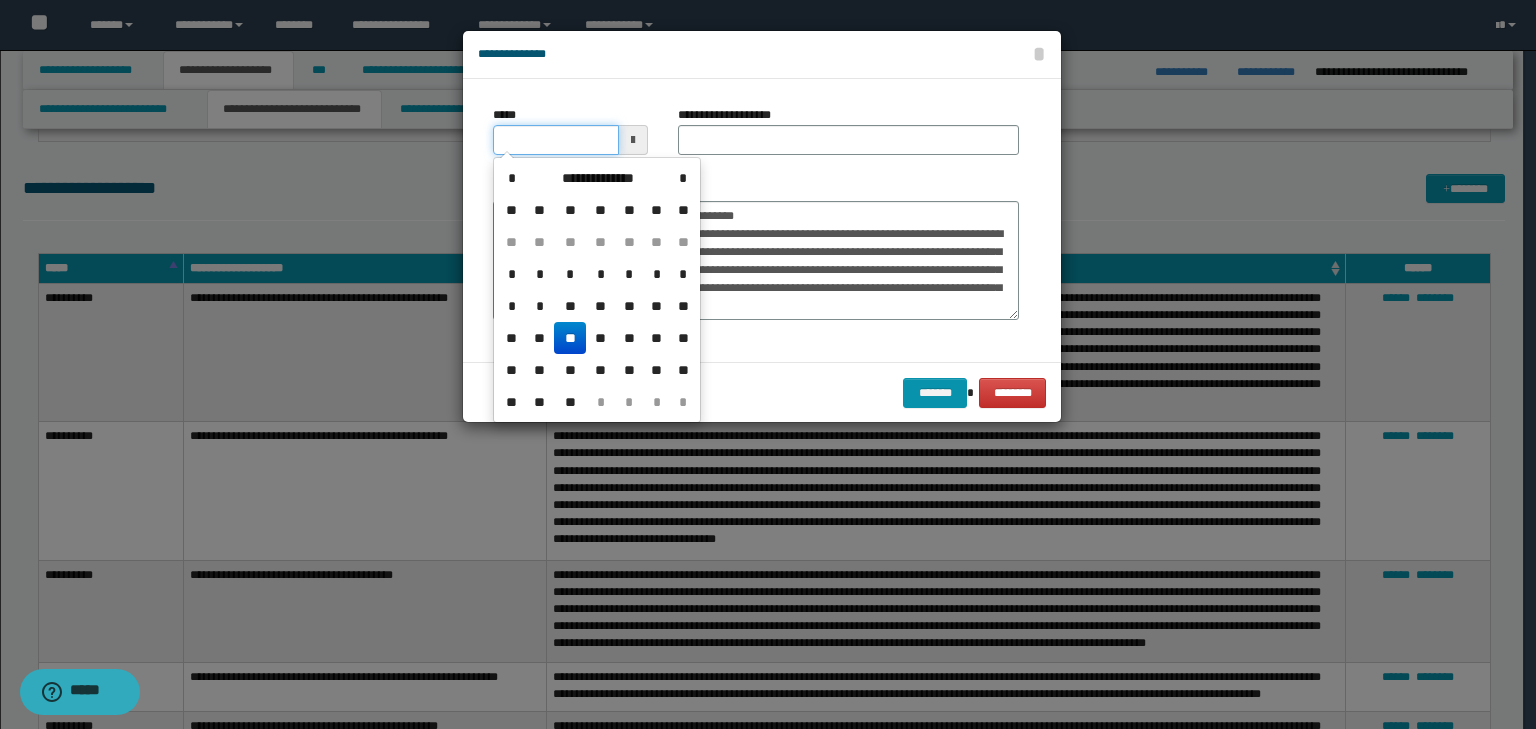 type on "**********" 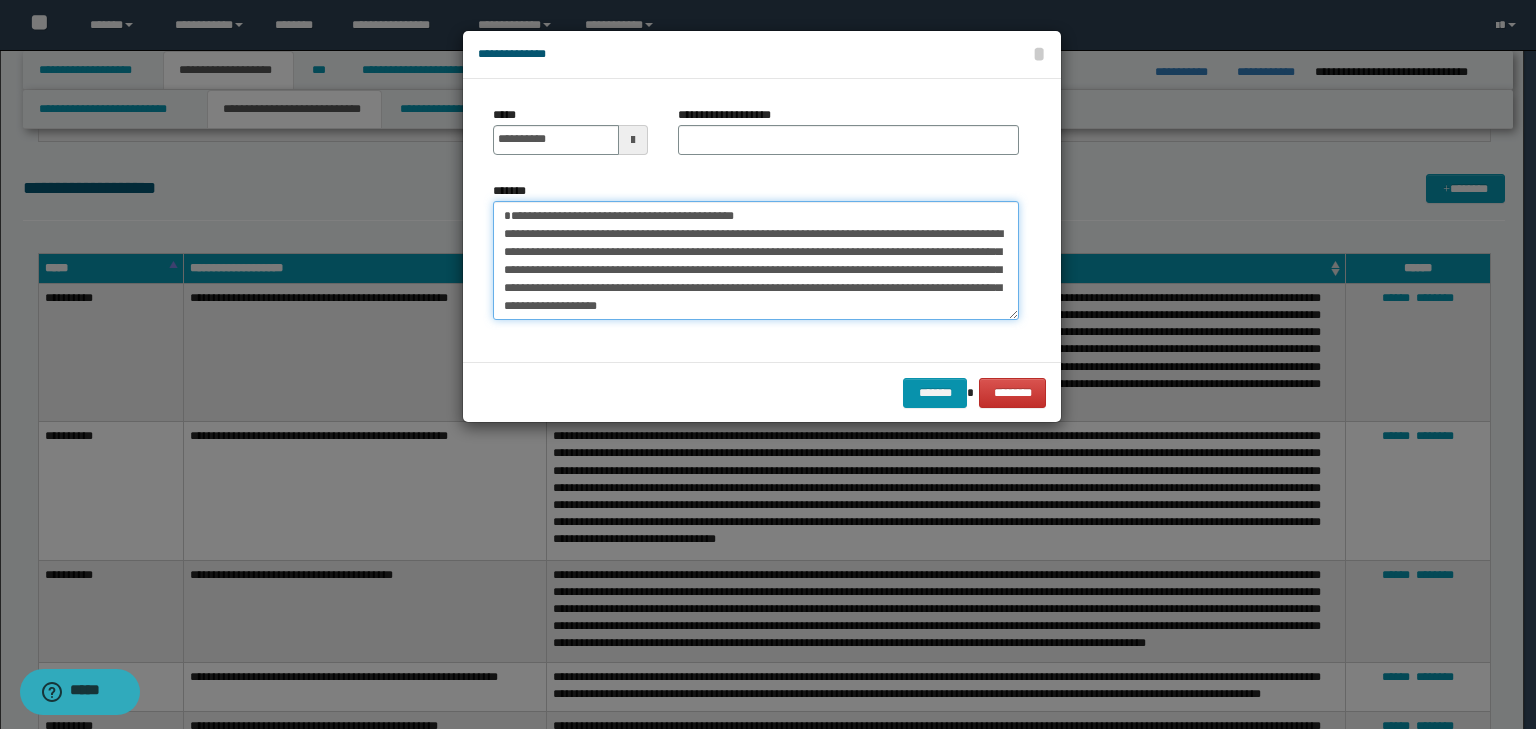 drag, startPoint x: 571, startPoint y: 202, endPoint x: 224, endPoint y: 195, distance: 347.0706 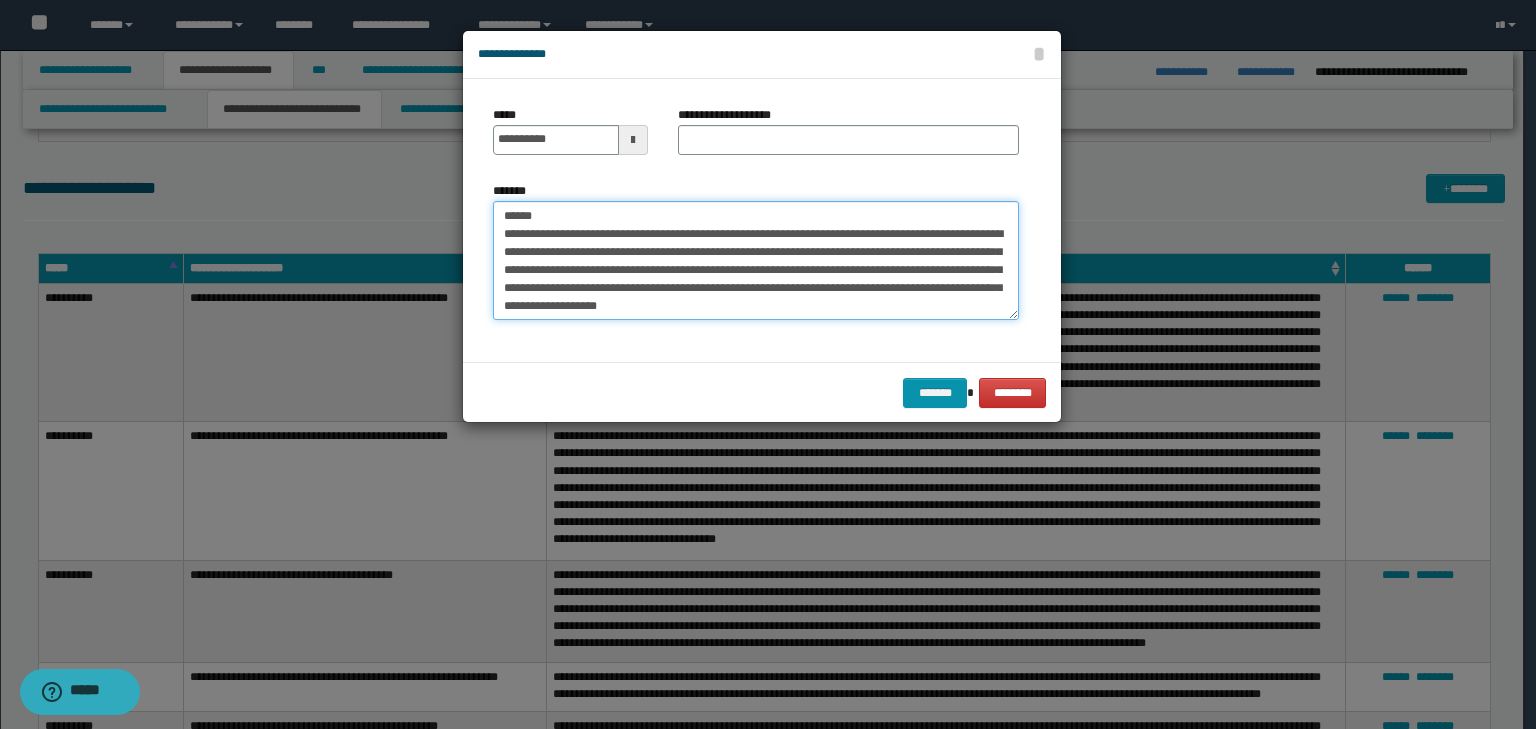 type on "**********" 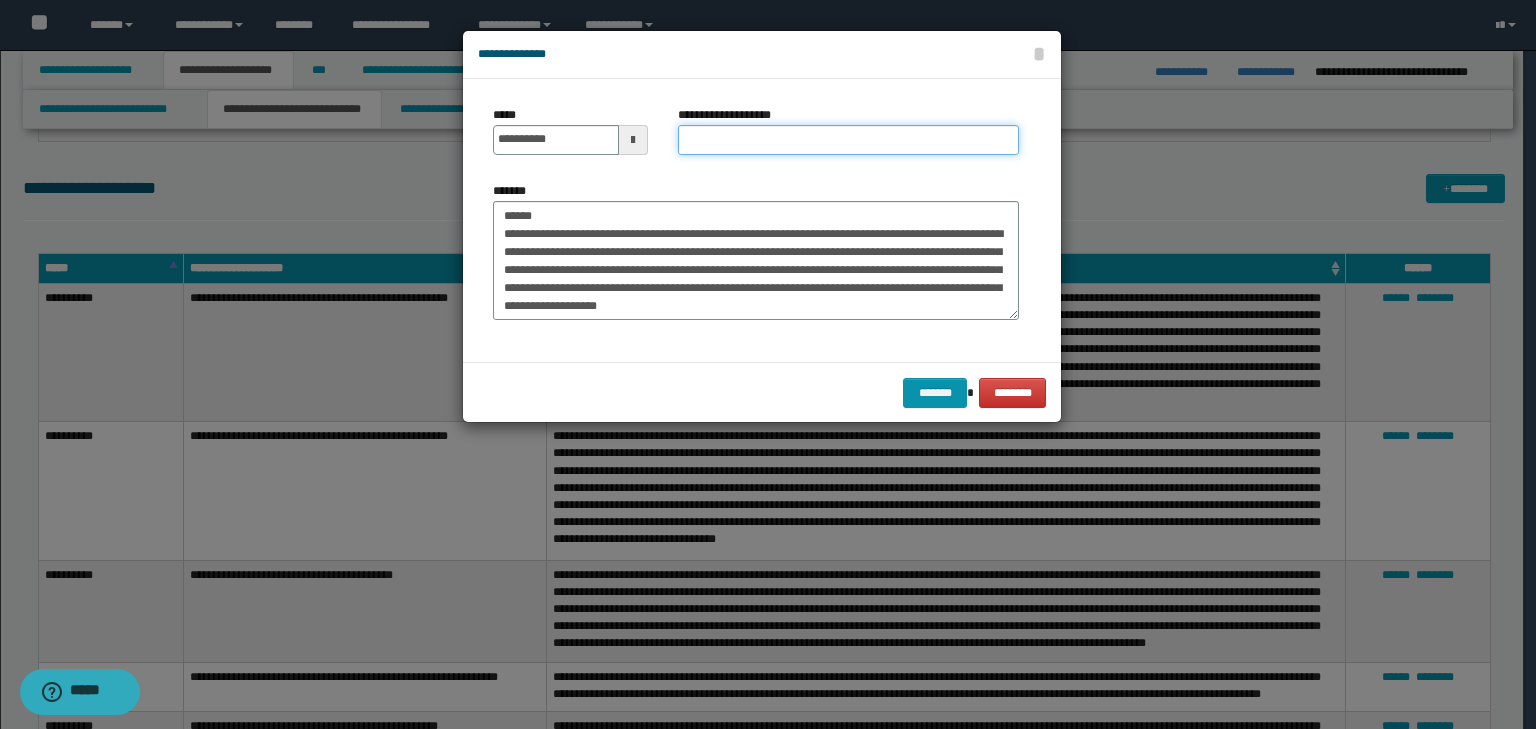 click on "**********" at bounding box center [848, 140] 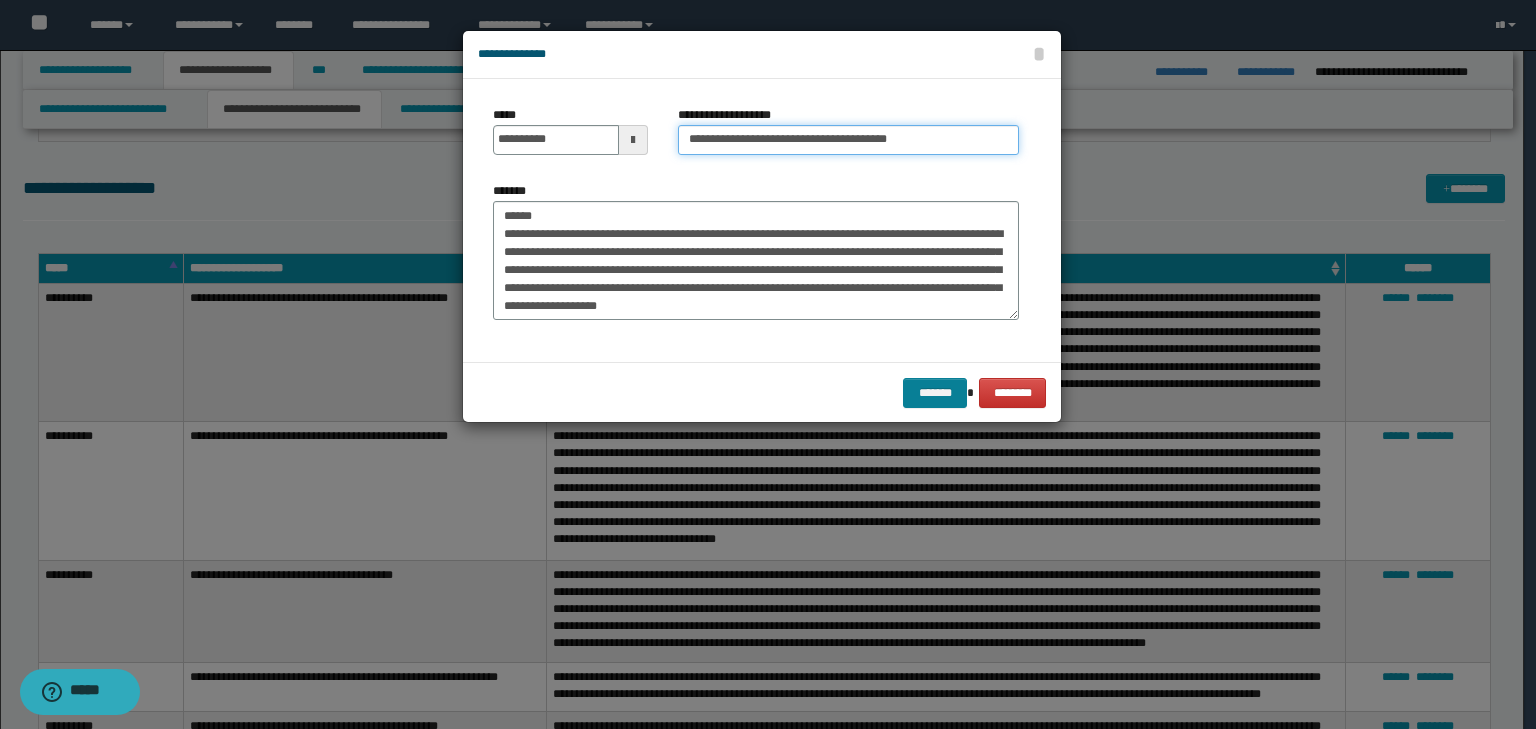 type on "**********" 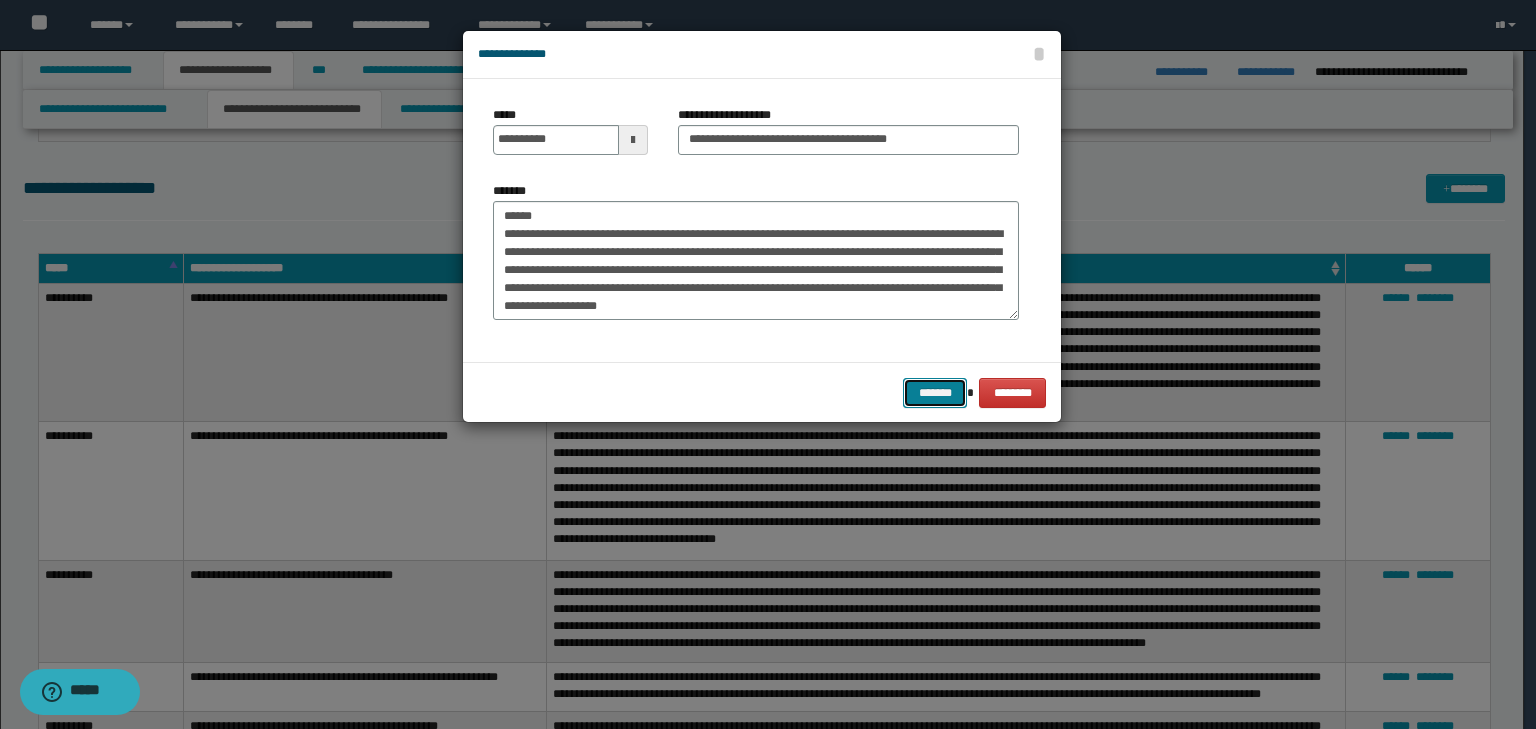 click on "*******" at bounding box center [935, 393] 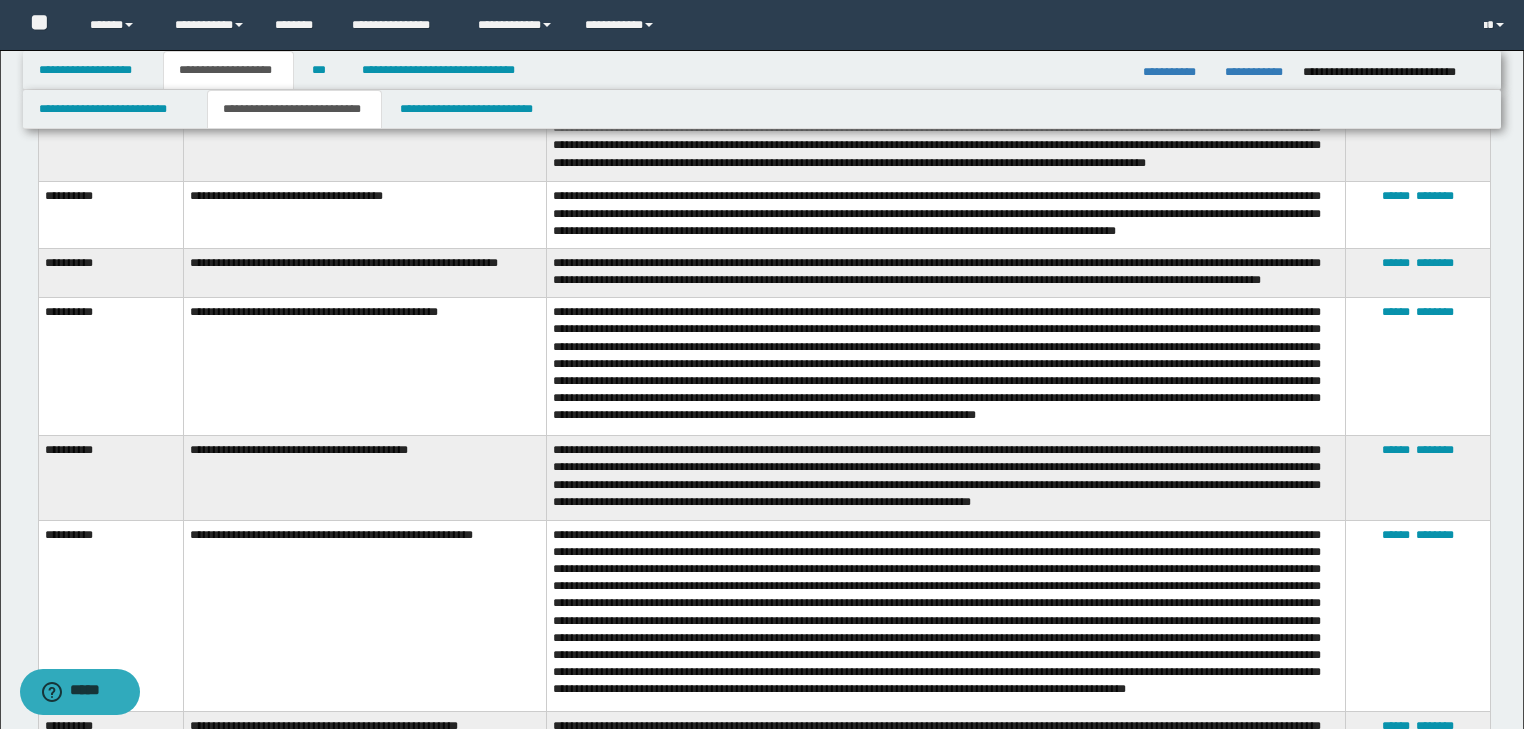 scroll, scrollTop: 11300, scrollLeft: 0, axis: vertical 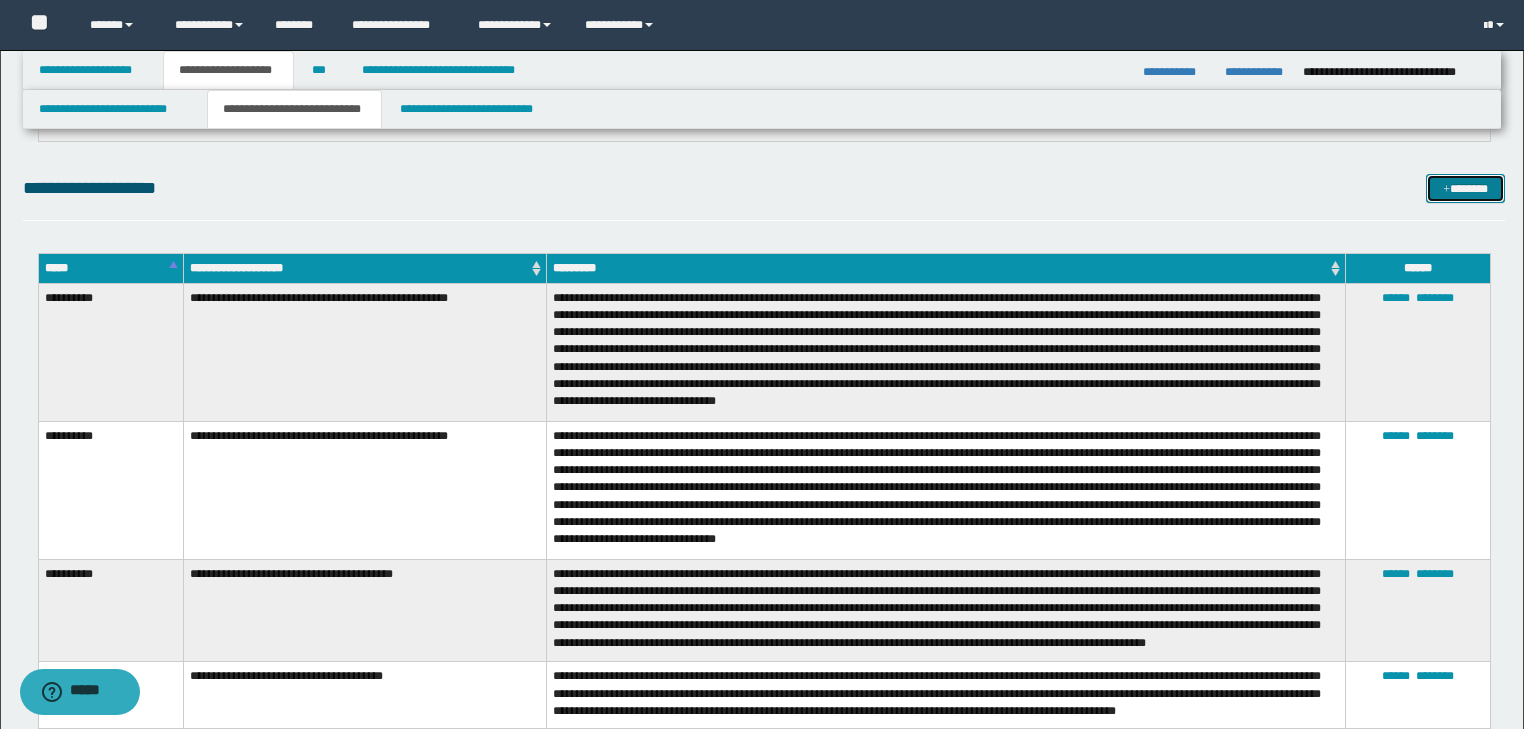 click on "*******" at bounding box center (1465, 189) 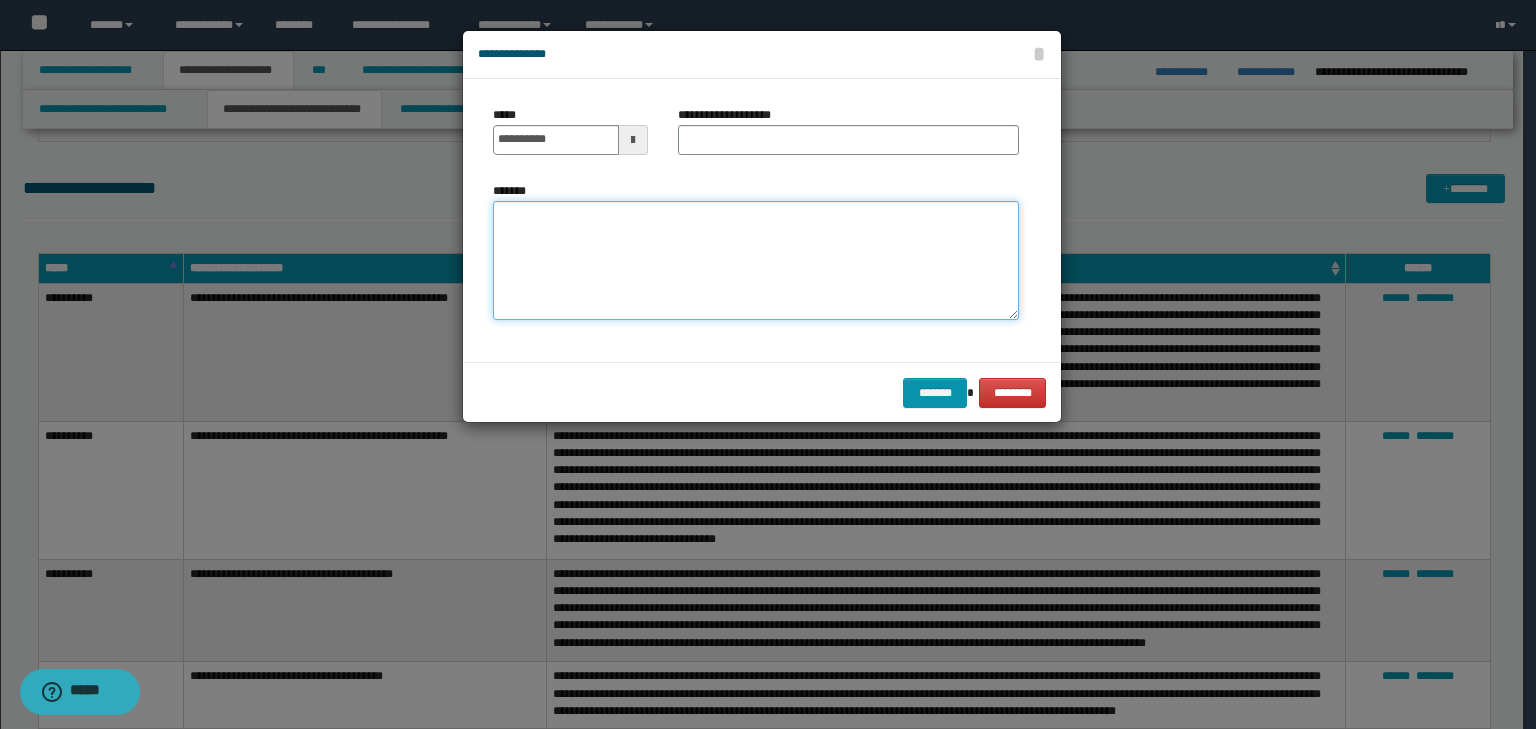 click on "*******" at bounding box center [756, 261] 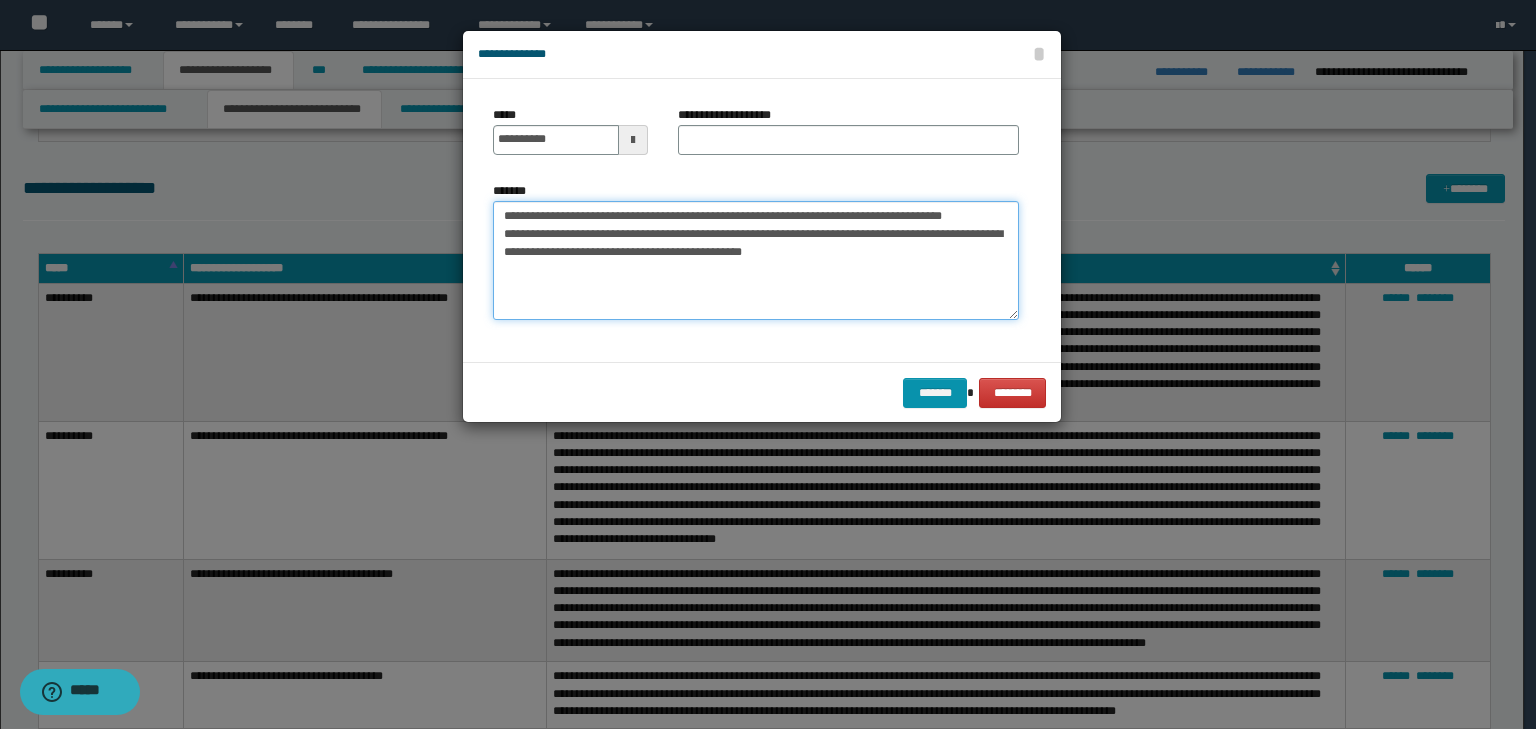 drag, startPoint x: 566, startPoint y: 213, endPoint x: 333, endPoint y: 164, distance: 238.09662 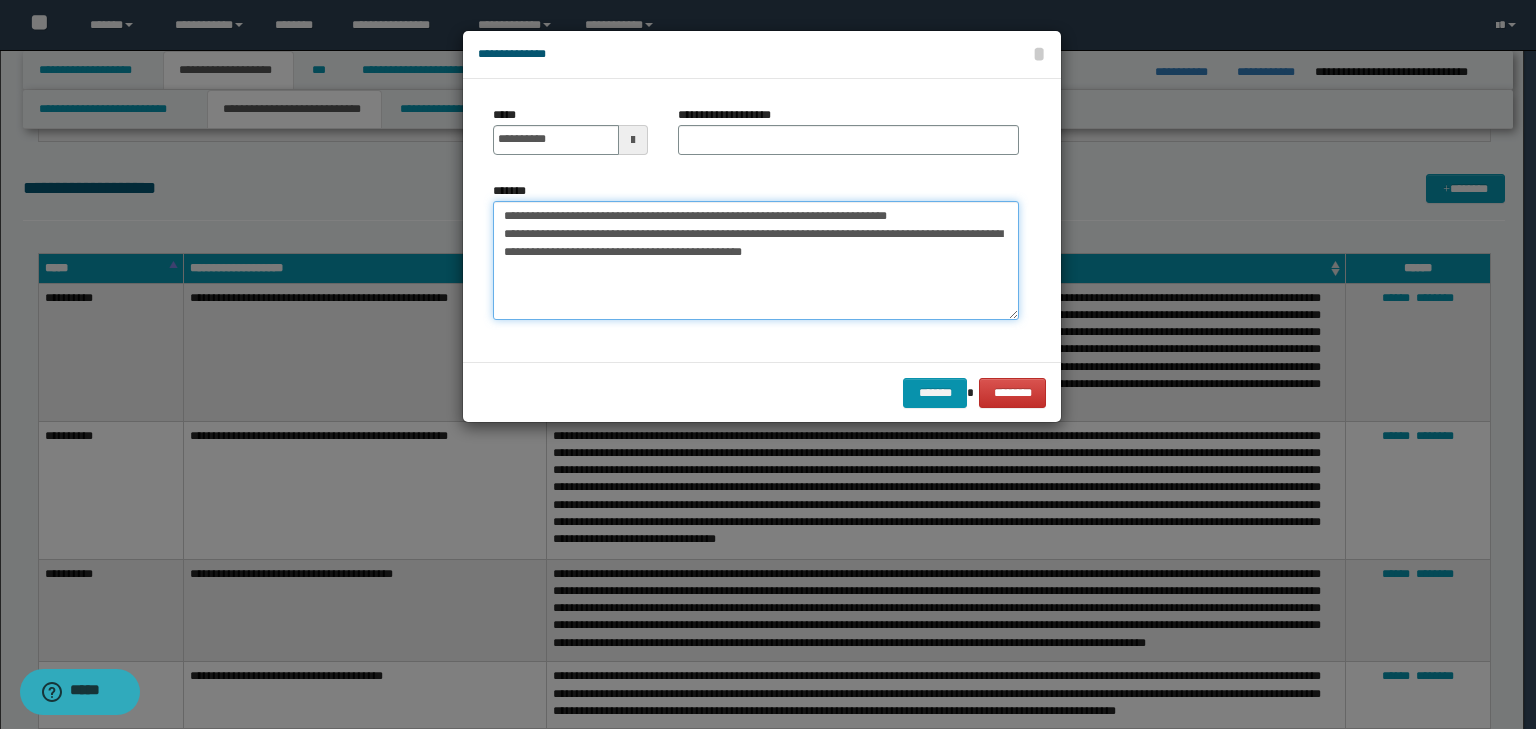 type on "**********" 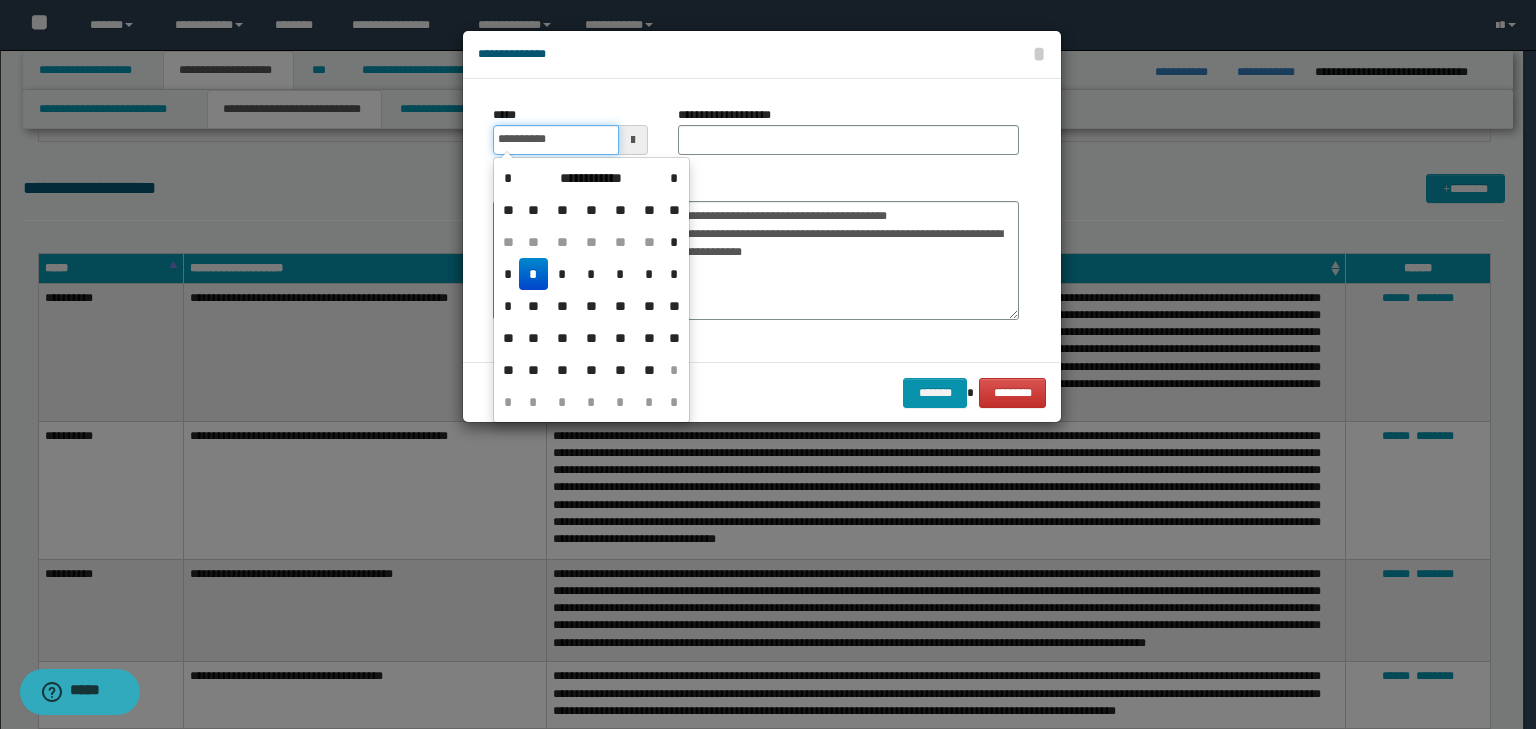 click on "**********" at bounding box center (556, 140) 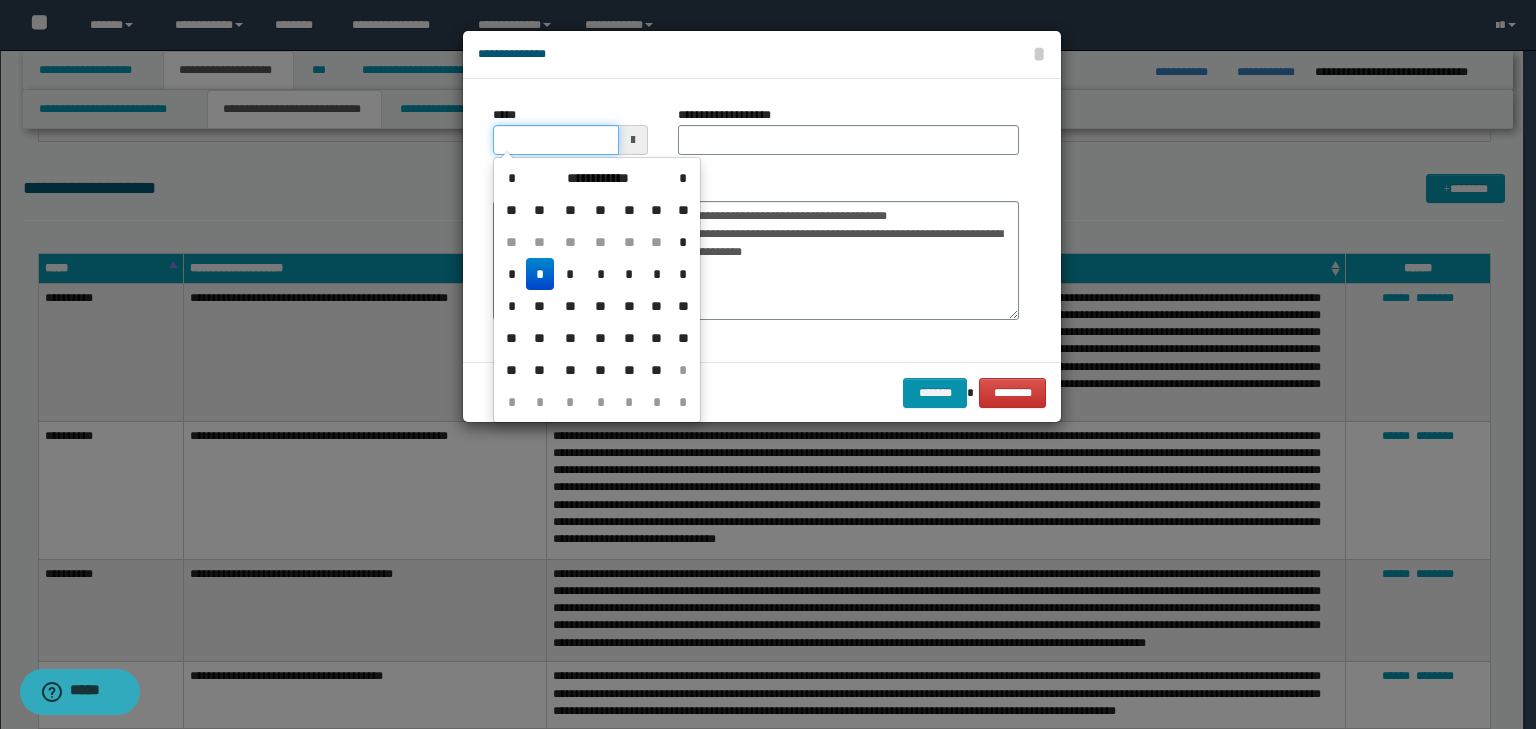 type on "**********" 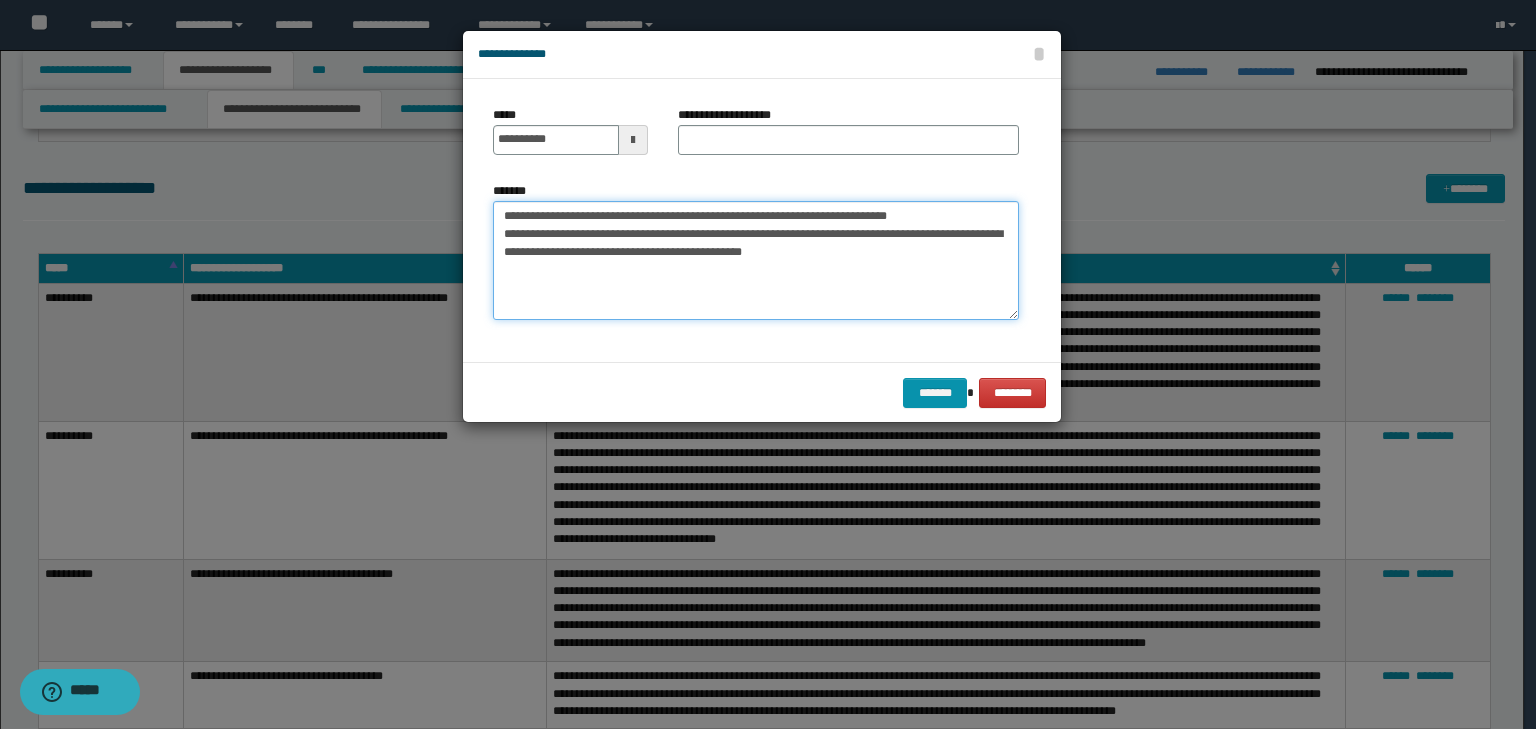 drag, startPoint x: 1009, startPoint y: 214, endPoint x: 392, endPoint y: 166, distance: 618.86426 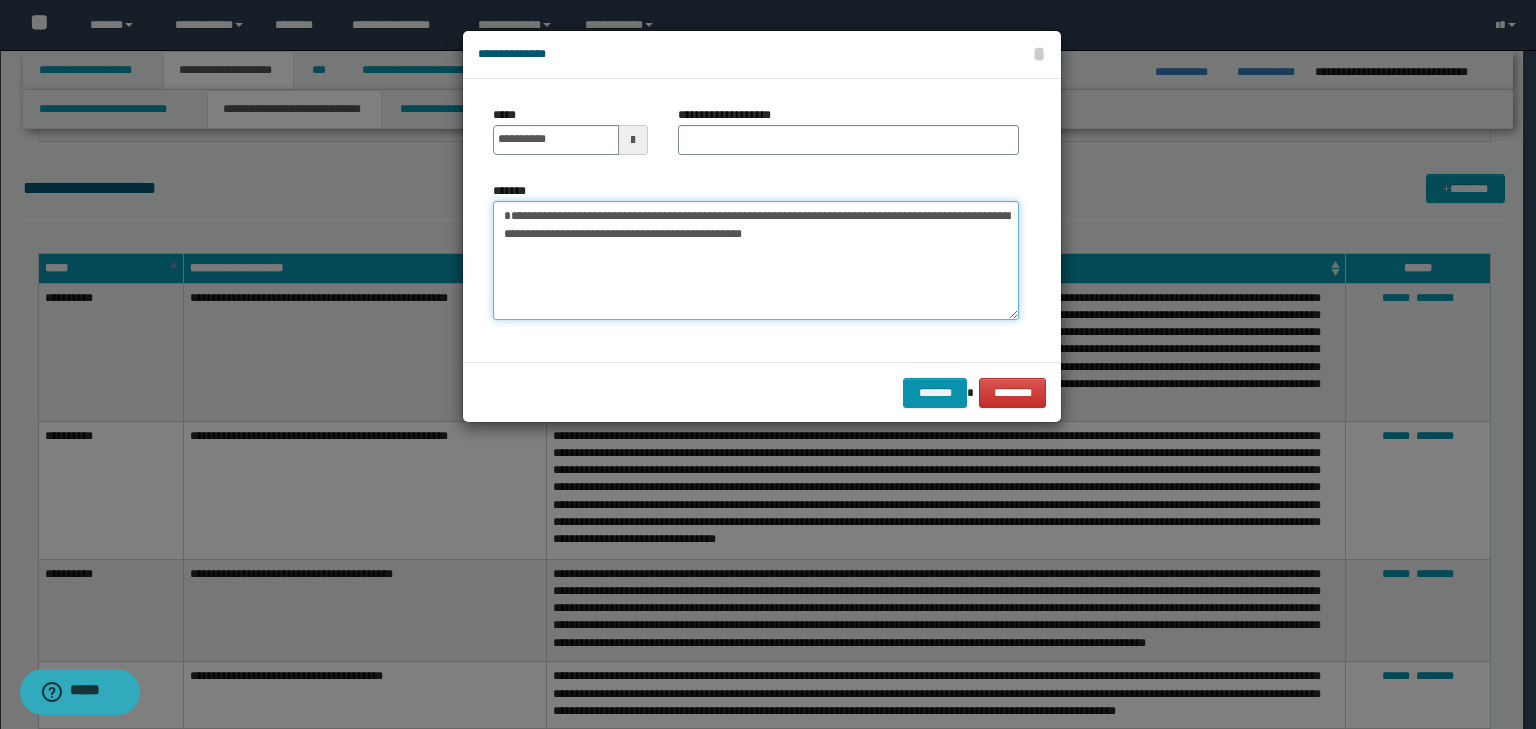 type on "**********" 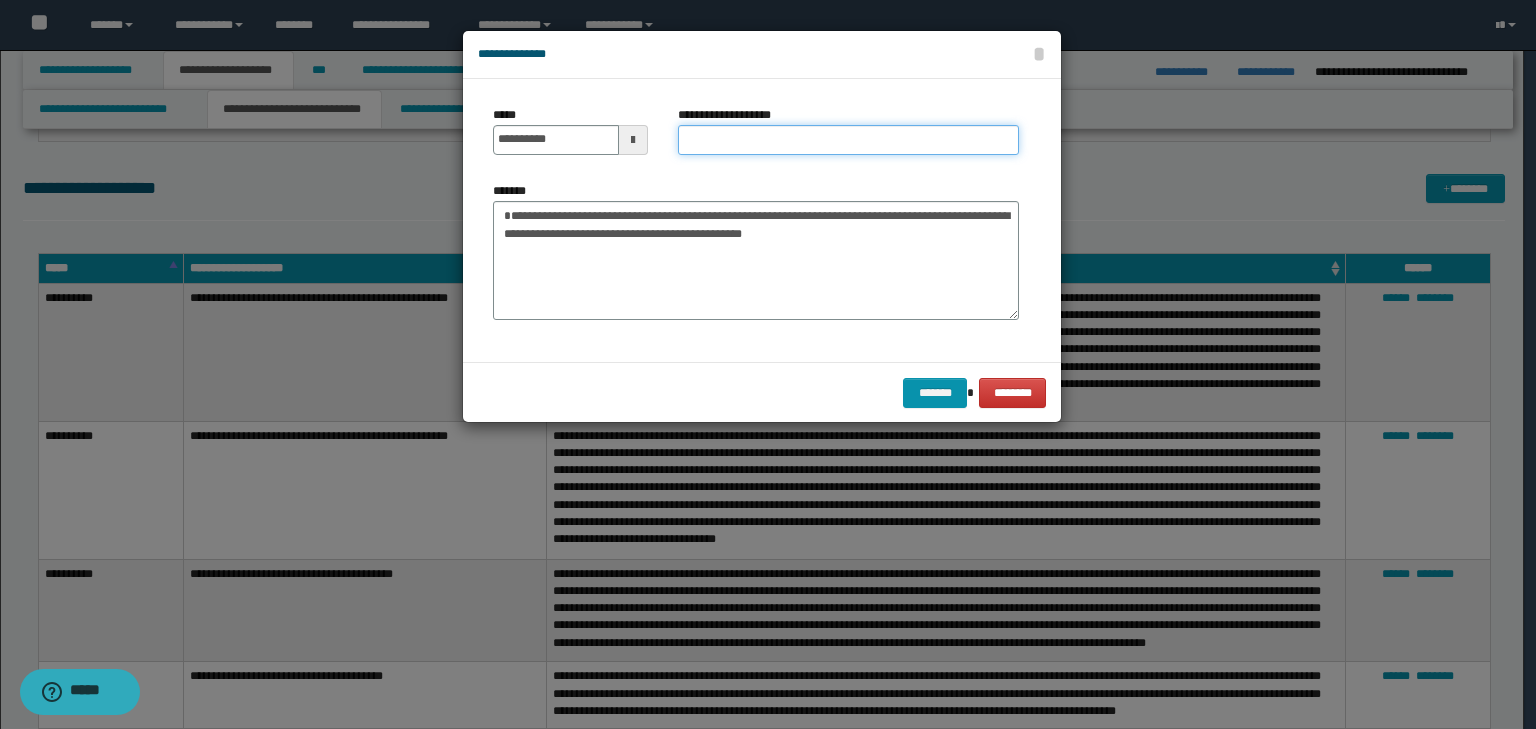 click on "**********" at bounding box center (848, 140) 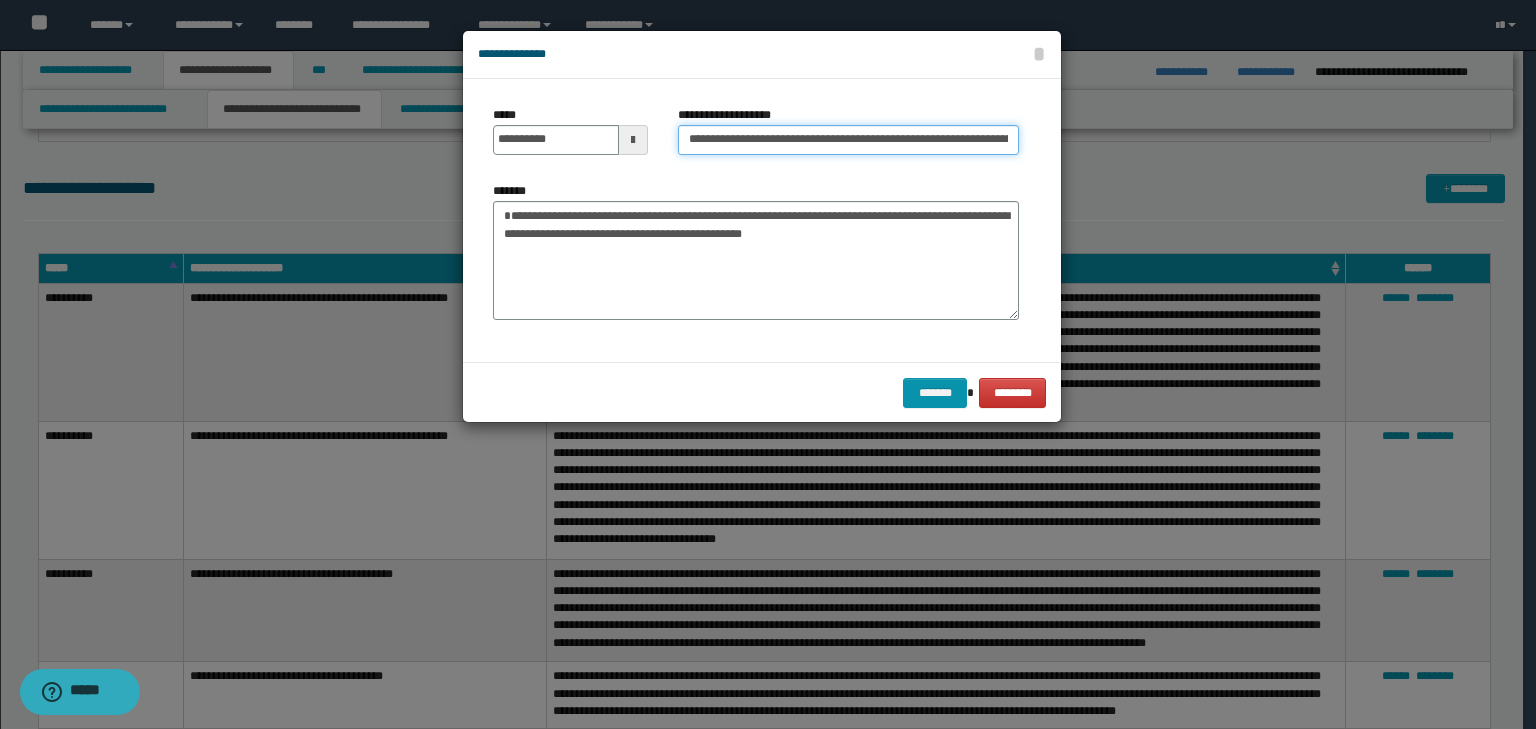 scroll, scrollTop: 0, scrollLeft: 185, axis: horizontal 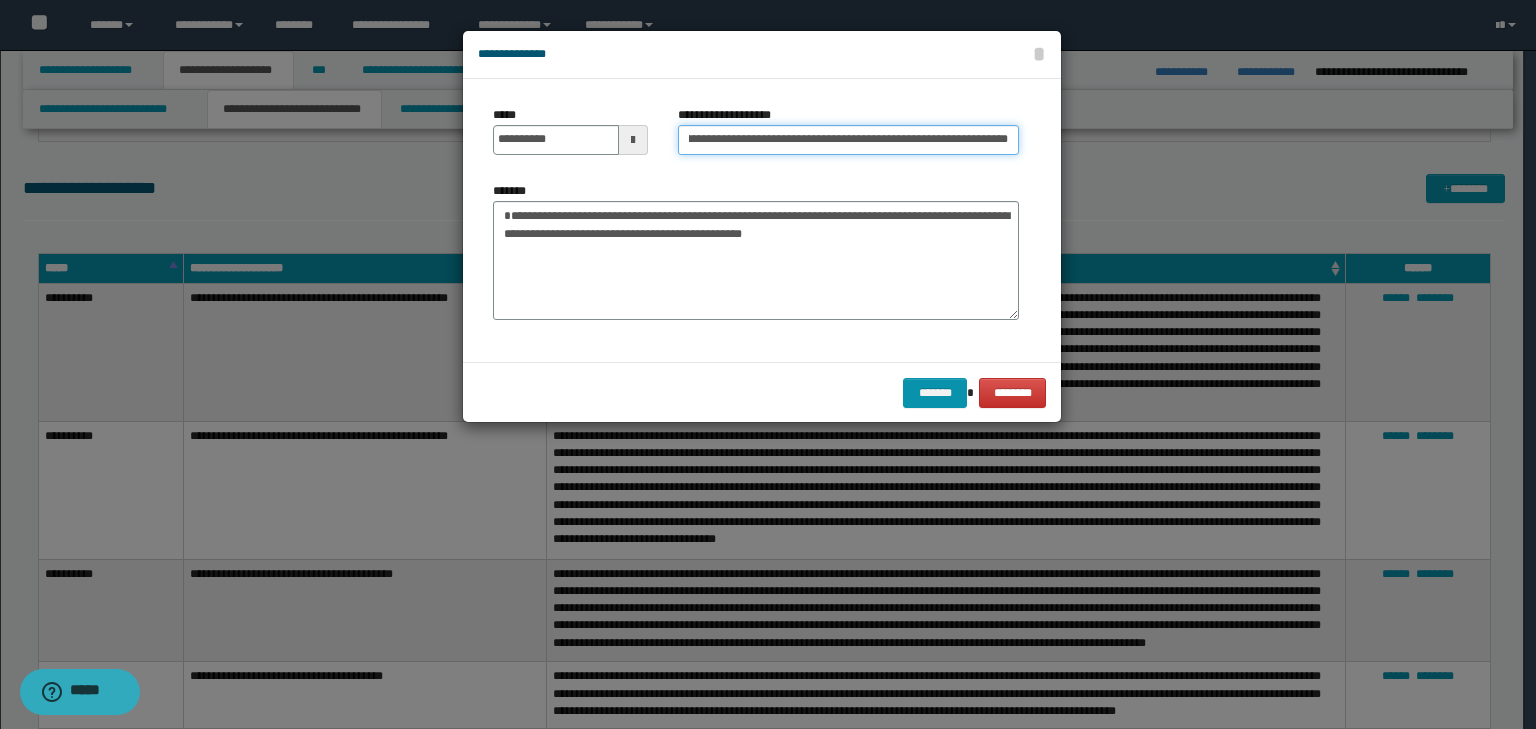 type on "**********" 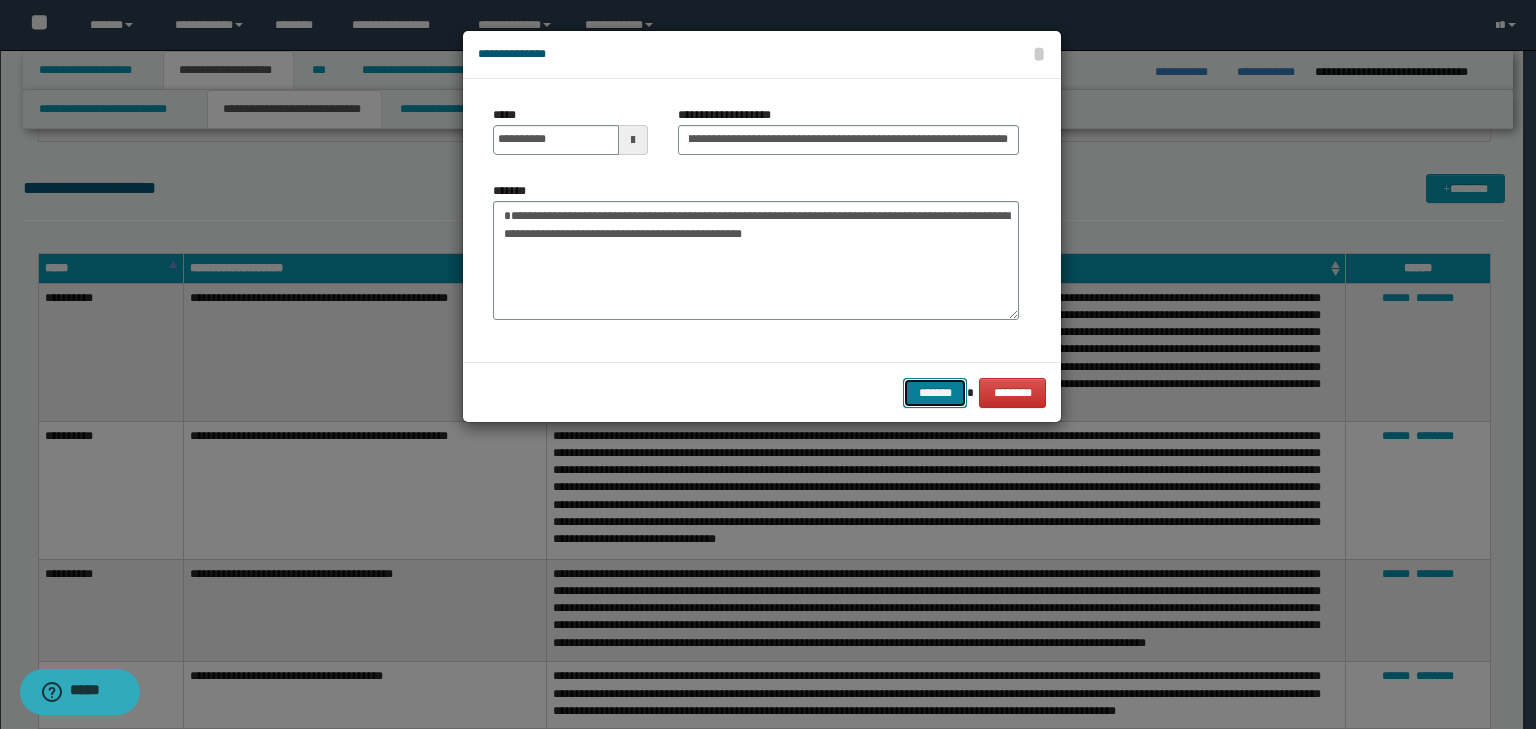click on "*******
********" at bounding box center [762, 392] 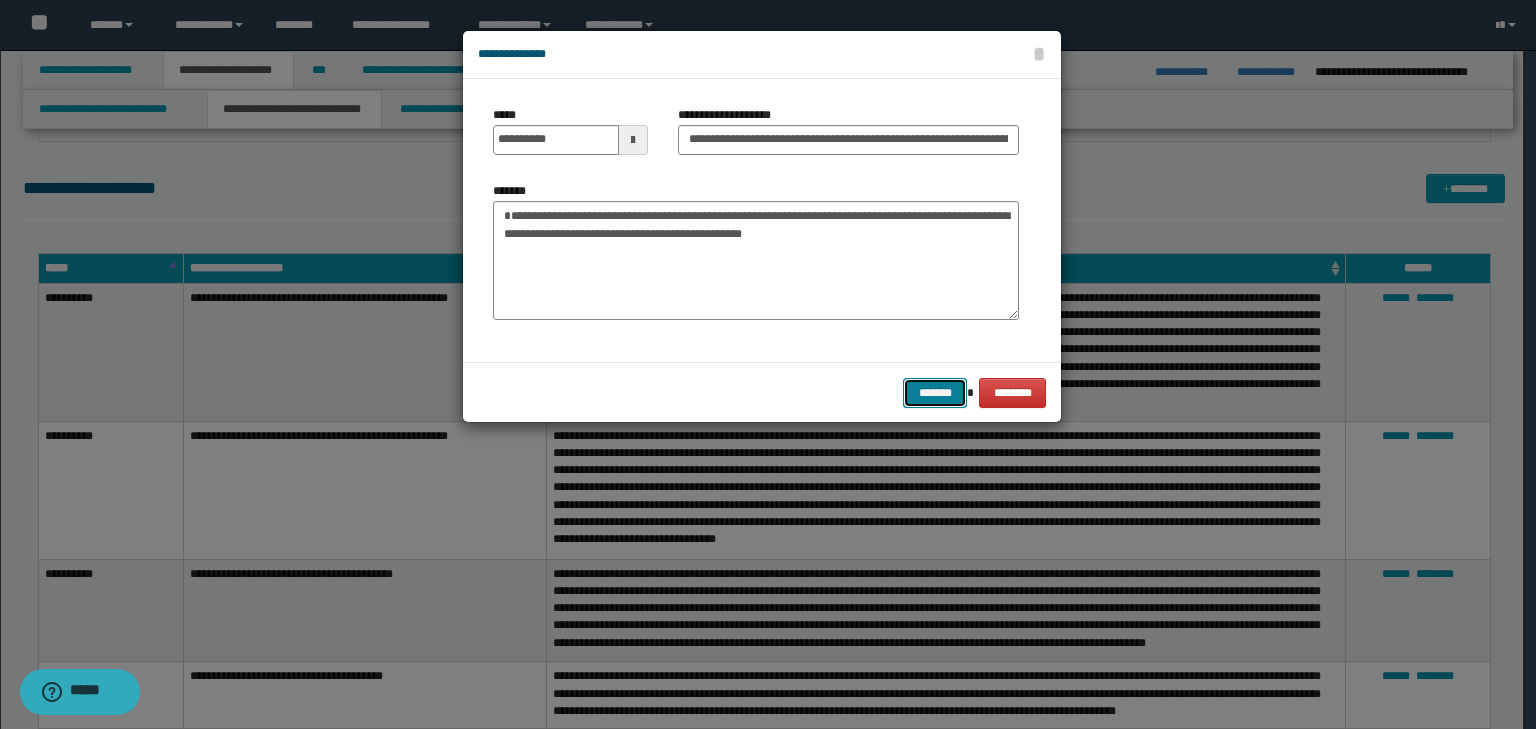 click on "*******" at bounding box center (935, 393) 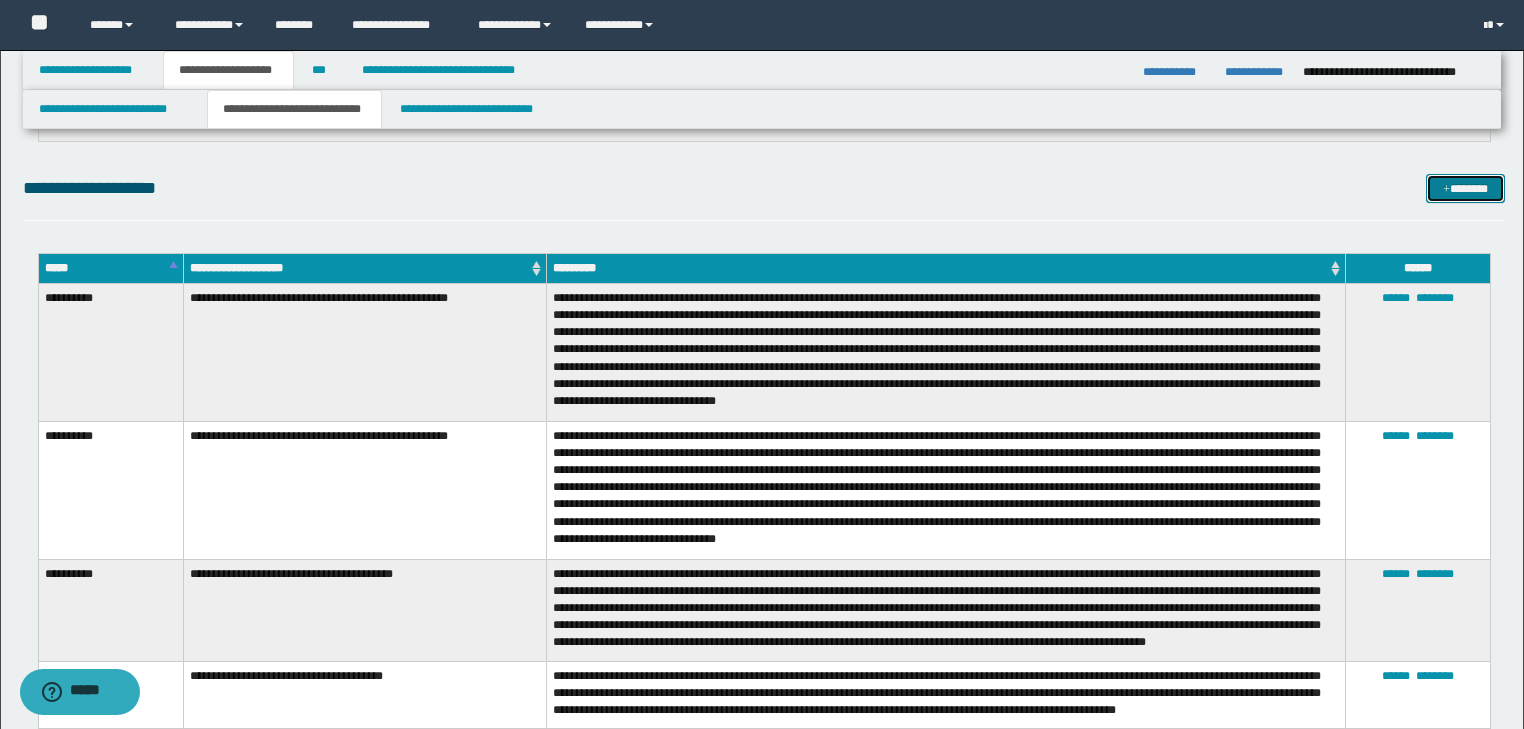 drag, startPoint x: 1492, startPoint y: 191, endPoint x: 1475, endPoint y: 182, distance: 19.235384 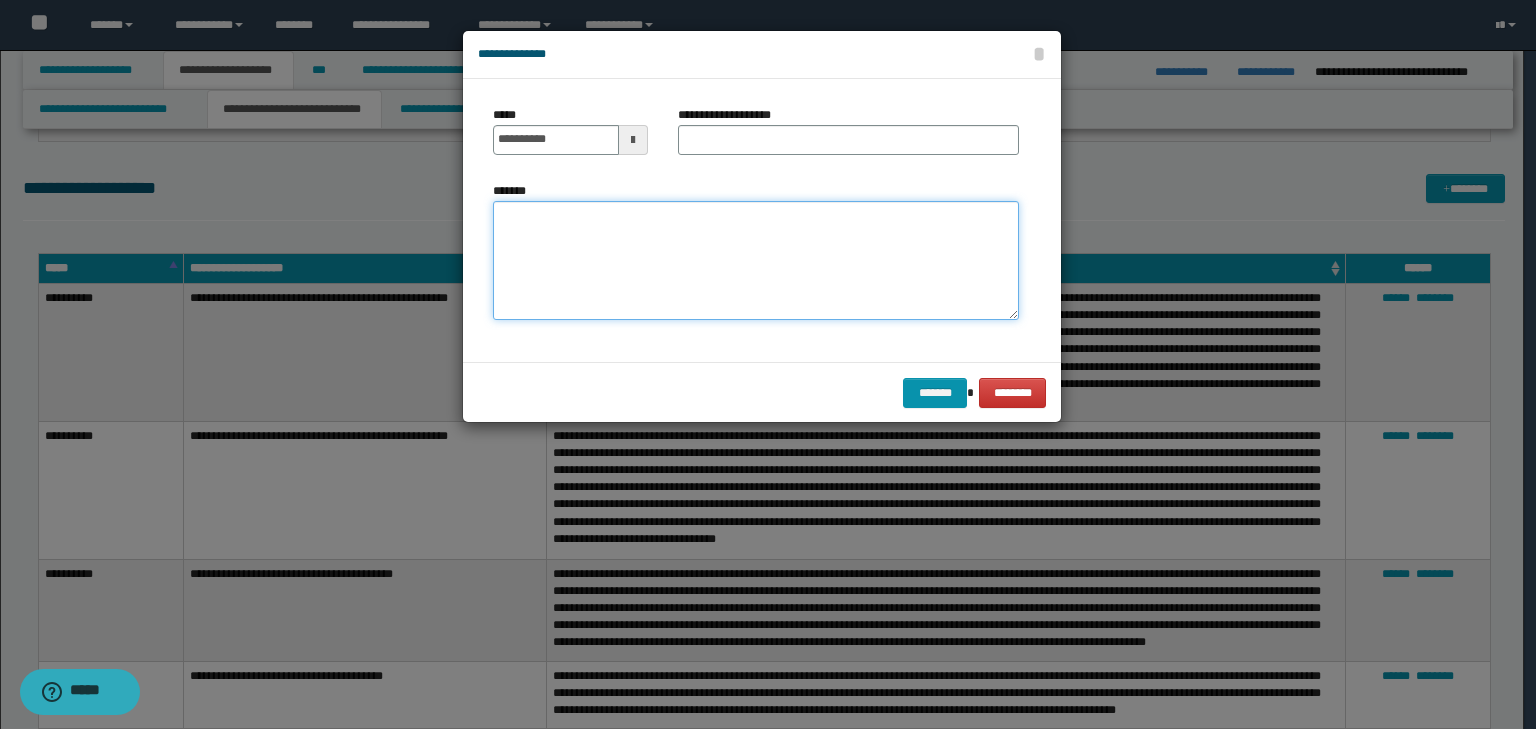 click on "*******" at bounding box center [756, 261] 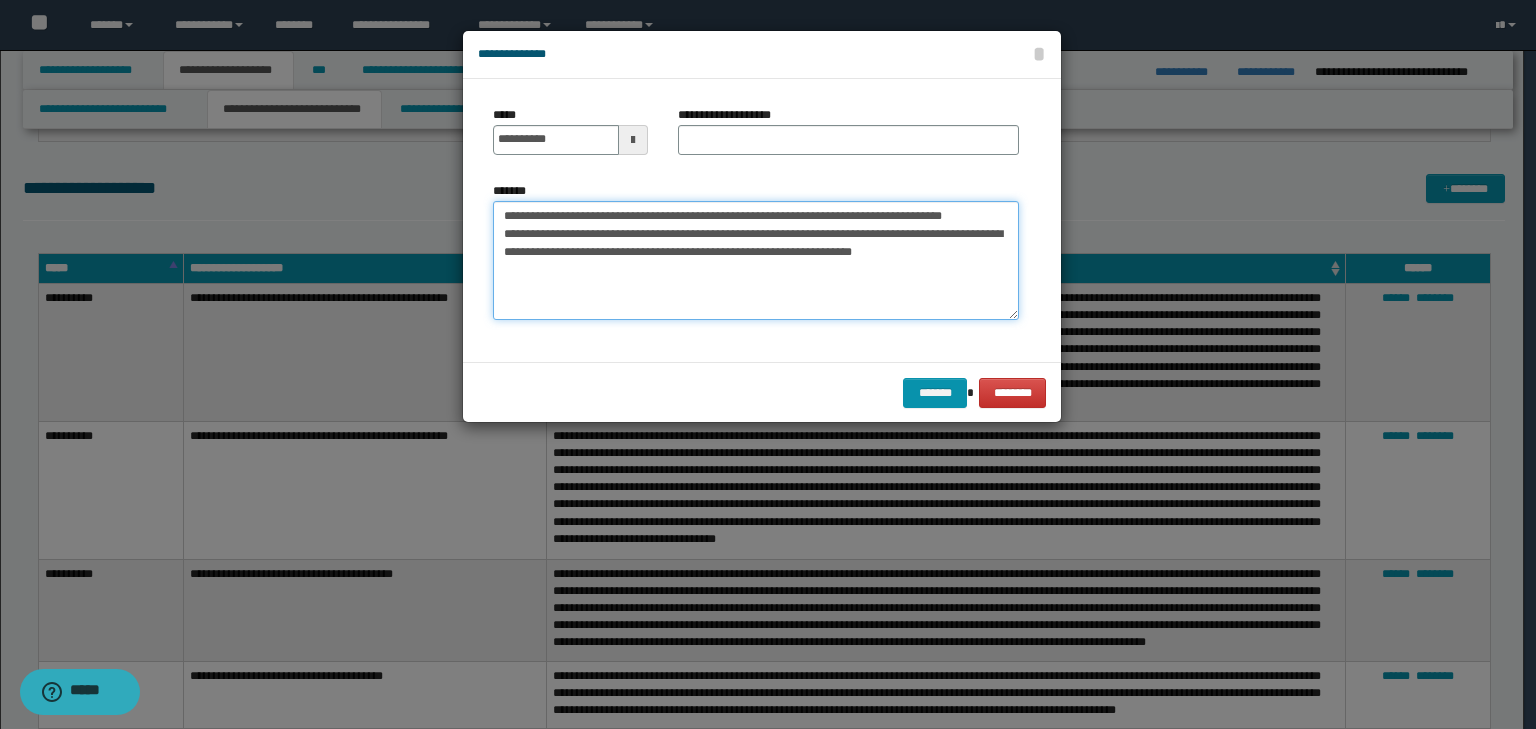 drag, startPoint x: 565, startPoint y: 219, endPoint x: 405, endPoint y: 178, distance: 165.16962 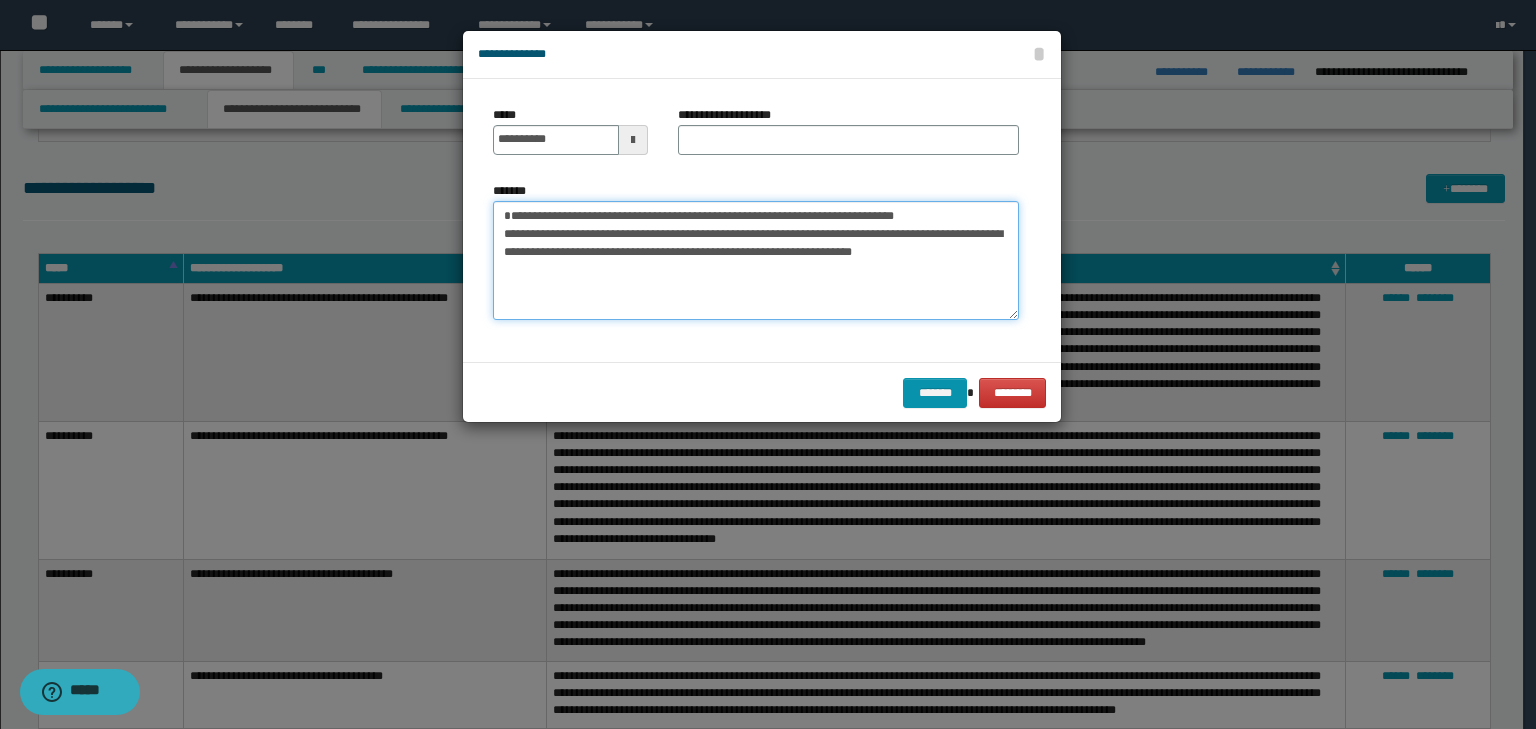 type on "**********" 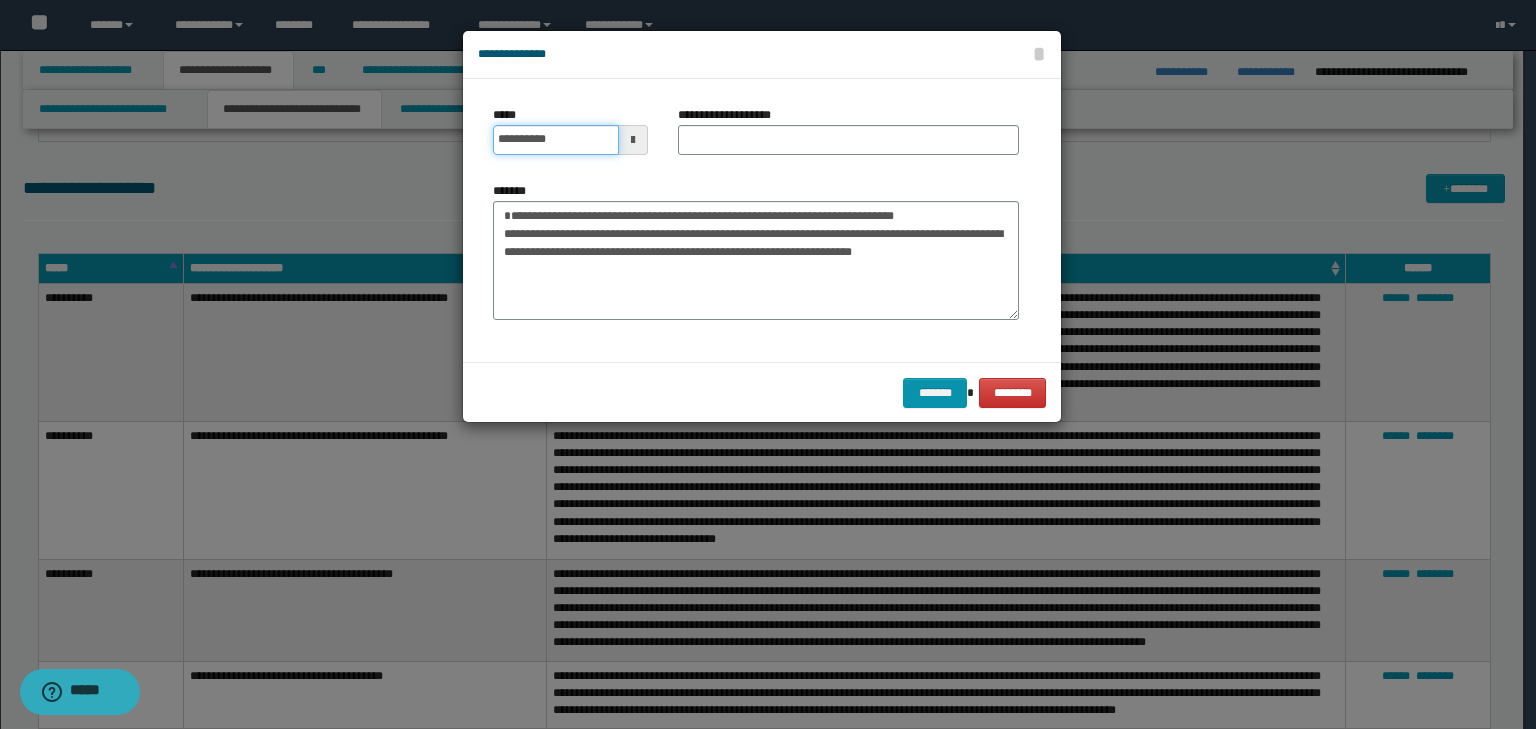 click on "**********" at bounding box center [556, 140] 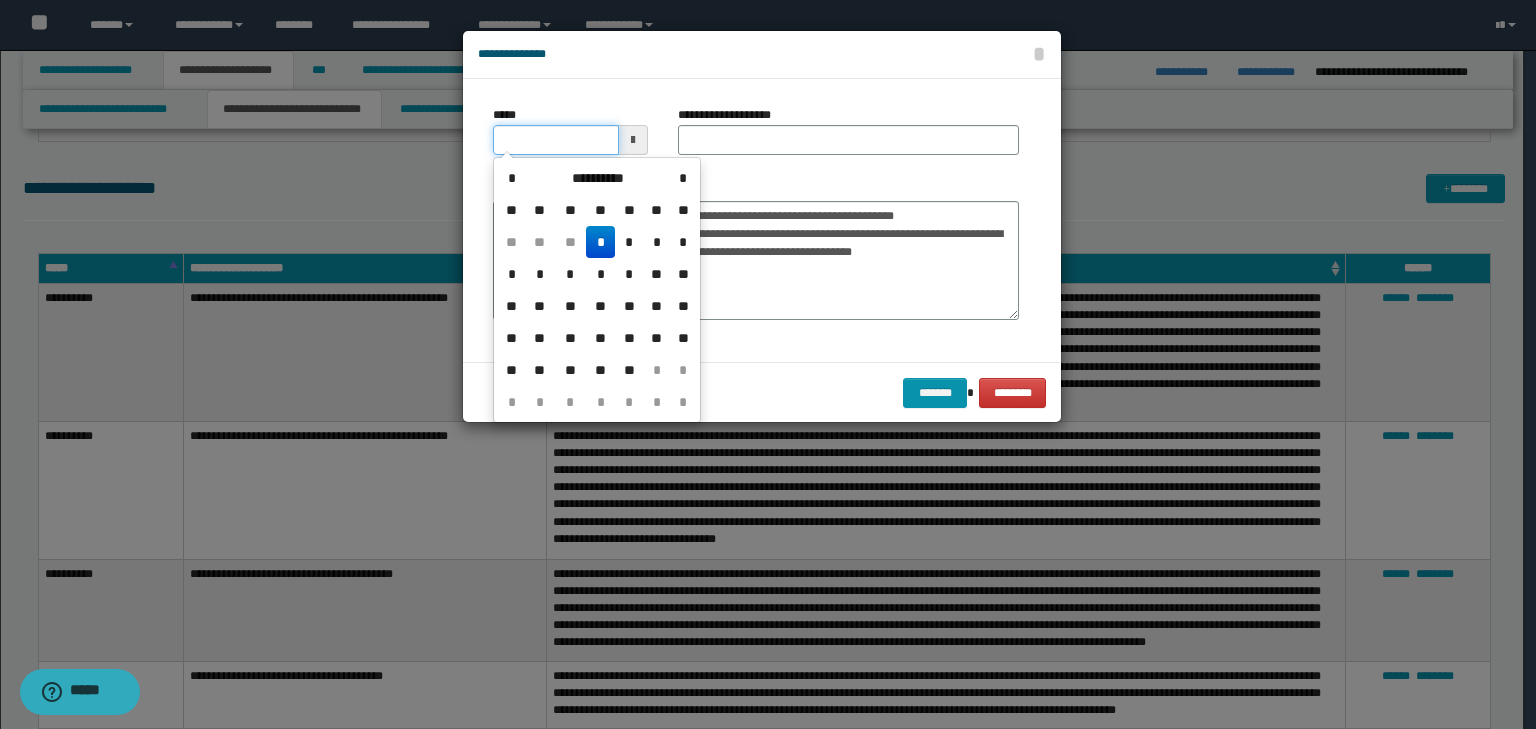 type on "**********" 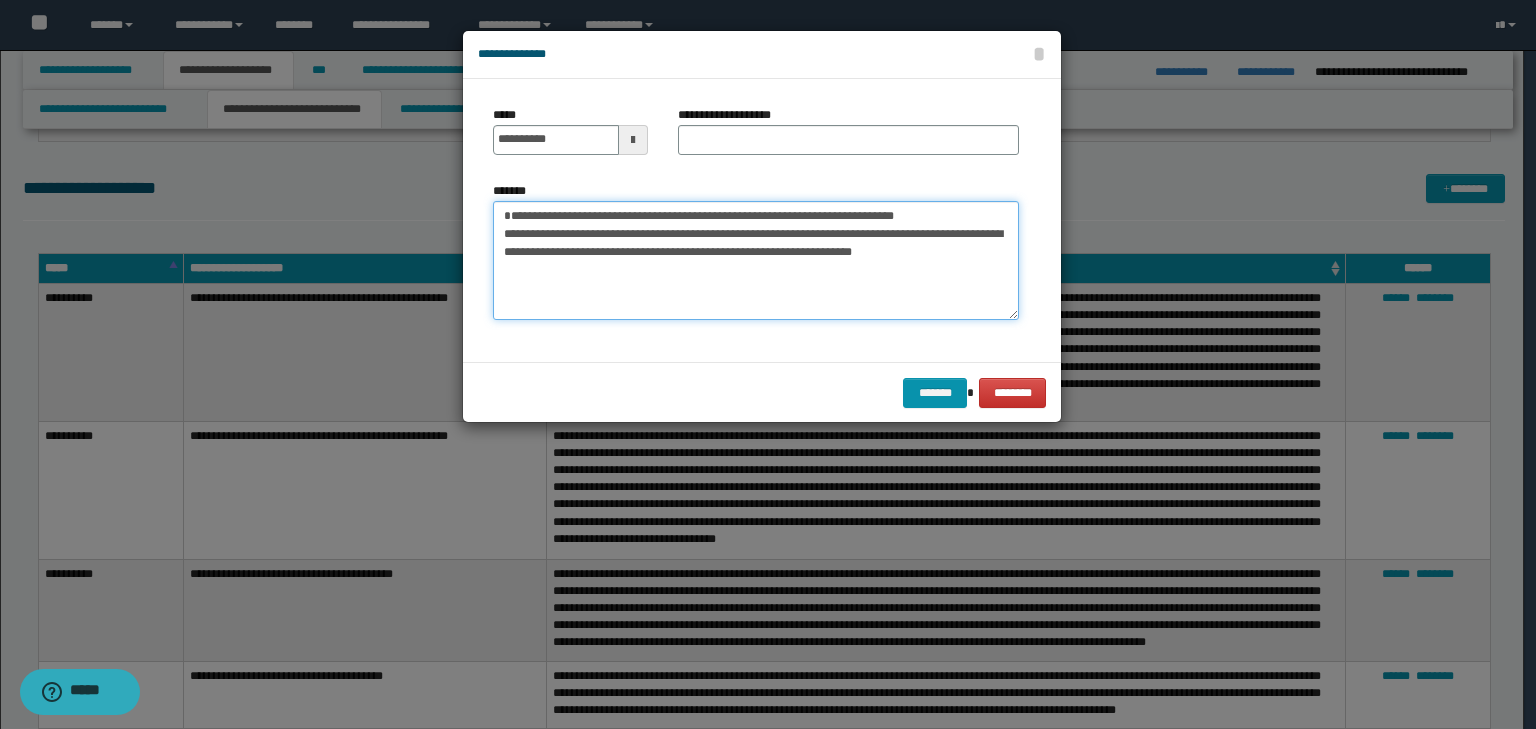 drag, startPoint x: 1005, startPoint y: 217, endPoint x: 331, endPoint y: 149, distance: 677.4216 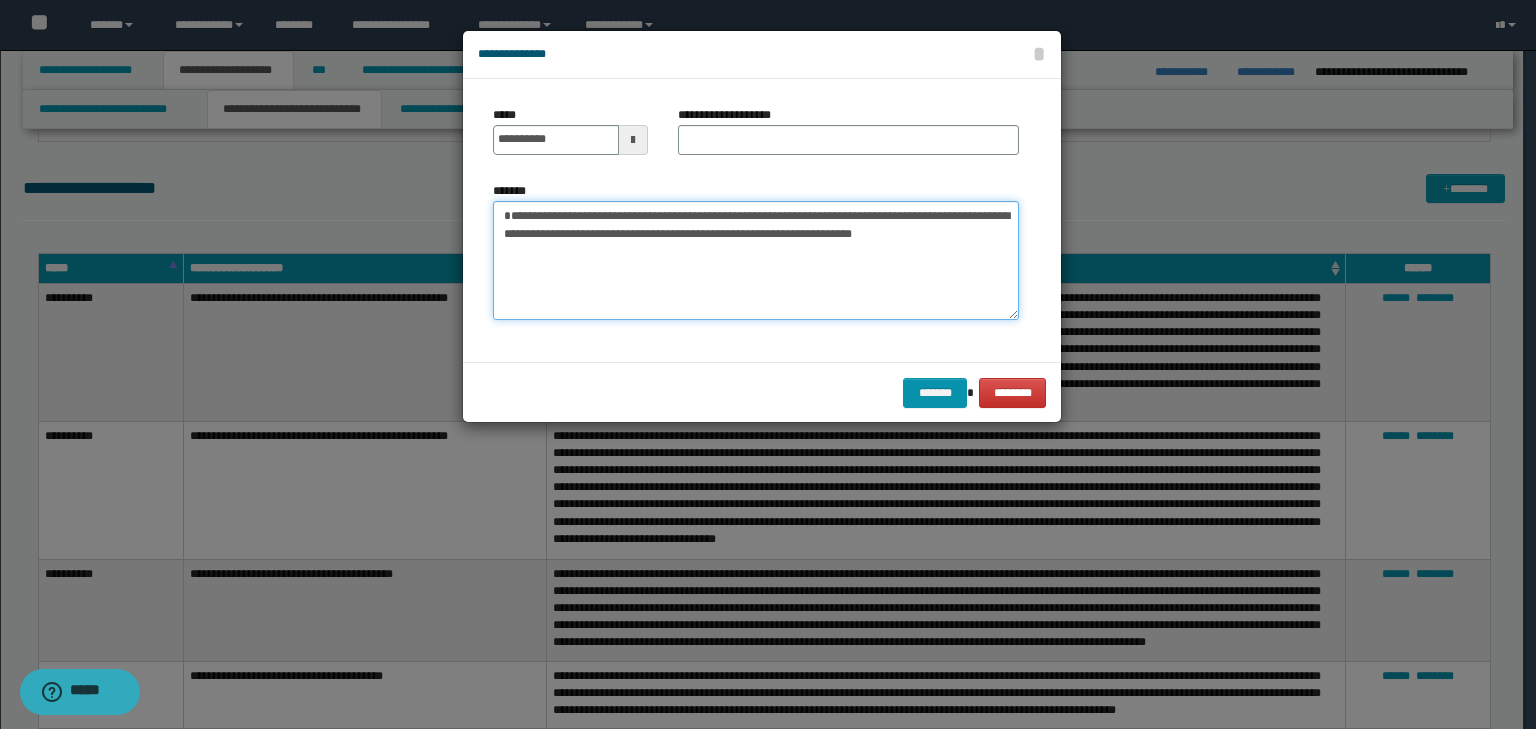 type on "**********" 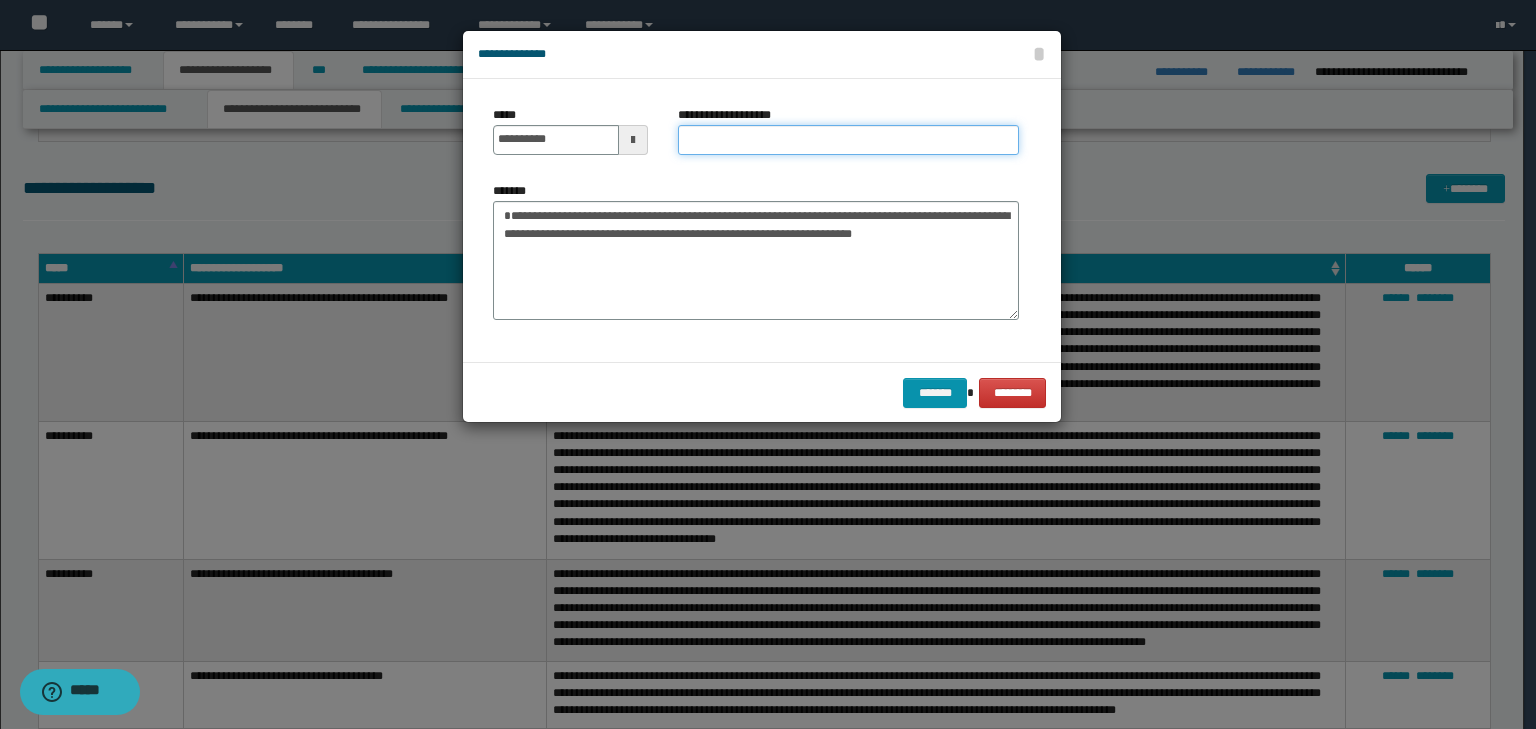 click on "**********" at bounding box center (848, 140) 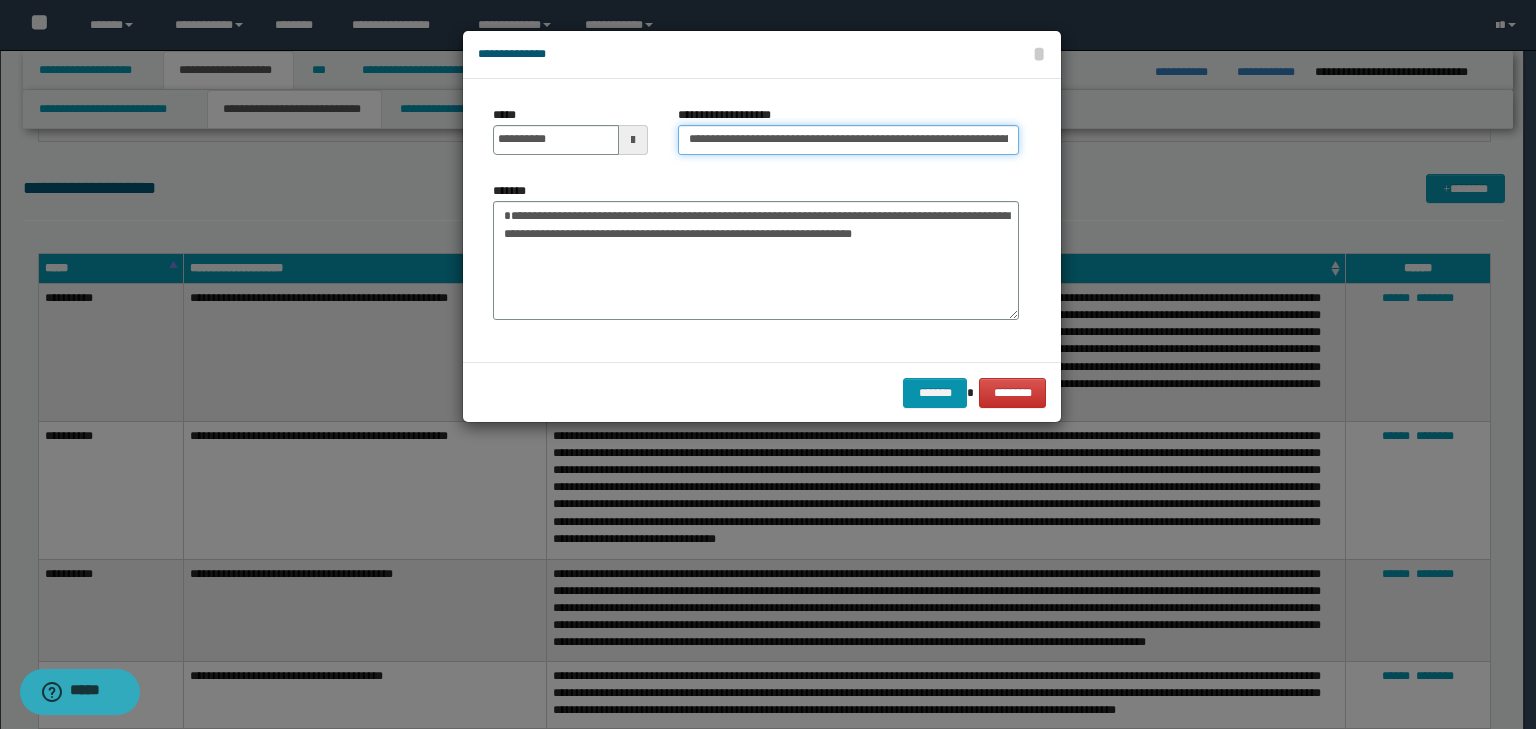 scroll, scrollTop: 0, scrollLeft: 181, axis: horizontal 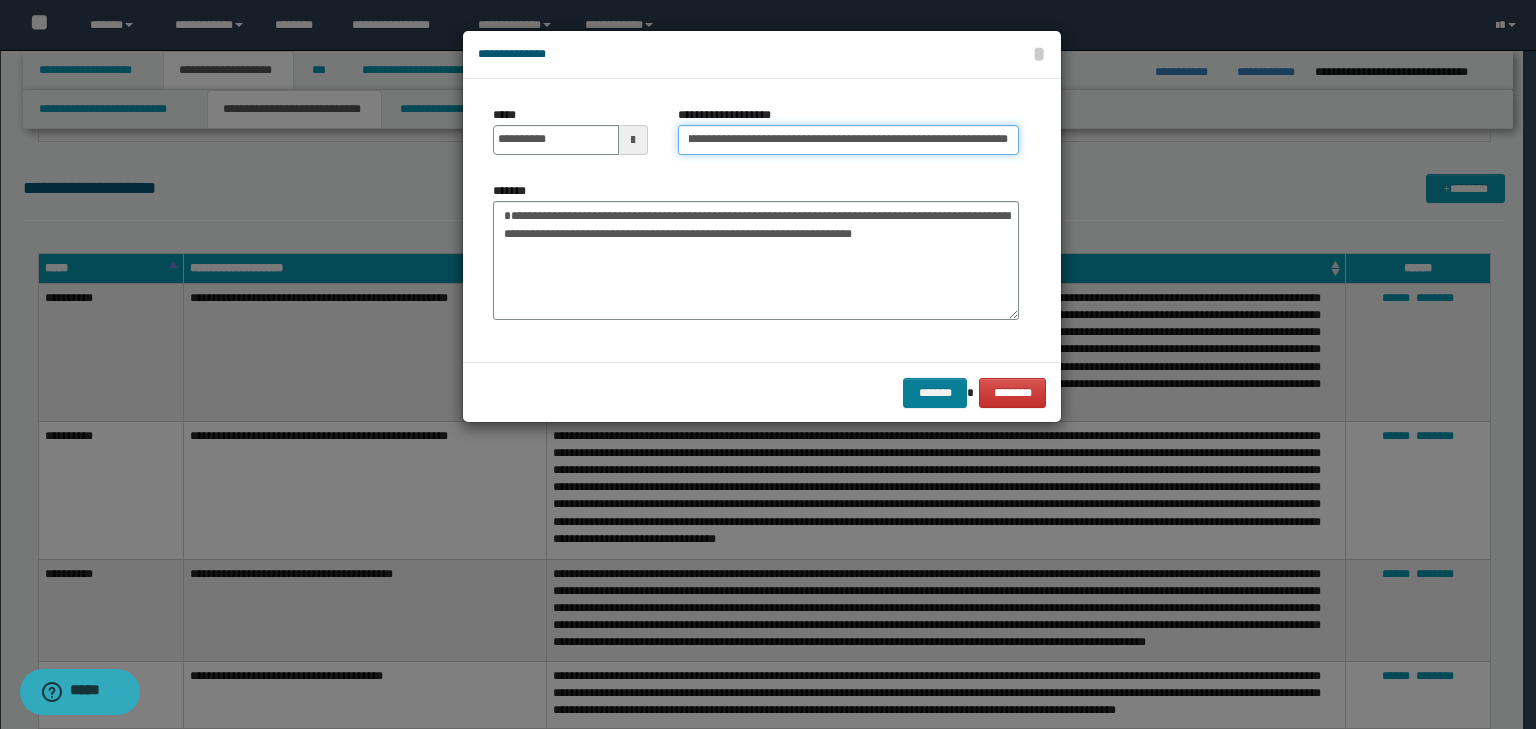 type on "**********" 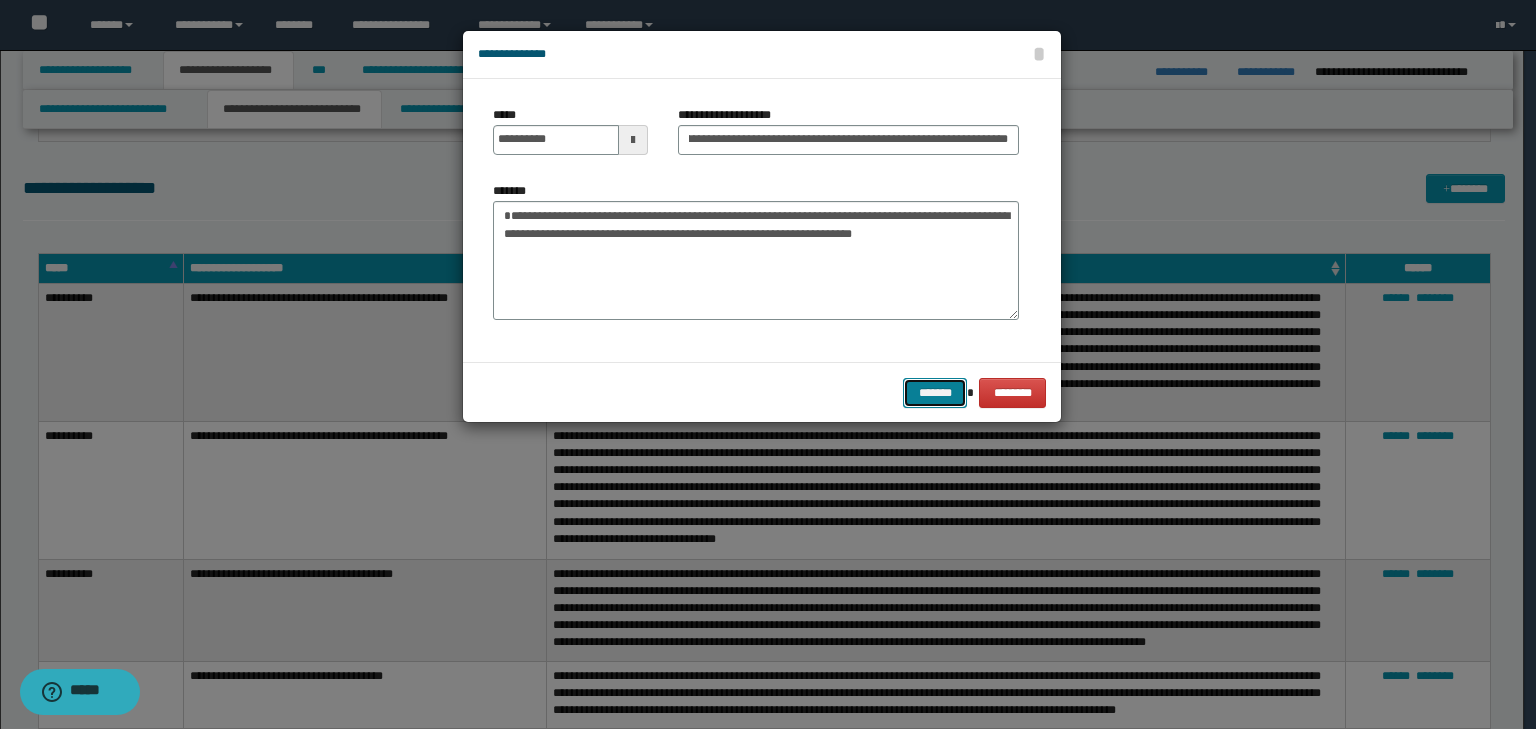 click on "*******" at bounding box center (935, 393) 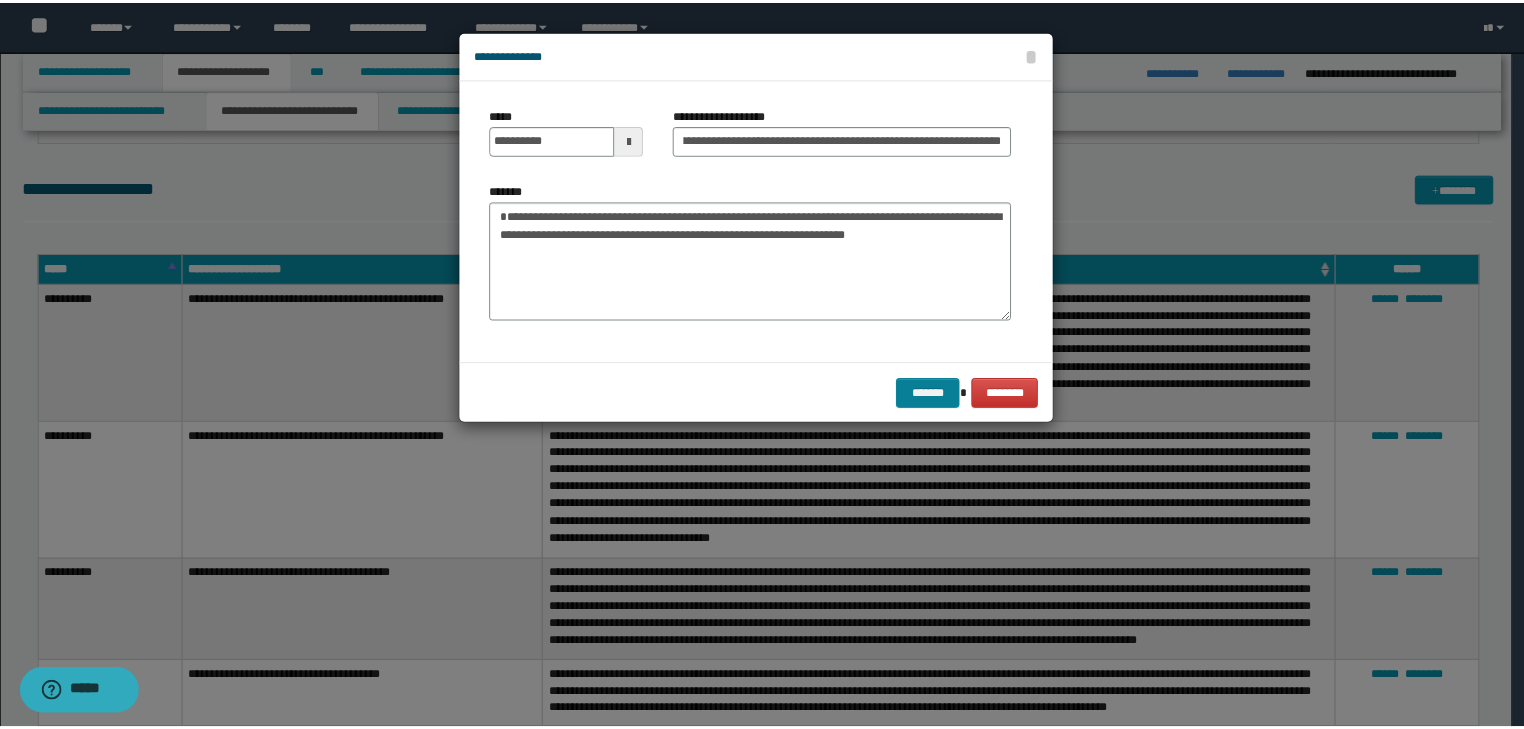 scroll, scrollTop: 0, scrollLeft: 0, axis: both 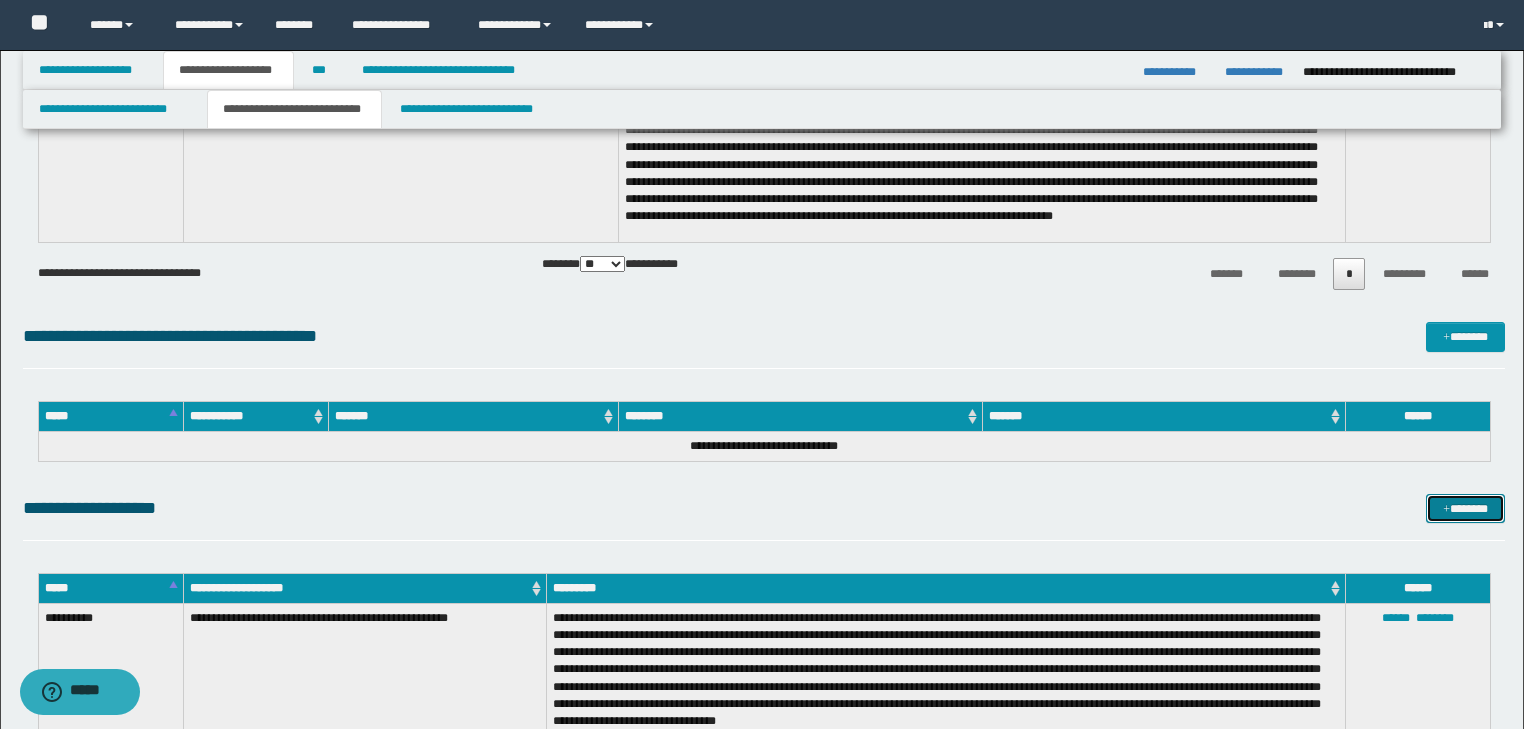 click on "*******" at bounding box center [1465, 509] 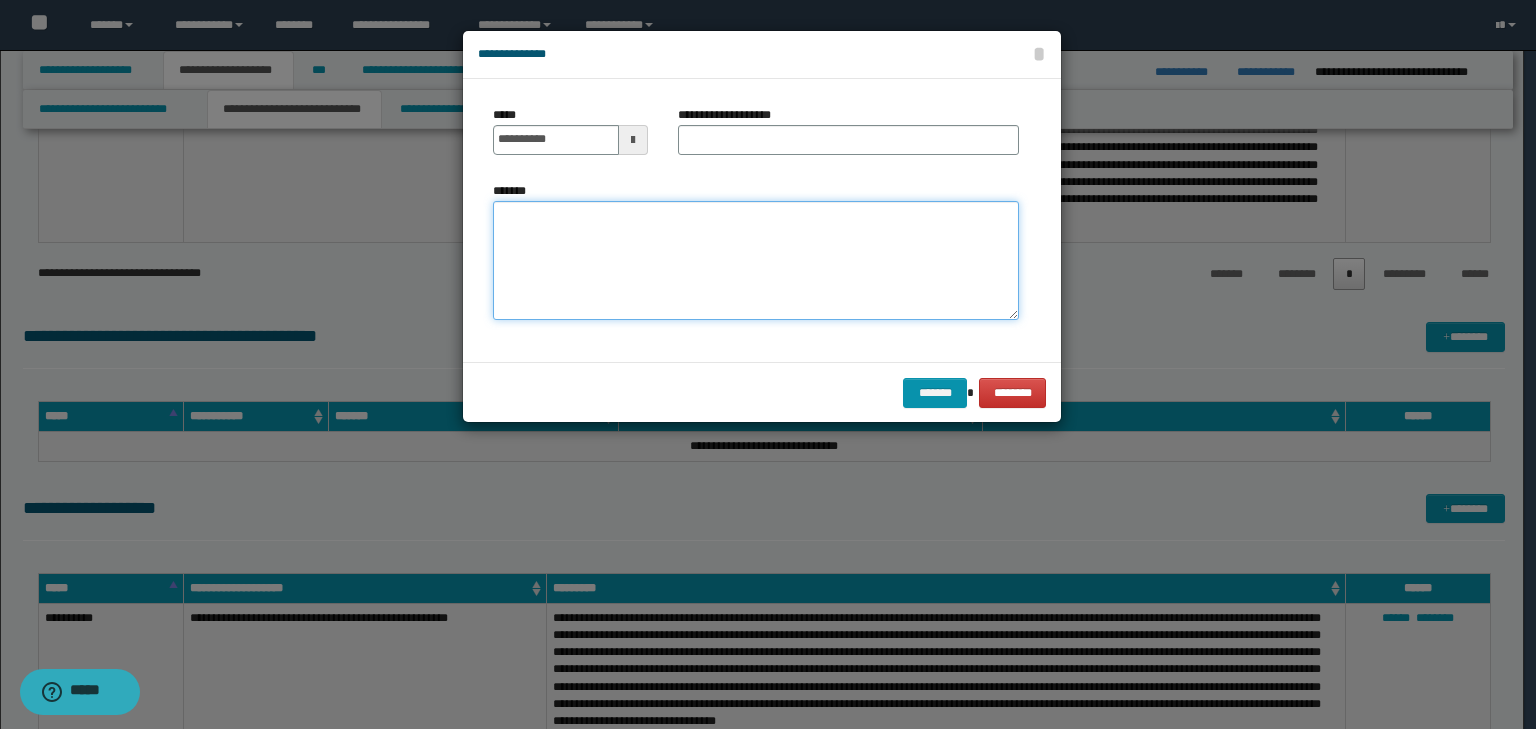 click on "*******" at bounding box center [756, 261] 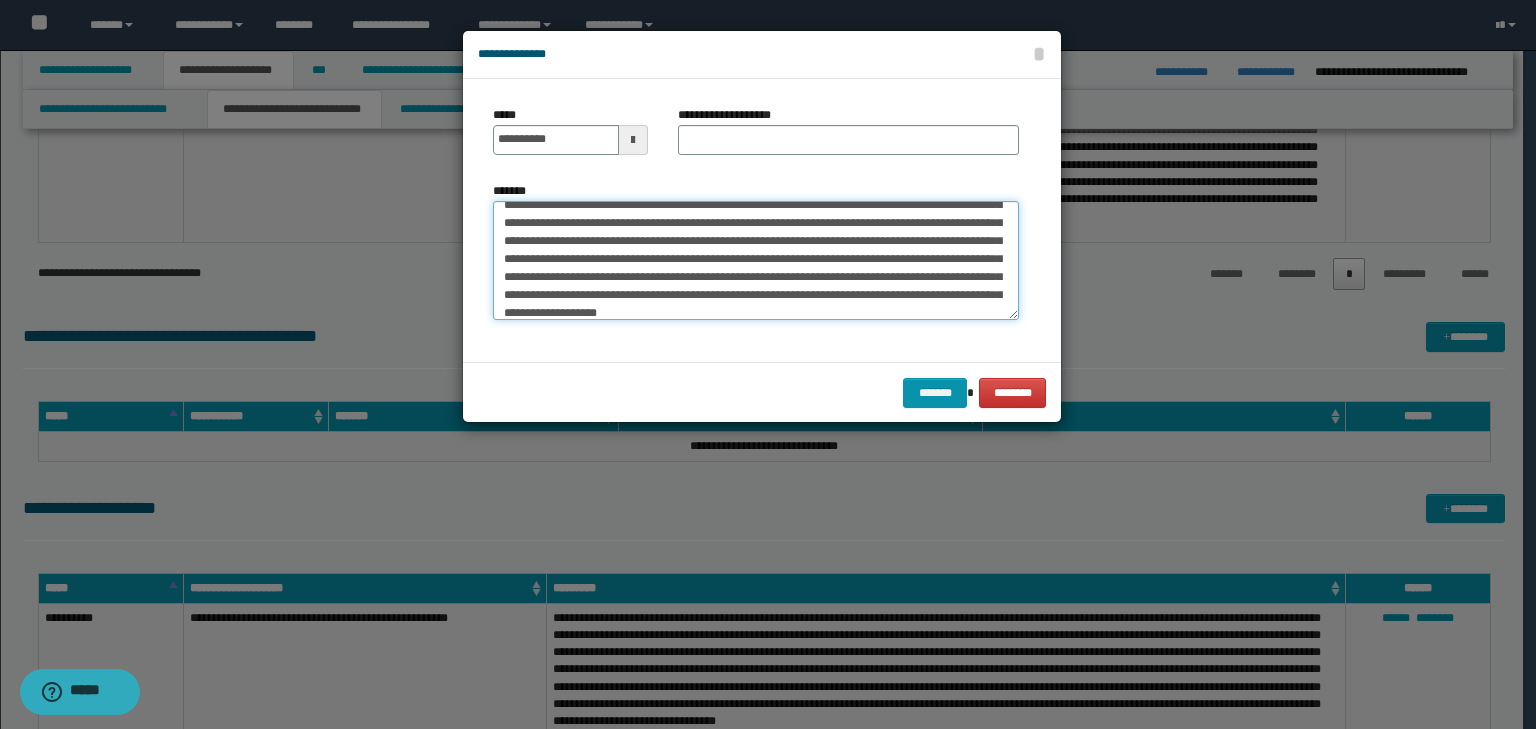 scroll, scrollTop: 0, scrollLeft: 0, axis: both 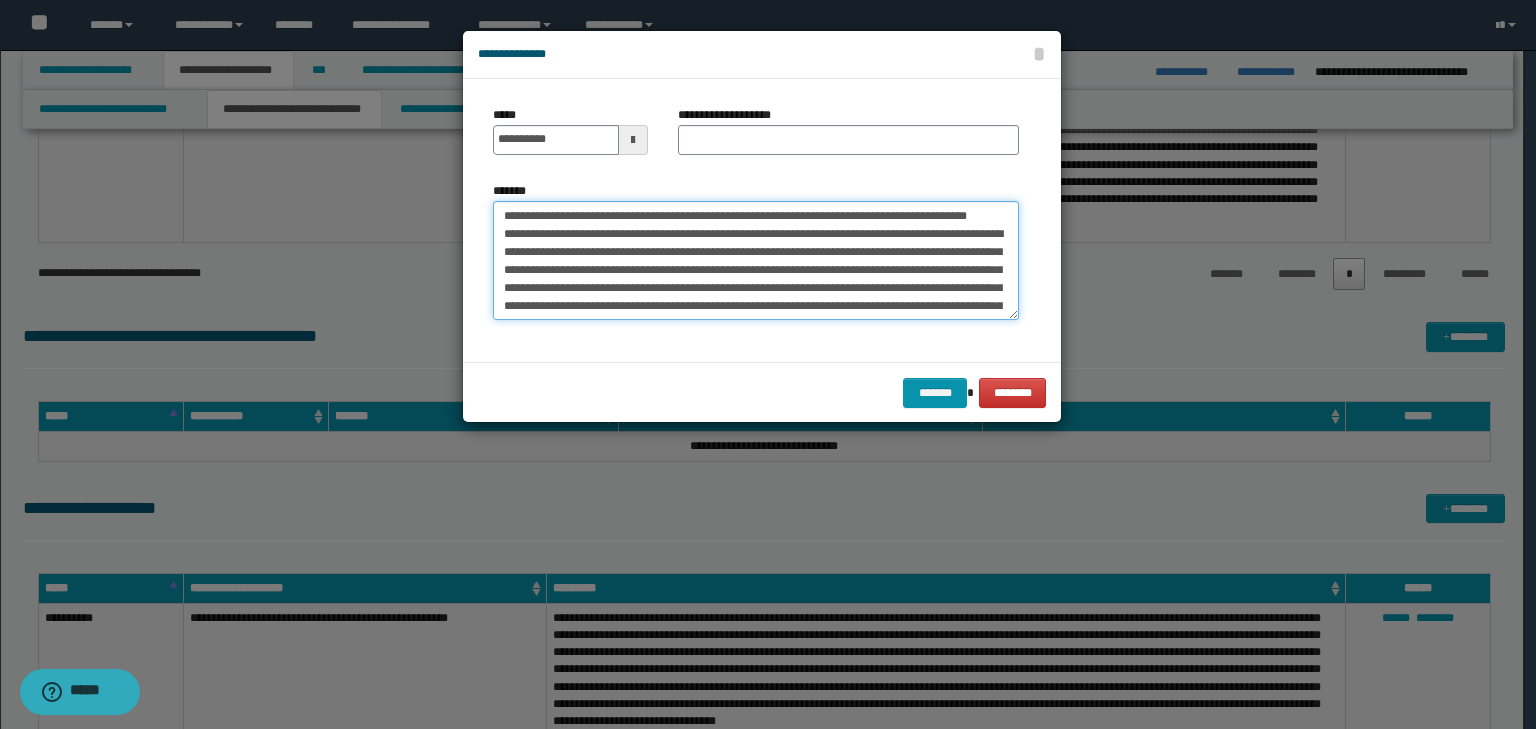 drag, startPoint x: 568, startPoint y: 210, endPoint x: 422, endPoint y: 203, distance: 146.16771 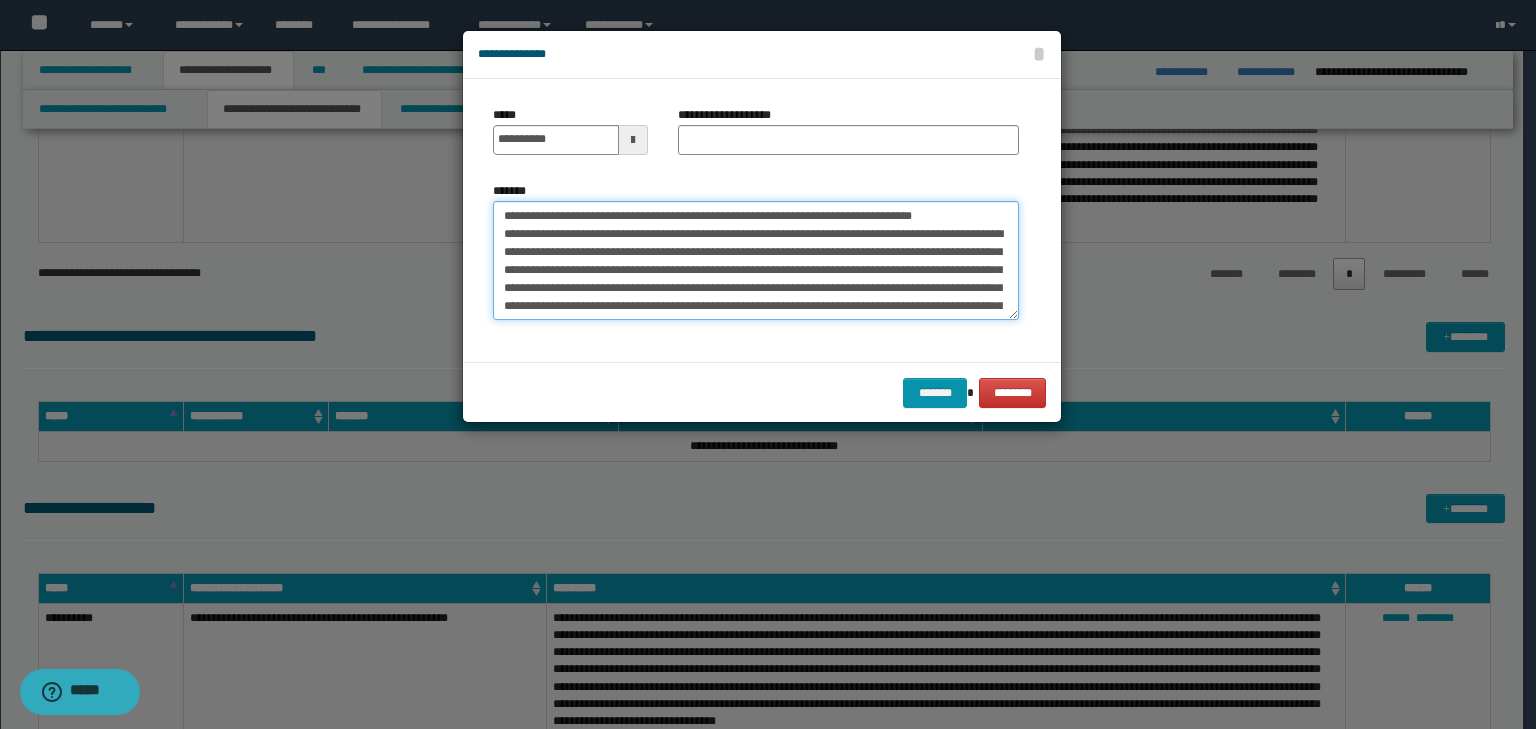 type on "**********" 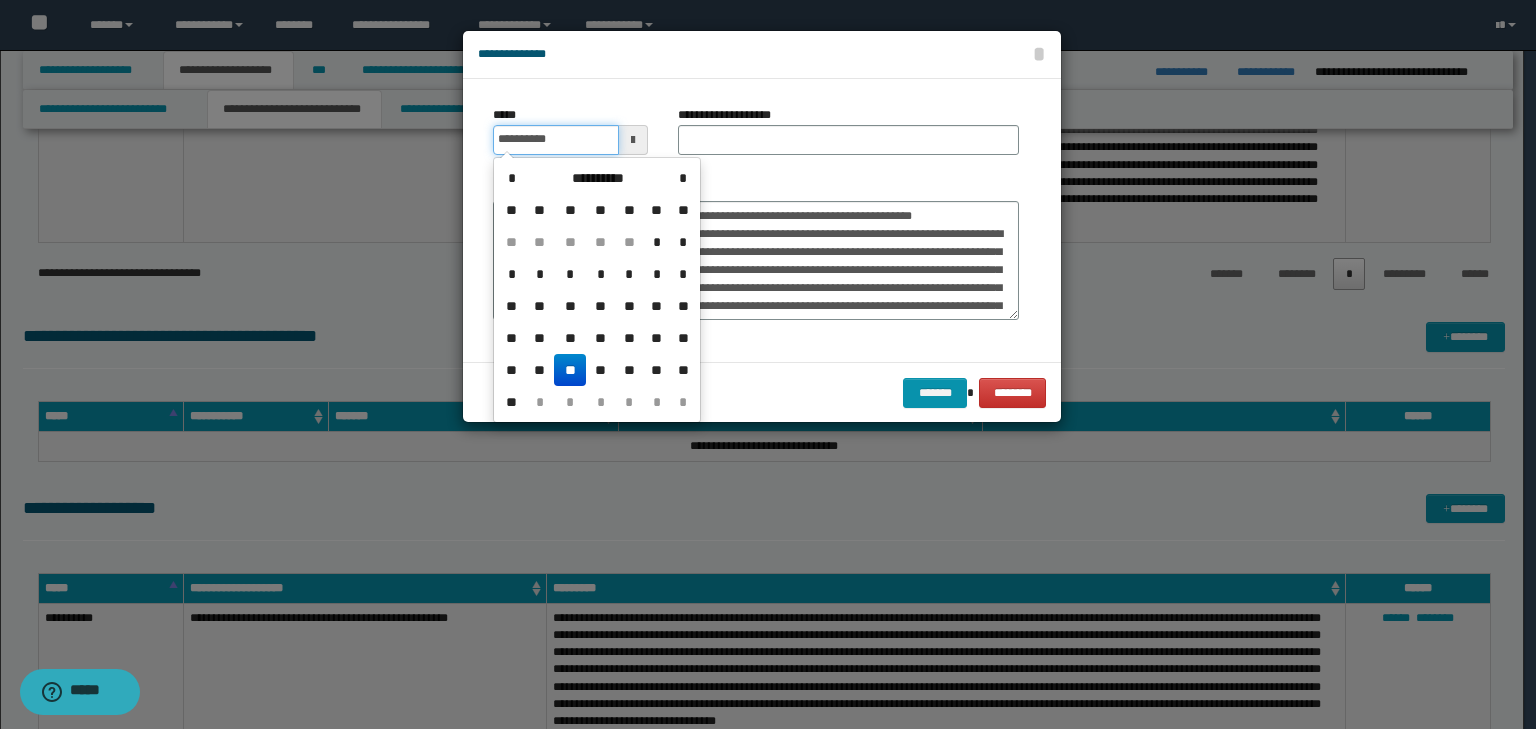 click on "**********" at bounding box center (556, 140) 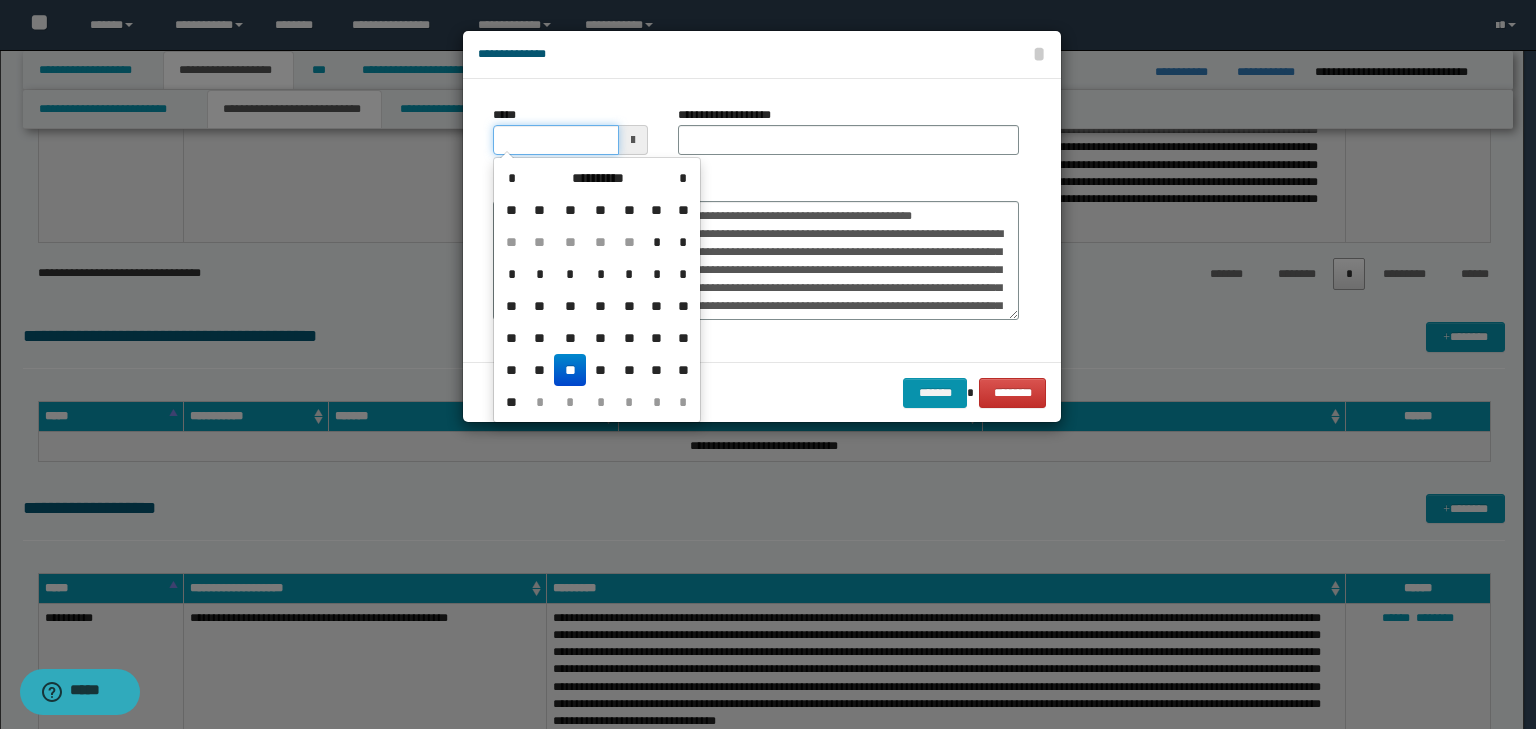 type on "**********" 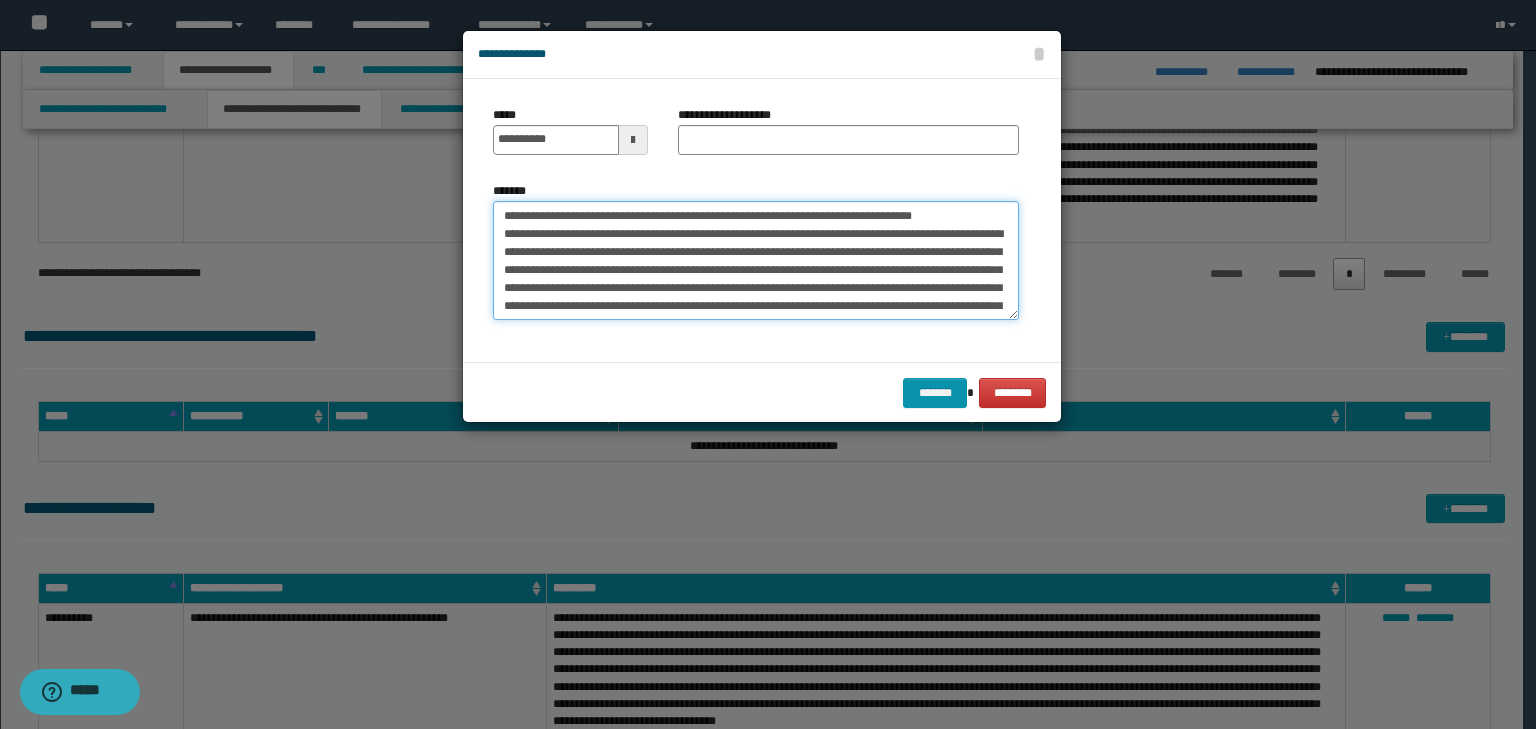 drag, startPoint x: 899, startPoint y: 228, endPoint x: 446, endPoint y: 195, distance: 454.2004 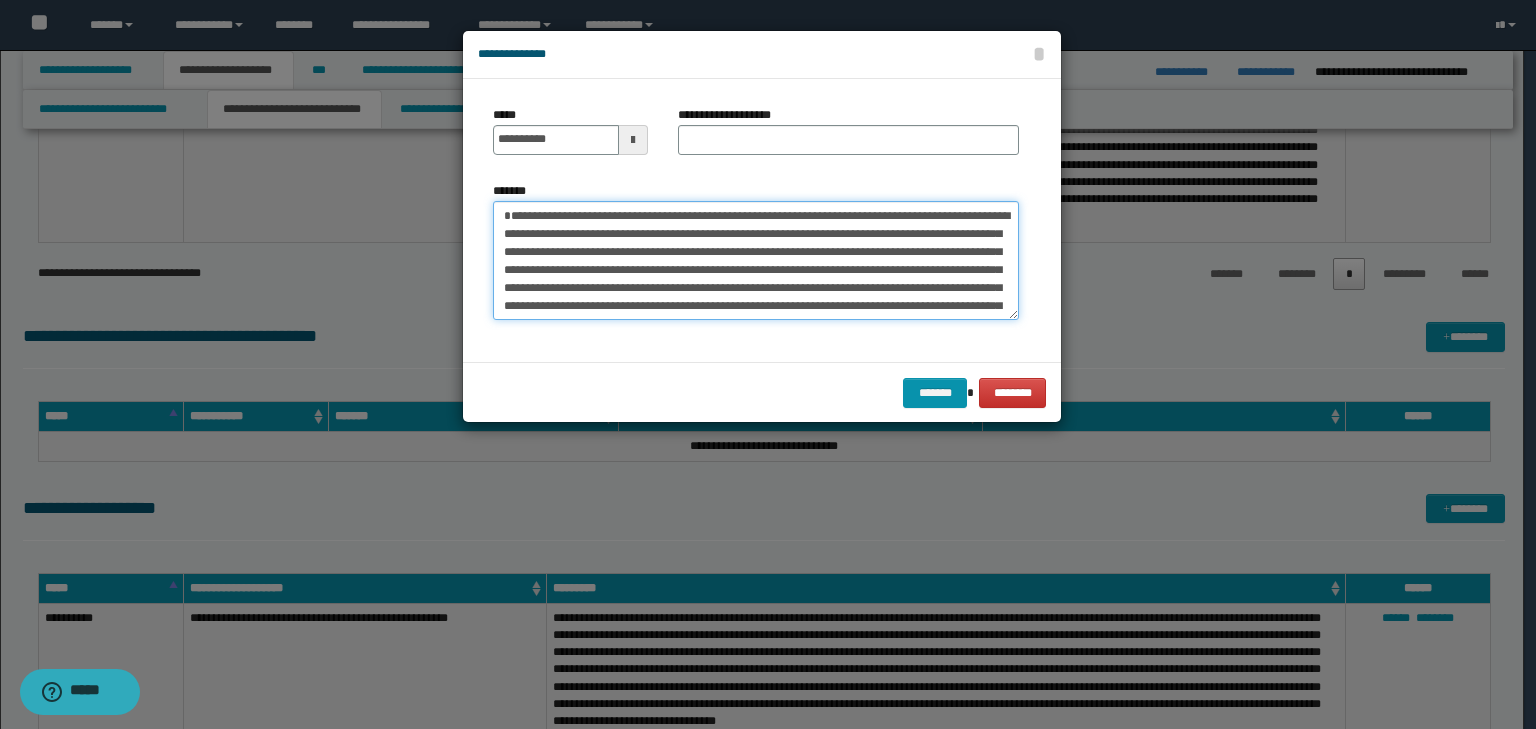 type on "**********" 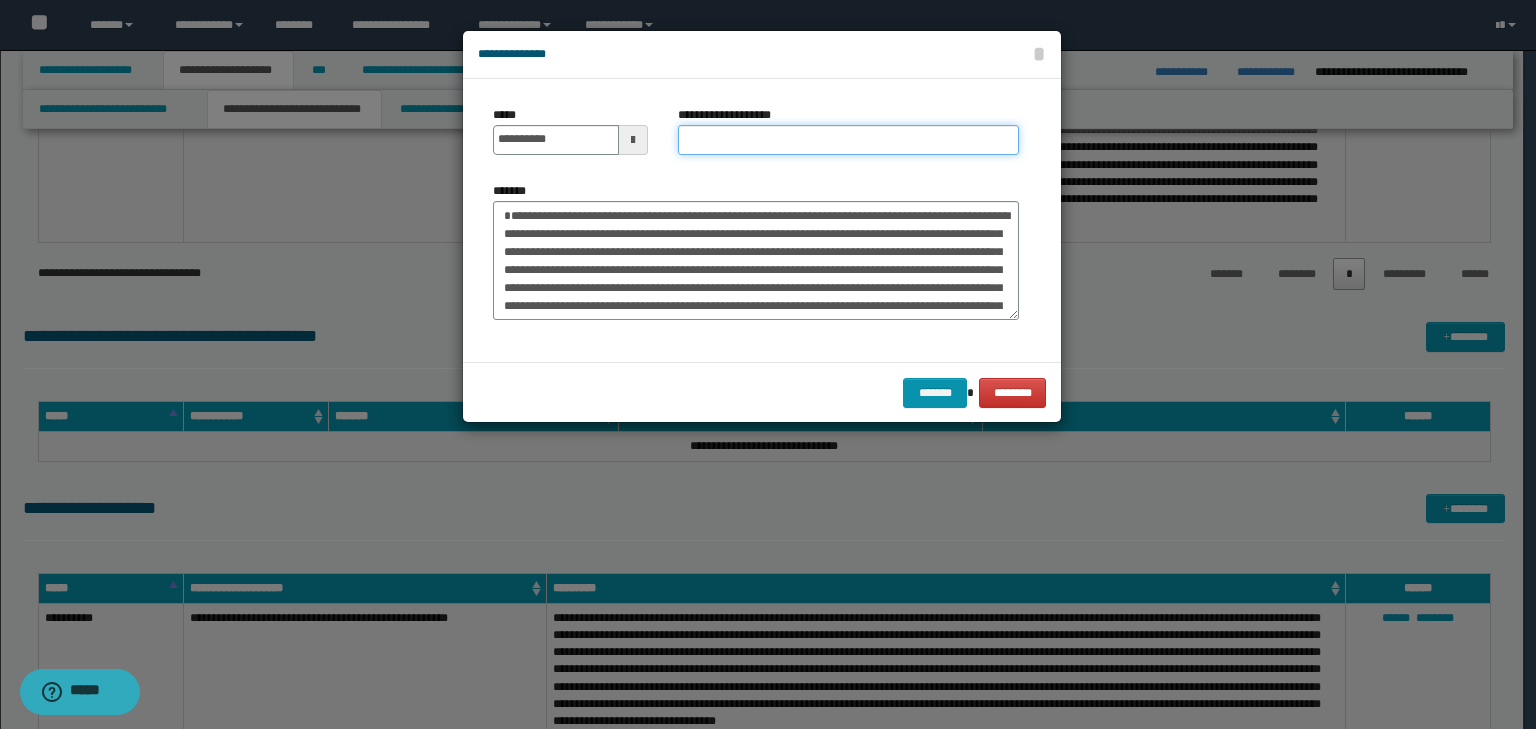 click on "**********" at bounding box center (848, 140) 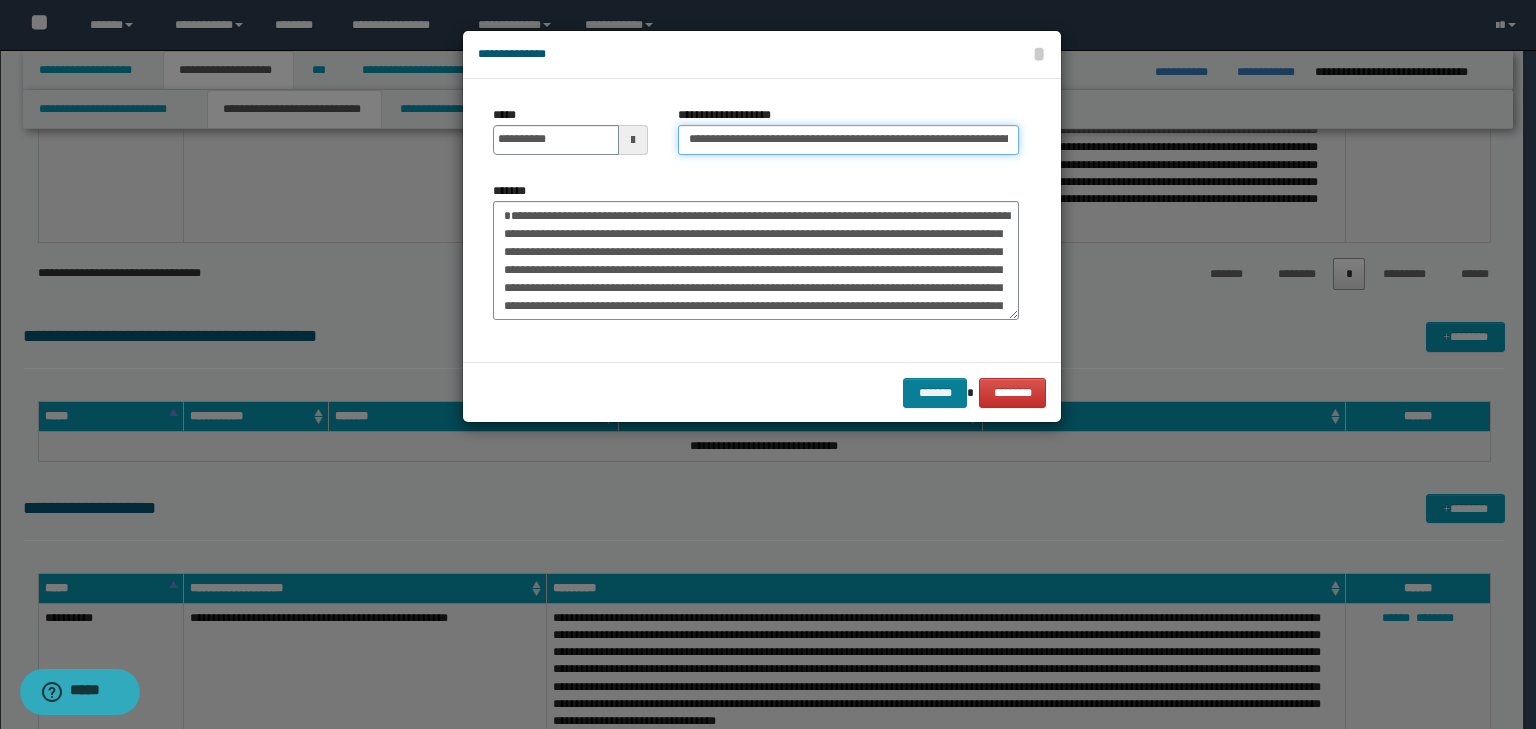 scroll, scrollTop: 0, scrollLeft: 224, axis: horizontal 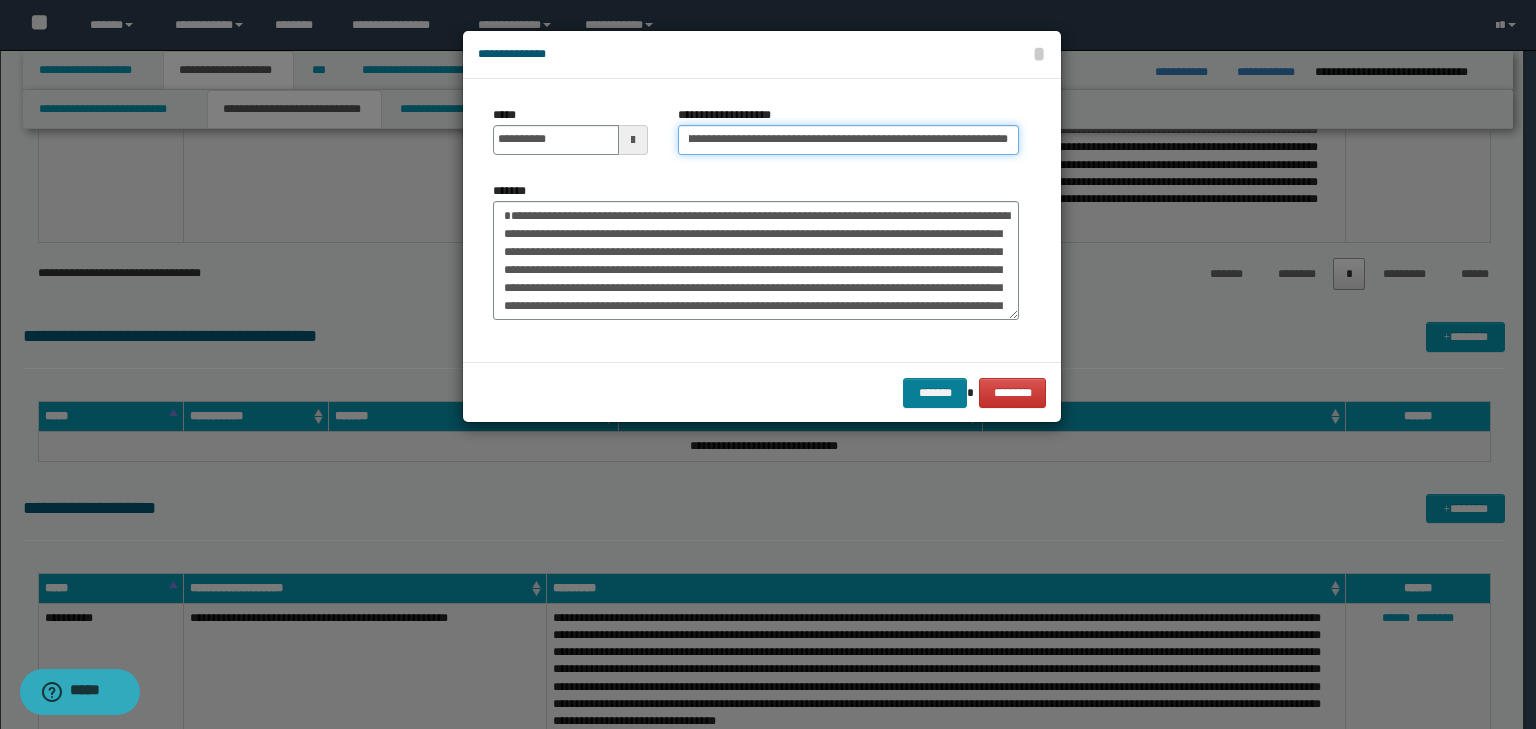 type on "**********" 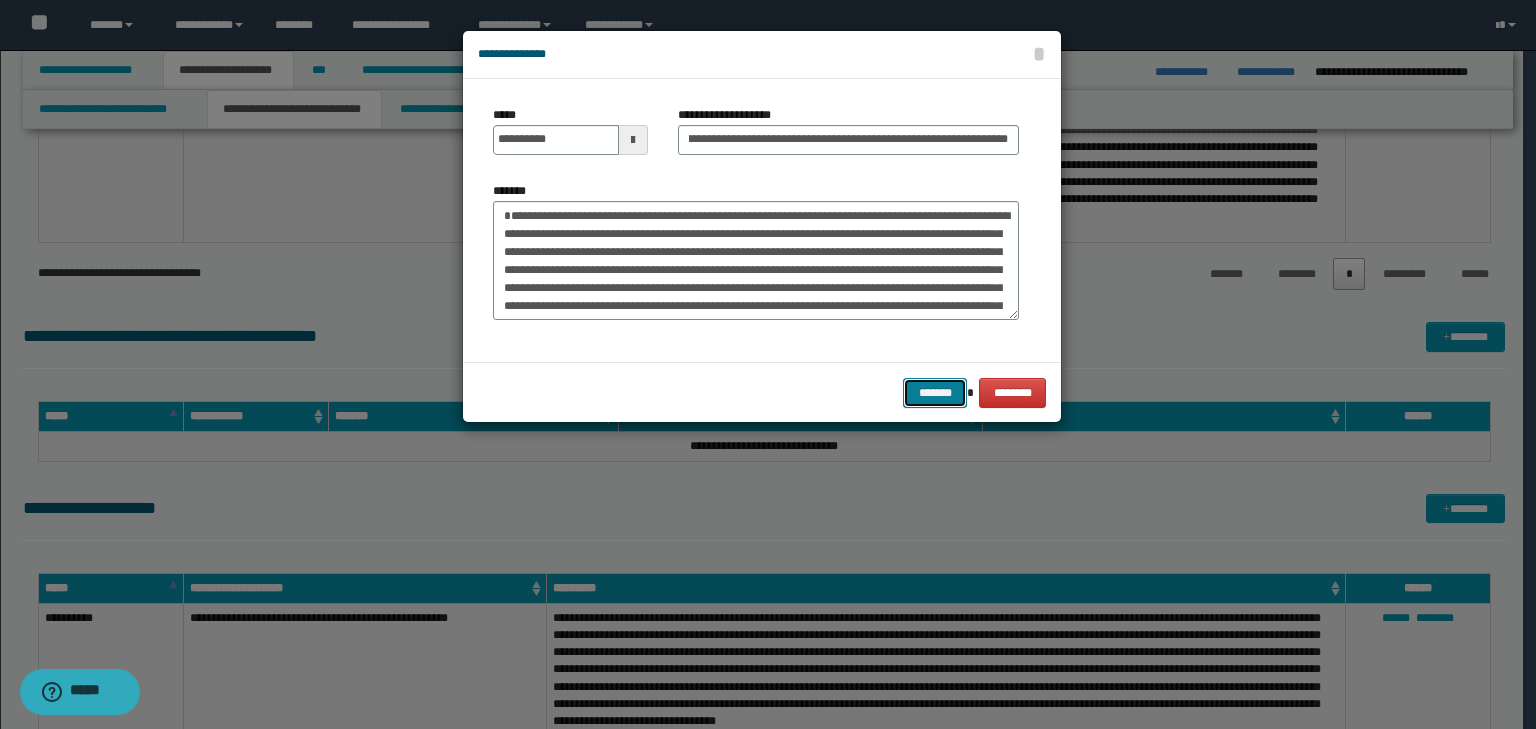 drag, startPoint x: 944, startPoint y: 389, endPoint x: 932, endPoint y: 389, distance: 12 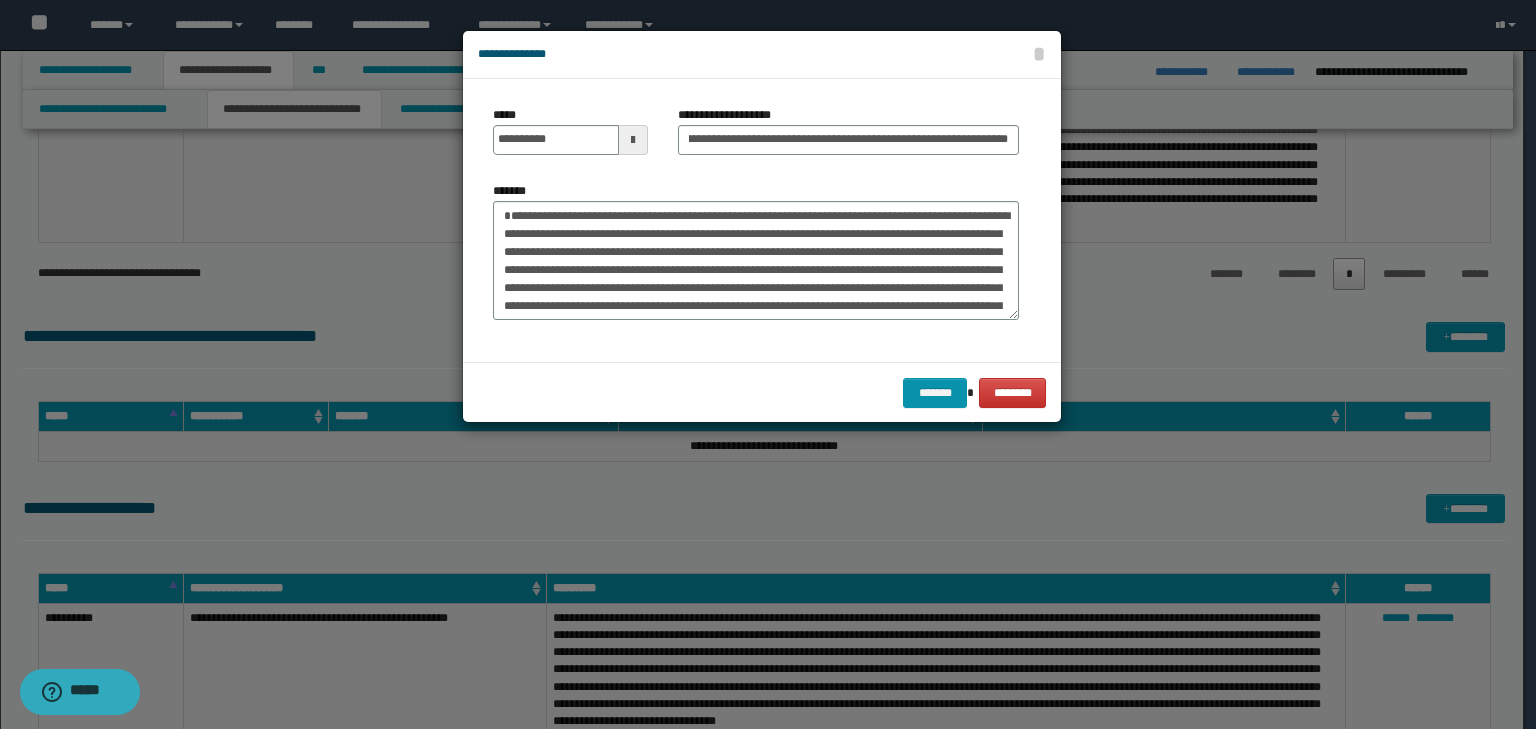 scroll, scrollTop: 0, scrollLeft: 0, axis: both 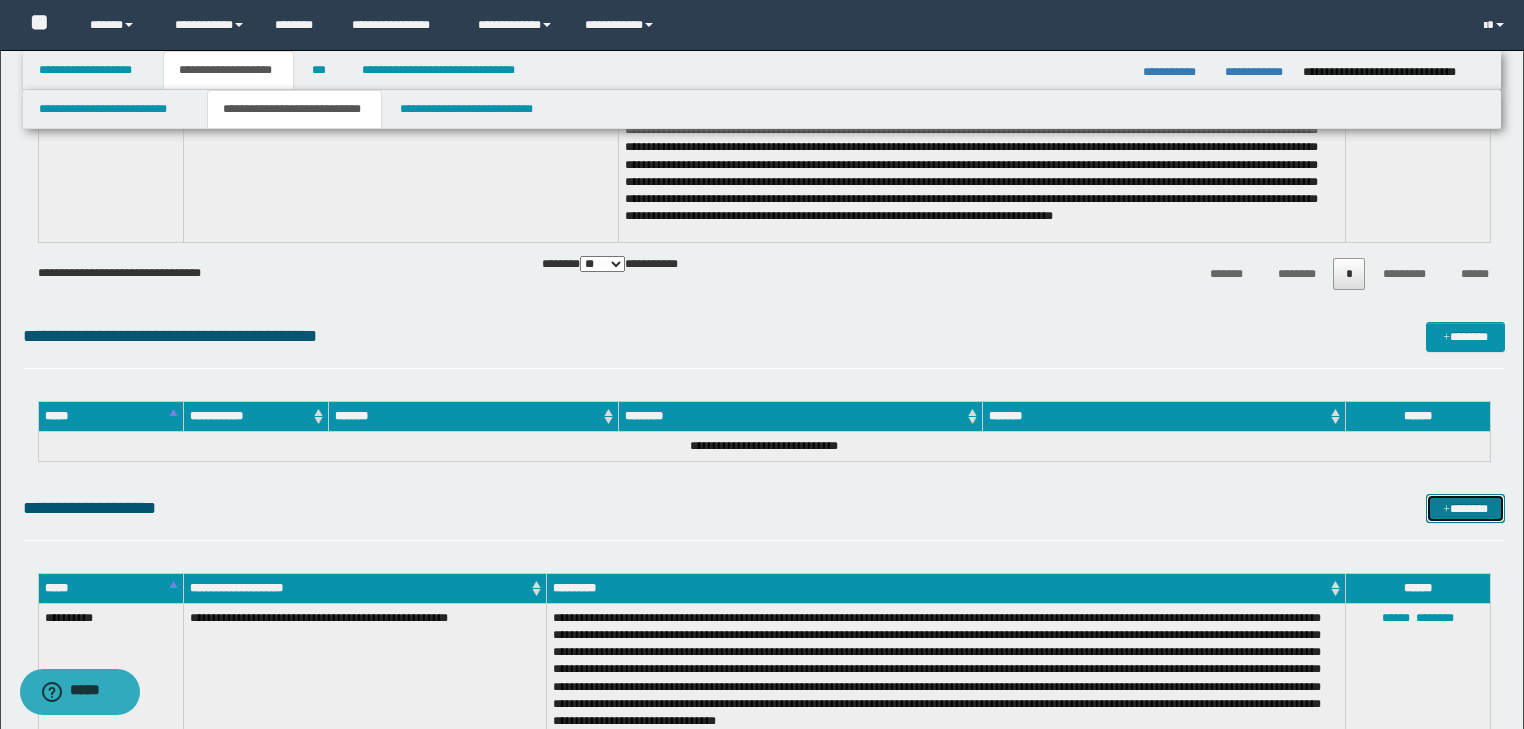 click on "*******" at bounding box center (1465, 509) 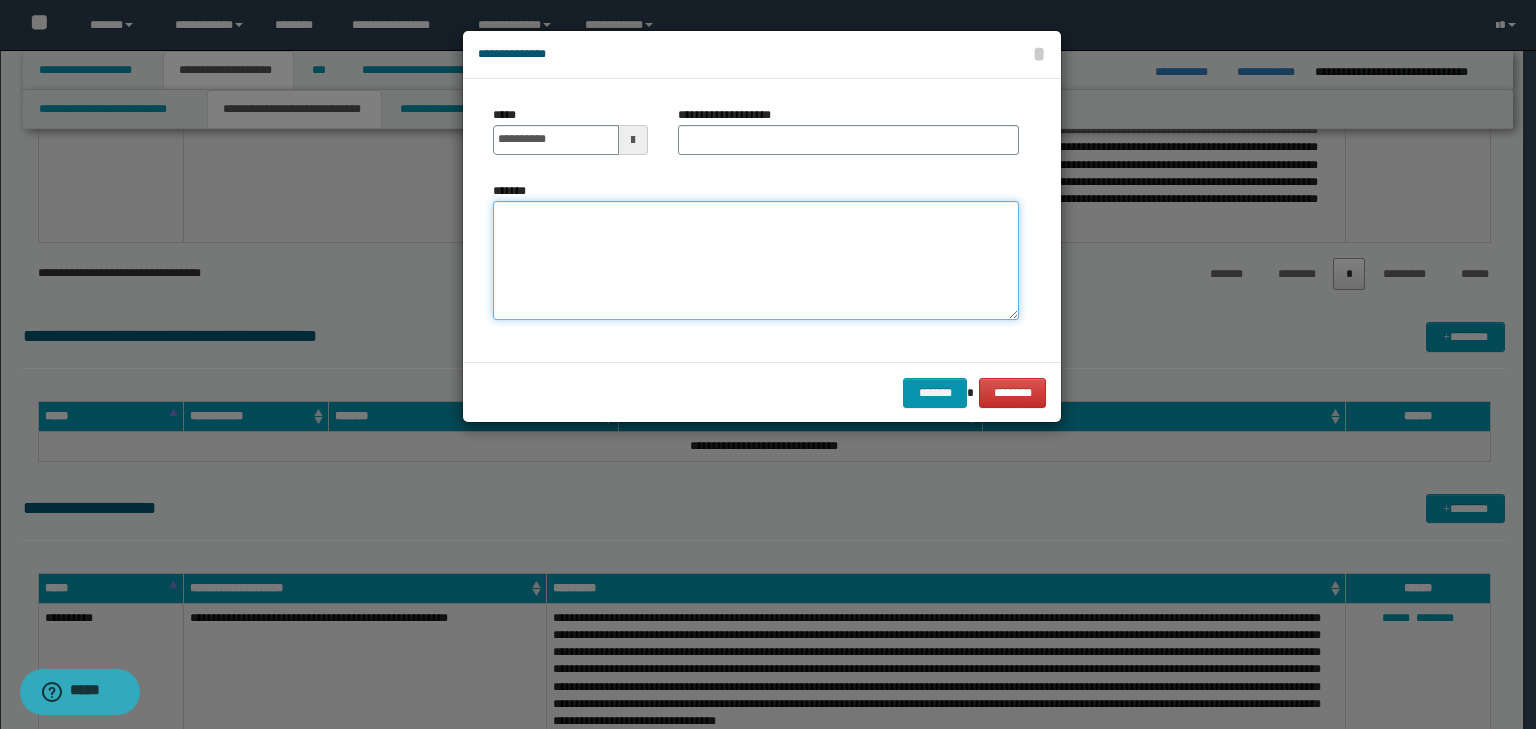 click on "*******" at bounding box center [756, 261] 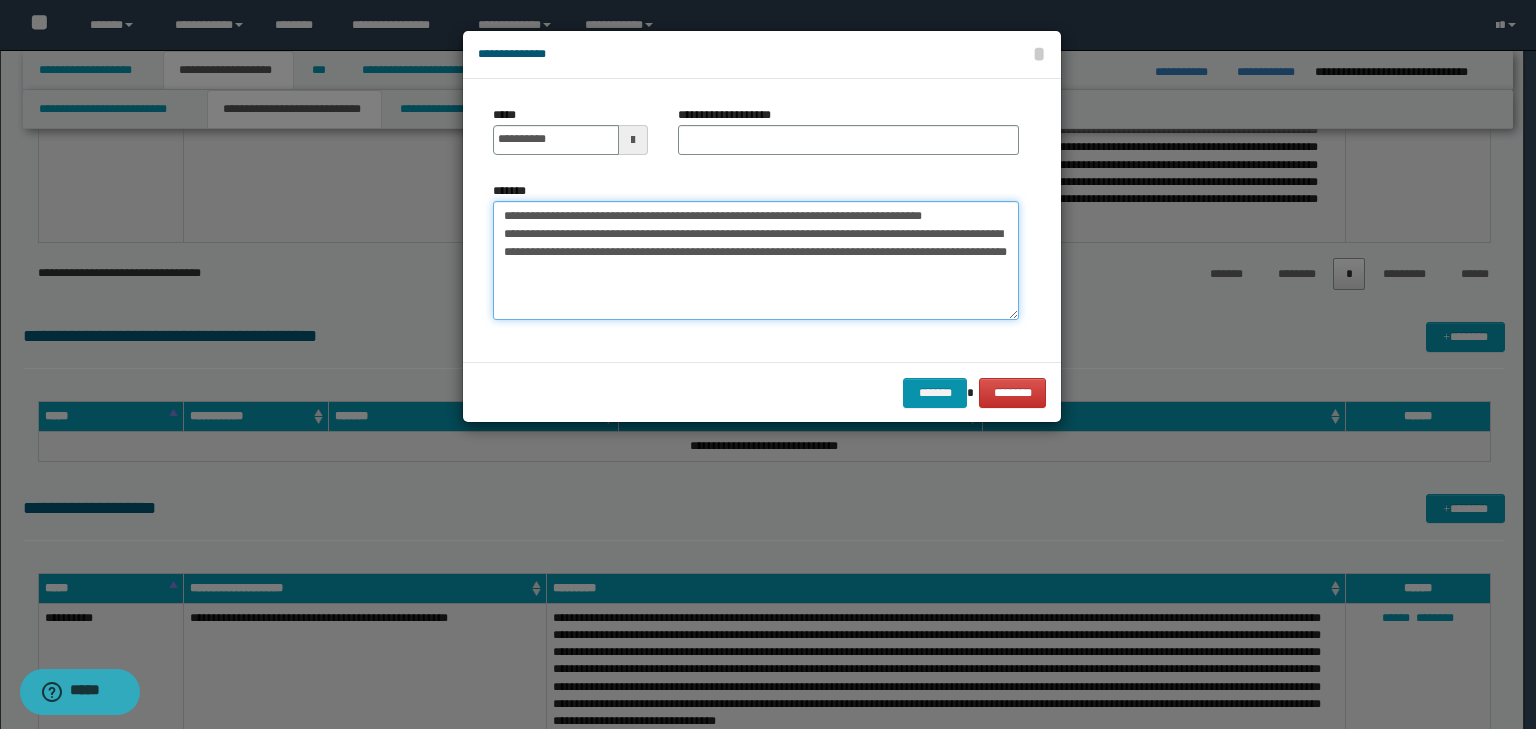 scroll, scrollTop: 0, scrollLeft: 0, axis: both 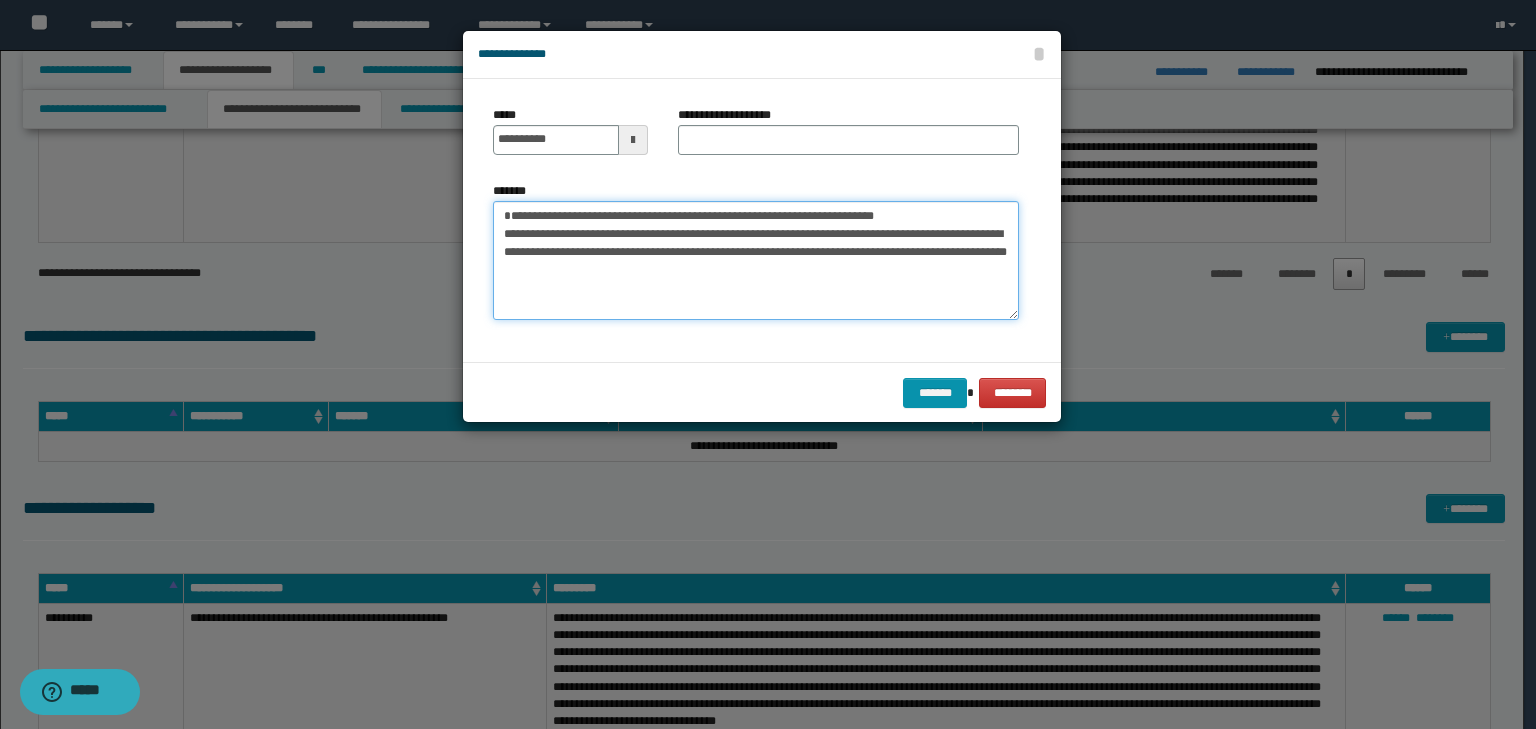 type on "**********" 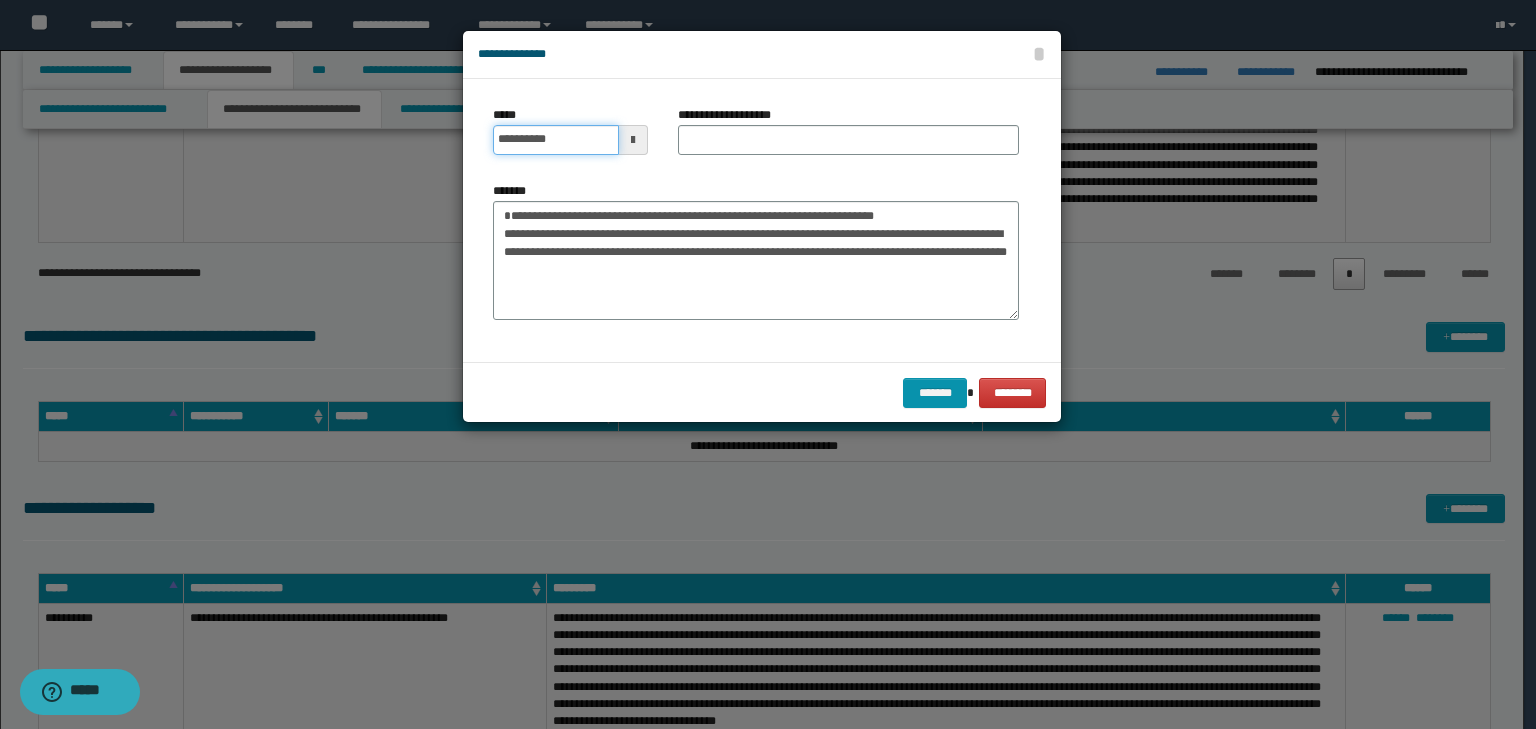 click on "**********" at bounding box center (556, 140) 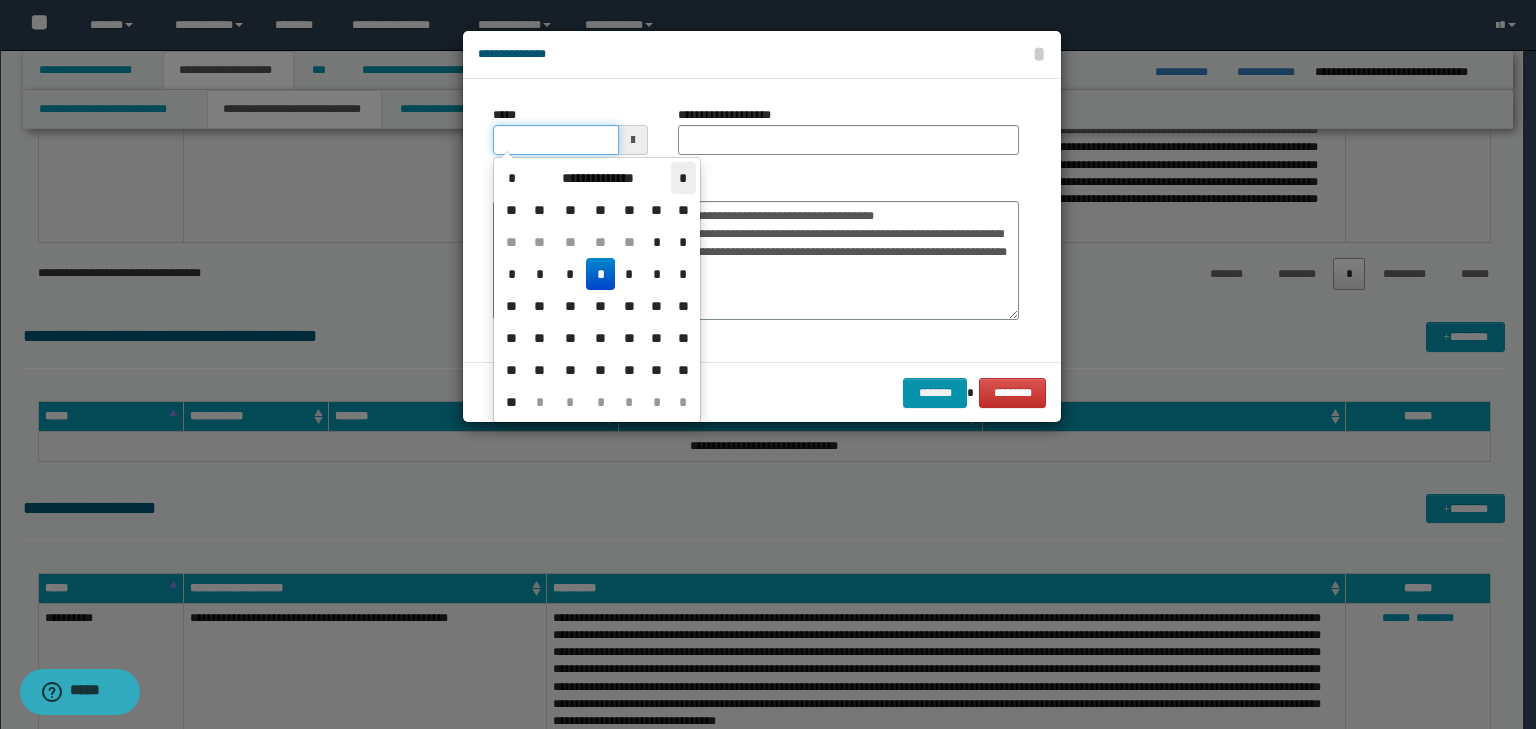 type on "**********" 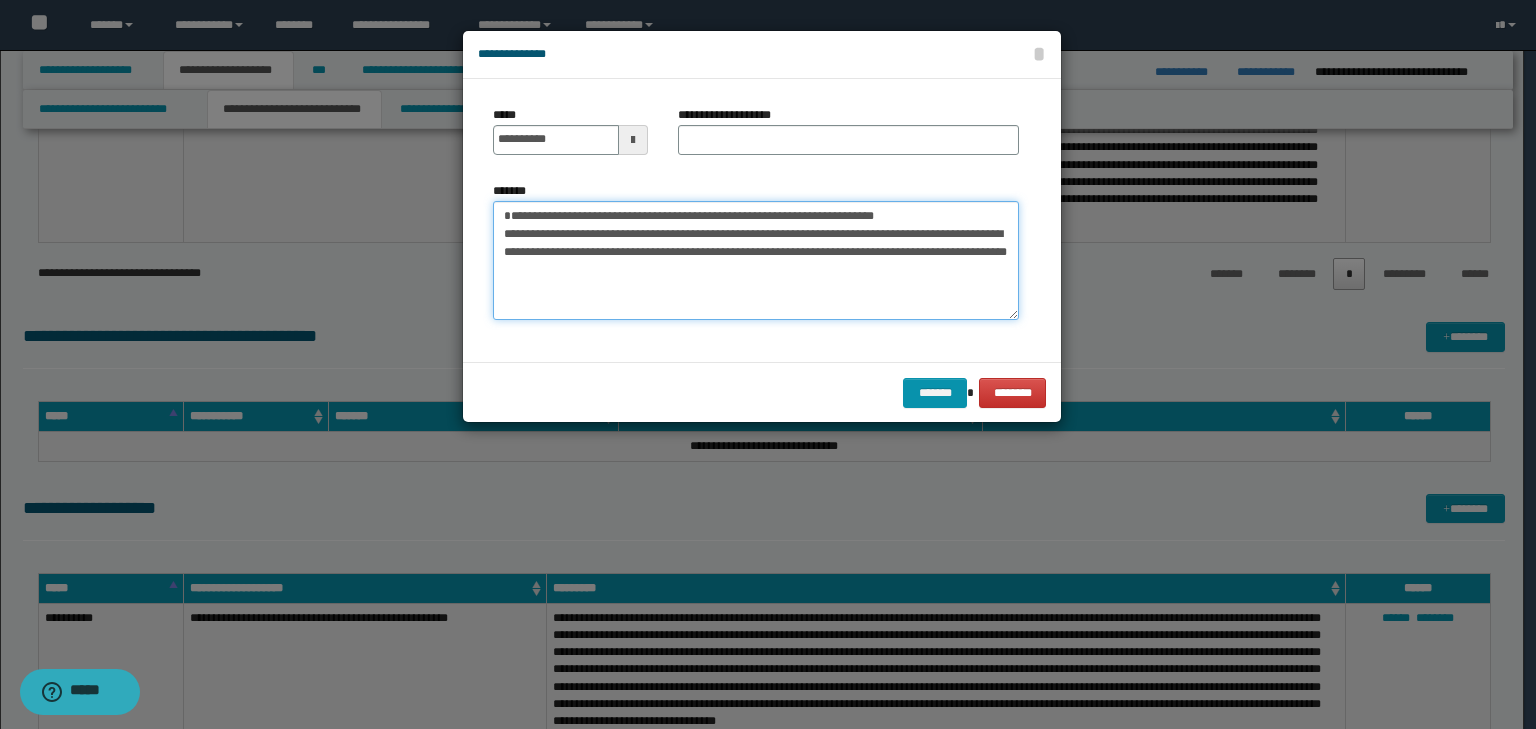 drag, startPoint x: 981, startPoint y: 211, endPoint x: 312, endPoint y: 177, distance: 669.8634 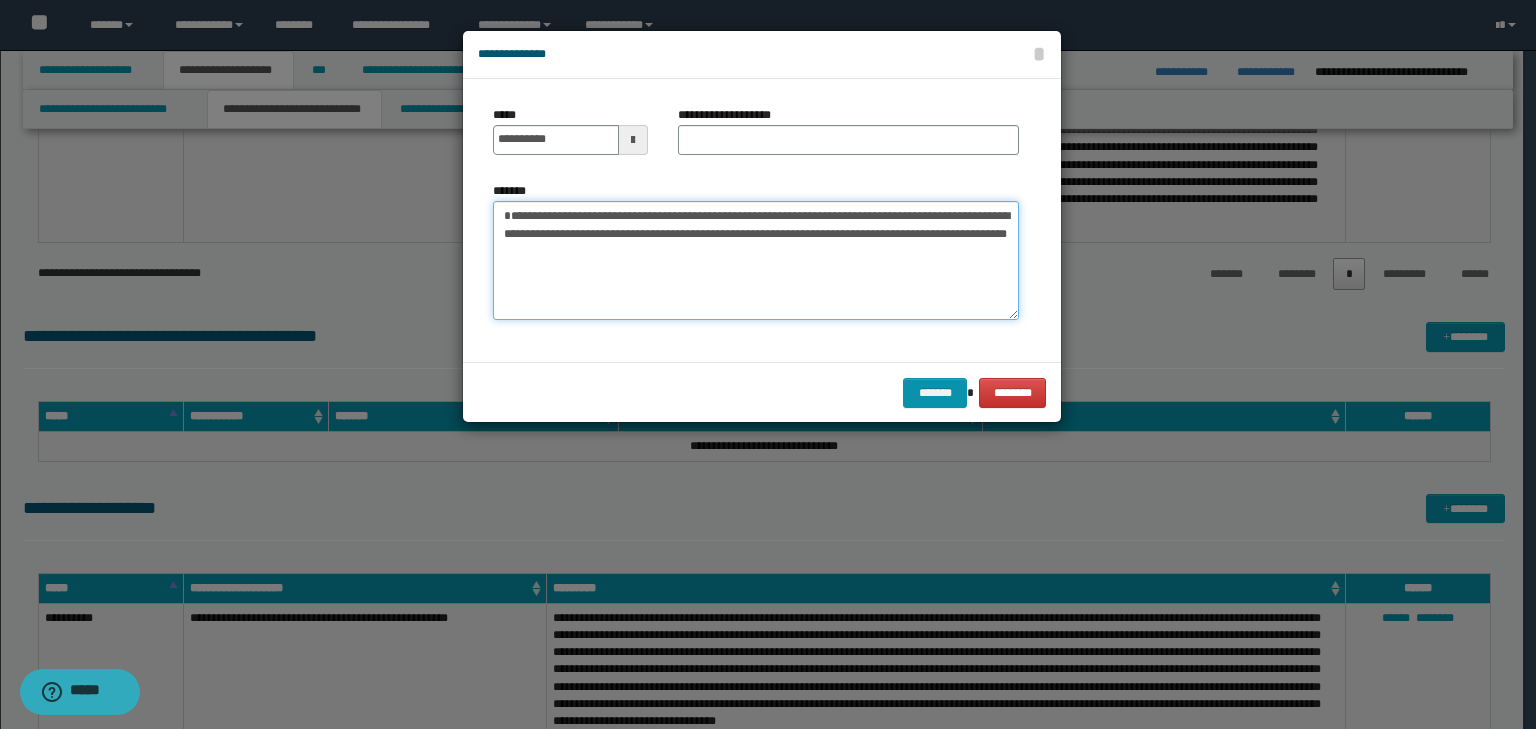 type on "**********" 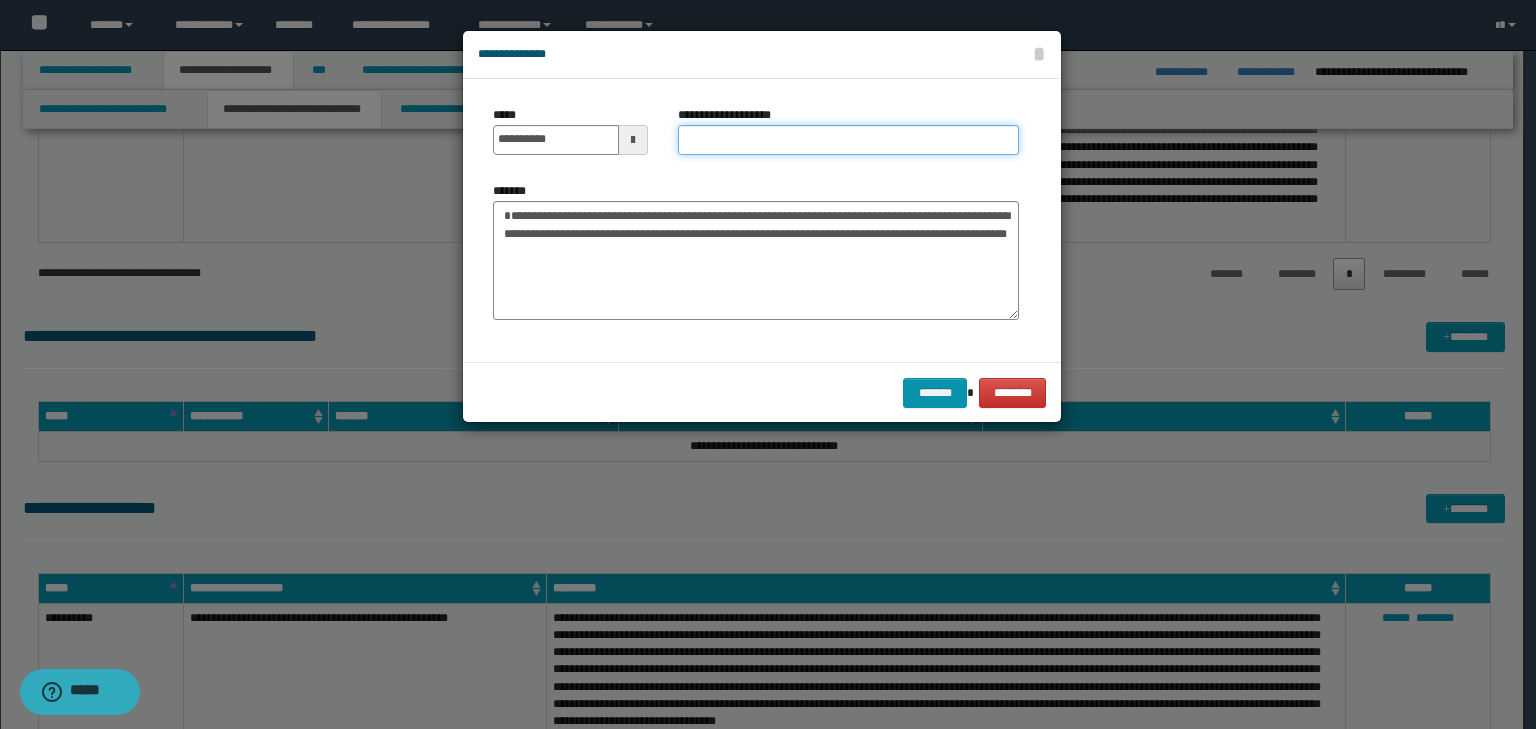 click on "**********" at bounding box center [848, 140] 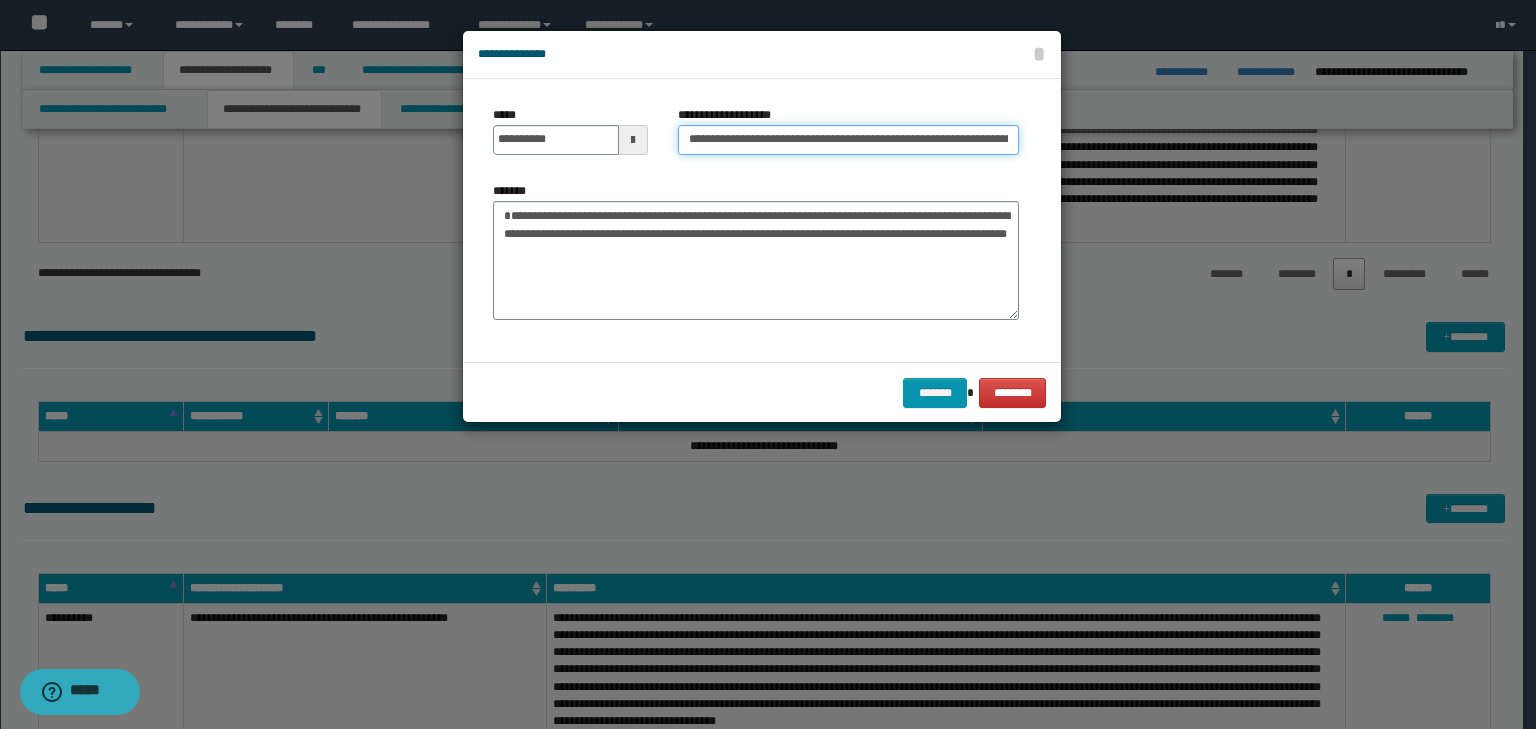 scroll, scrollTop: 0, scrollLeft: 155, axis: horizontal 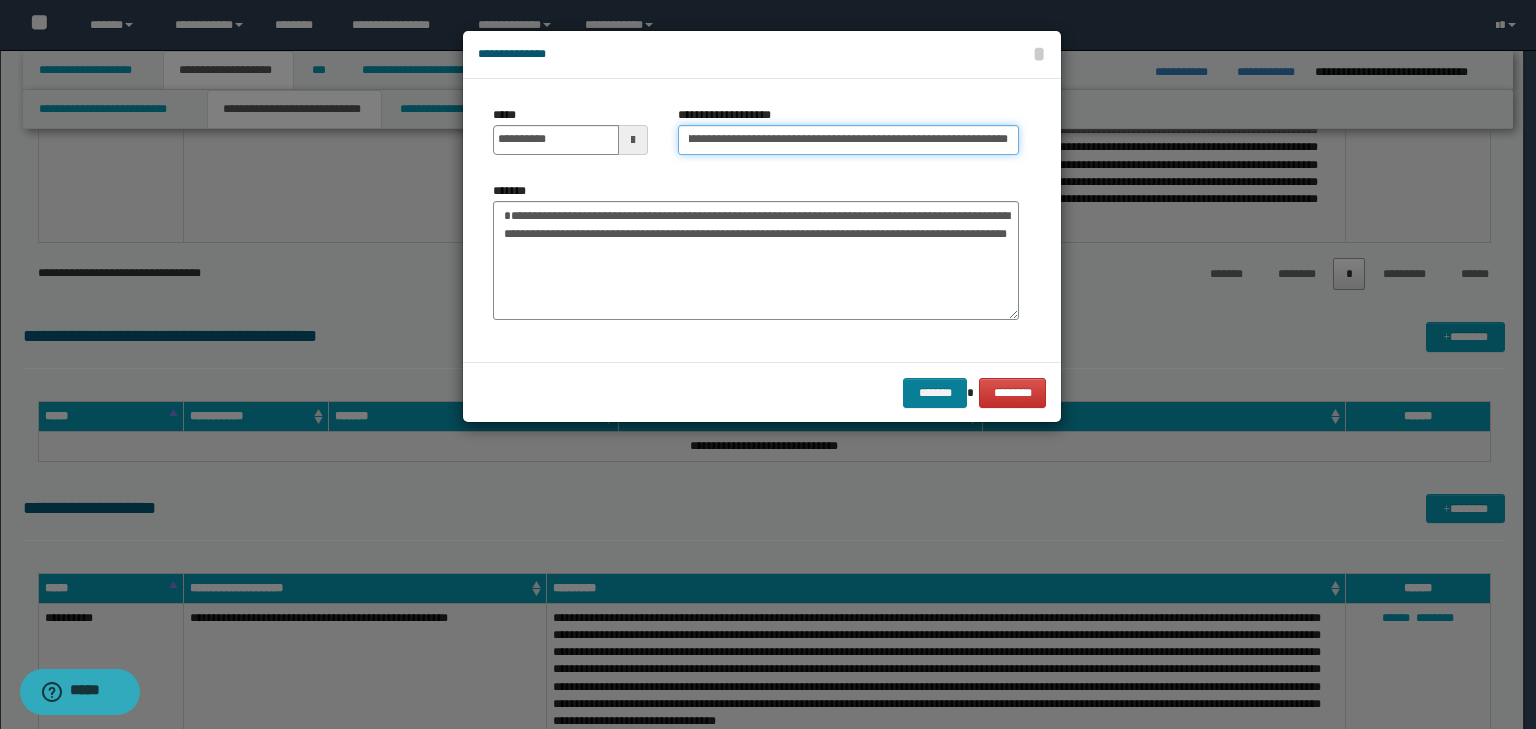 type on "**********" 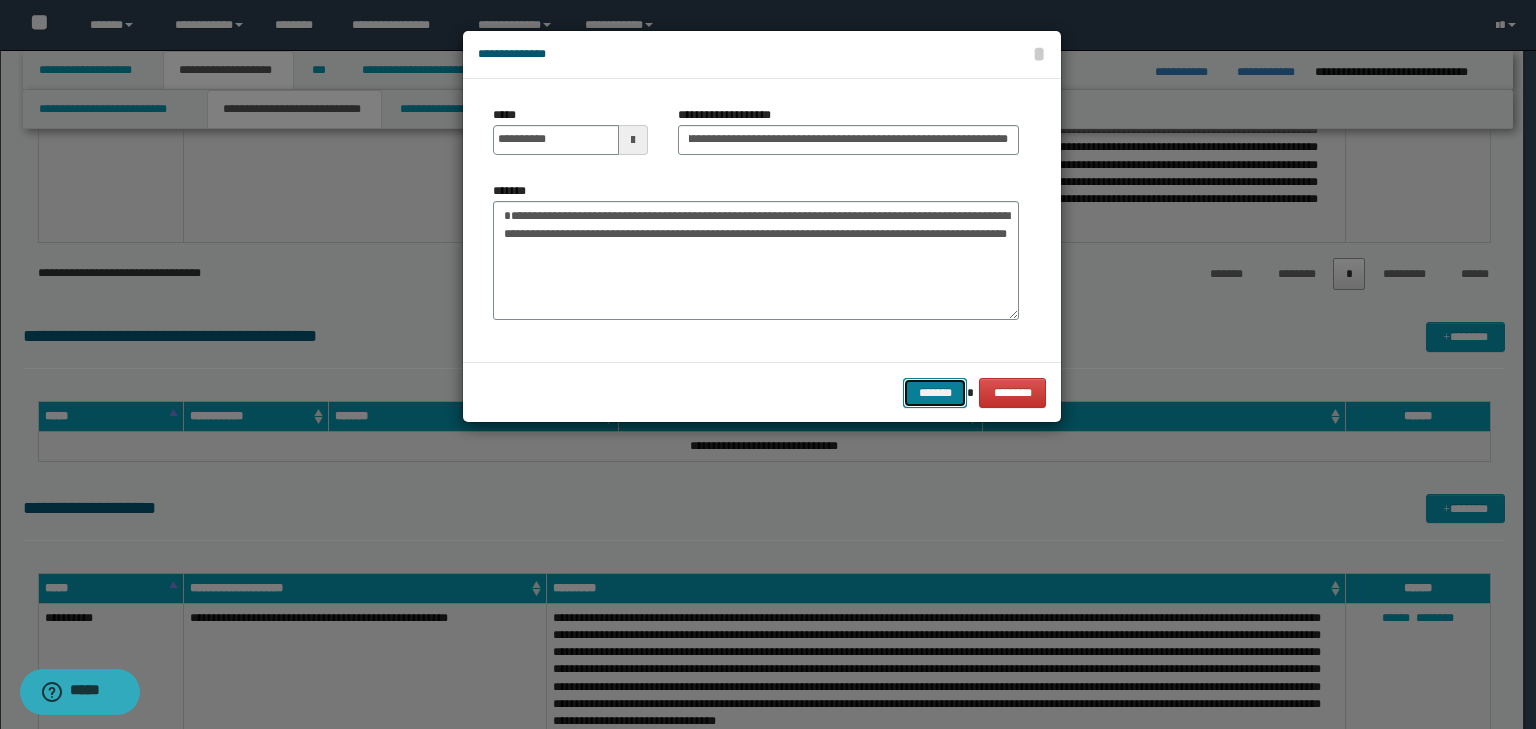 click on "*******" at bounding box center (935, 393) 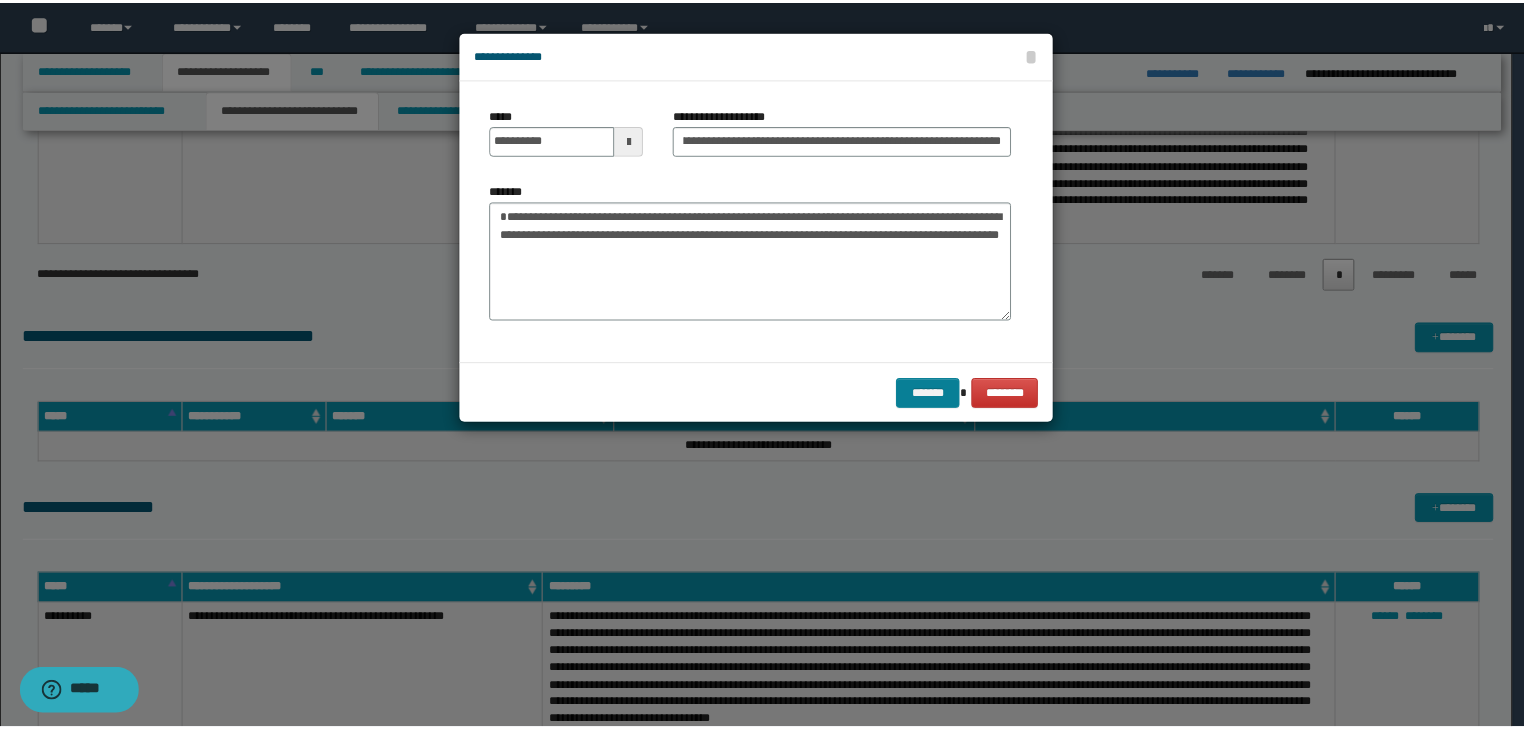 scroll, scrollTop: 0, scrollLeft: 0, axis: both 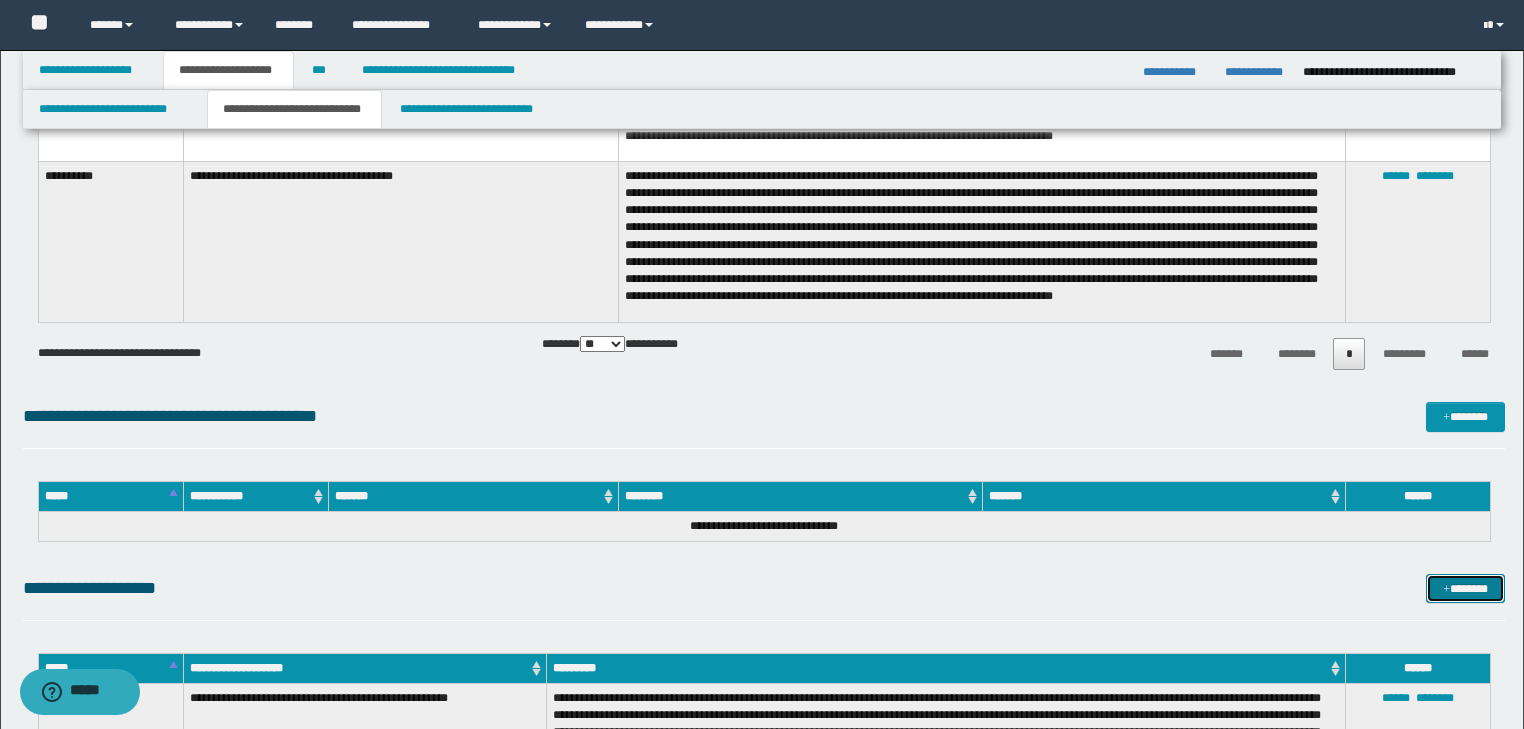 click on "*******" at bounding box center [1465, 589] 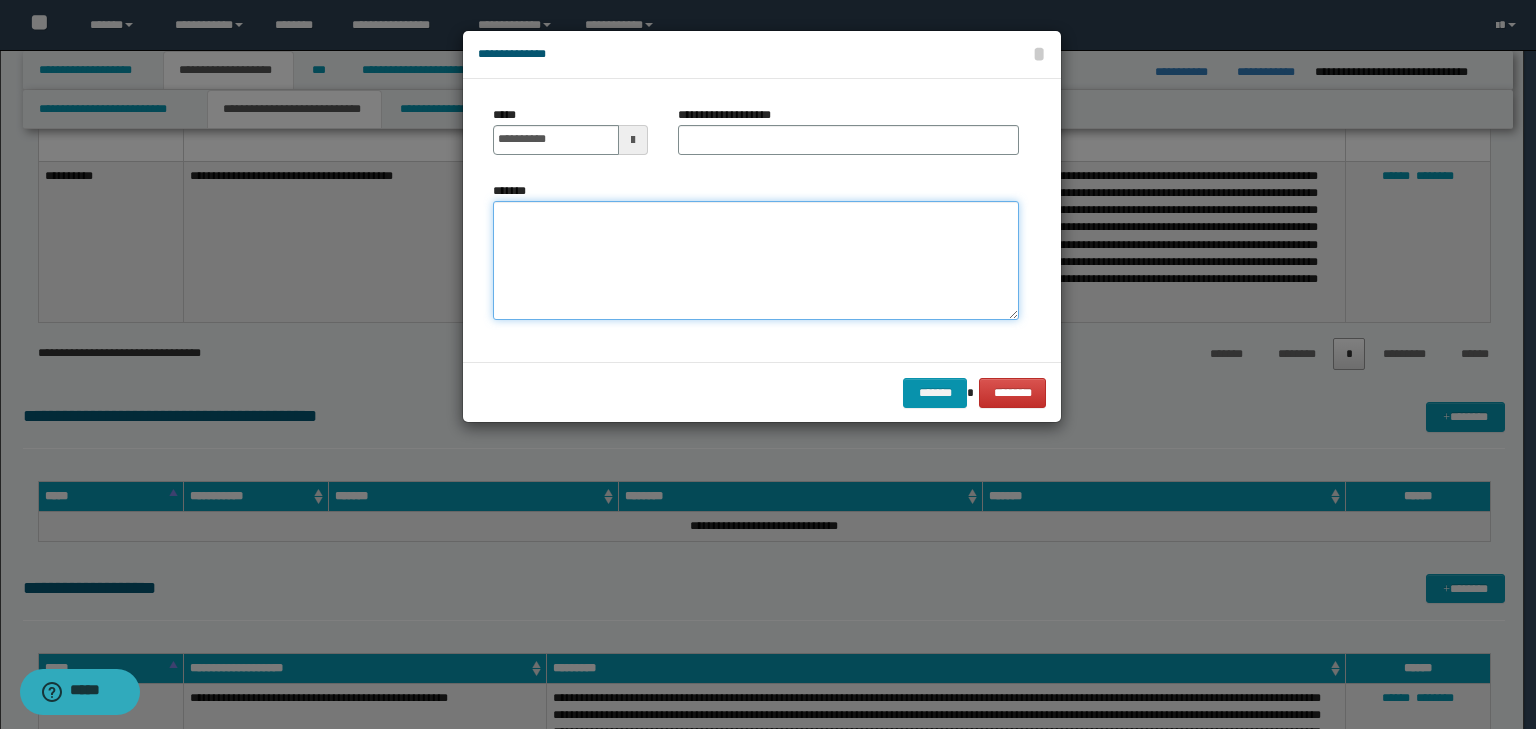 click on "*******" at bounding box center (756, 261) 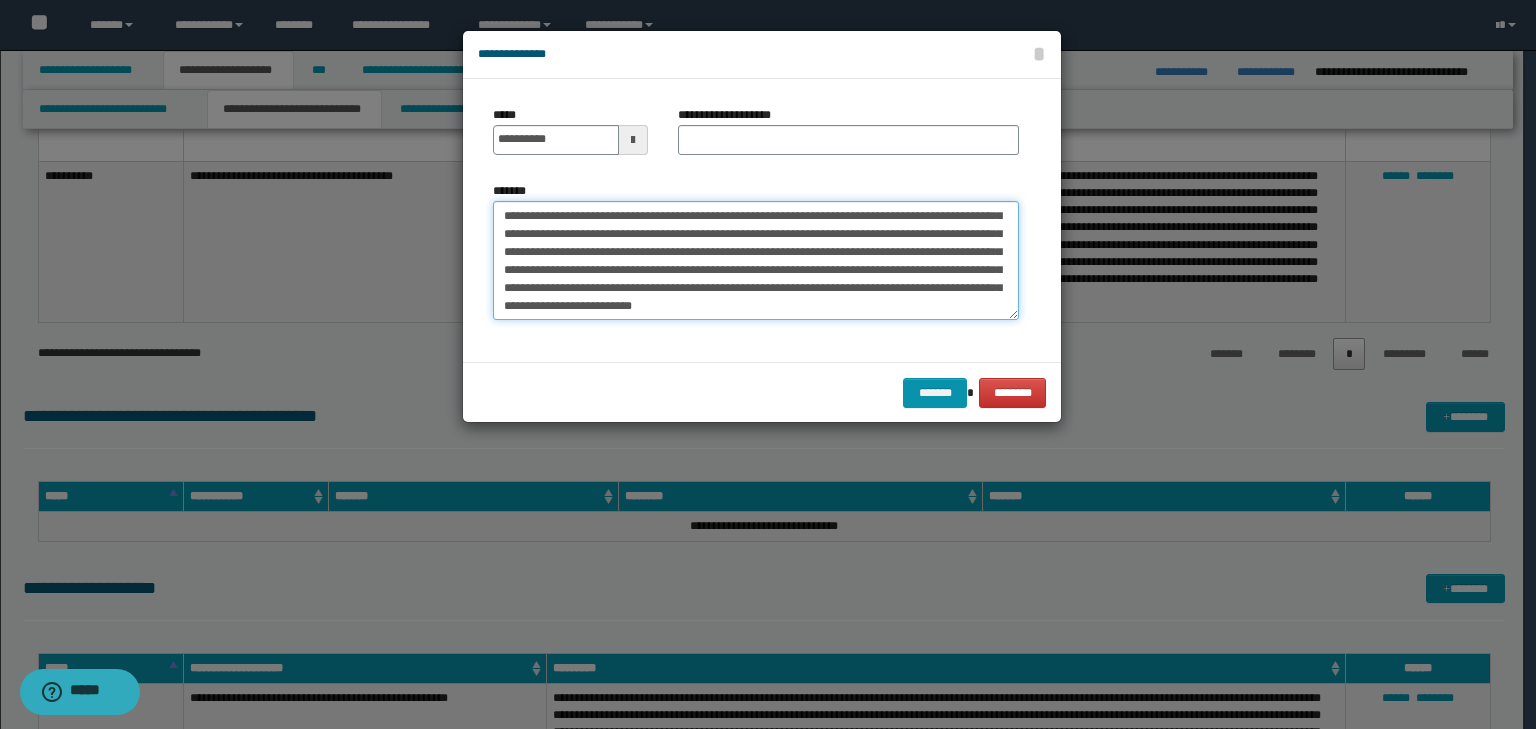 scroll, scrollTop: 0, scrollLeft: 0, axis: both 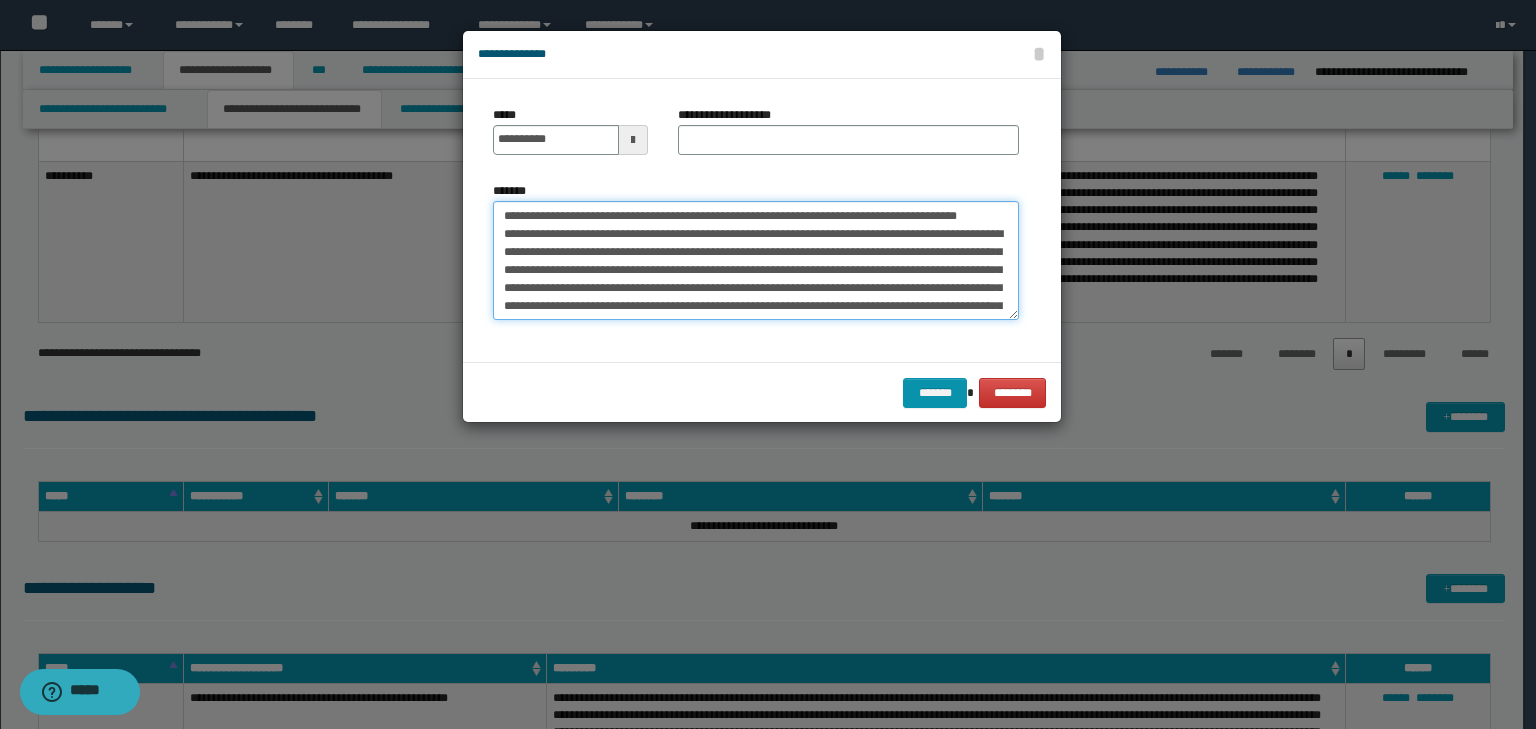 drag, startPoint x: 568, startPoint y: 216, endPoint x: 210, endPoint y: 195, distance: 358.6154 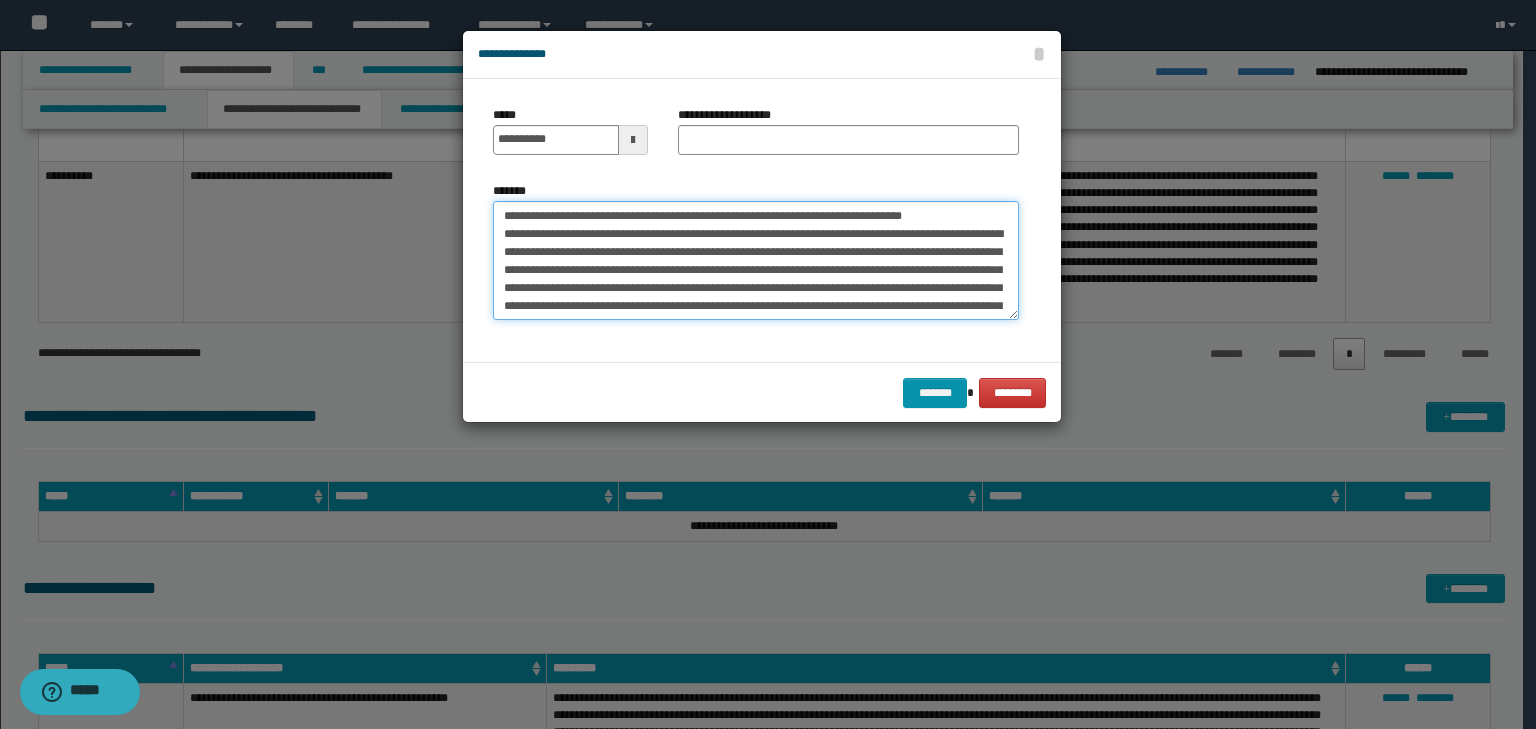 type on "**********" 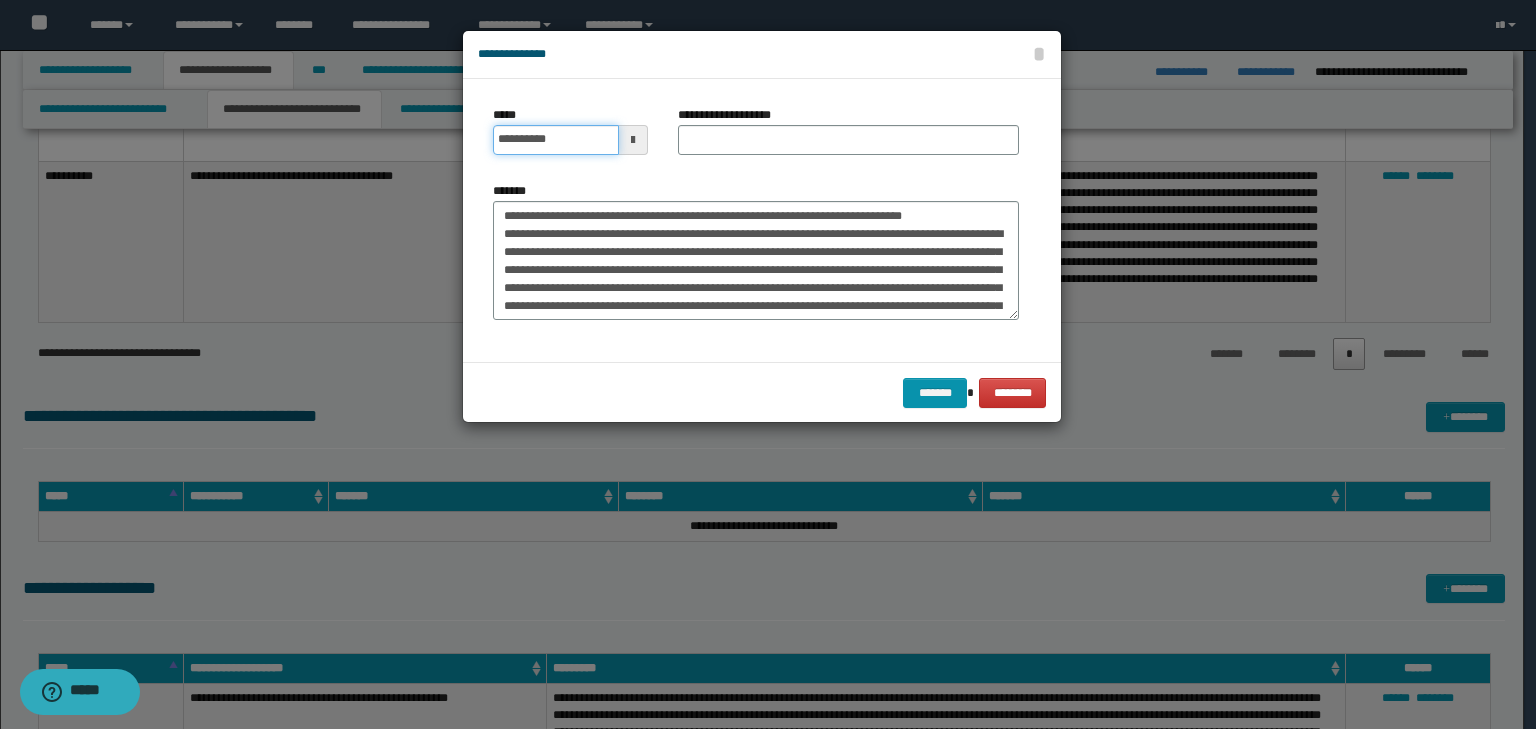 click on "**********" at bounding box center (556, 140) 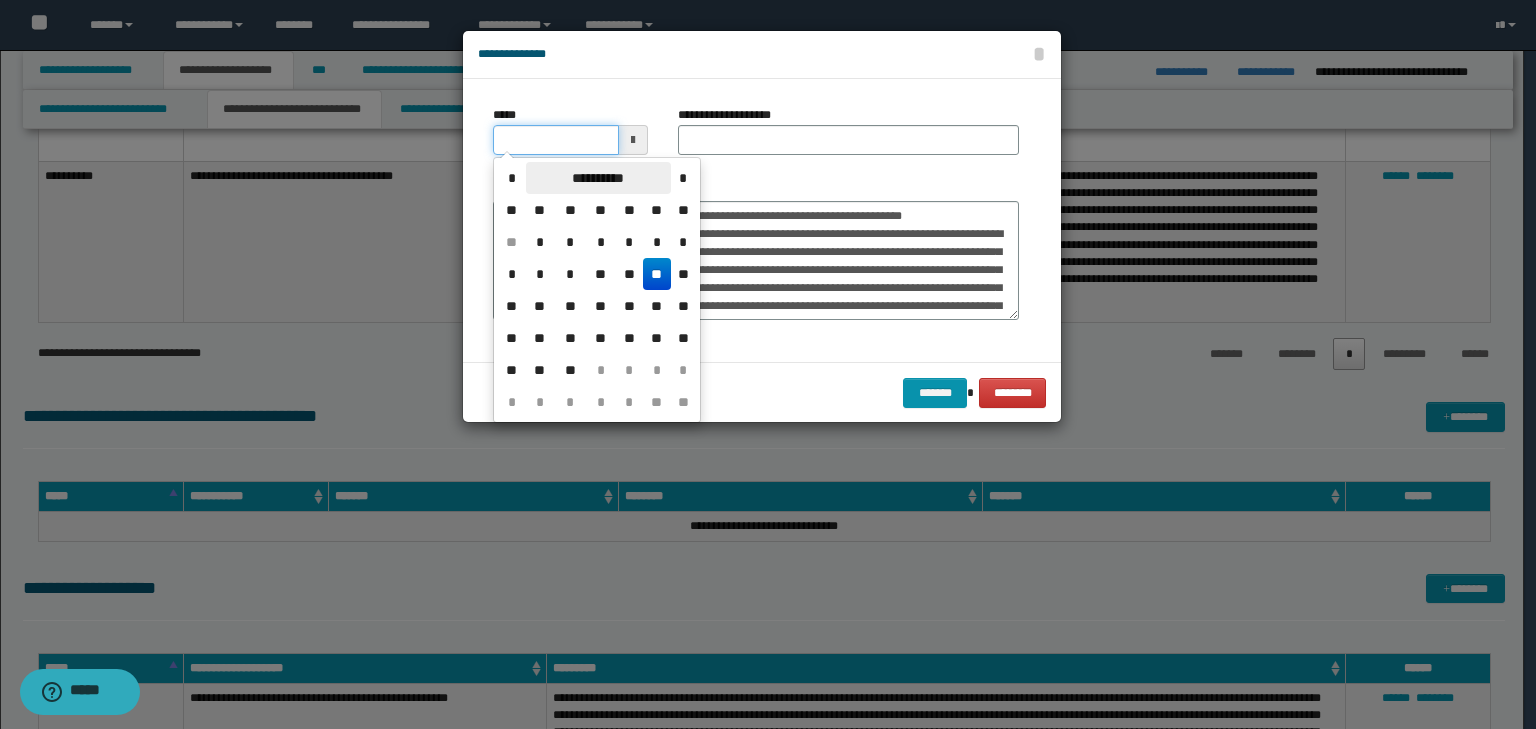 type on "**********" 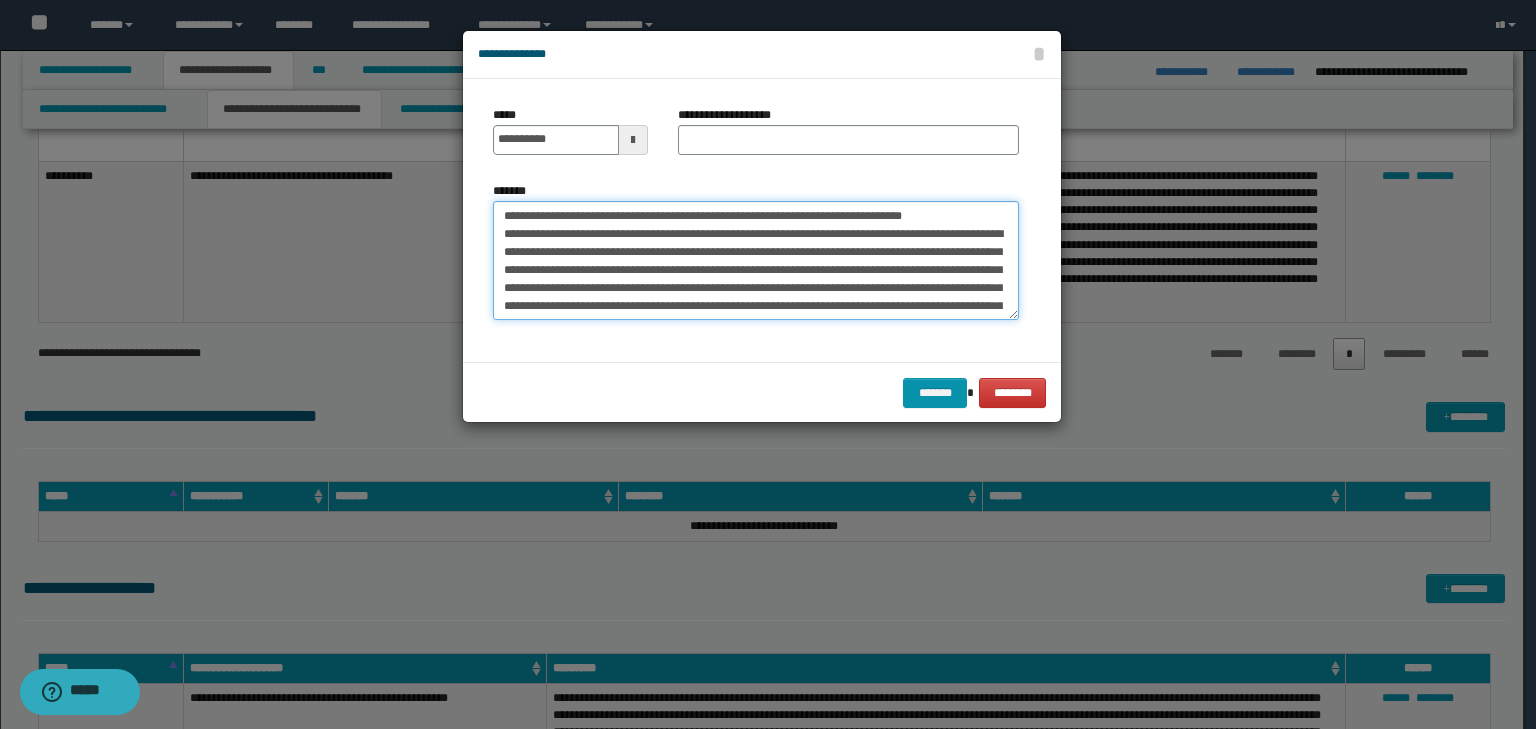 drag, startPoint x: 765, startPoint y: 242, endPoint x: 449, endPoint y: 172, distance: 323.6603 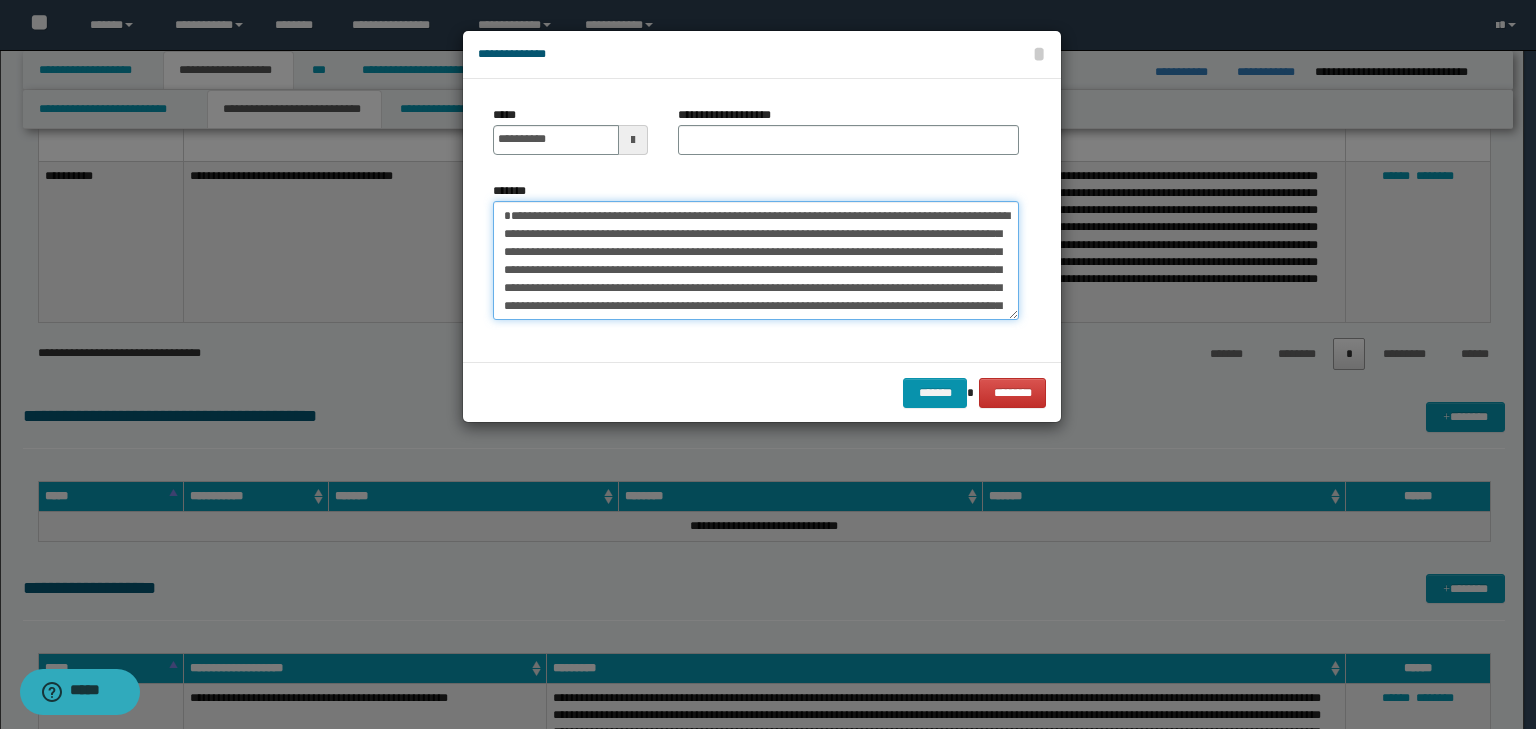 type on "**********" 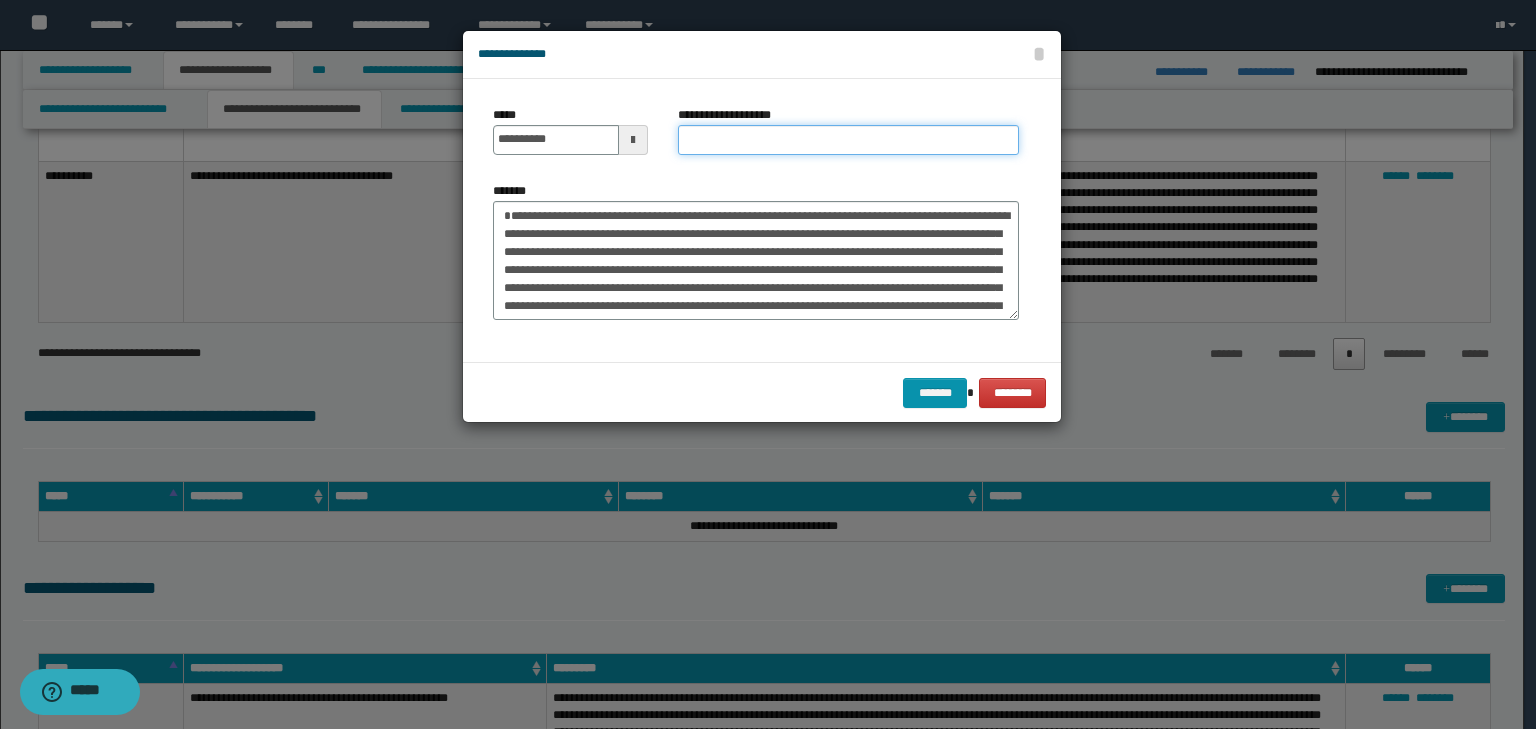 click on "**********" at bounding box center (848, 140) 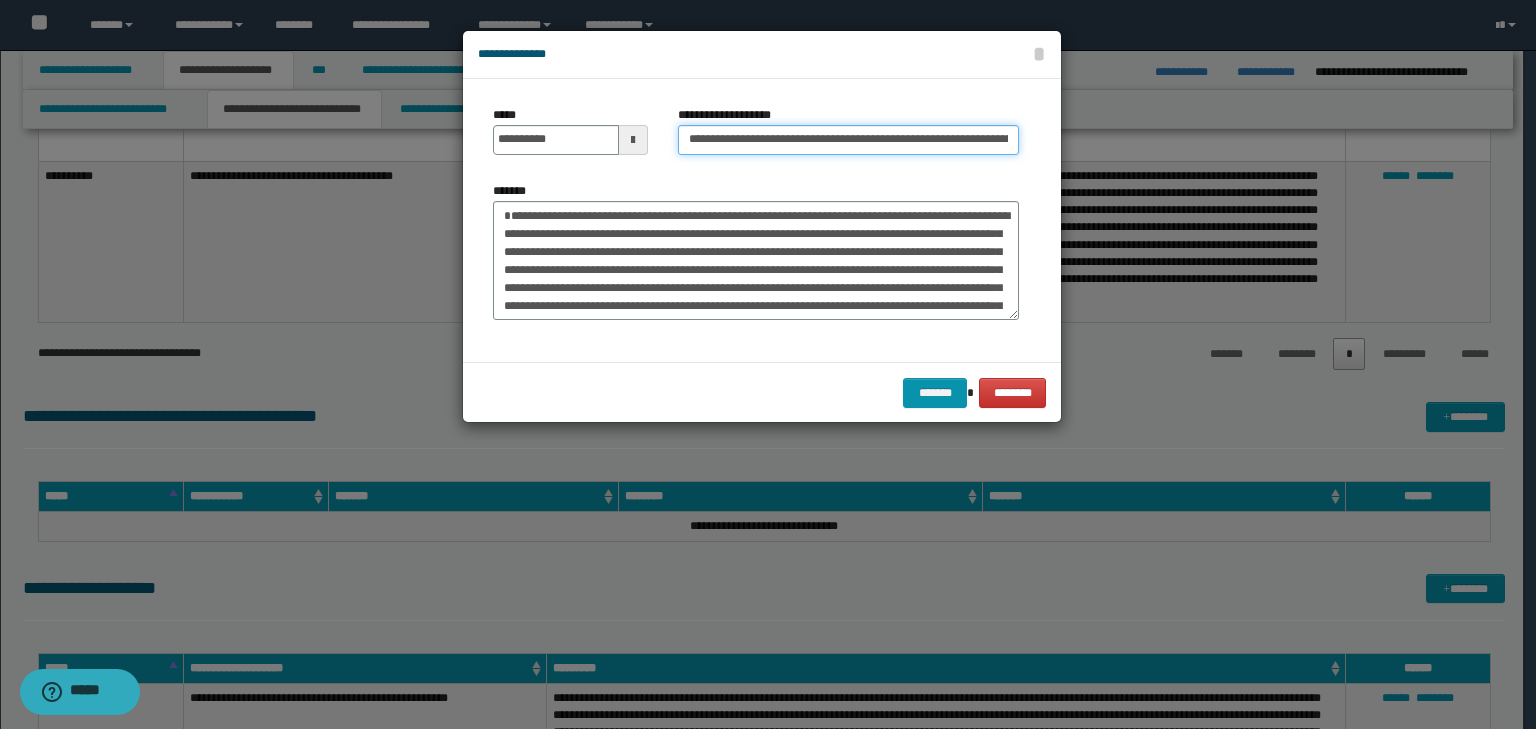 scroll, scrollTop: 0, scrollLeft: 203, axis: horizontal 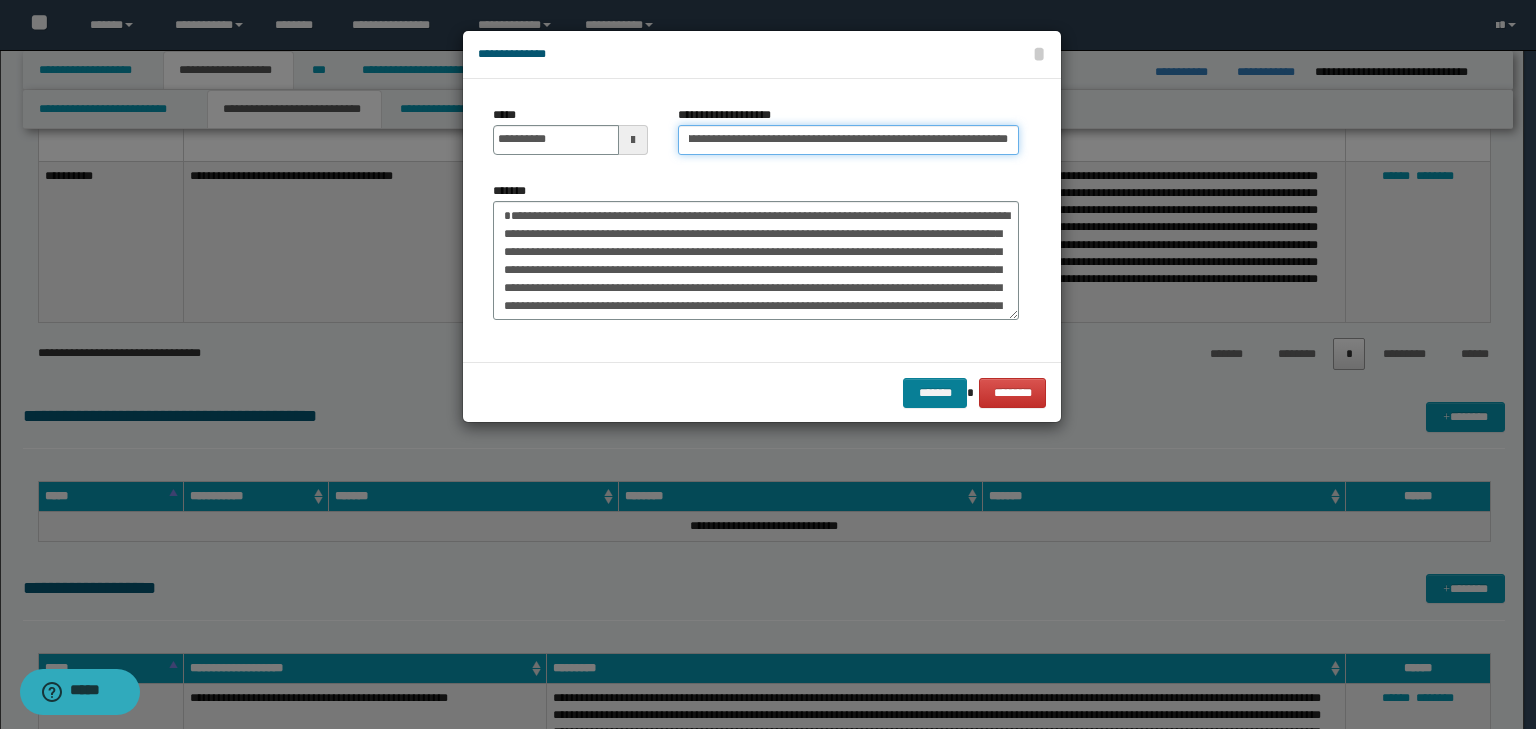 type on "**********" 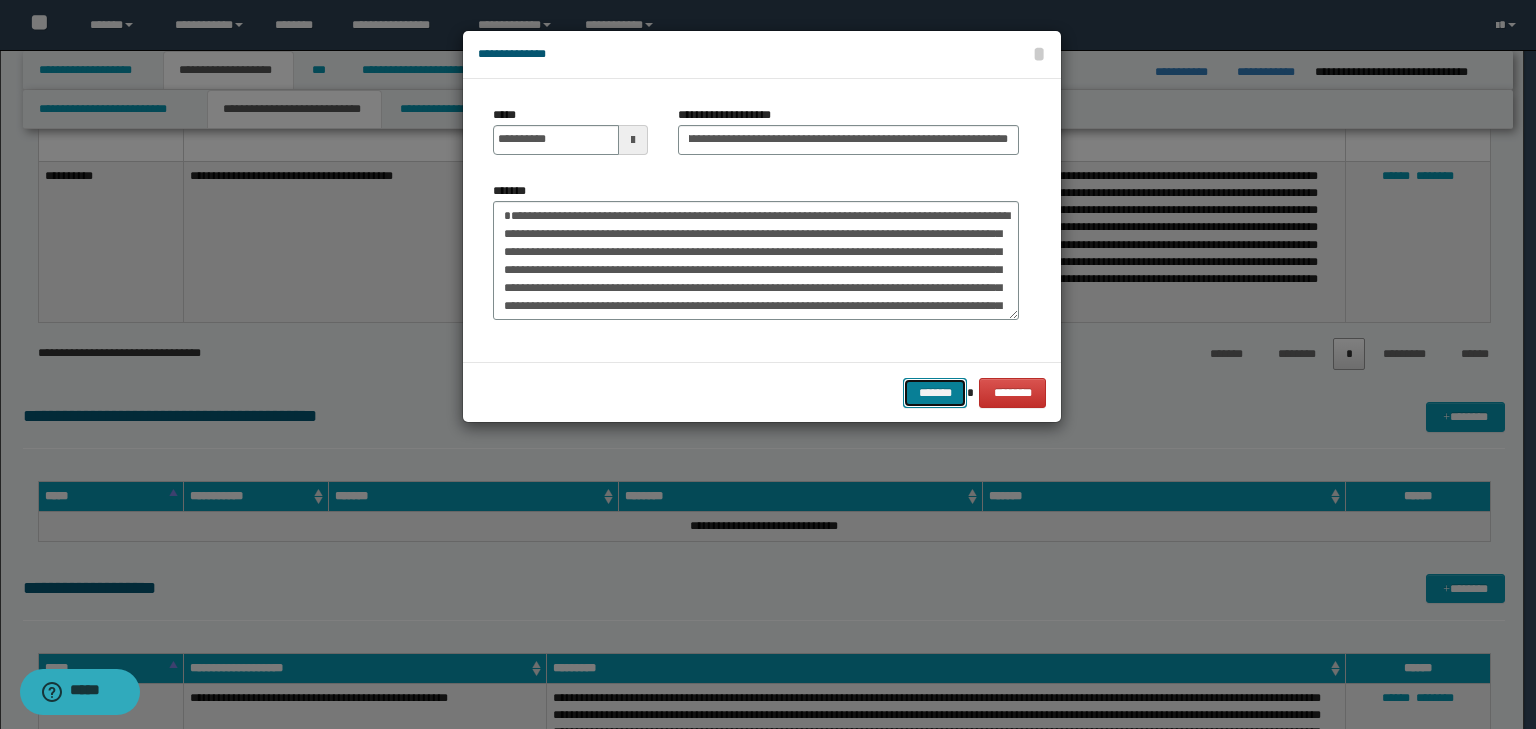 click on "*******" at bounding box center (935, 393) 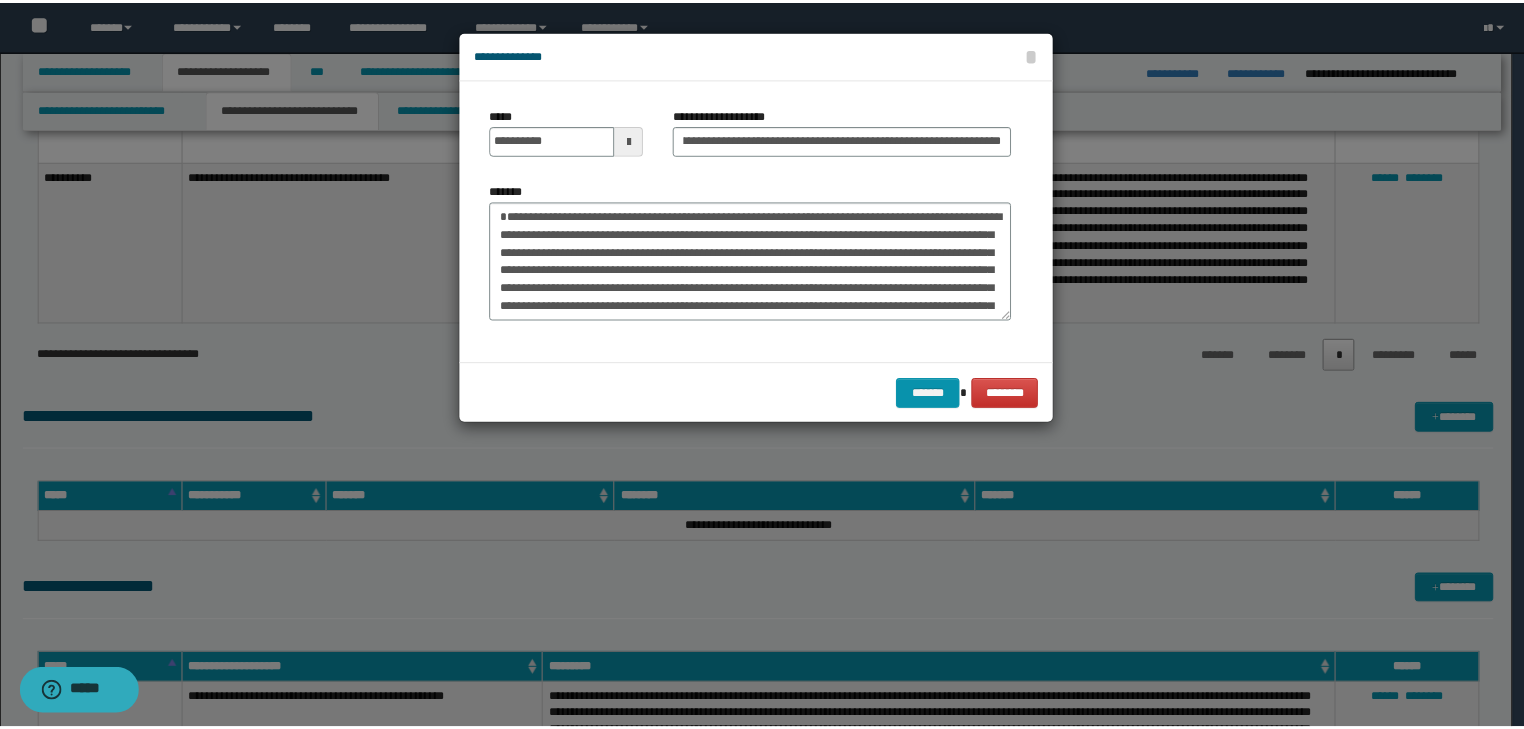 scroll, scrollTop: 0, scrollLeft: 0, axis: both 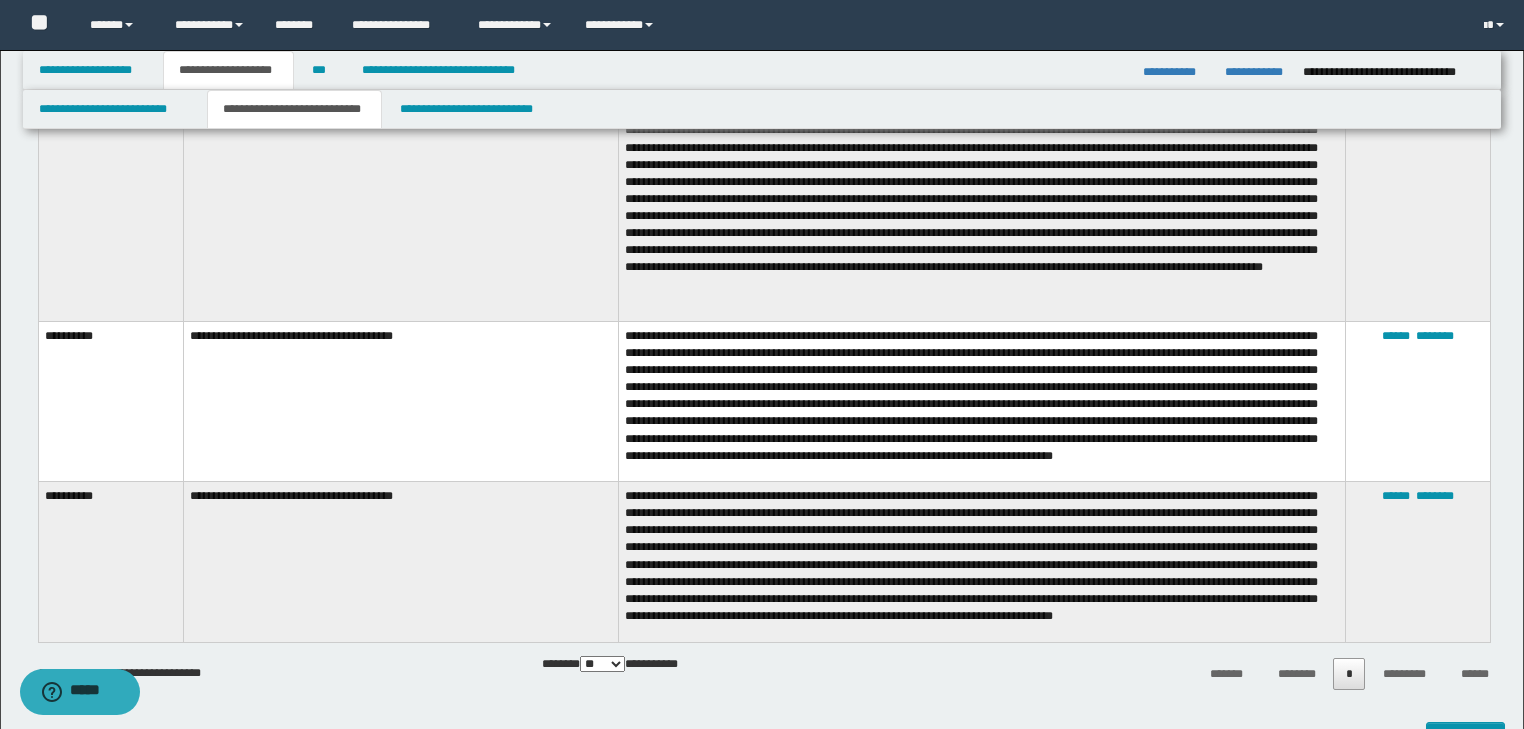 click on "******    ********" at bounding box center (1418, 562) 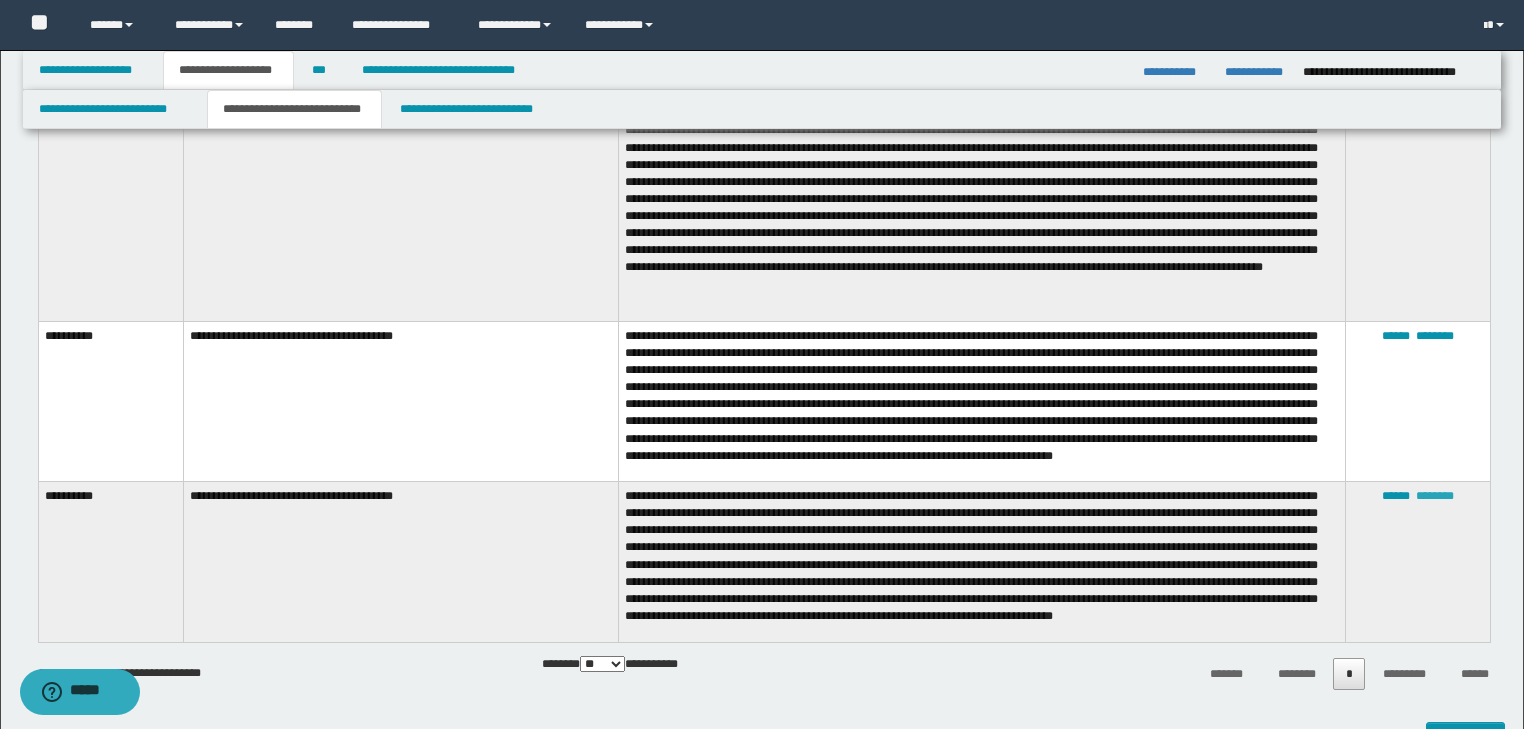 click on "********" at bounding box center (1435, 496) 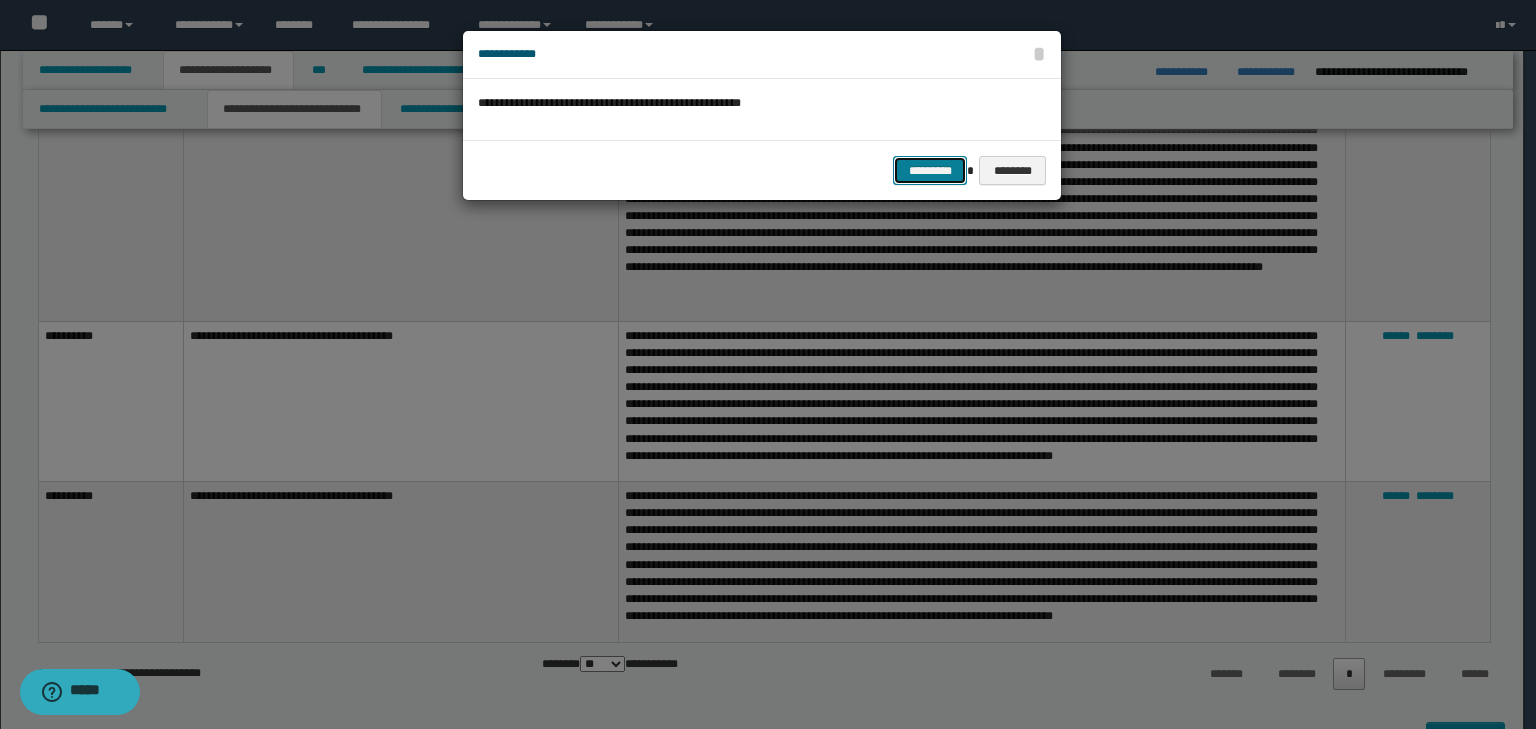 click on "*********" at bounding box center (930, 171) 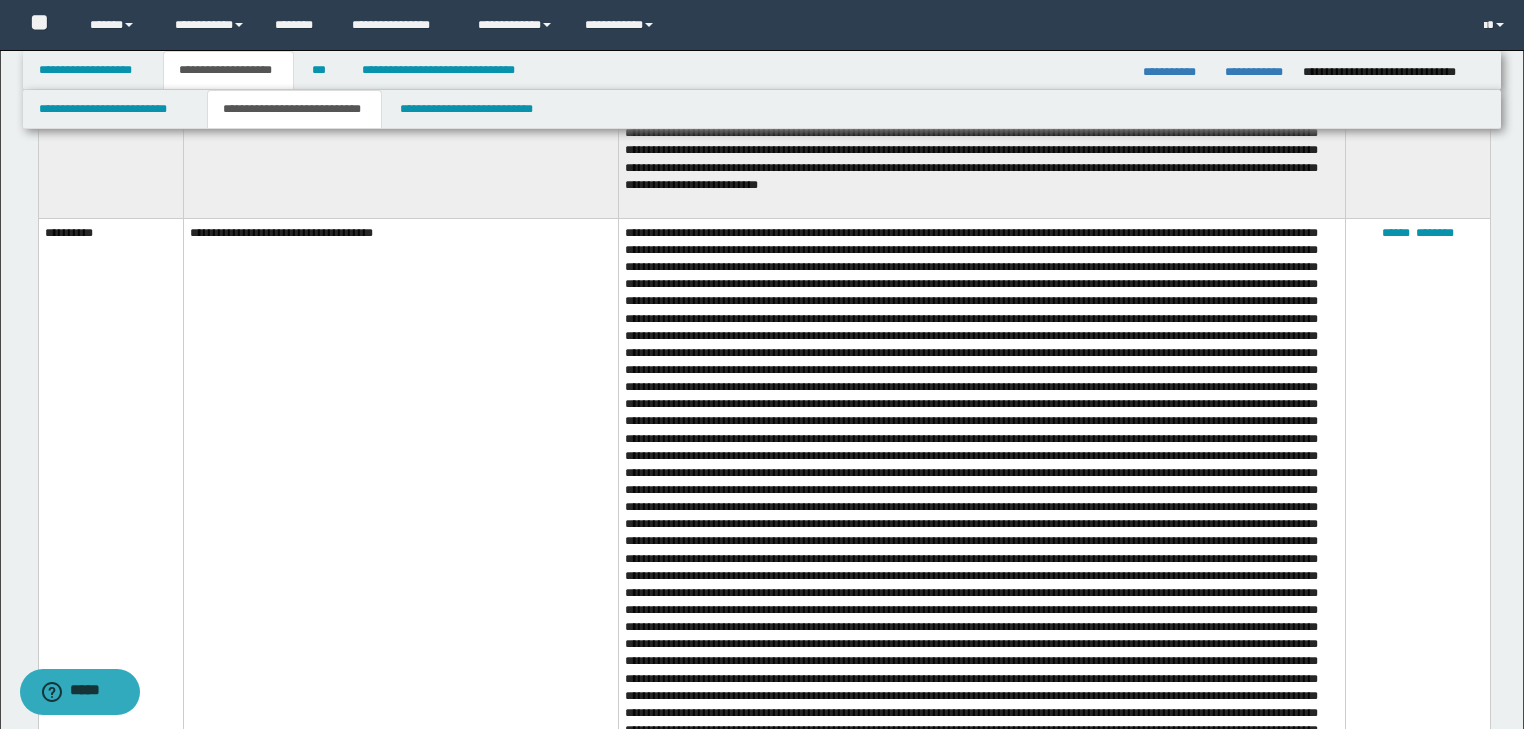 scroll, scrollTop: 8900, scrollLeft: 0, axis: vertical 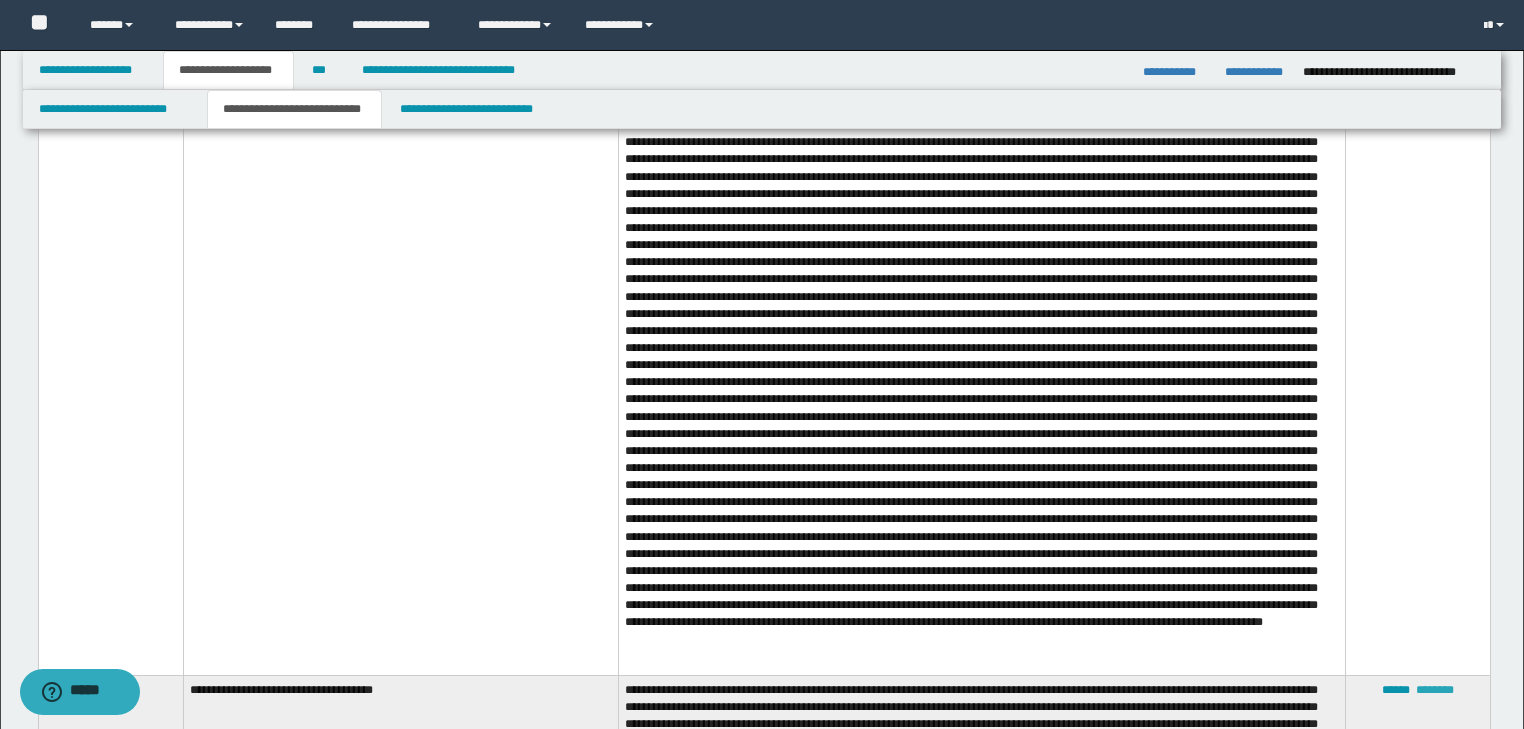click on "********" at bounding box center [1435, 690] 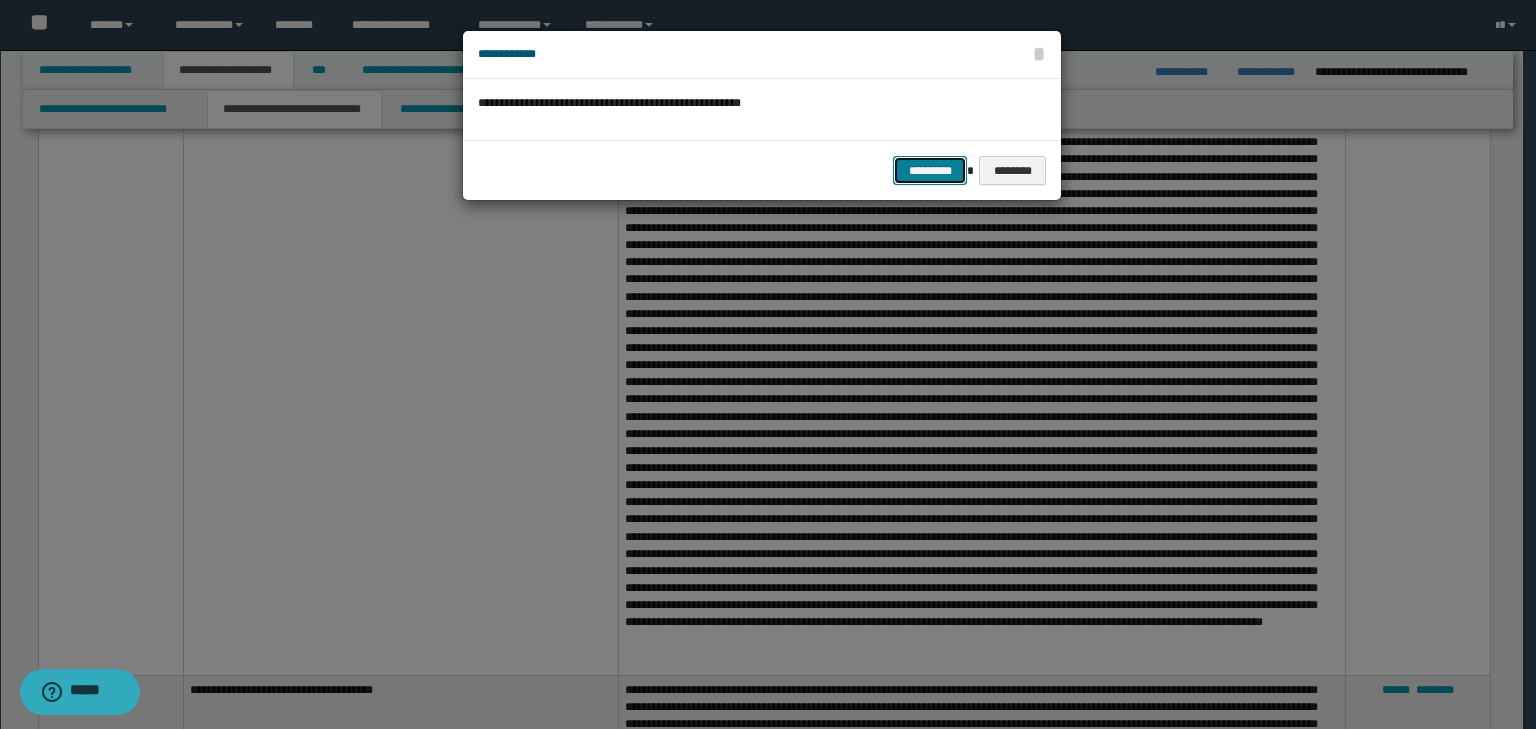 click on "*********" at bounding box center (930, 171) 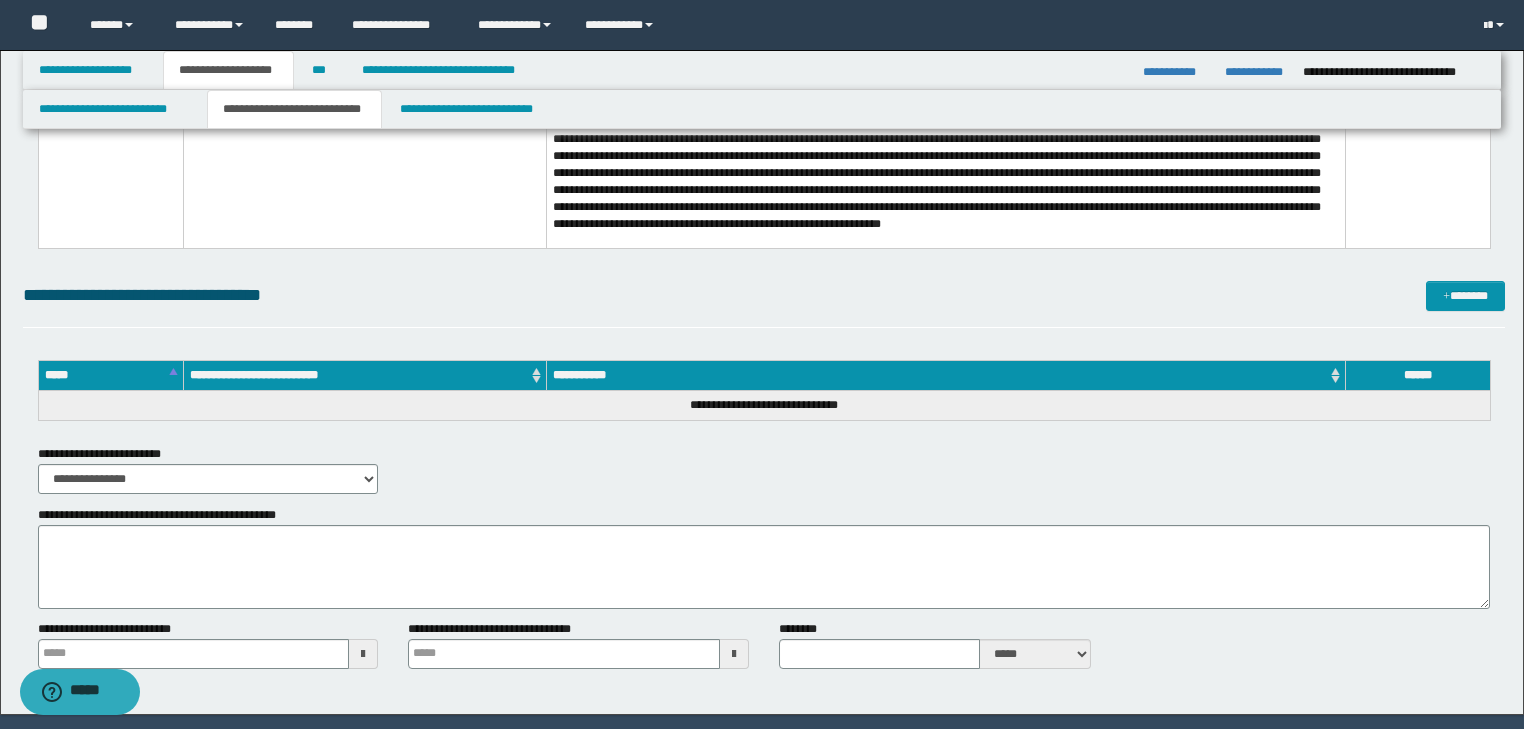 scroll, scrollTop: 11765, scrollLeft: 0, axis: vertical 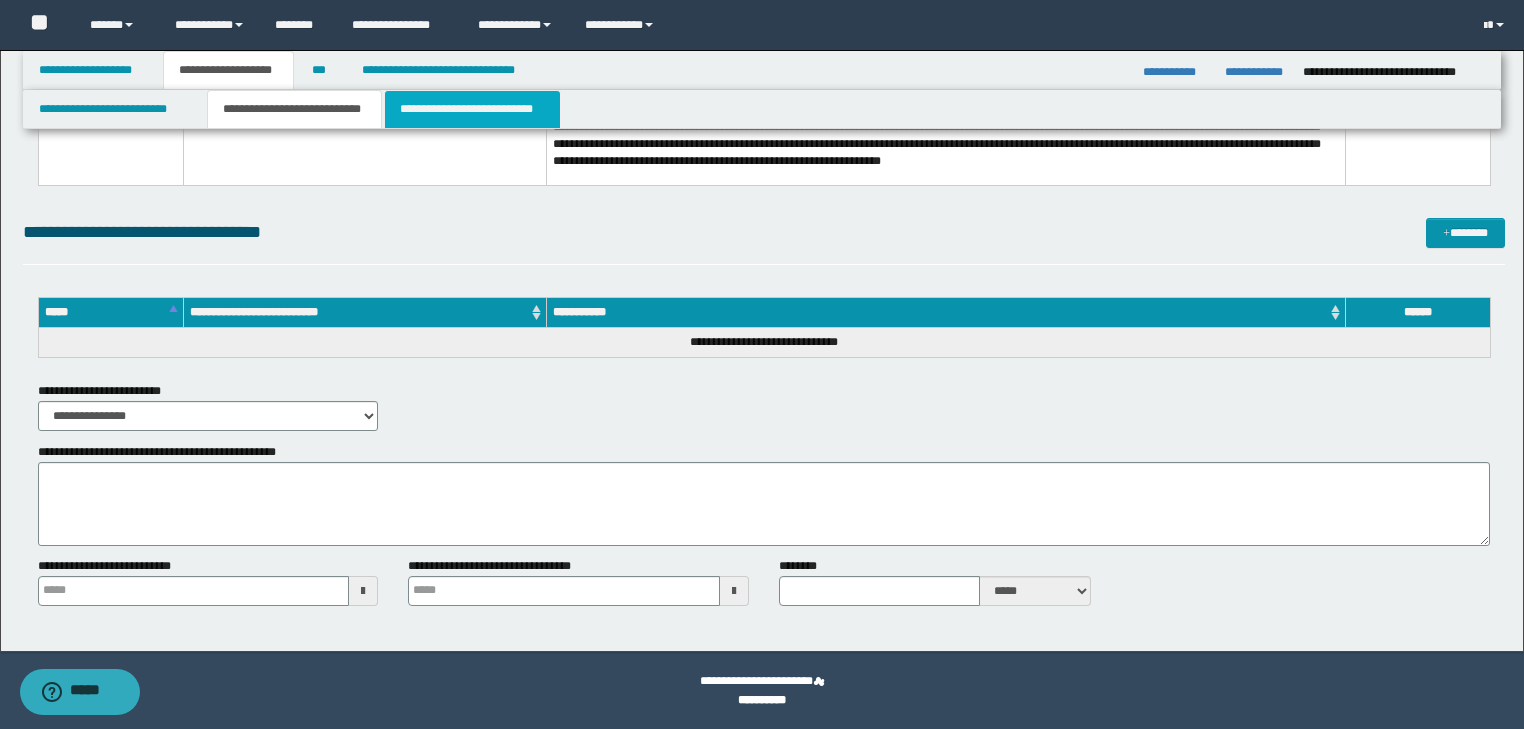 click on "**********" at bounding box center [472, 109] 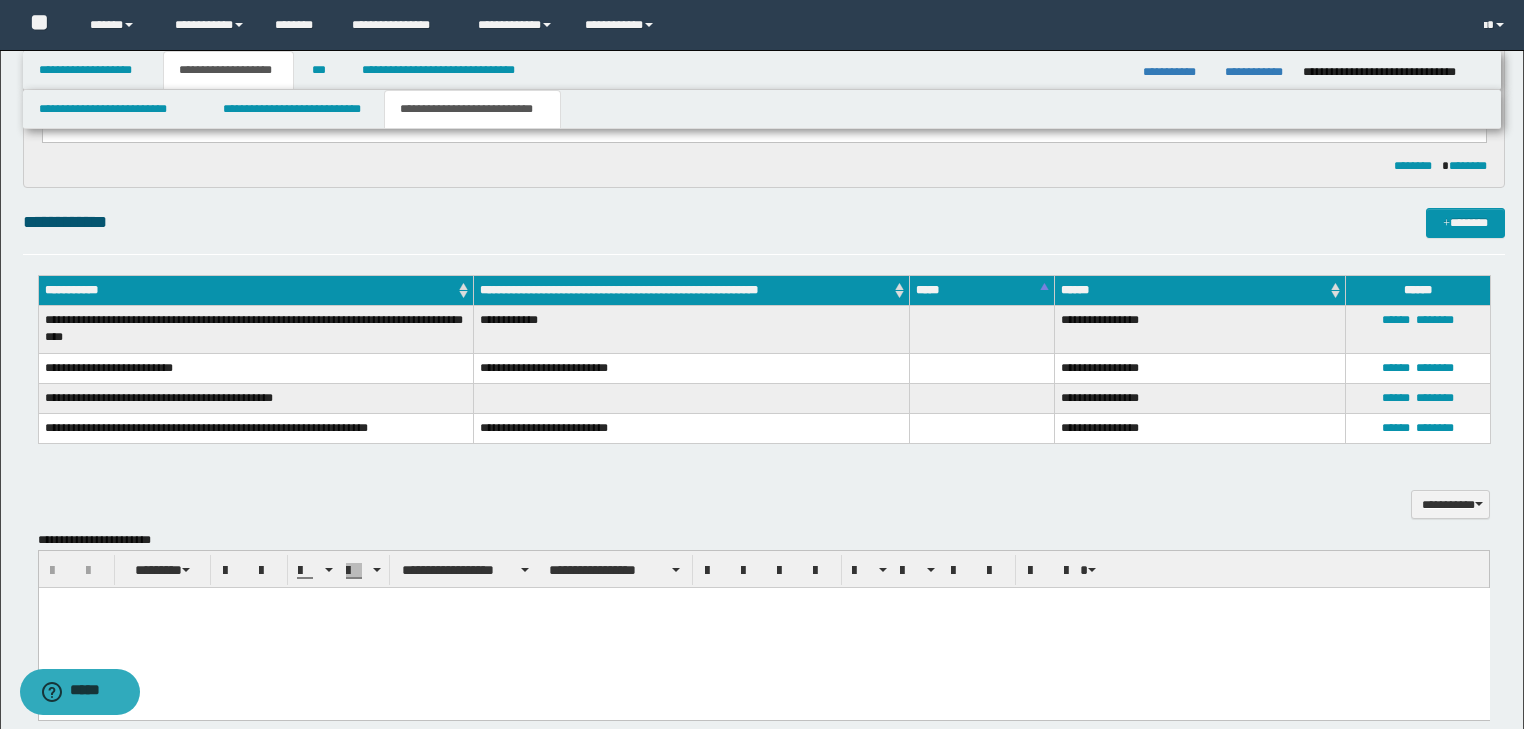 scroll, scrollTop: 1440, scrollLeft: 0, axis: vertical 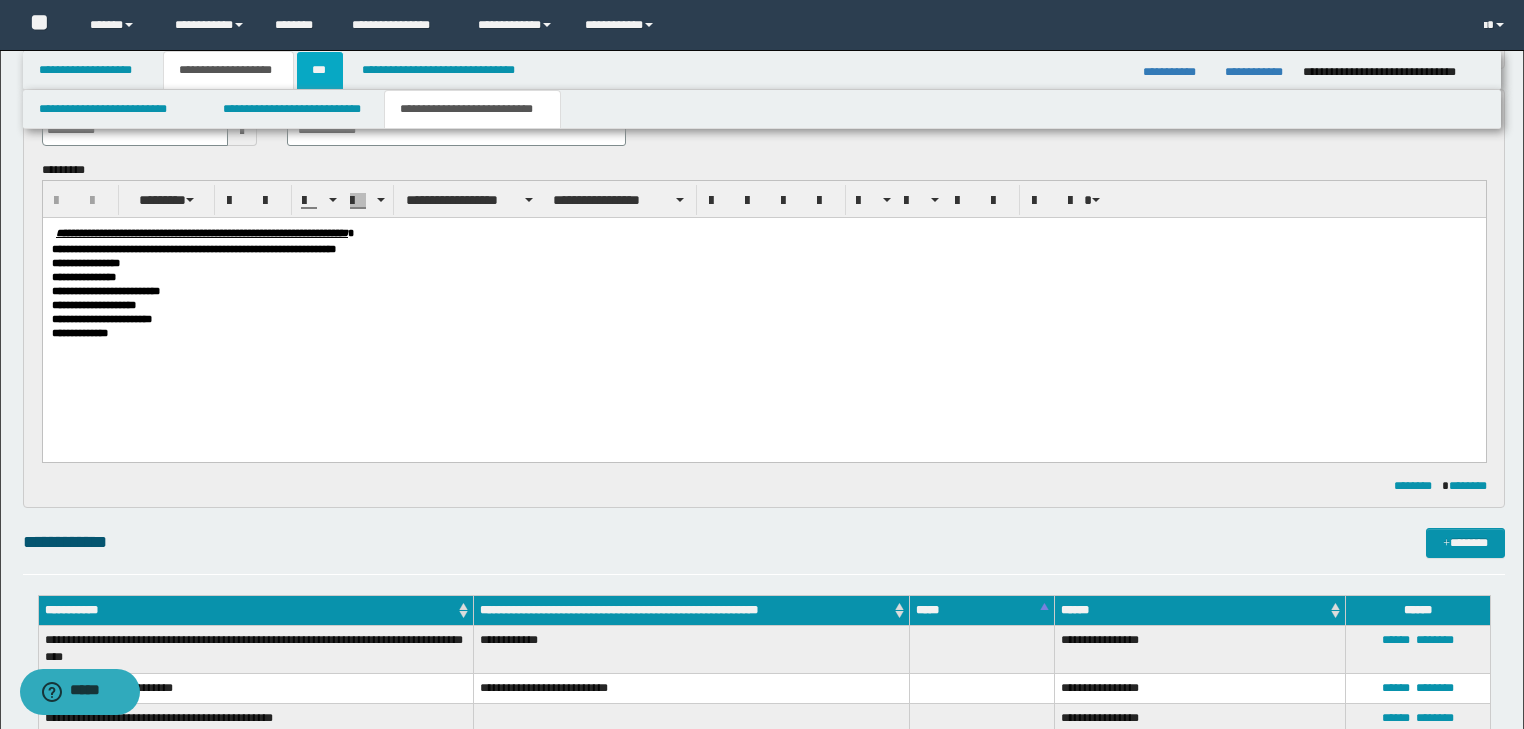 click on "***" at bounding box center (320, 70) 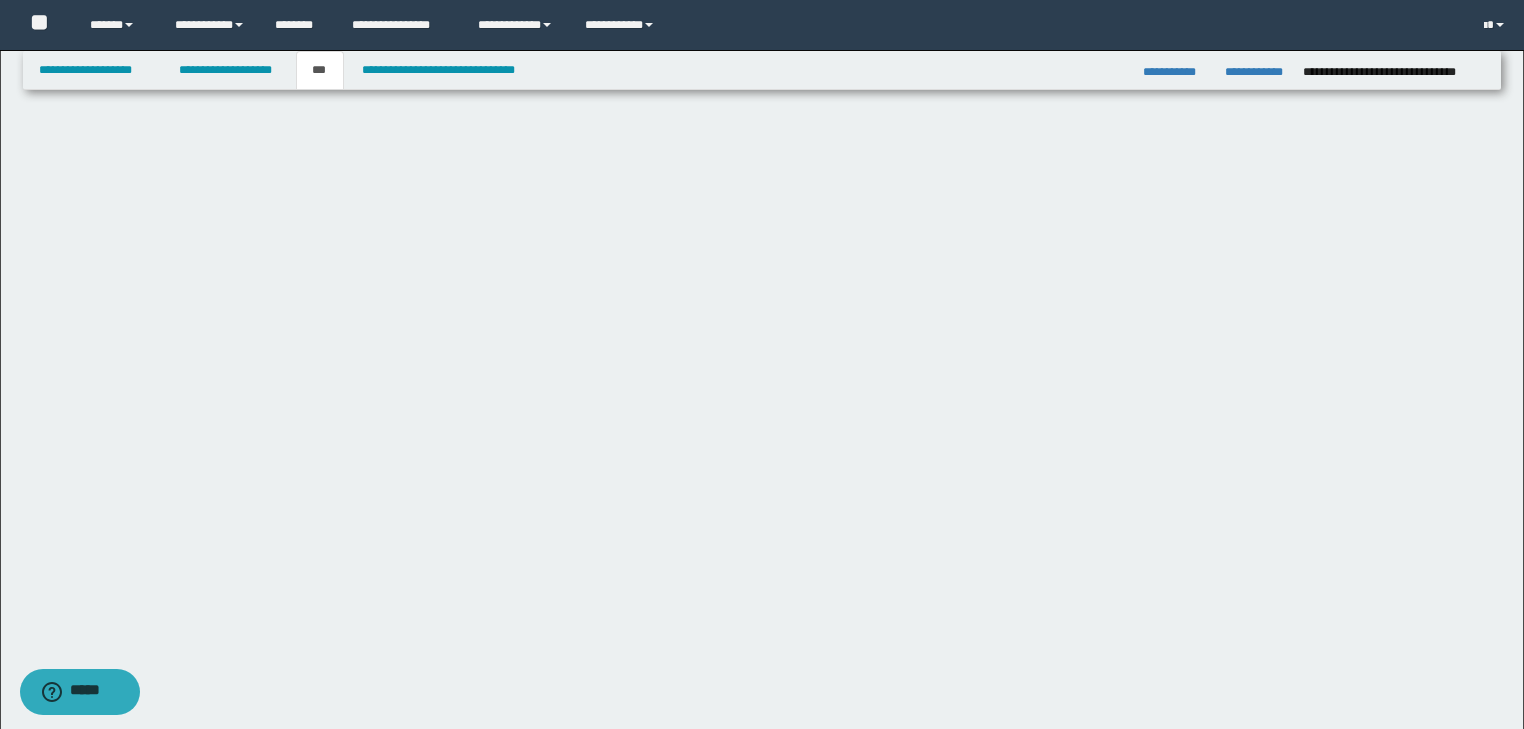 scroll, scrollTop: 0, scrollLeft: 0, axis: both 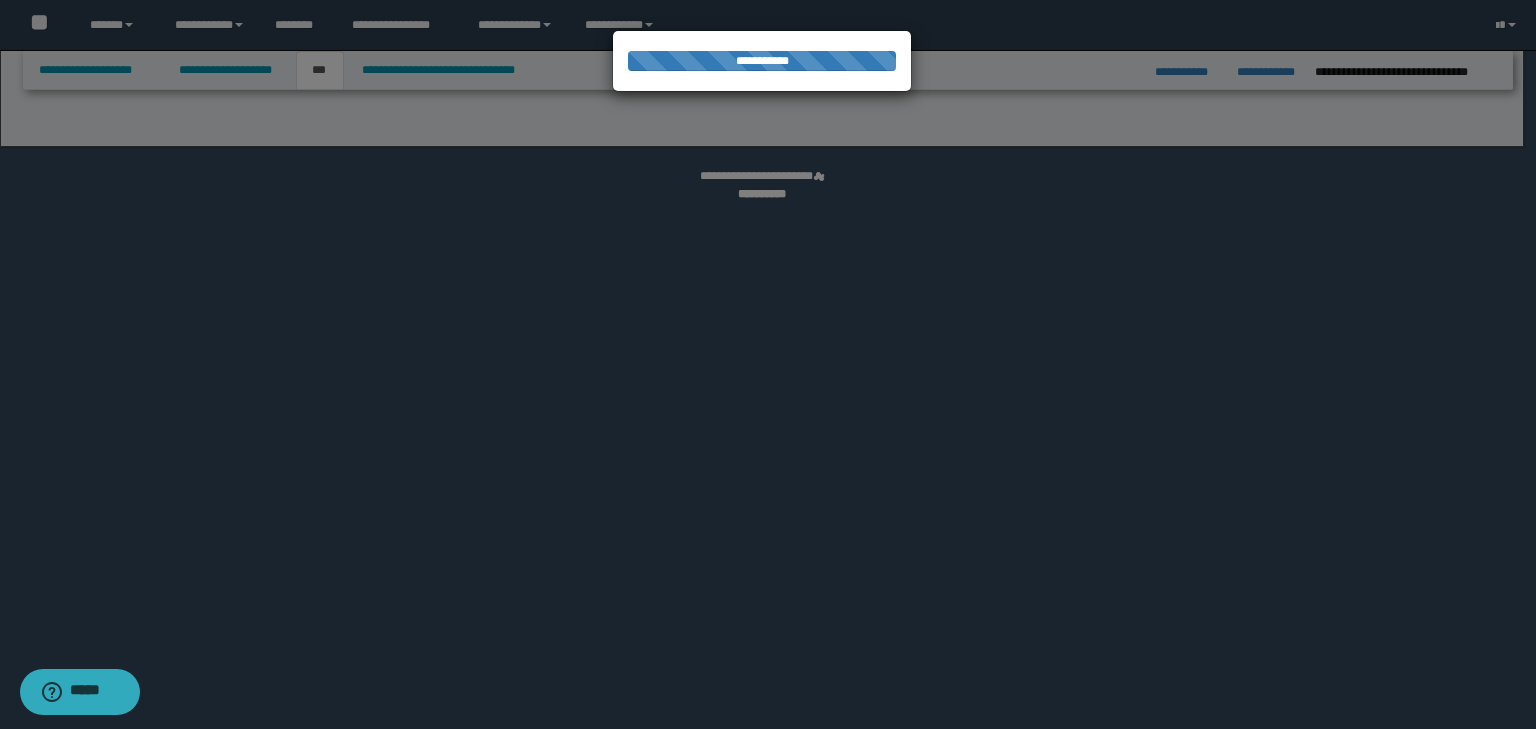 select on "**" 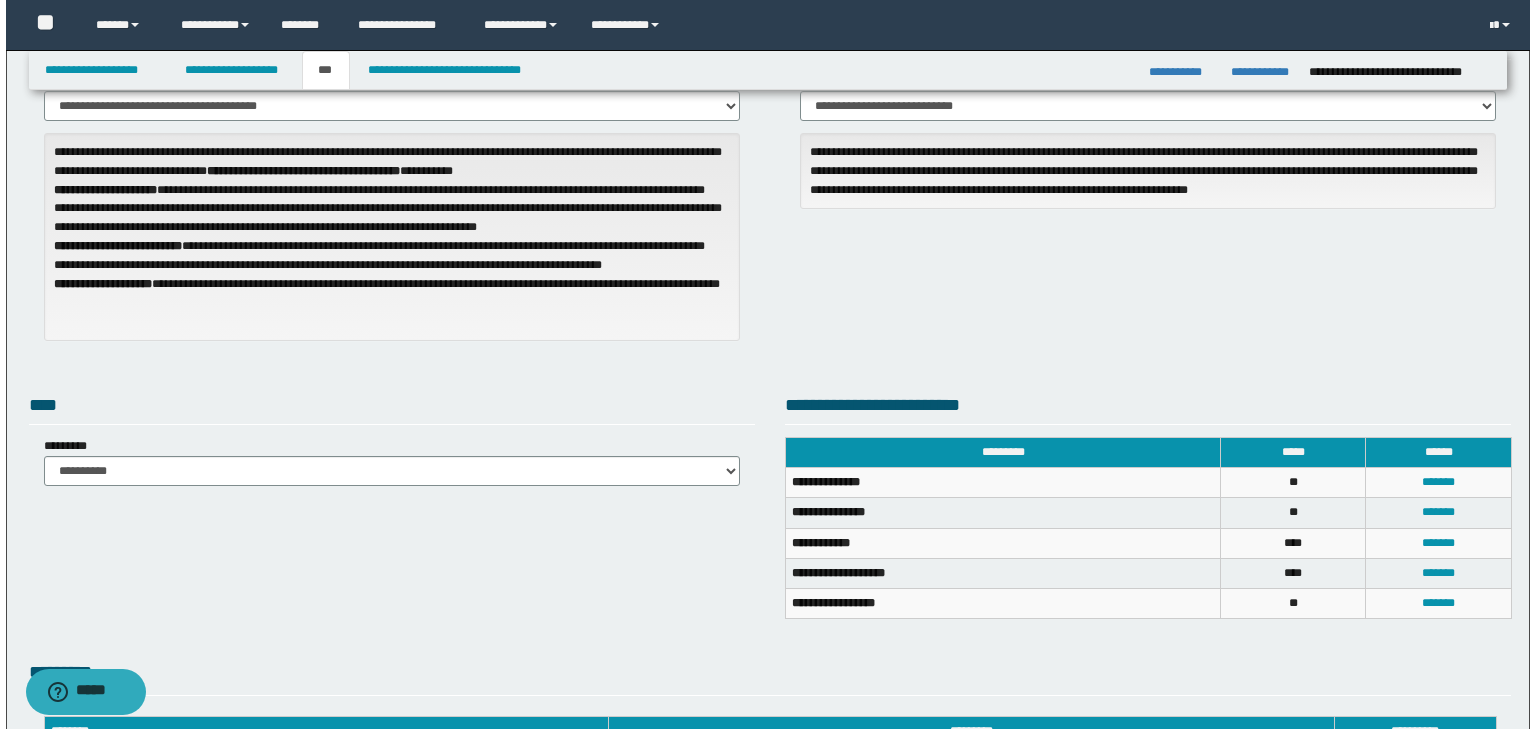 scroll, scrollTop: 0, scrollLeft: 0, axis: both 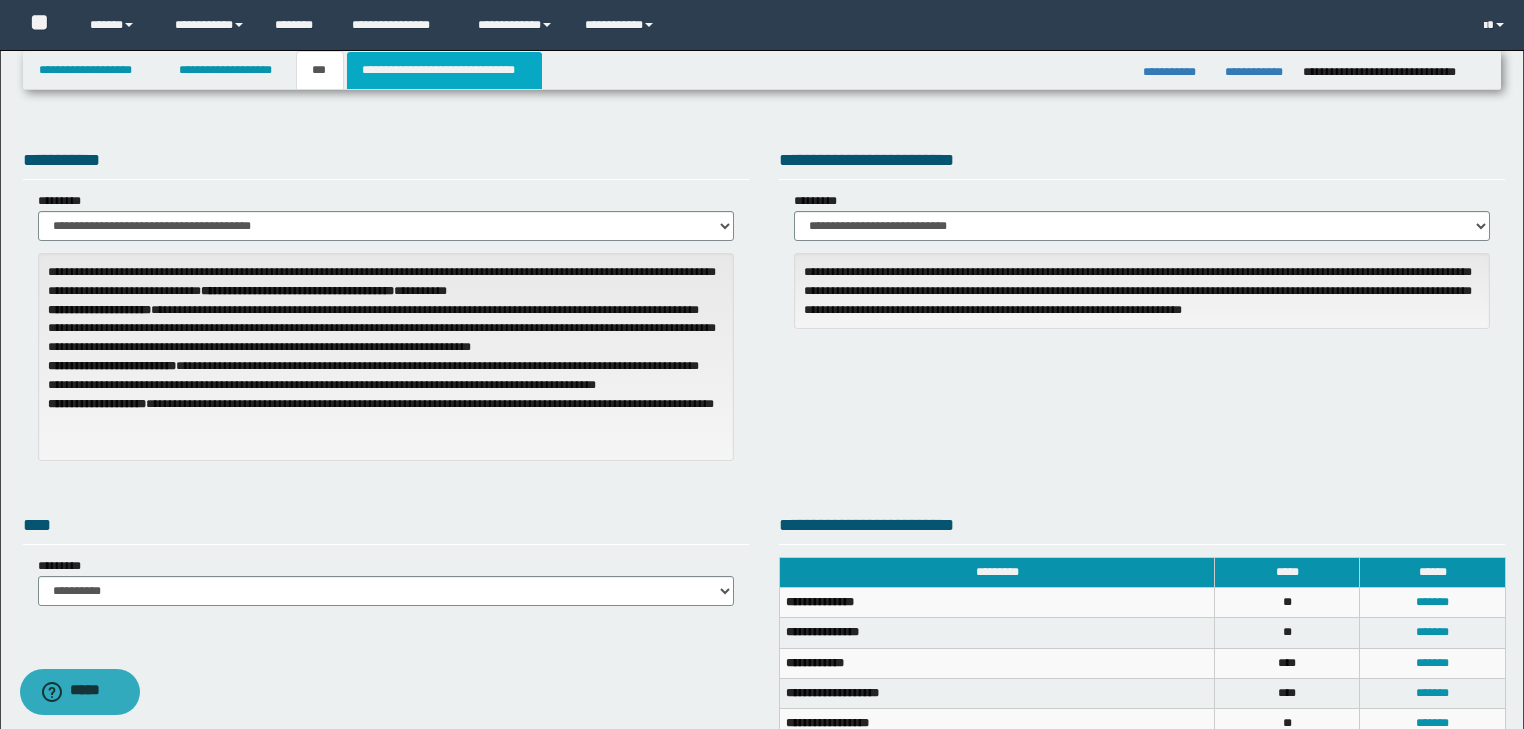 click on "**********" at bounding box center [444, 70] 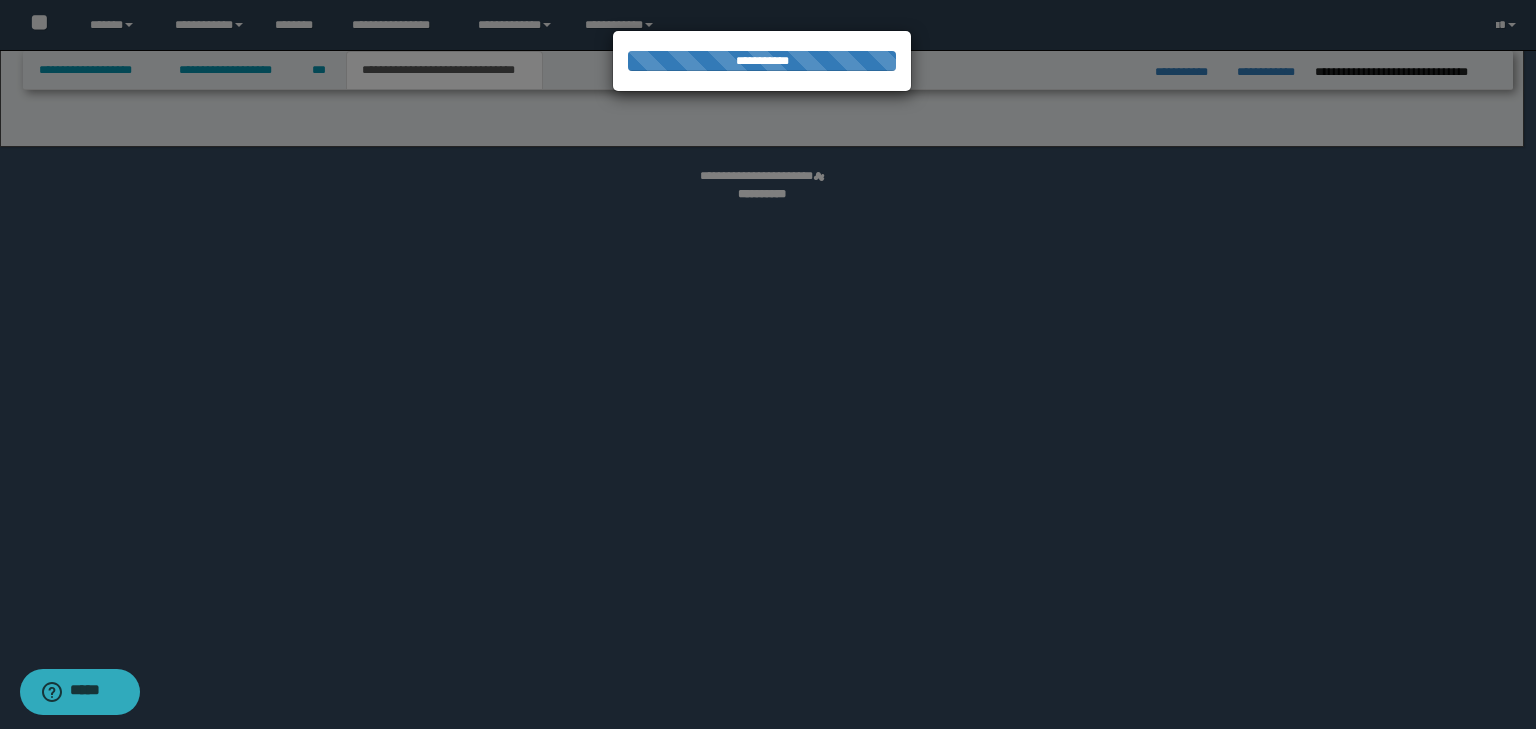 select on "*" 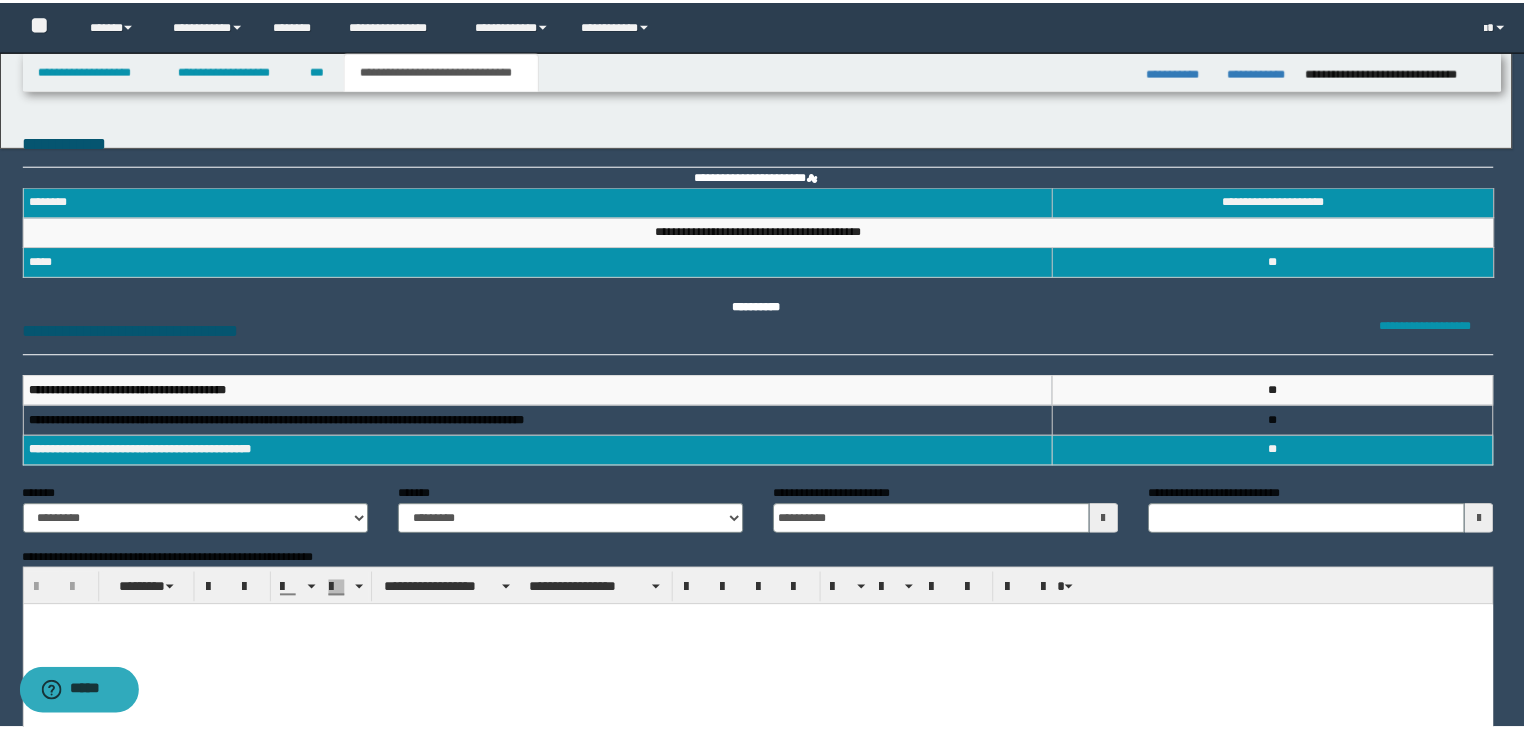 scroll, scrollTop: 0, scrollLeft: 0, axis: both 